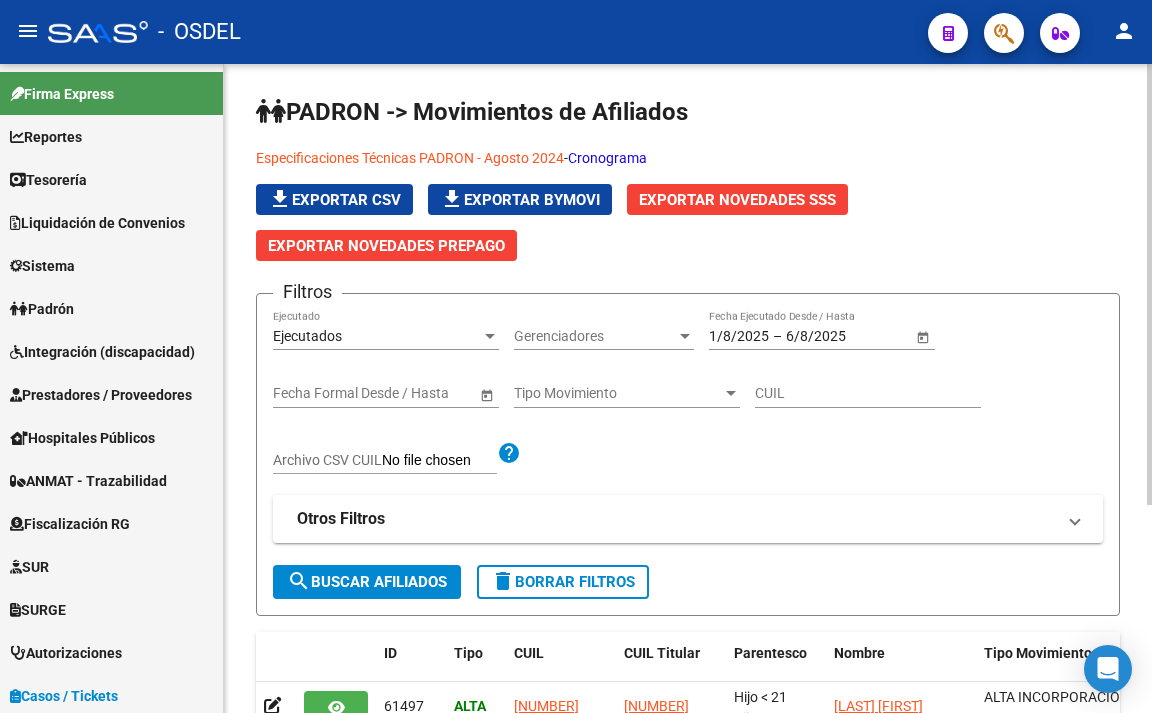 scroll, scrollTop: 0, scrollLeft: 0, axis: both 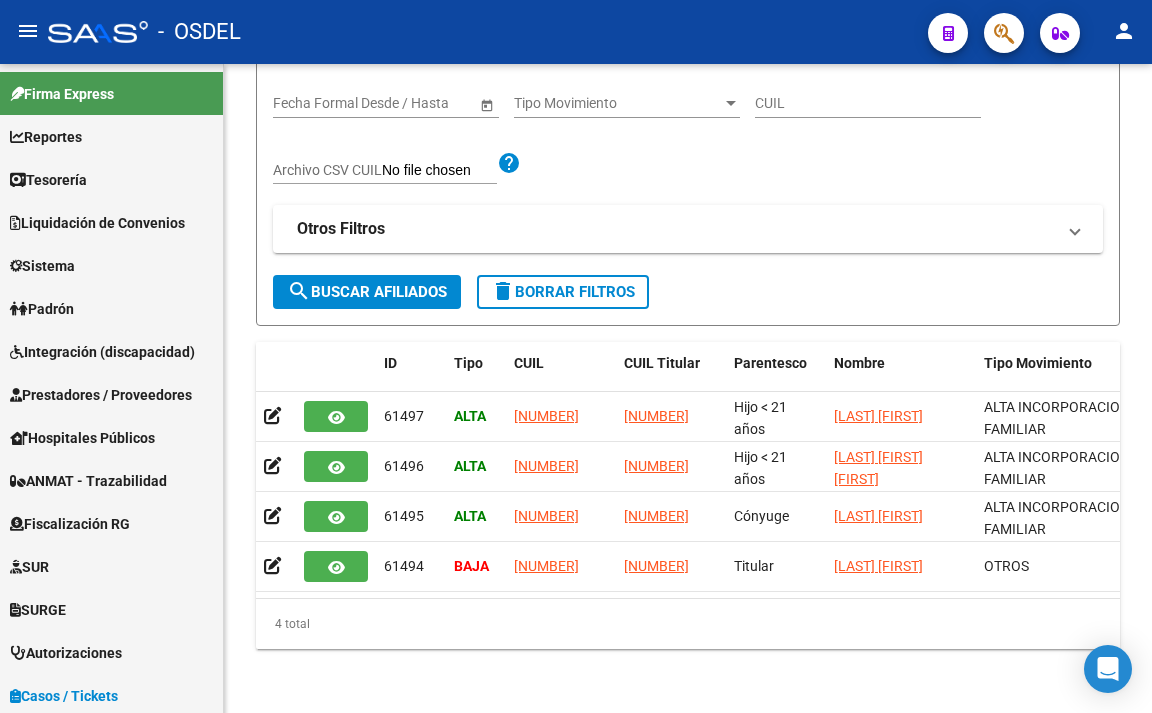 click 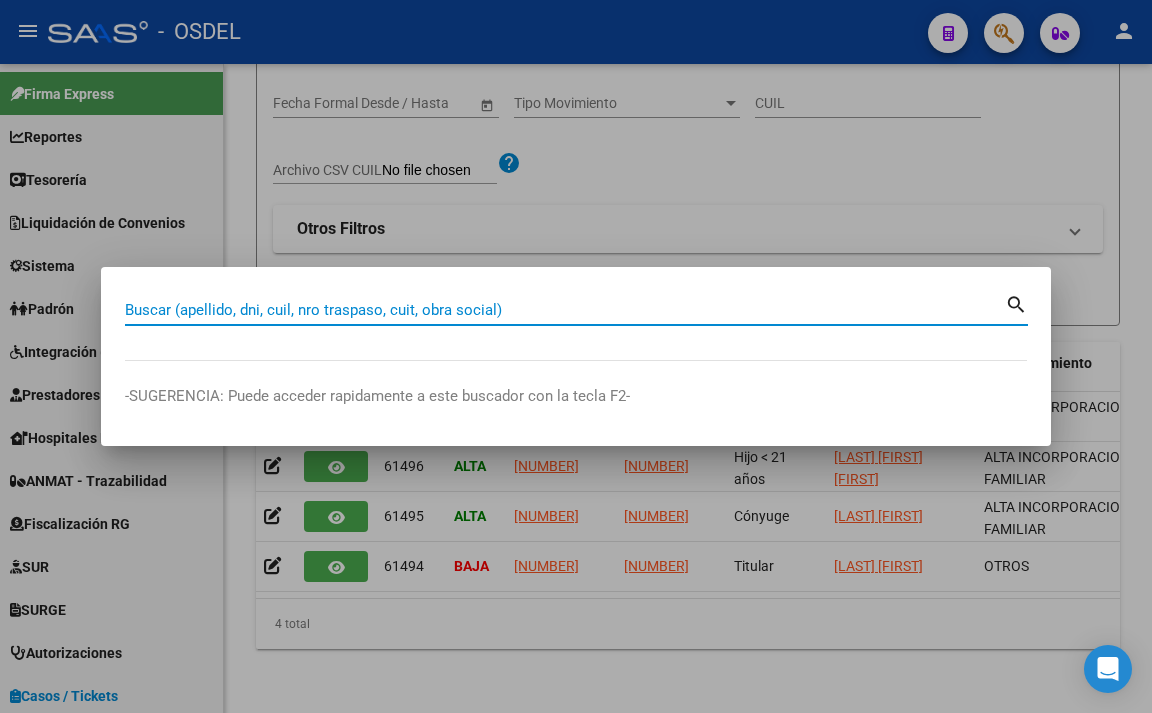 click on "Buscar (apellido, dni, cuil, nro traspaso, cuit, obra social)" at bounding box center (565, 310) 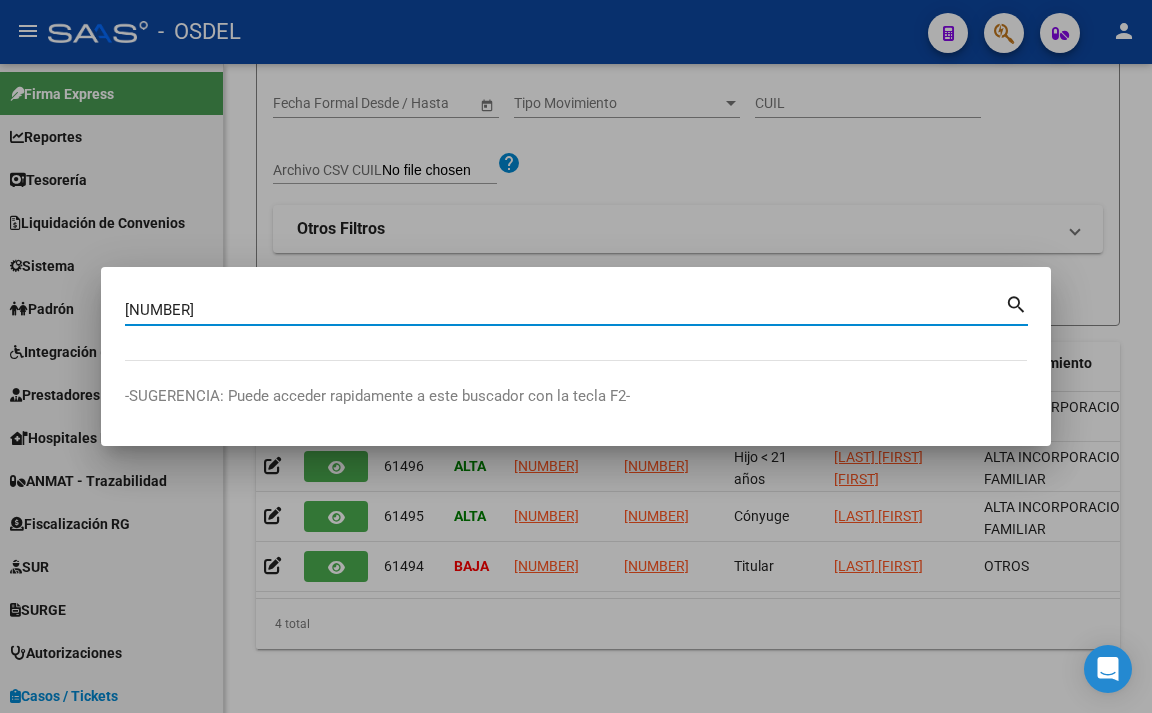 type on "[NUMBER]" 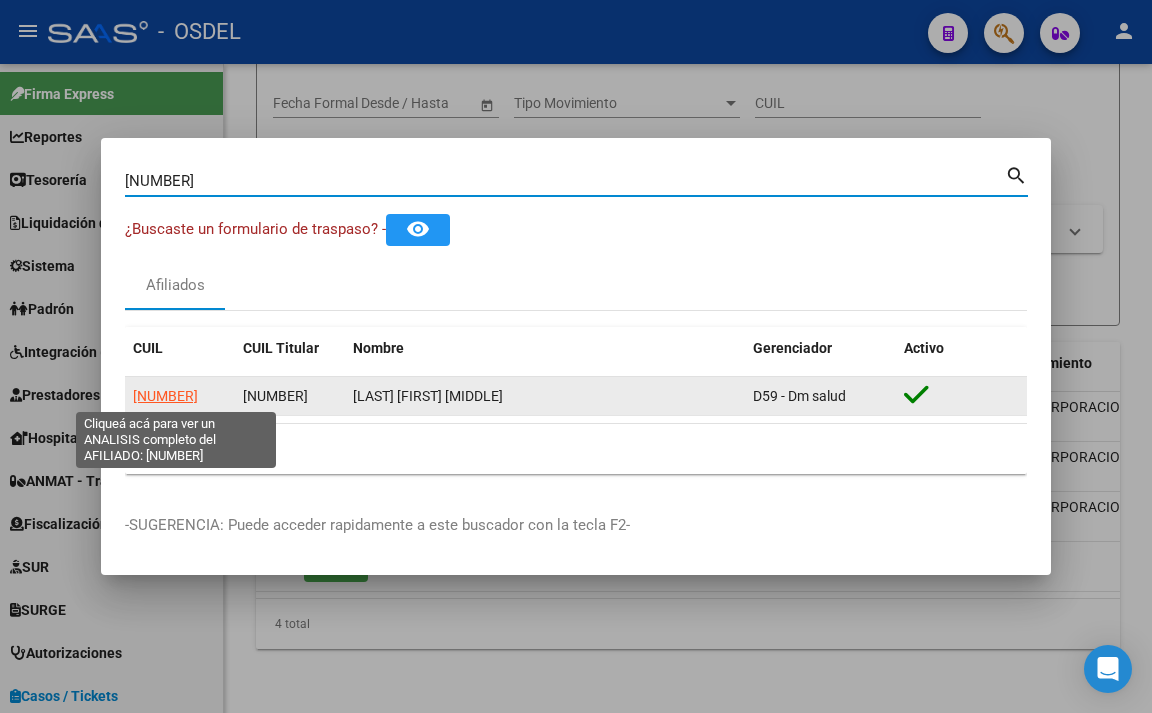 click on "[NUMBER]" 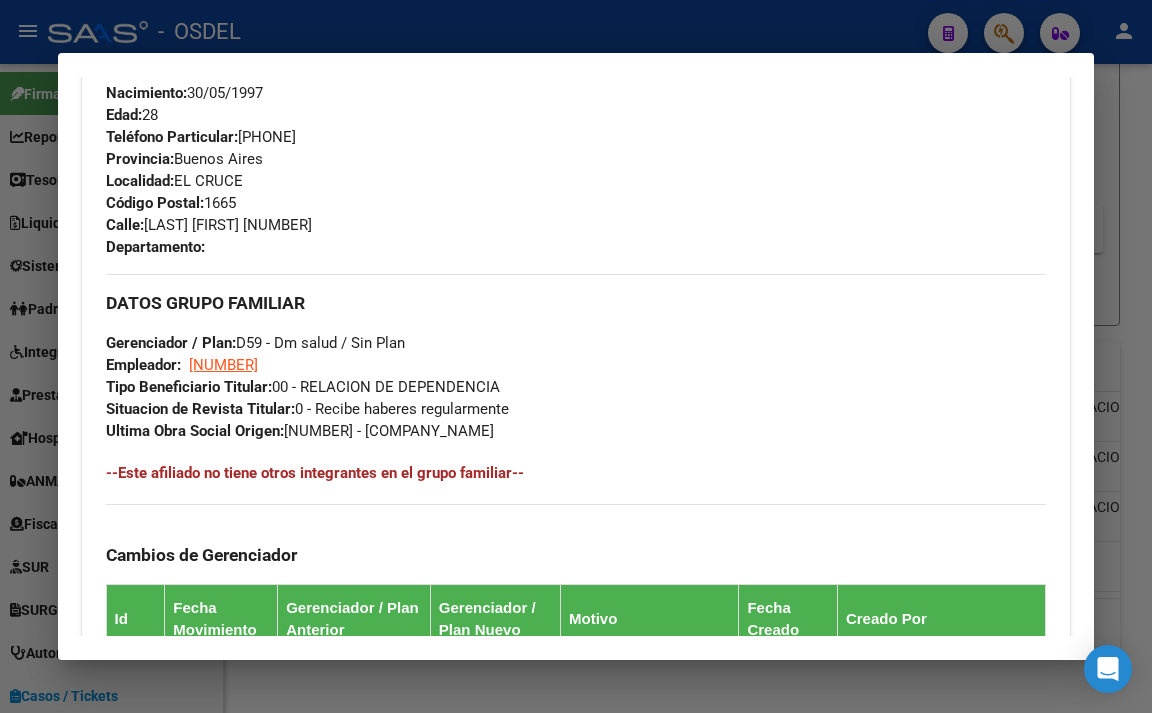 scroll, scrollTop: 1000, scrollLeft: 0, axis: vertical 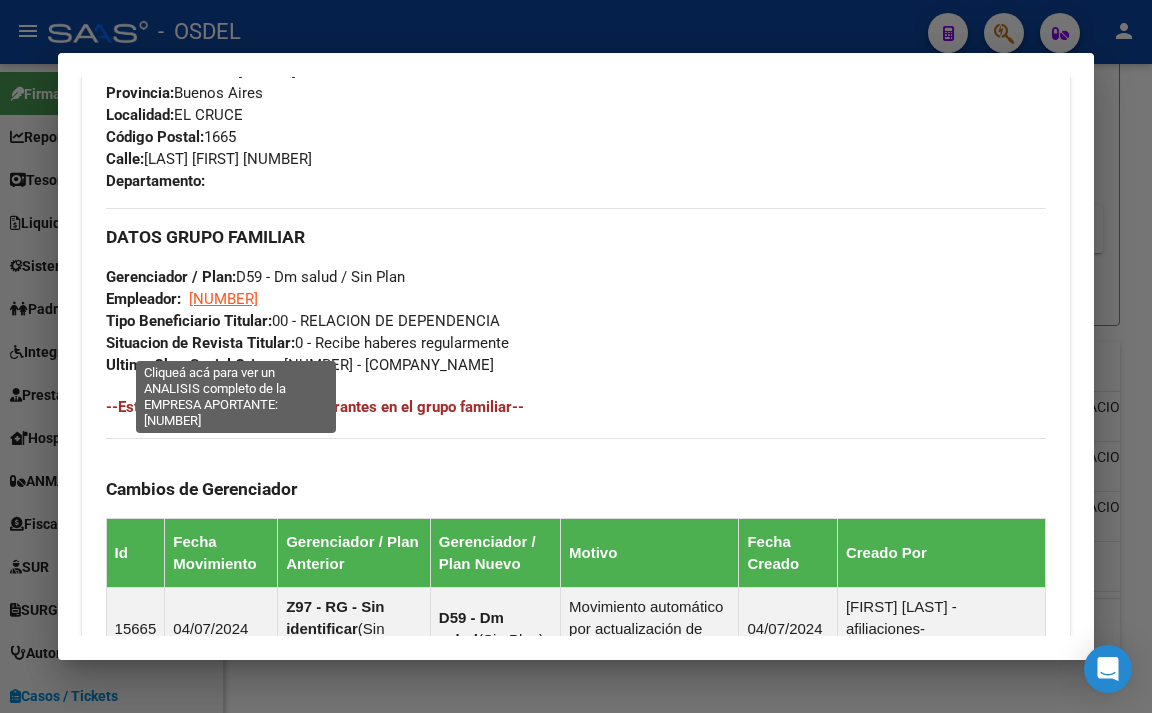 click on "[NUMBER]" at bounding box center [223, 299] 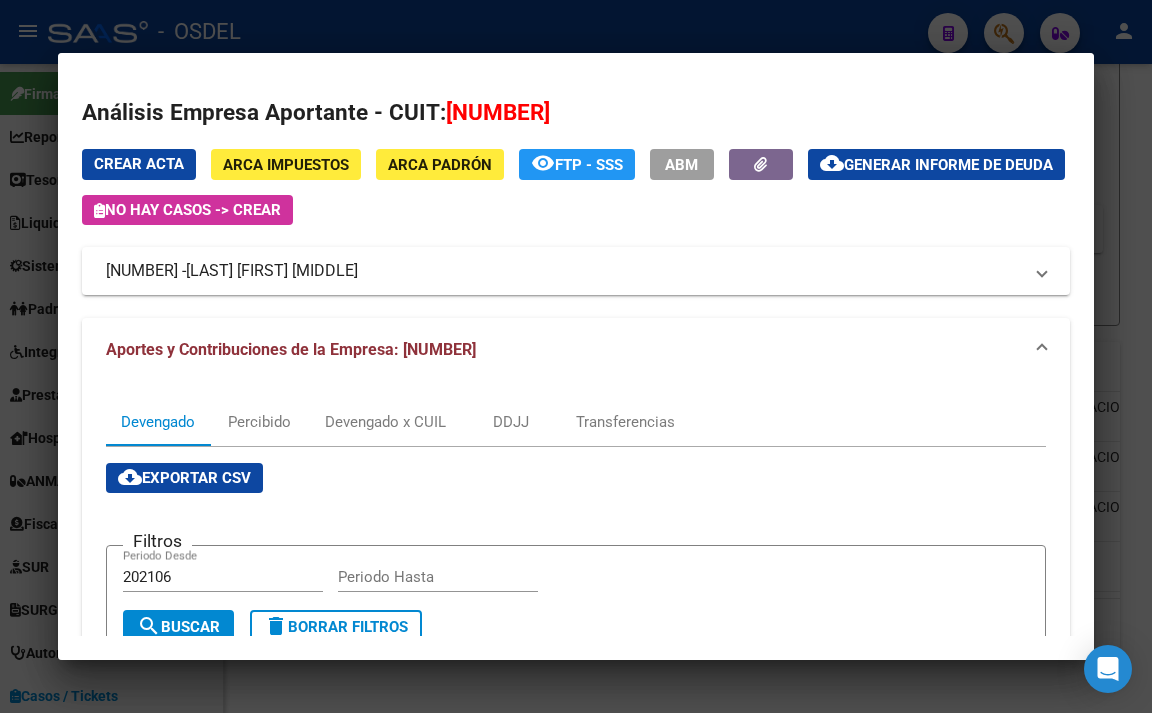click on "ARCA Impuestos" at bounding box center [286, 165] 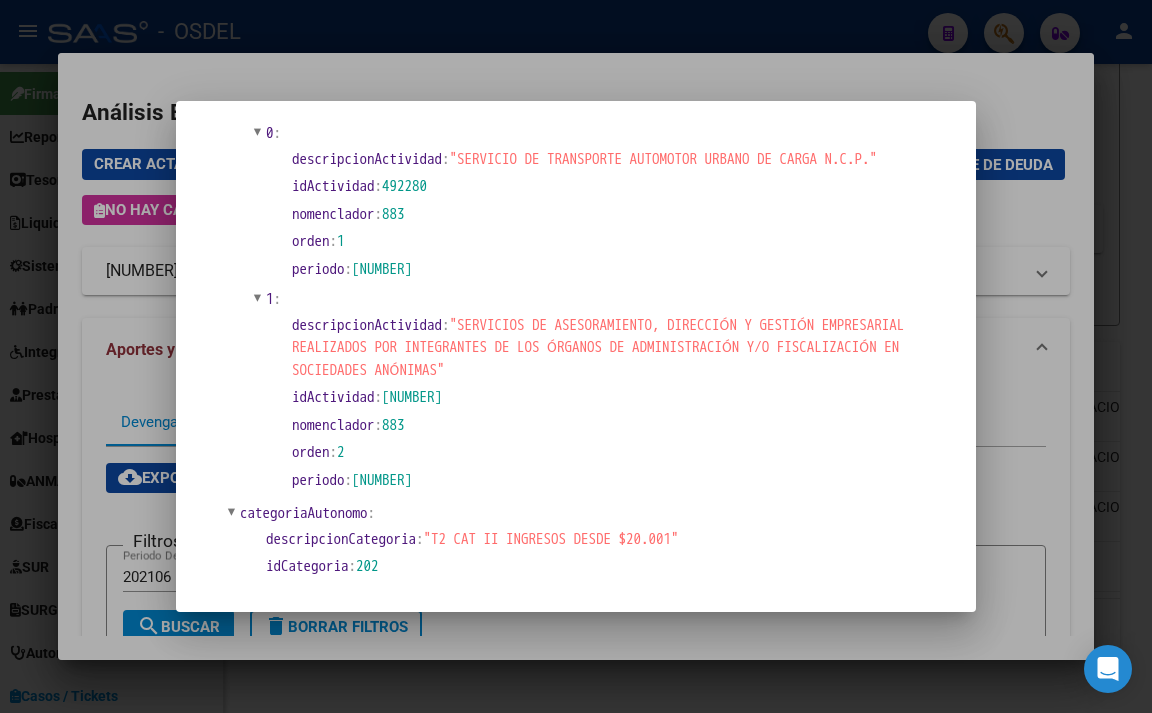 scroll, scrollTop: 500, scrollLeft: 0, axis: vertical 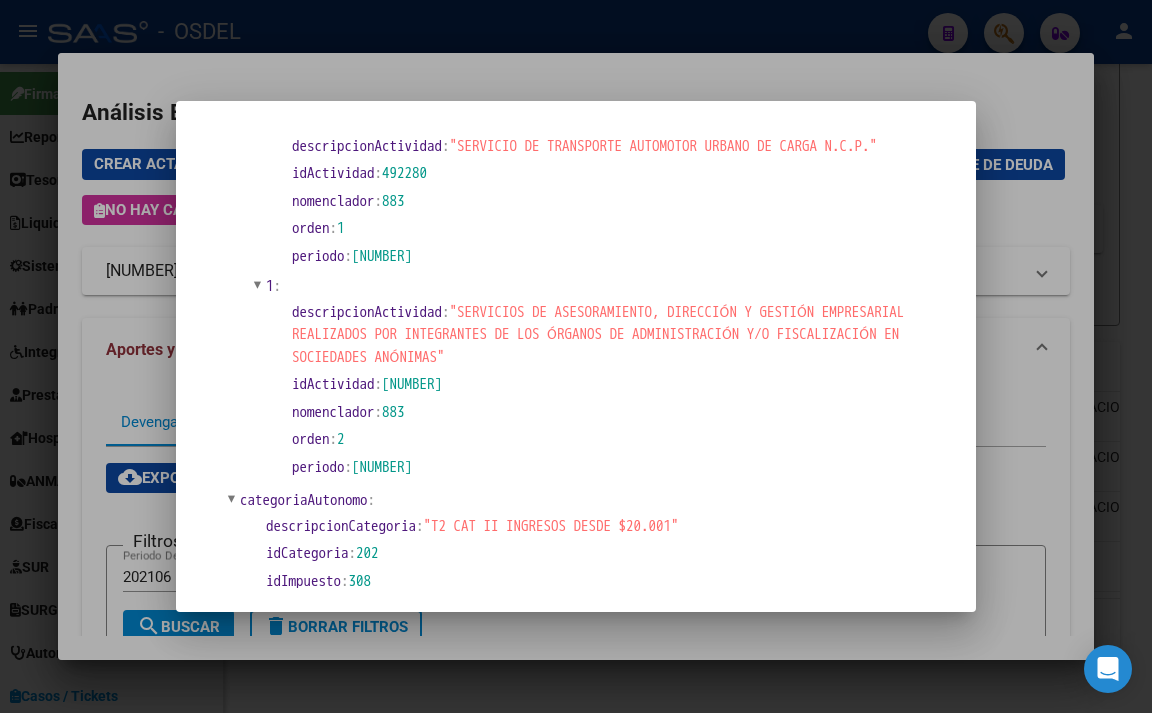 click at bounding box center (576, 356) 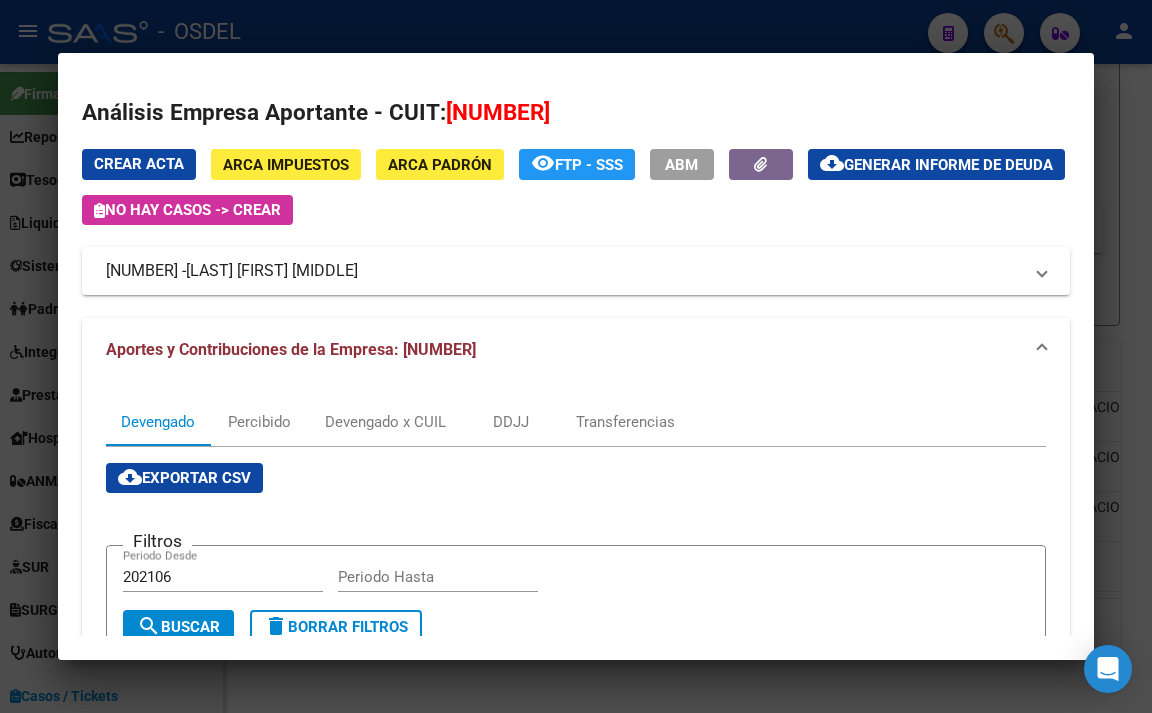 click at bounding box center [576, 356] 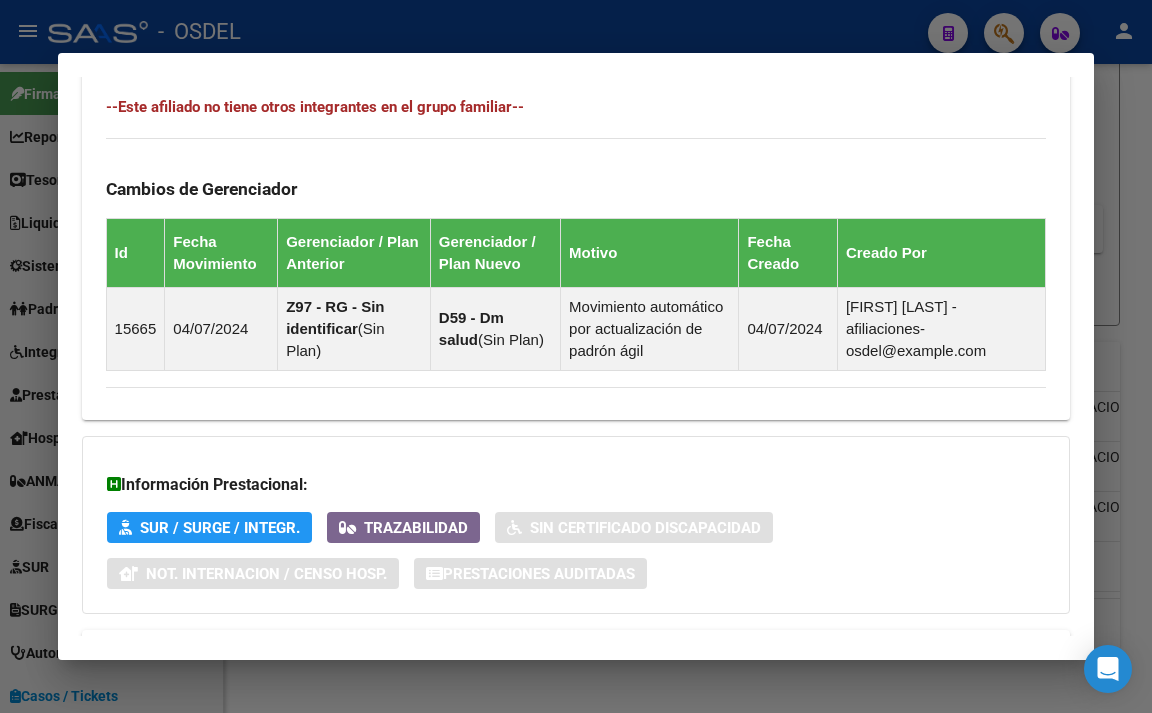 scroll, scrollTop: 1432, scrollLeft: 0, axis: vertical 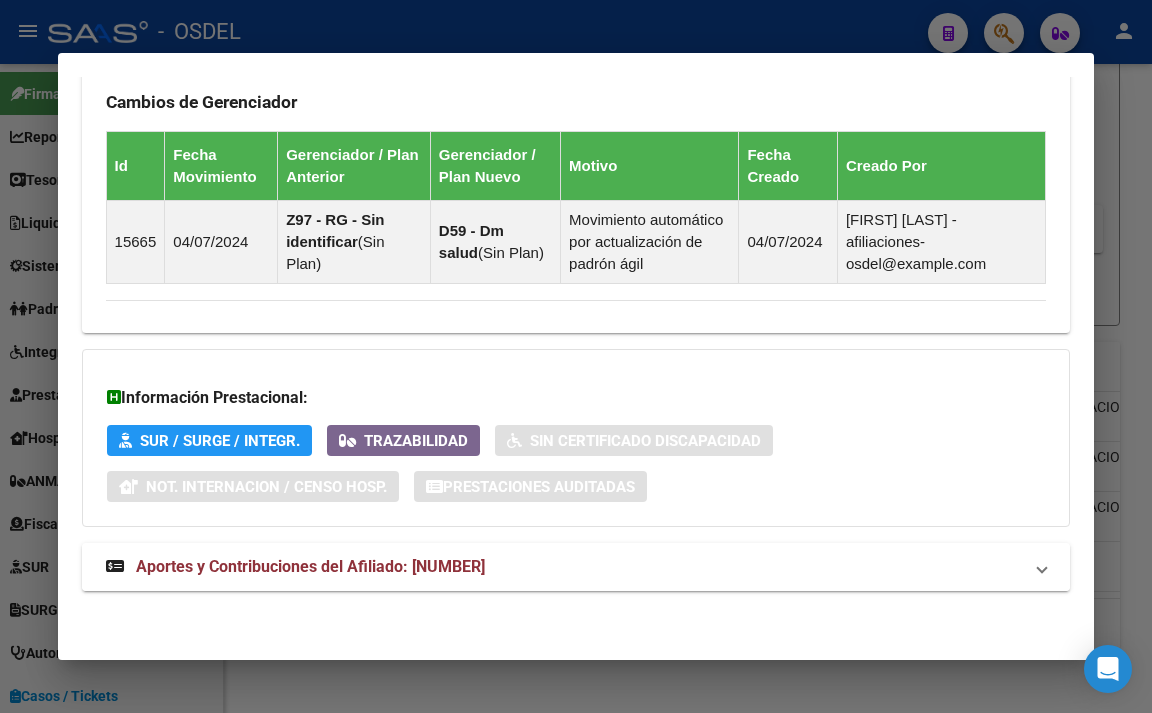 click on "Aportes y Contribuciones del Afiliado: [NUMBER]" at bounding box center (310, 566) 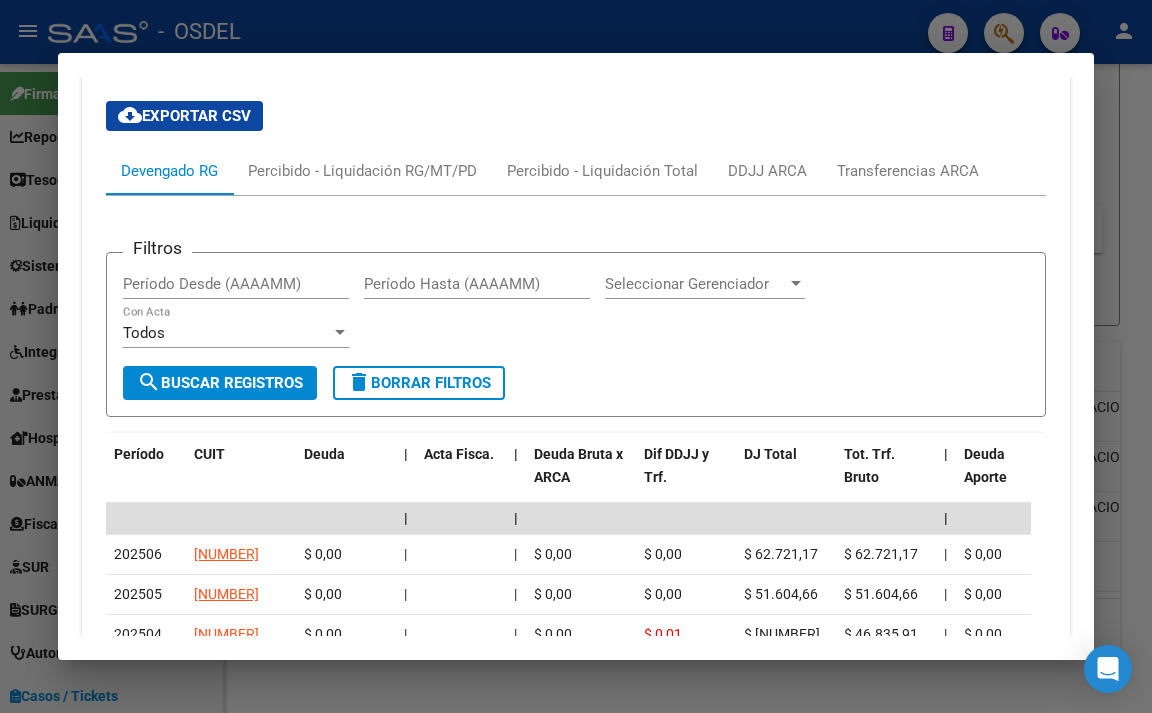 scroll, scrollTop: 1949, scrollLeft: 0, axis: vertical 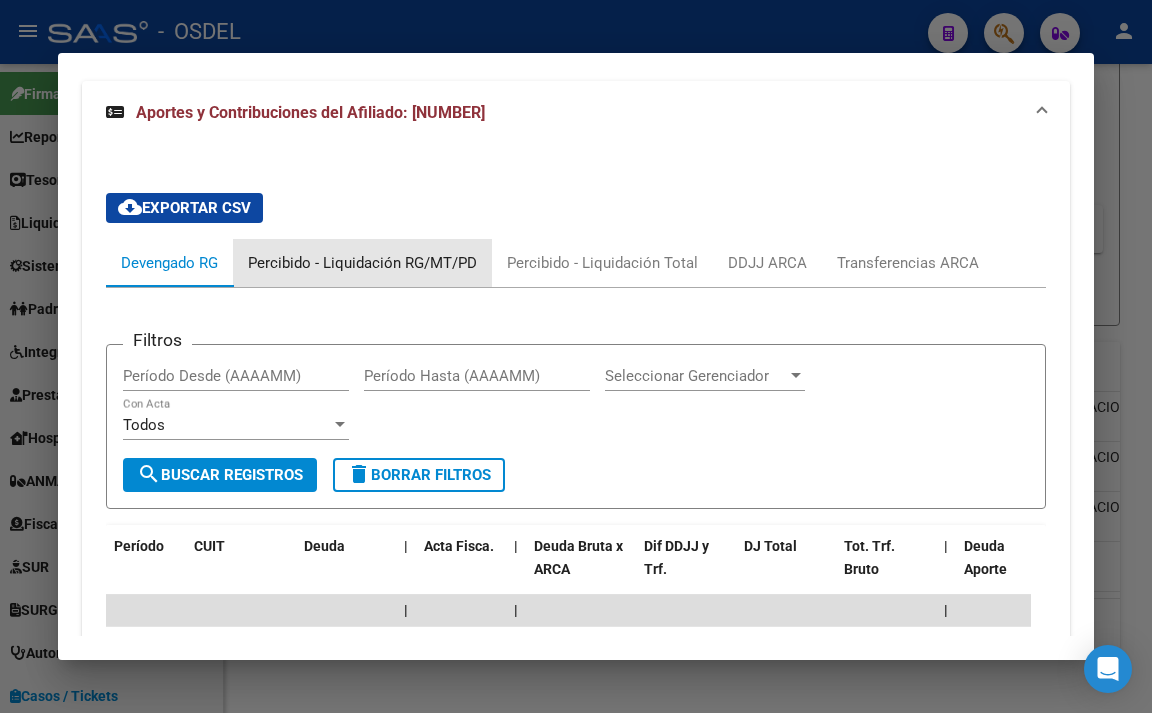 click on "Percibido - Liquidación RG/MT/PD" at bounding box center (362, 263) 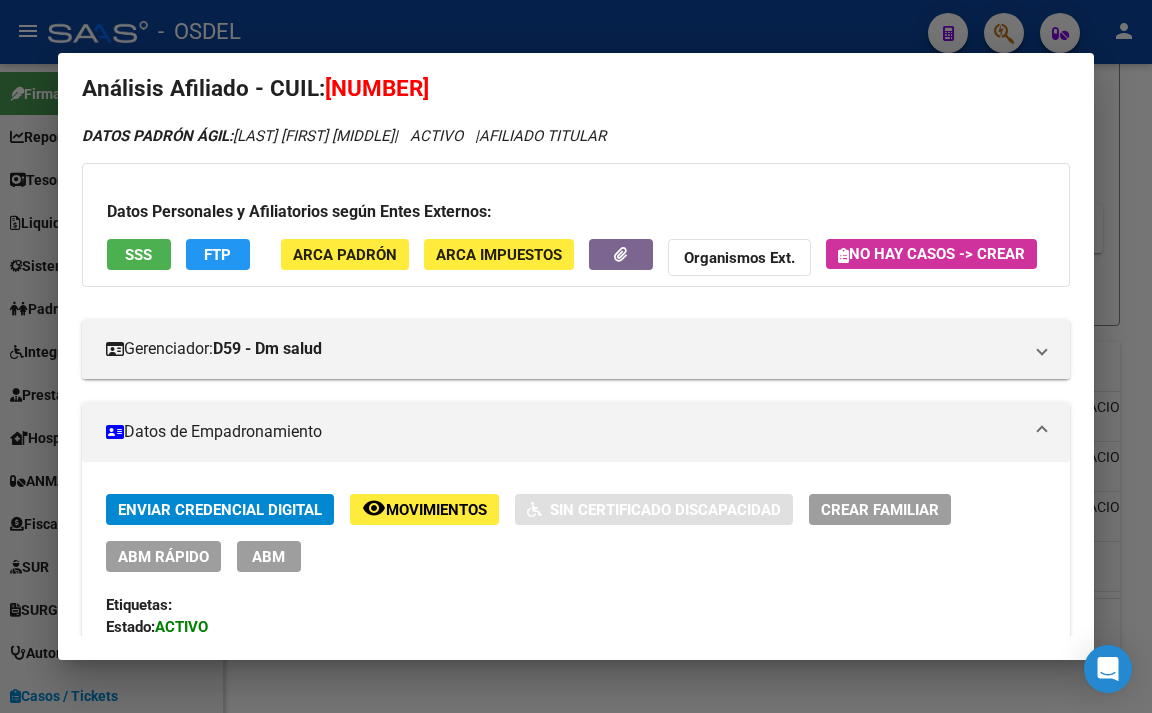 scroll, scrollTop: 0, scrollLeft: 0, axis: both 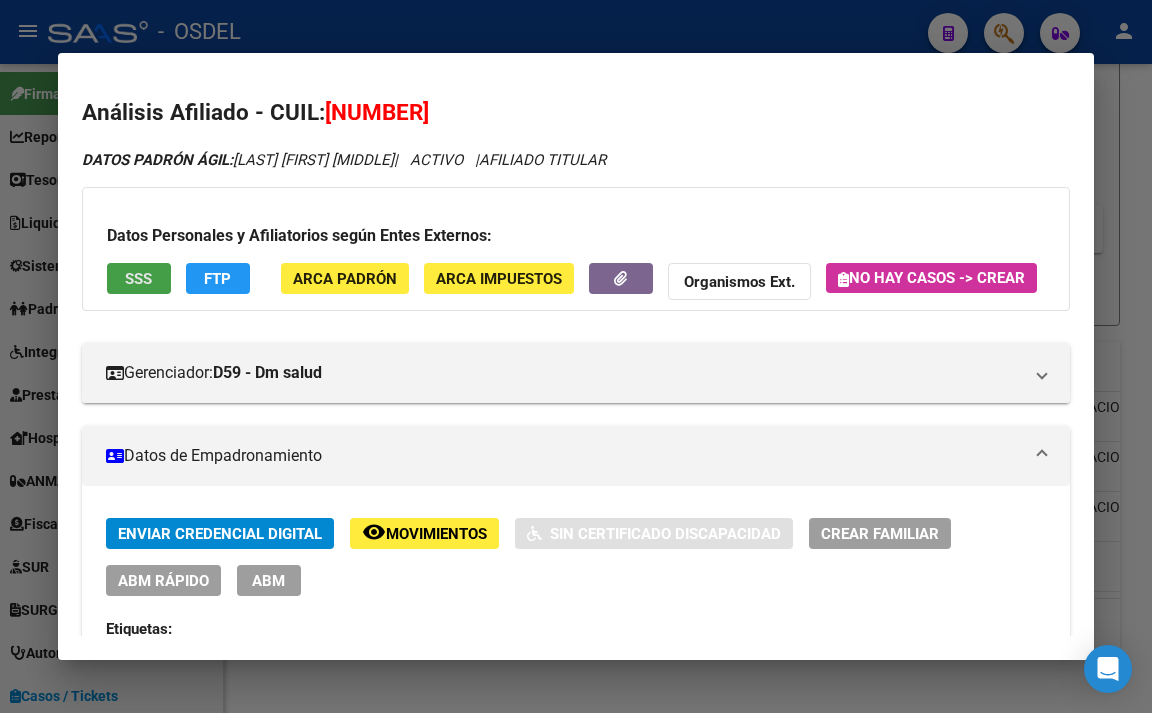 click on "SSS" at bounding box center [138, 279] 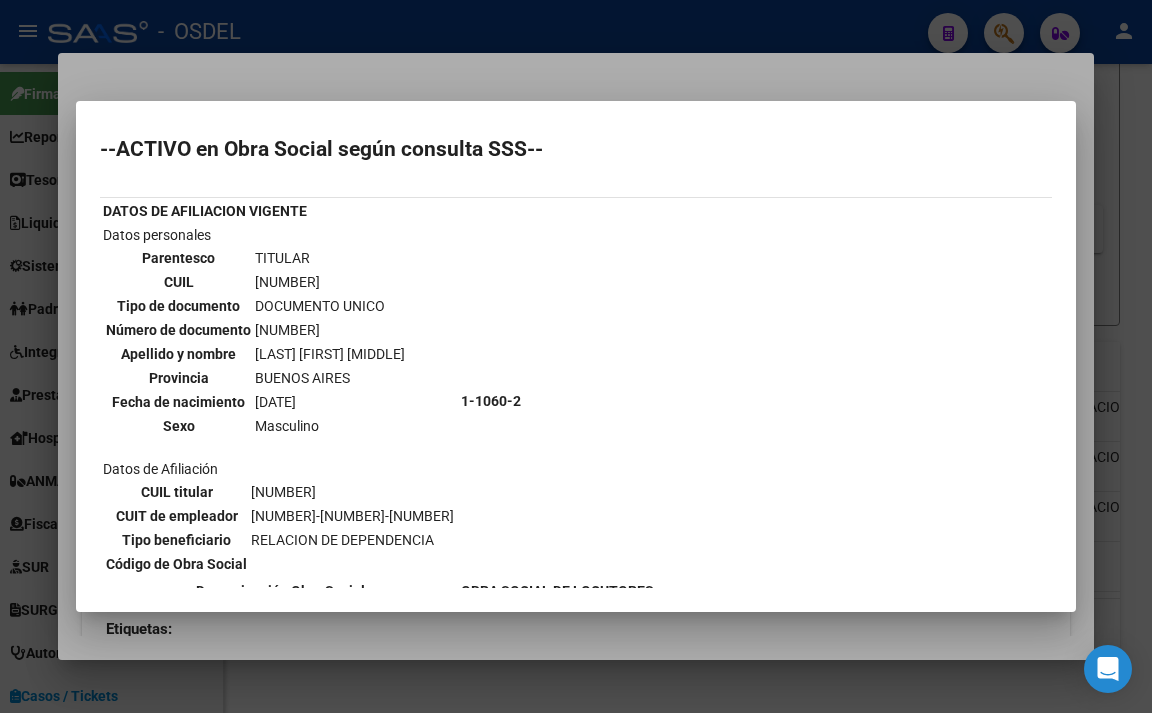 scroll, scrollTop: 0, scrollLeft: 0, axis: both 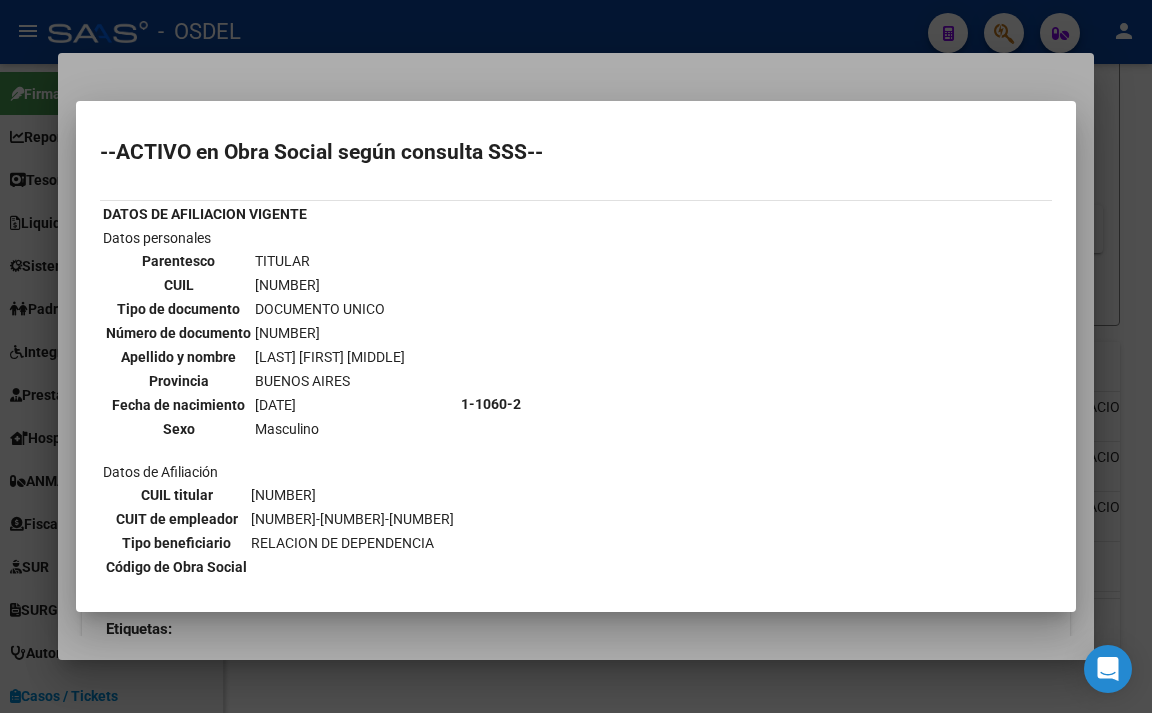 click at bounding box center (576, 356) 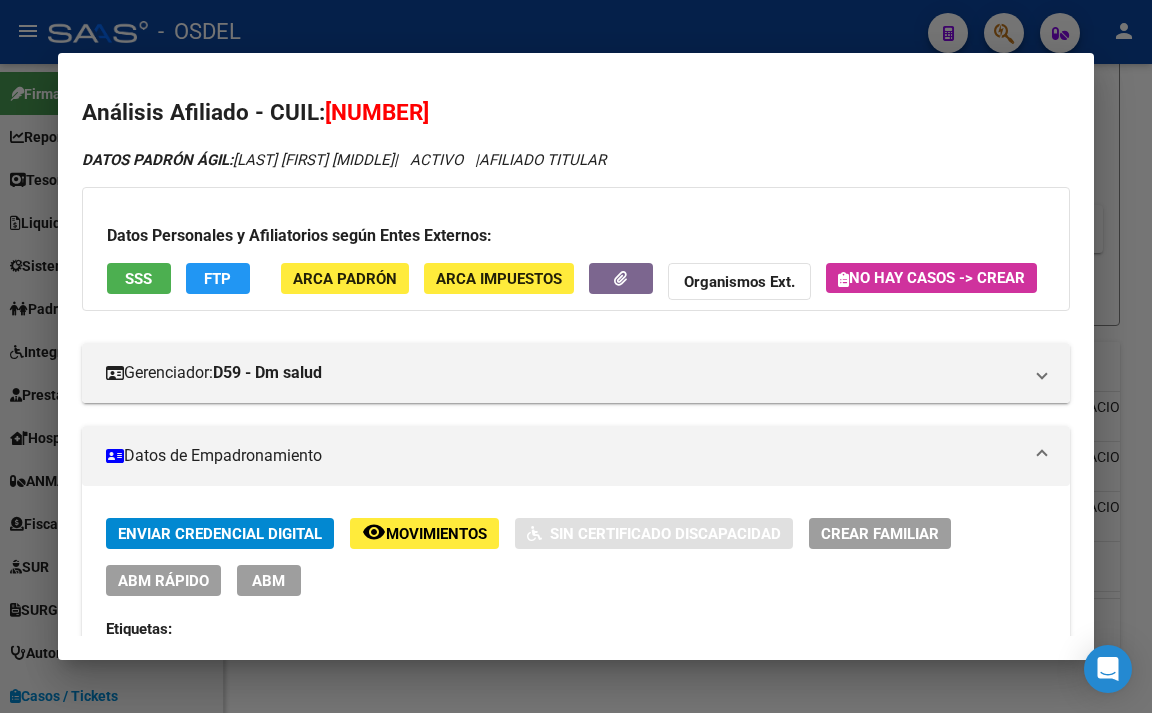 click on "SSS" at bounding box center [138, 279] 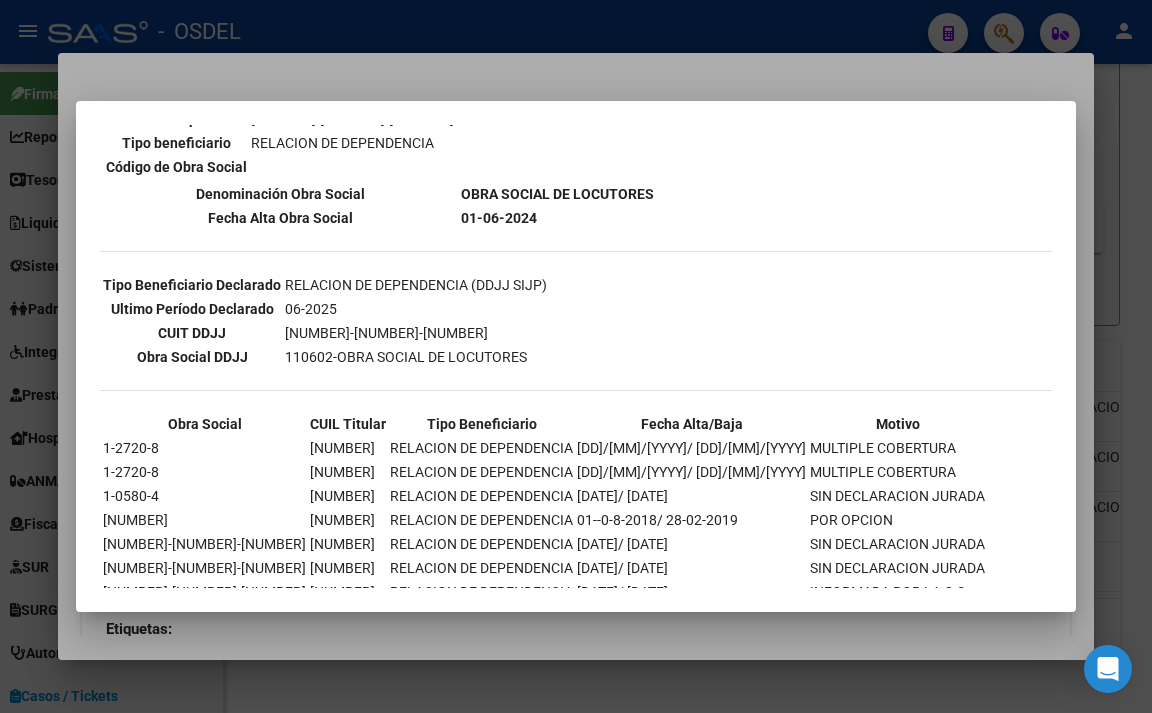 scroll, scrollTop: 482, scrollLeft: 0, axis: vertical 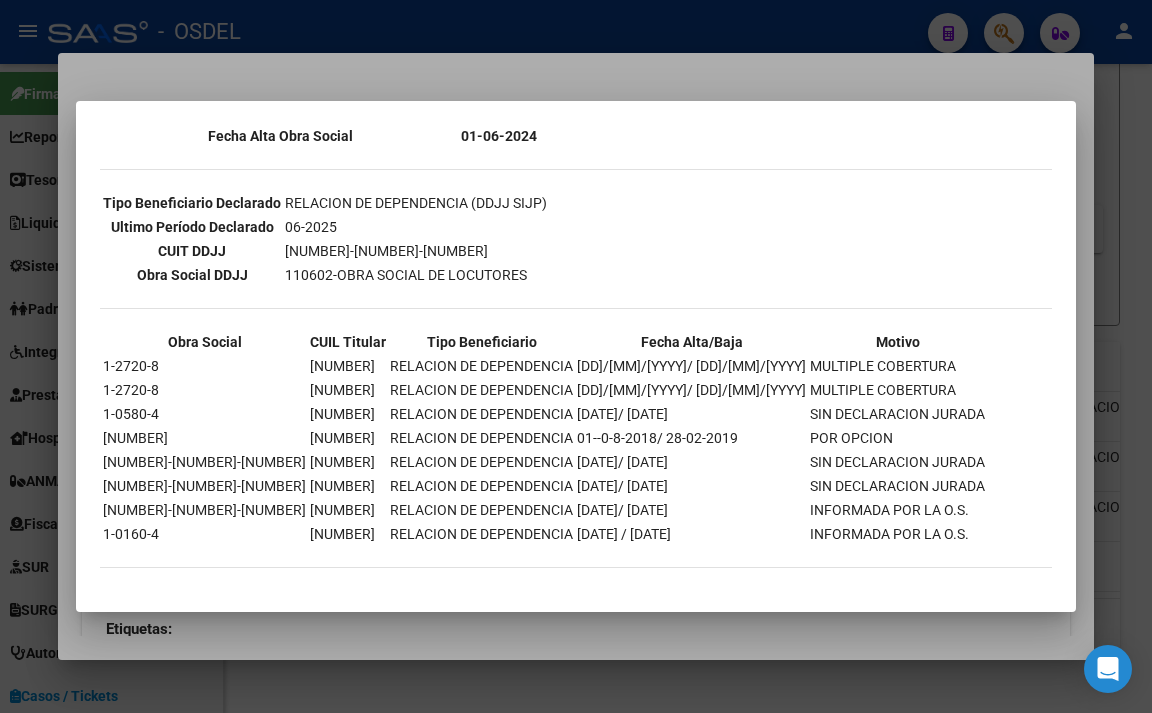 click at bounding box center [576, 356] 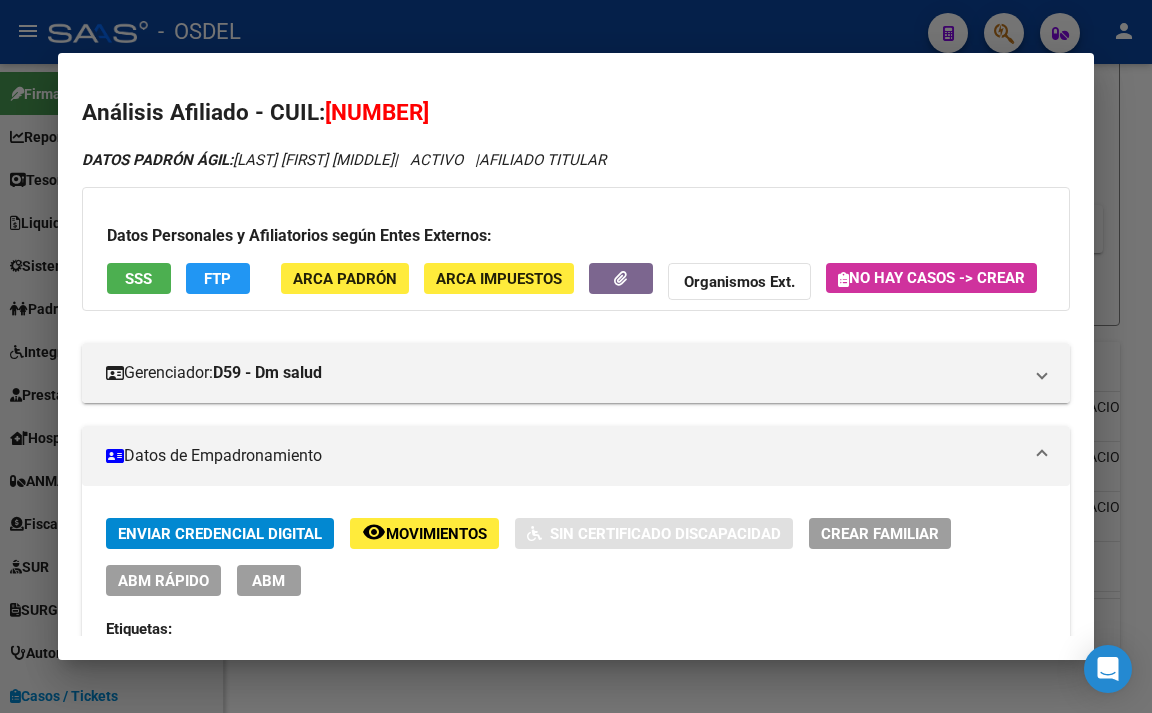 click at bounding box center (576, 356) 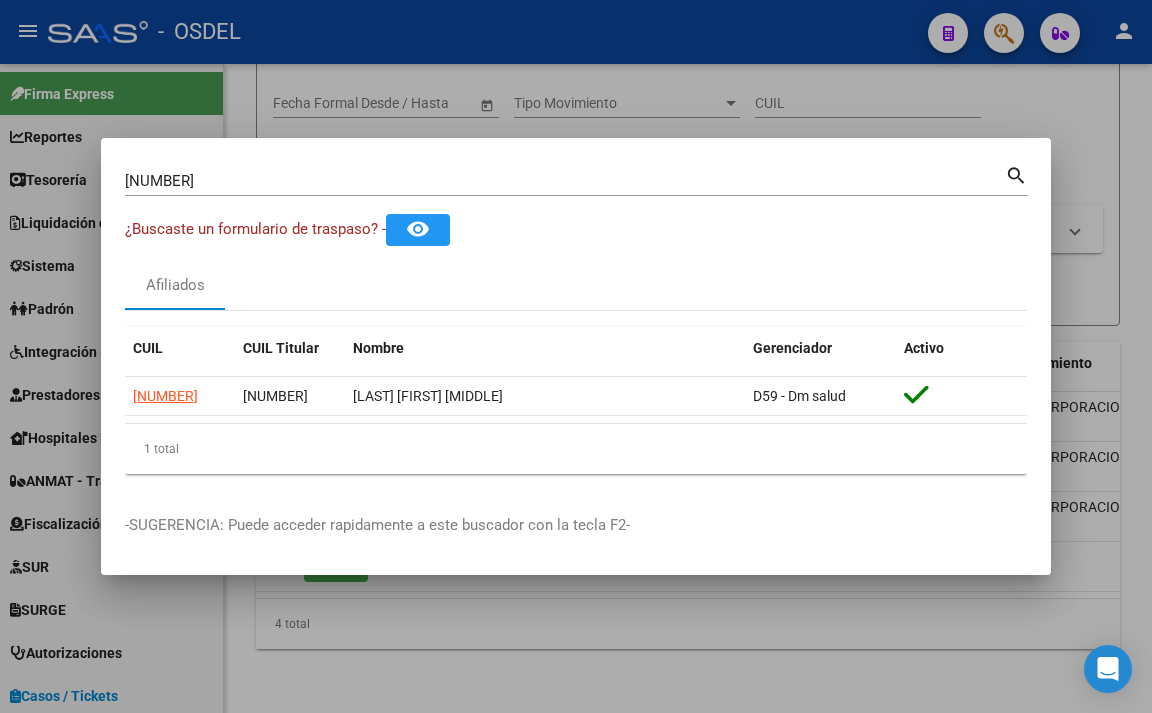 click on "[NUMBER]" at bounding box center [565, 181] 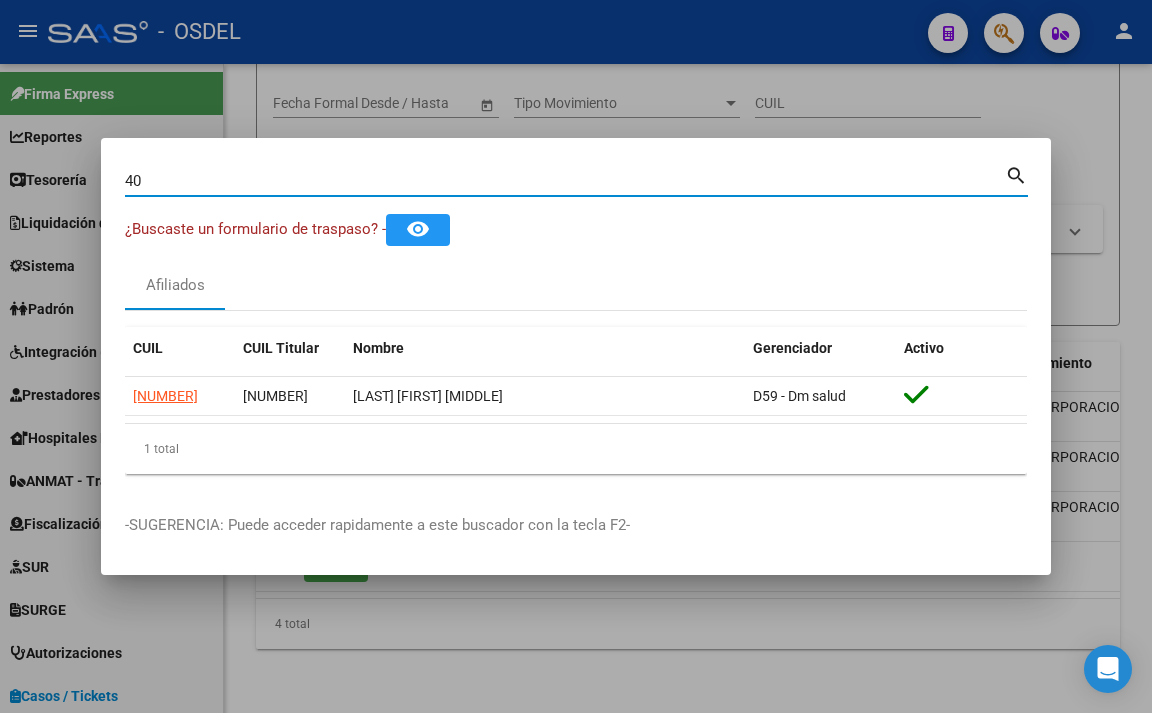 type on "4" 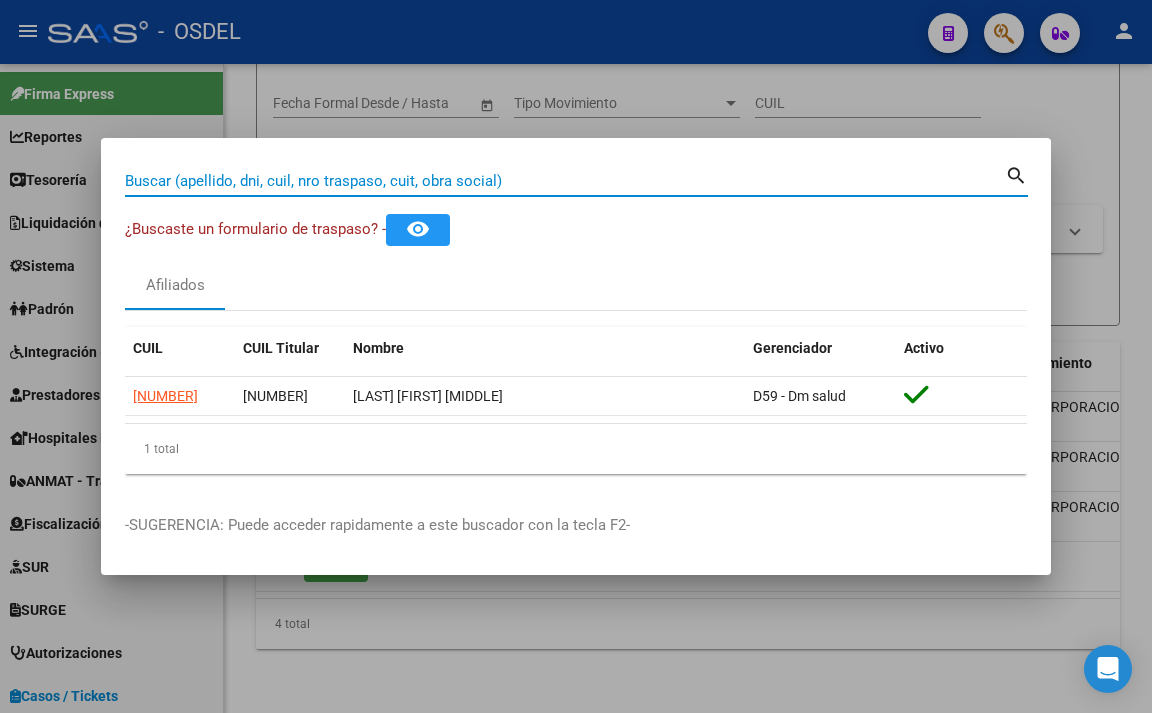 paste on "[NUMBER]" 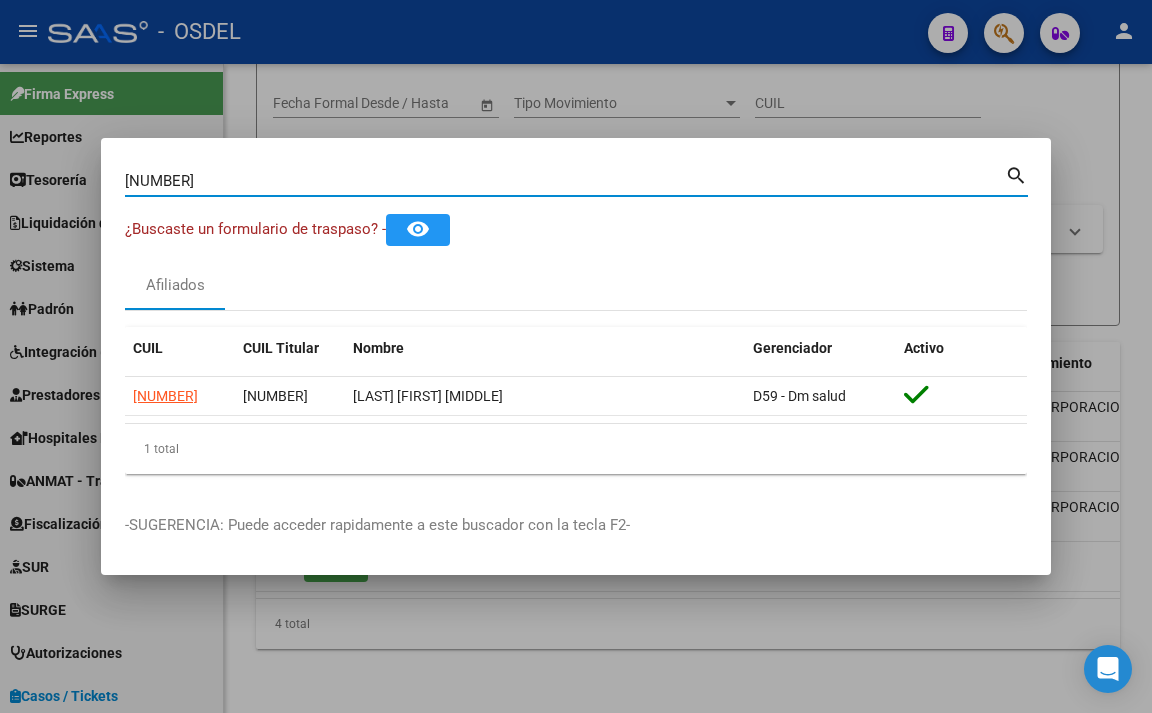 type on "[NUMBER]" 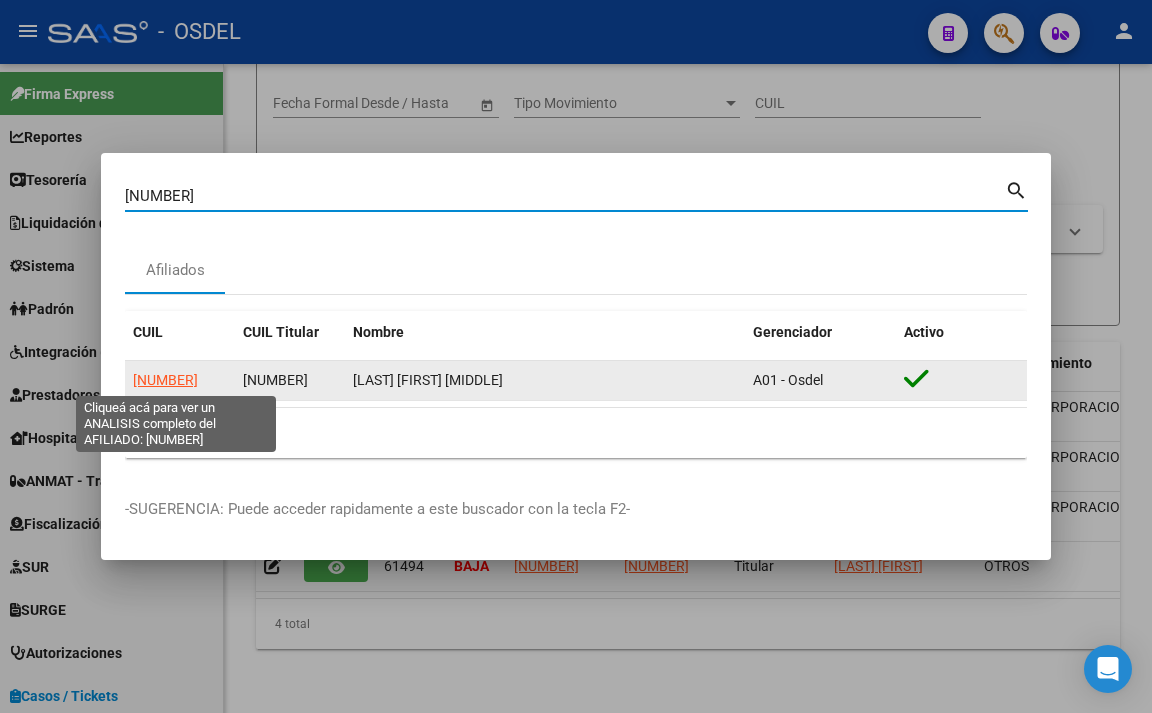 click on "[NUMBER]" 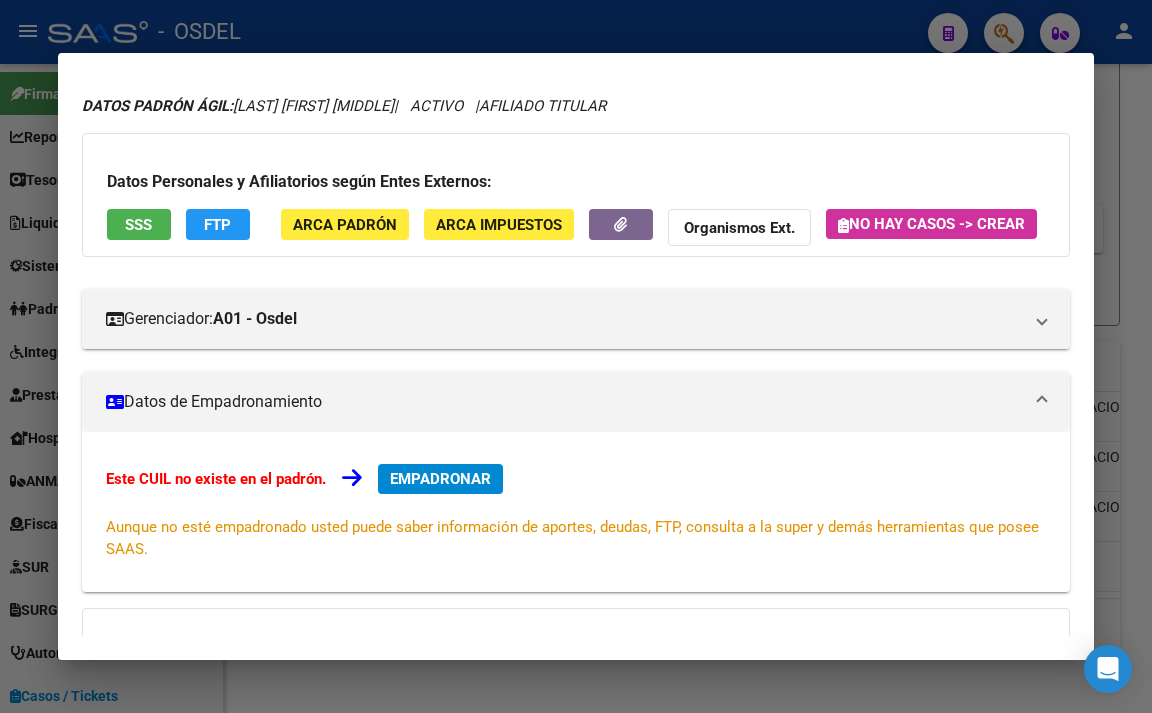 scroll, scrollTop: 0, scrollLeft: 0, axis: both 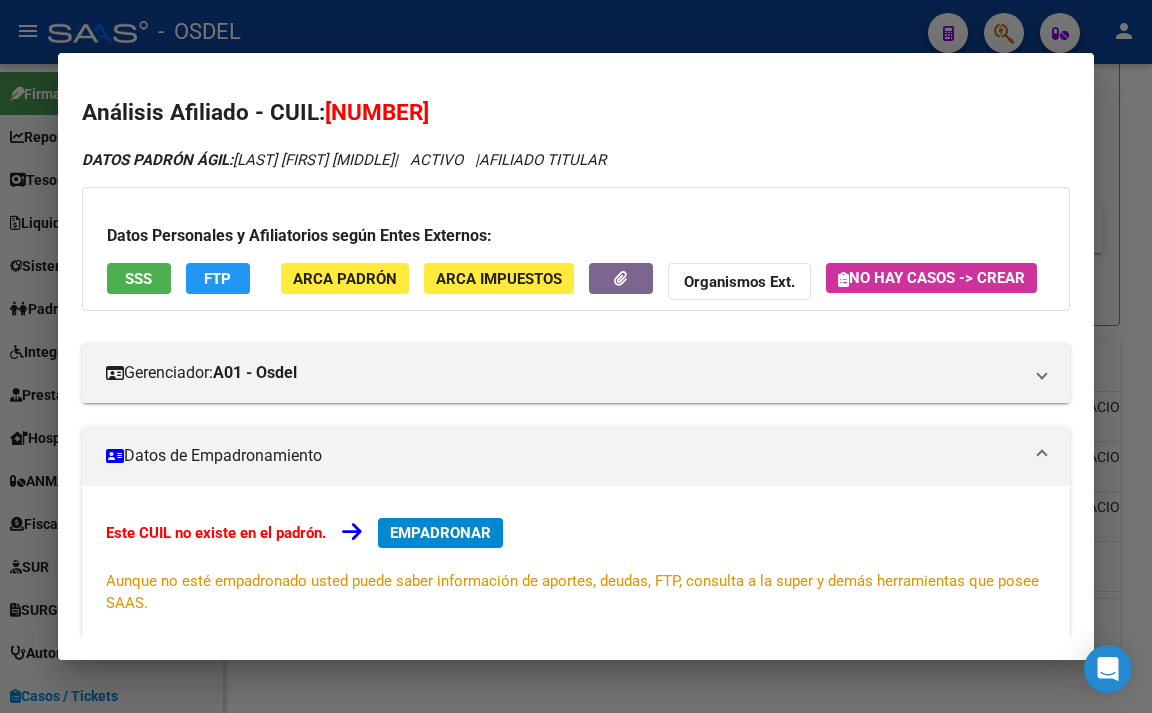 click on "FTP" 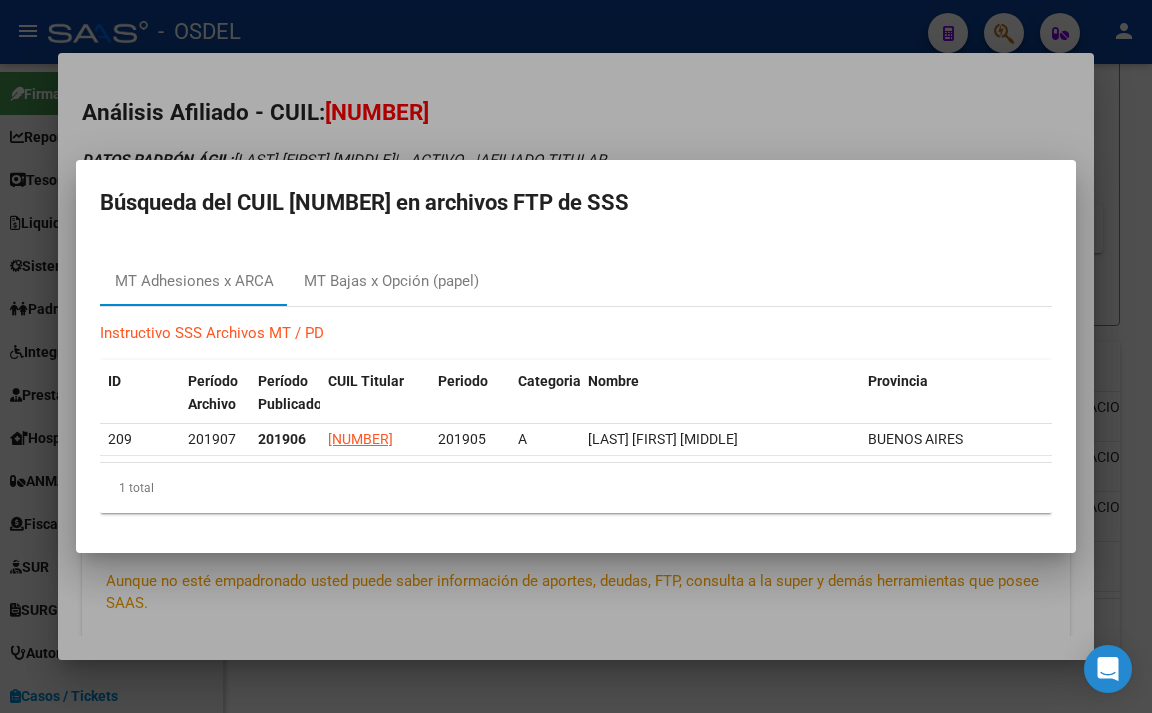 click at bounding box center [576, 356] 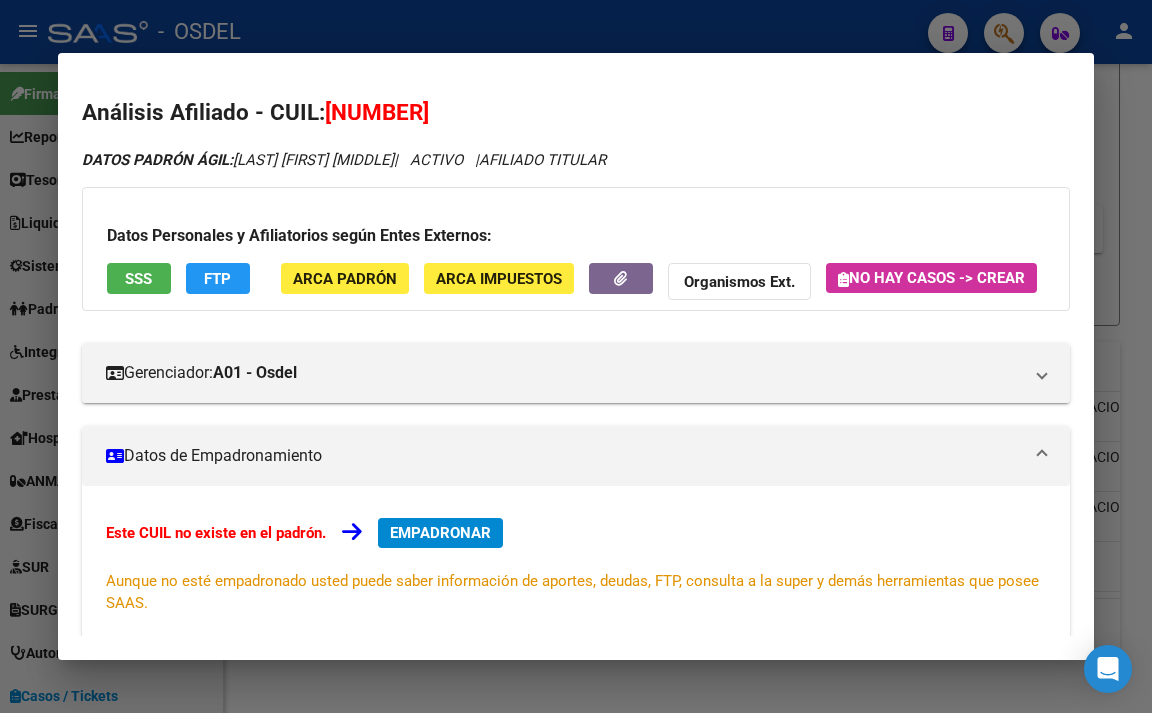 click on "SSS" at bounding box center (139, 278) 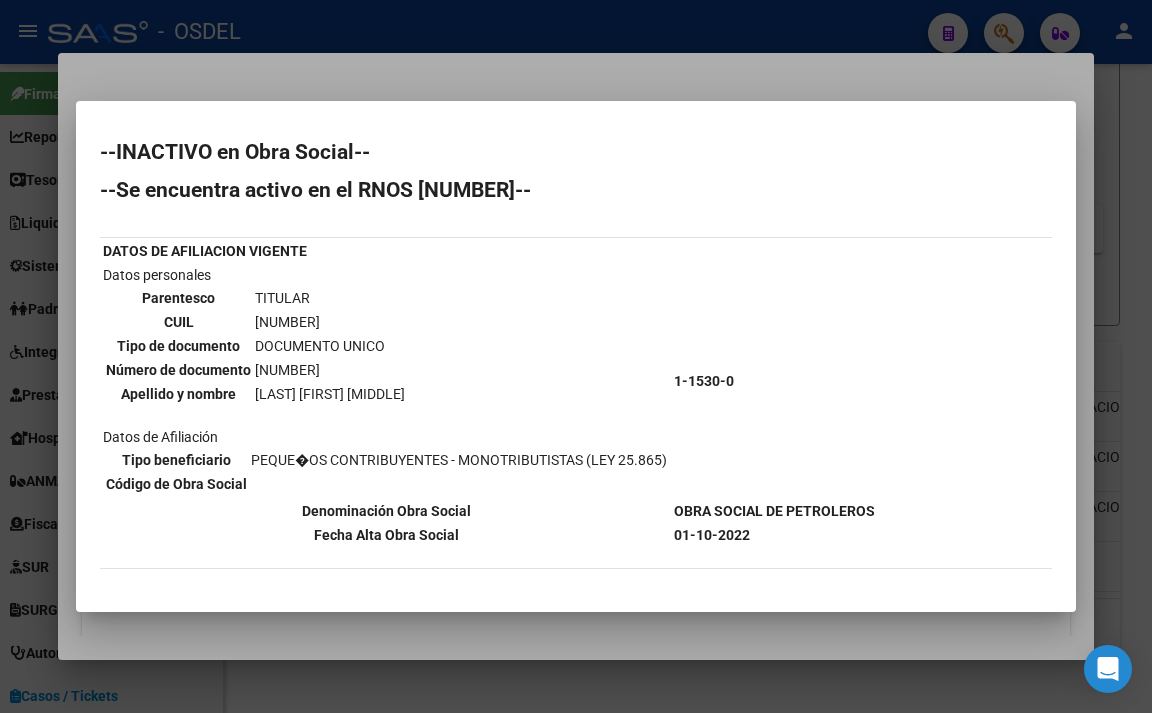 click at bounding box center (576, 356) 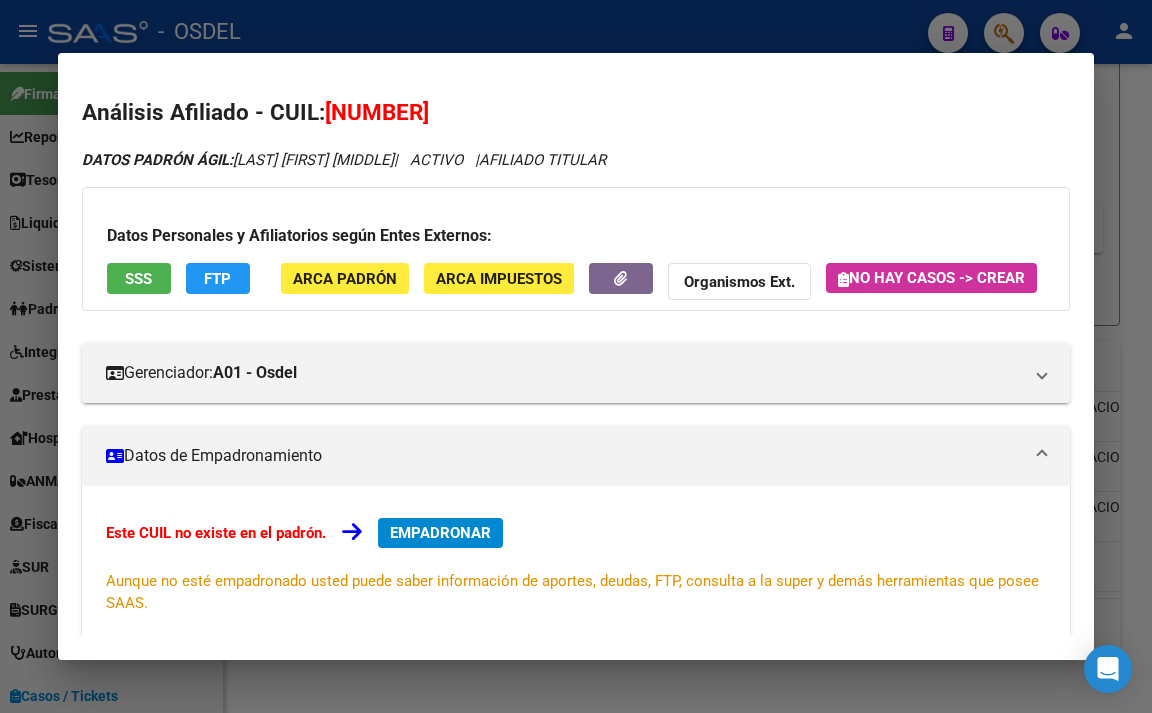 click at bounding box center (576, 356) 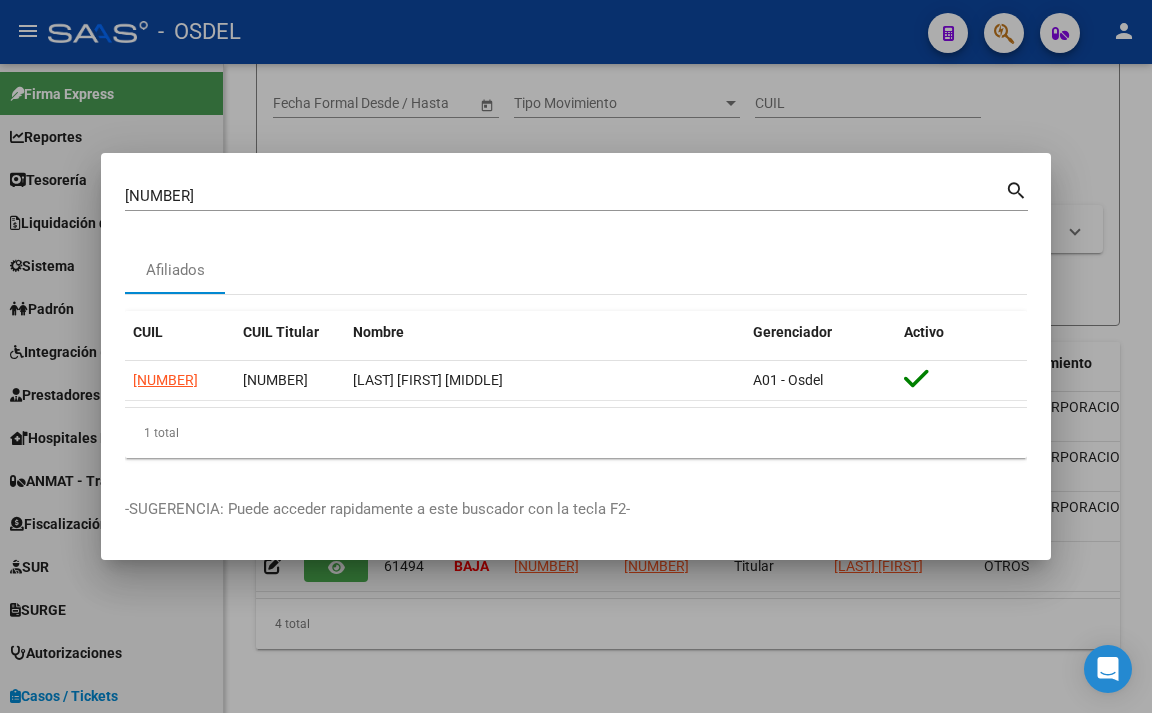 click at bounding box center (576, 356) 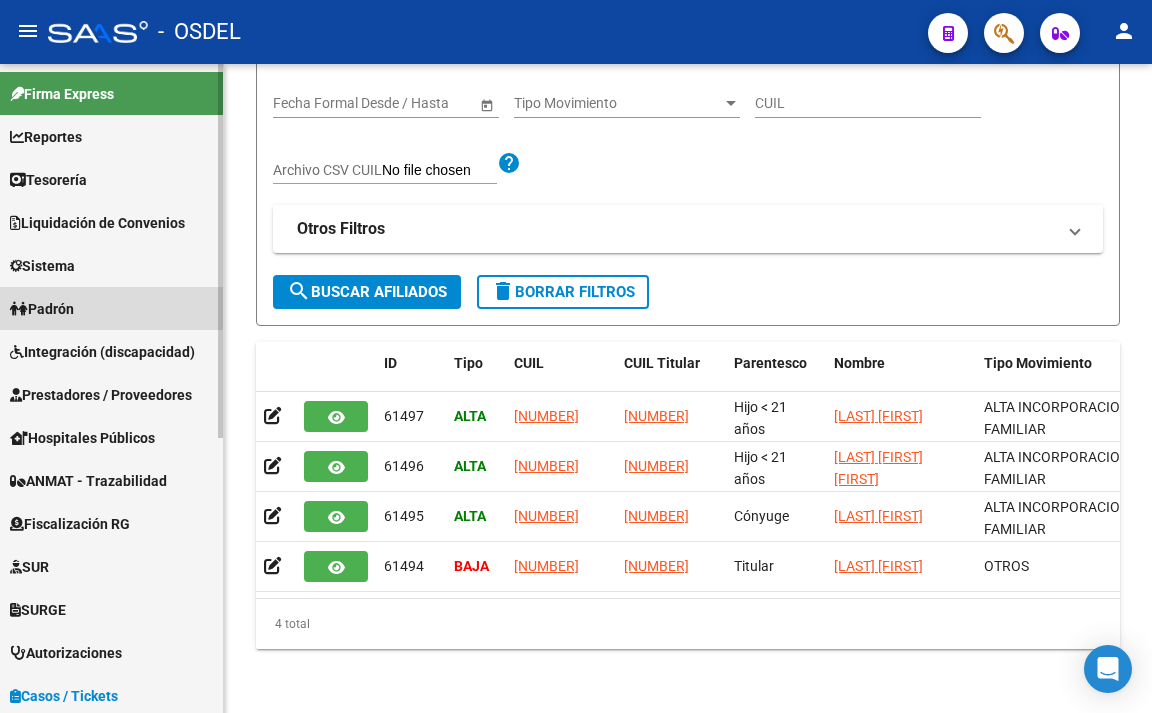 click on "Padrón" at bounding box center [111, 308] 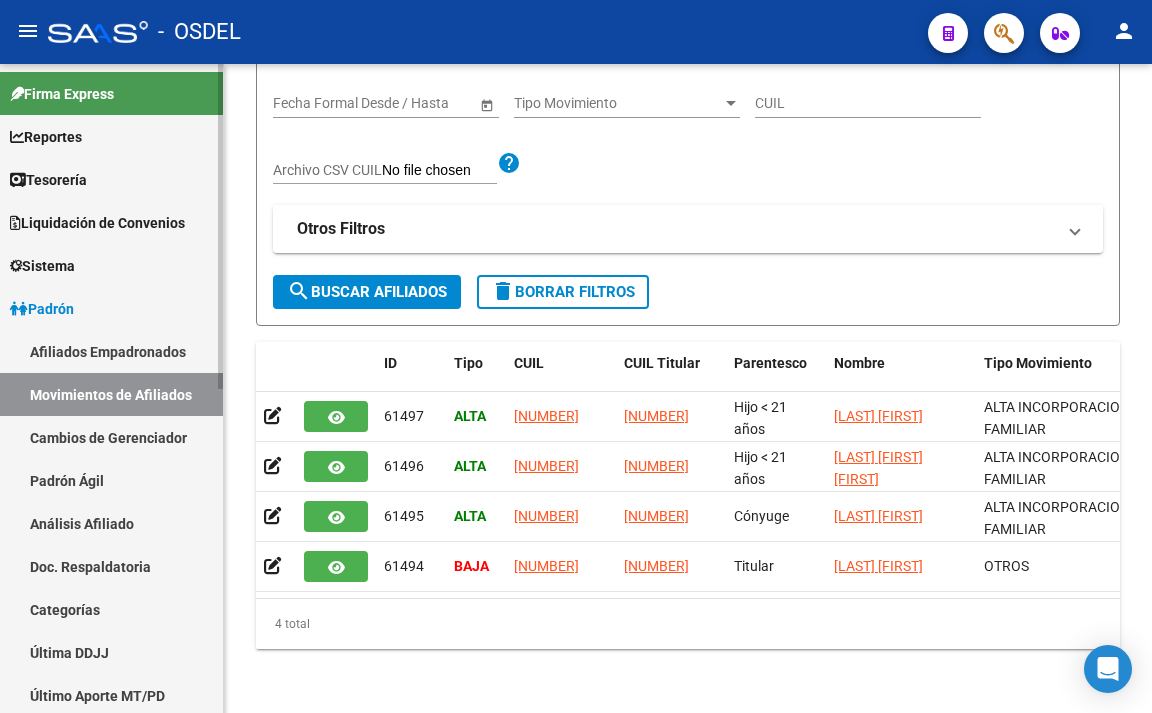 click on "Reportes" at bounding box center [111, 136] 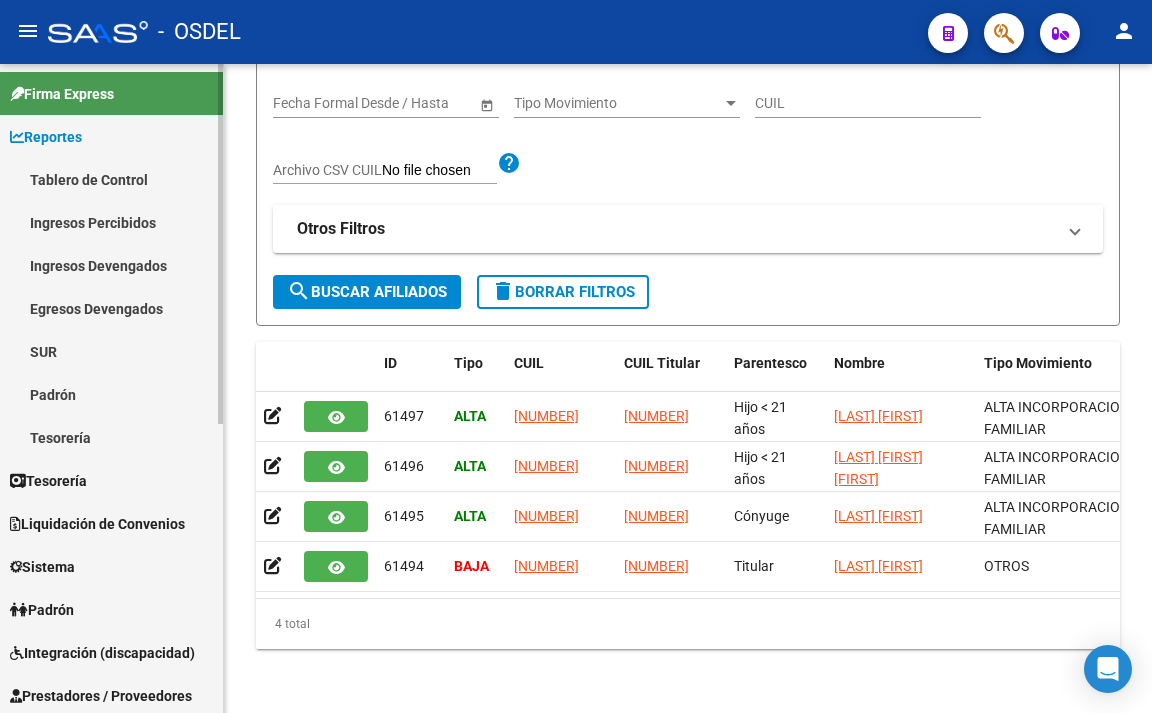 click on "Padrón" at bounding box center [111, 394] 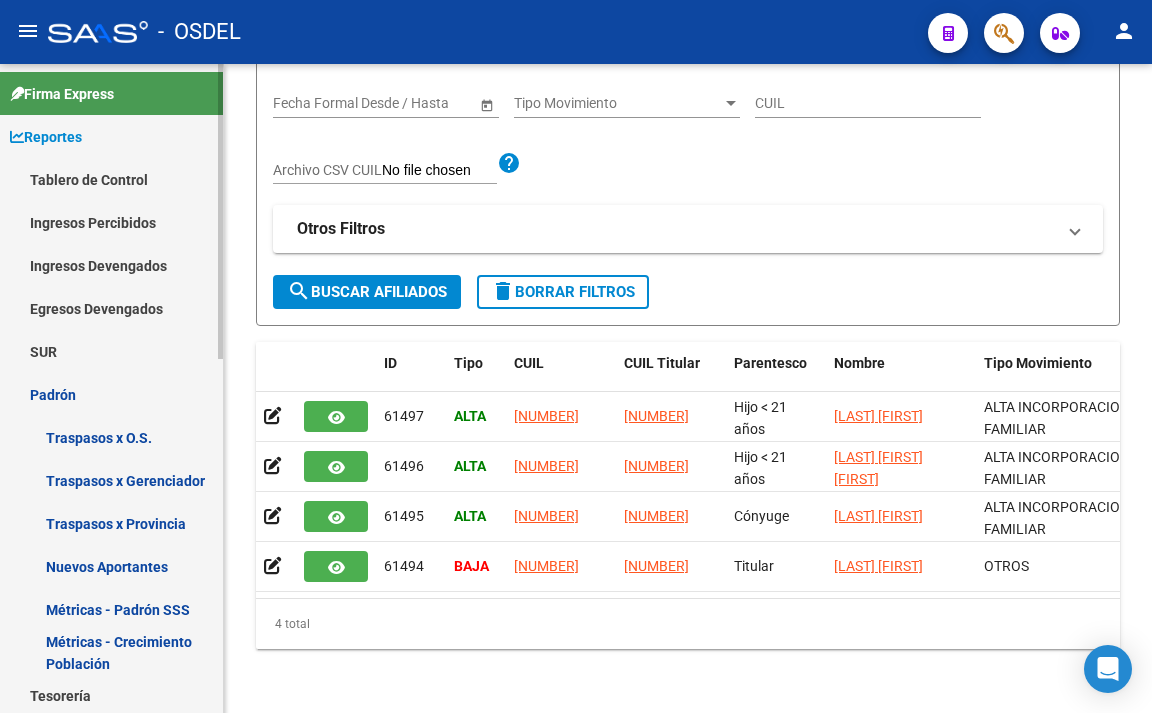 click on "Métricas - Padrón SSS" at bounding box center [111, 609] 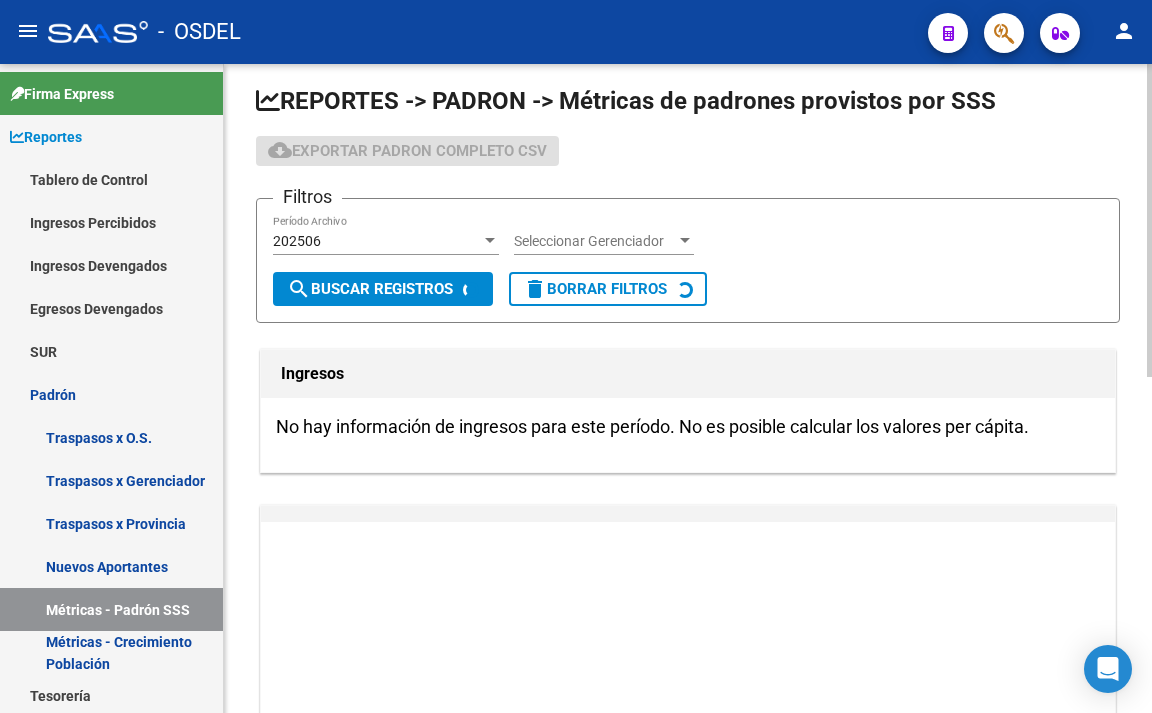 scroll, scrollTop: 0, scrollLeft: 0, axis: both 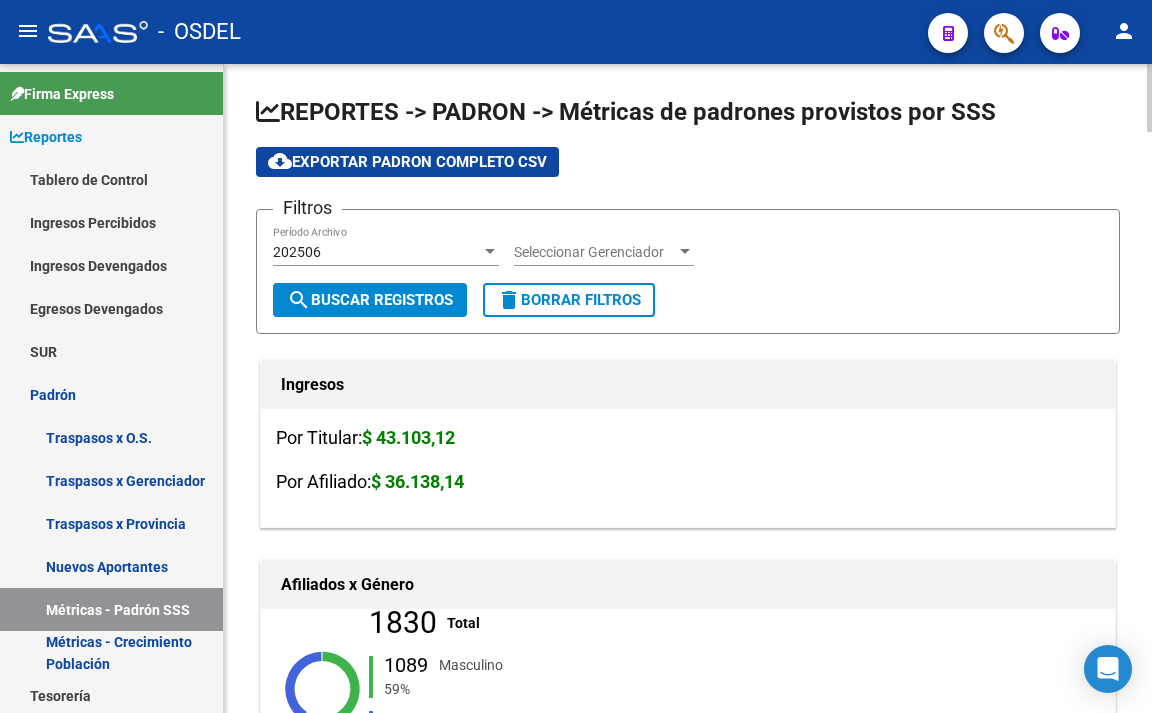 click on "202506" at bounding box center [377, 252] 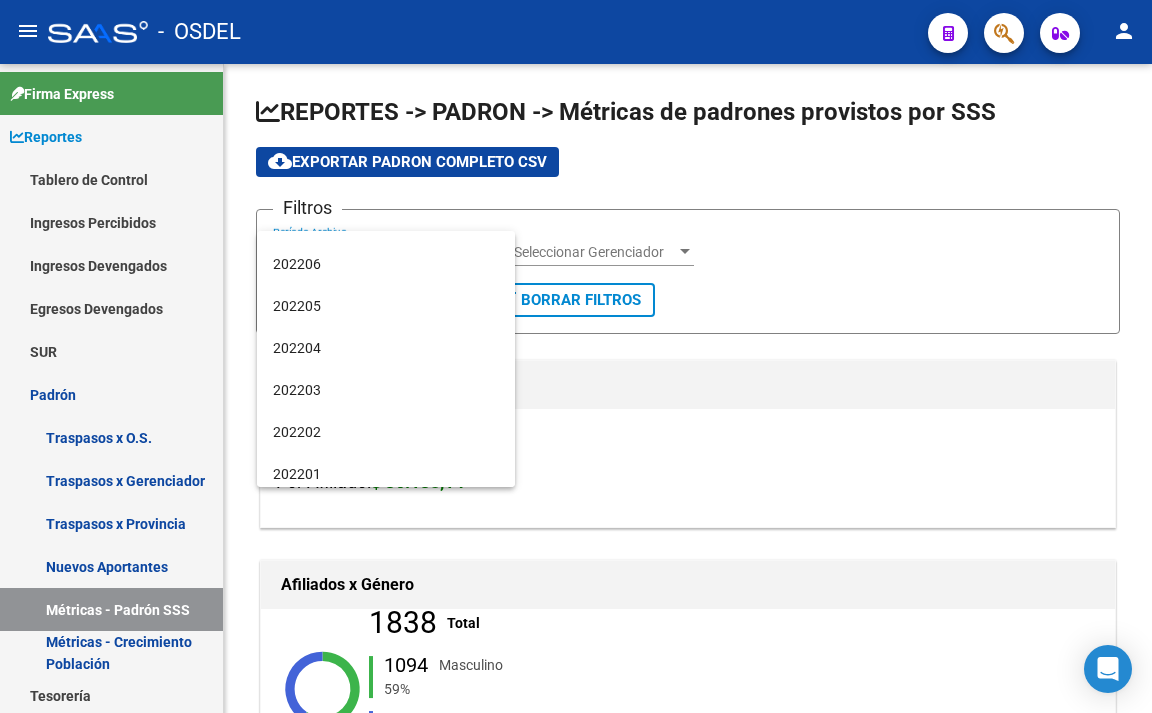 scroll, scrollTop: 1634, scrollLeft: 0, axis: vertical 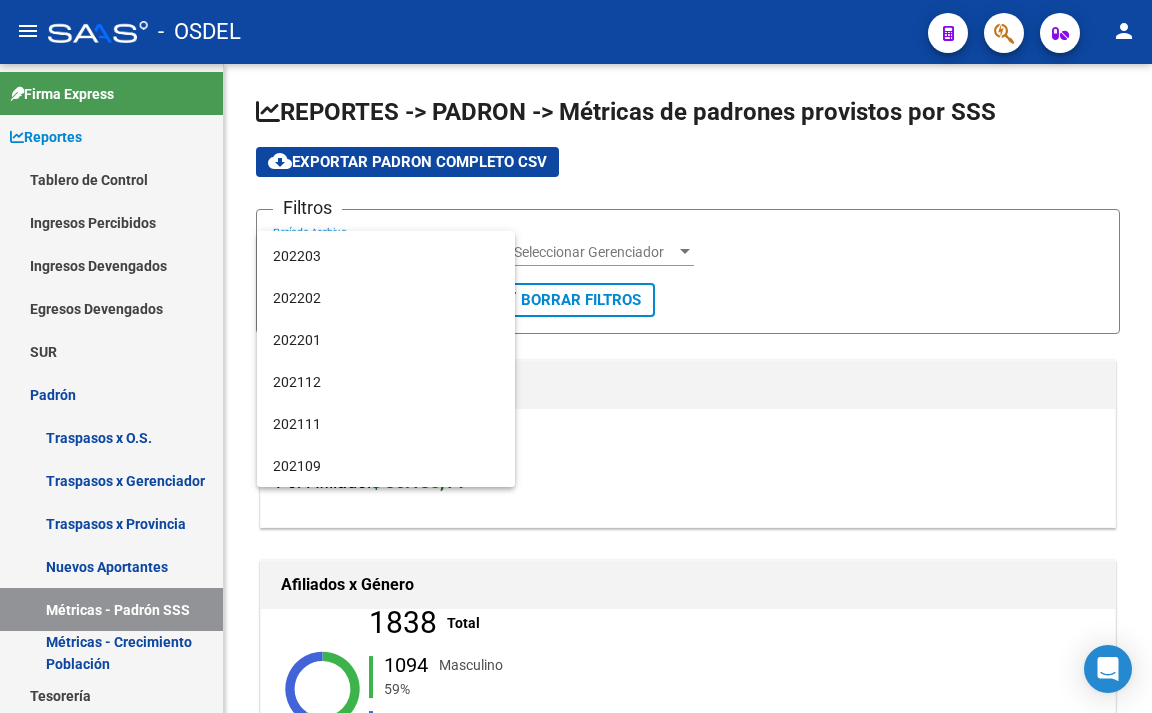 click at bounding box center [576, 356] 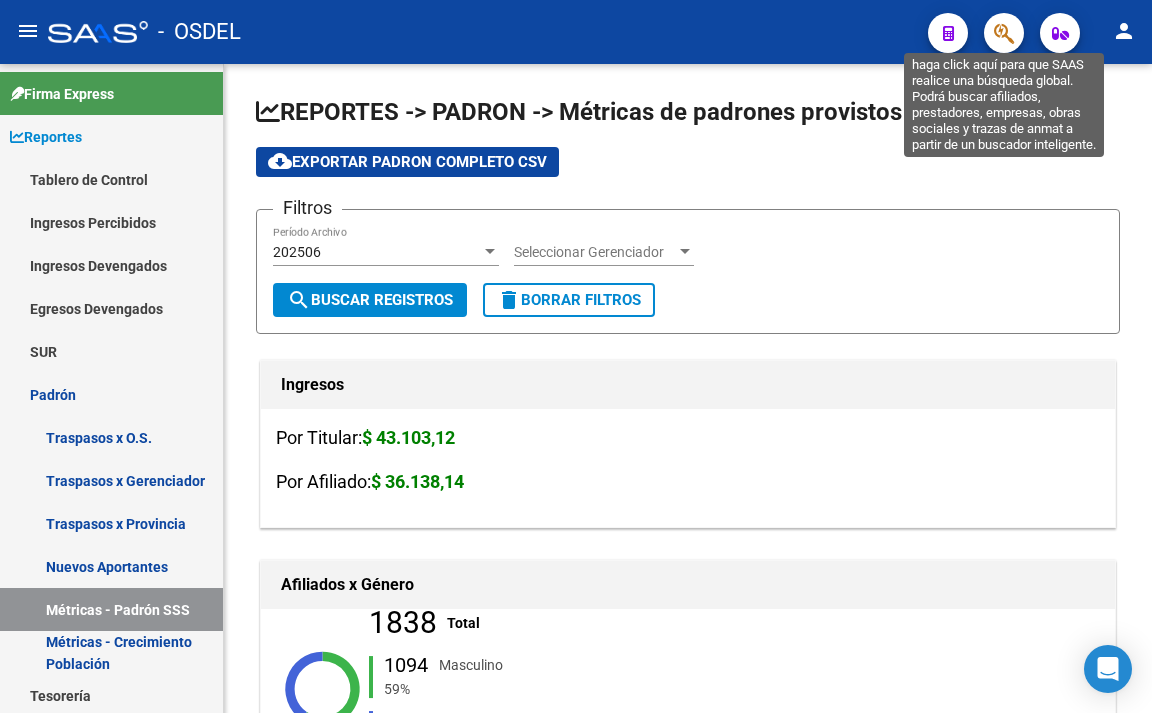 click 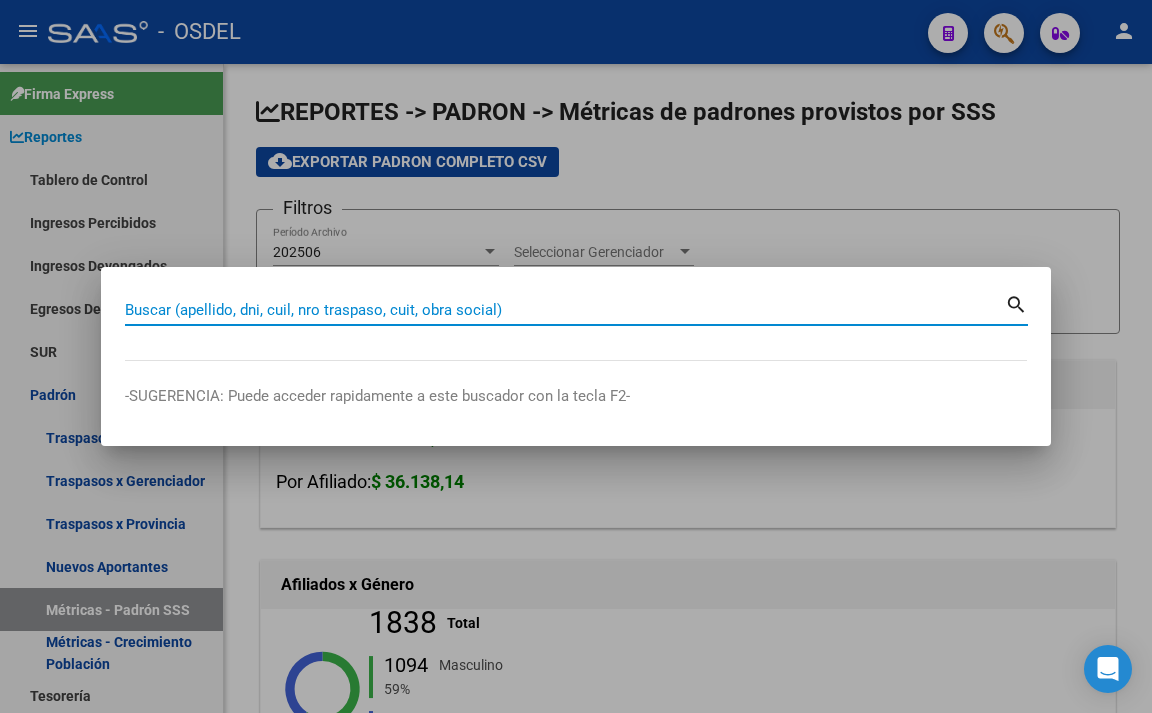 click on "Buscar (apellido, dni, cuil, nro traspaso, cuit, obra social)" at bounding box center [565, 310] 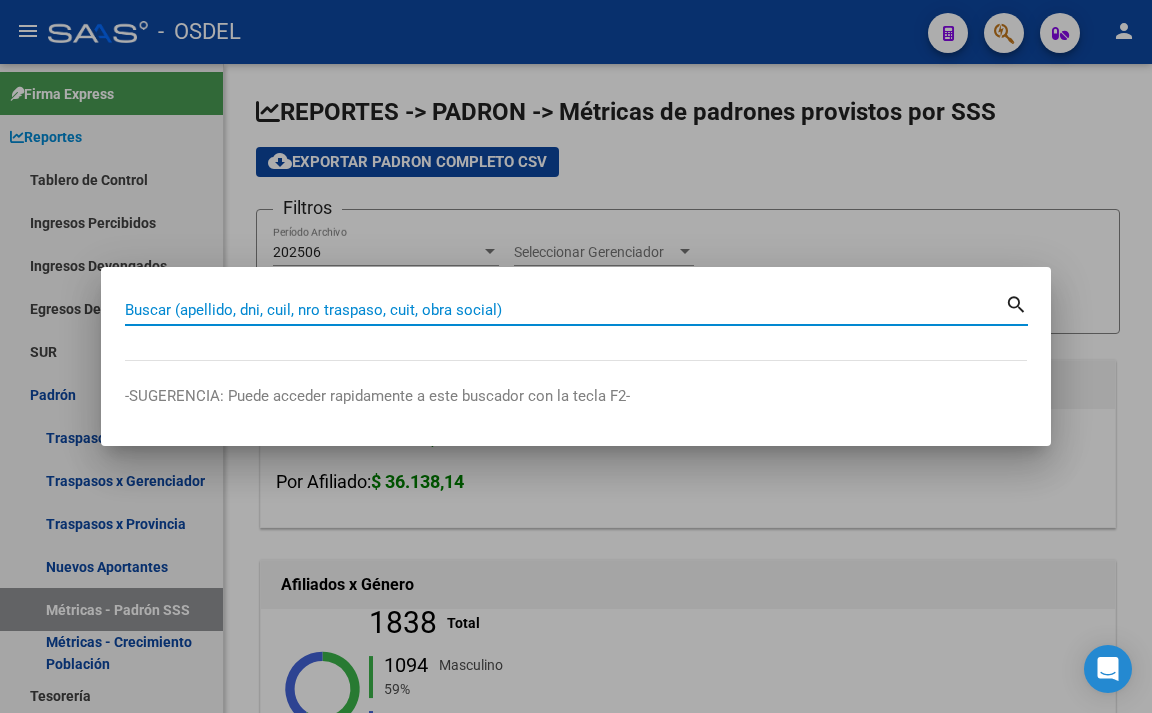 paste on "[NUMBER]" 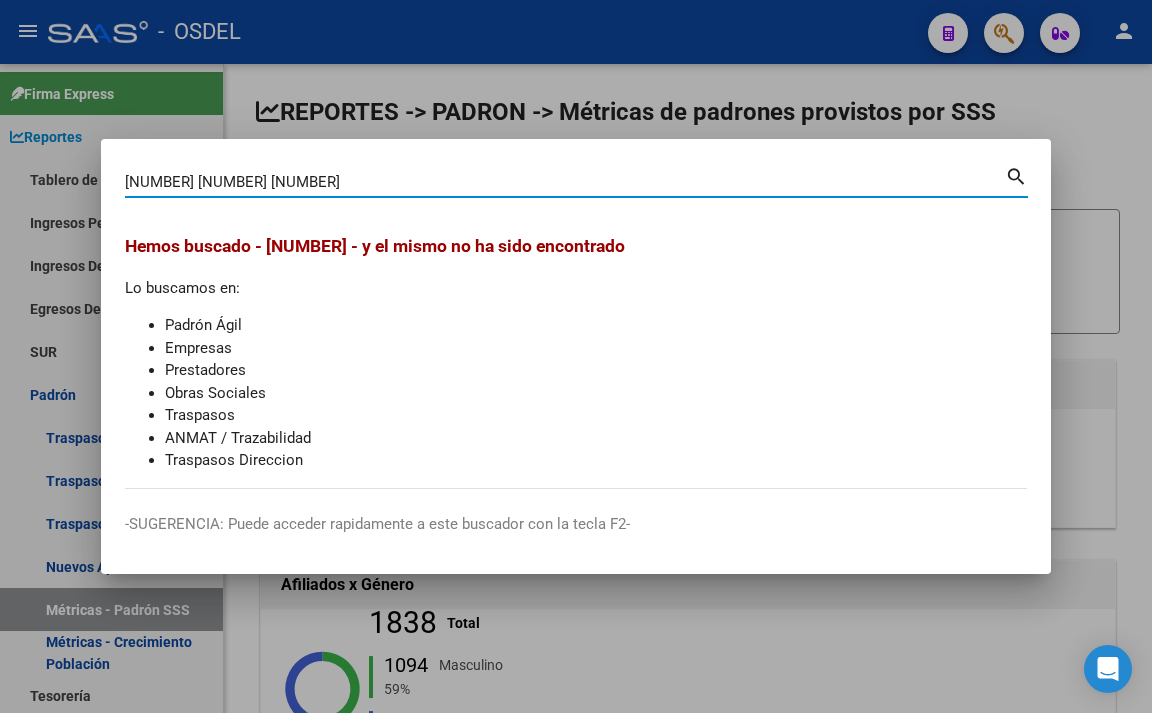 click on "[NUMBER] [NUMBER] [NUMBER]" at bounding box center [565, 182] 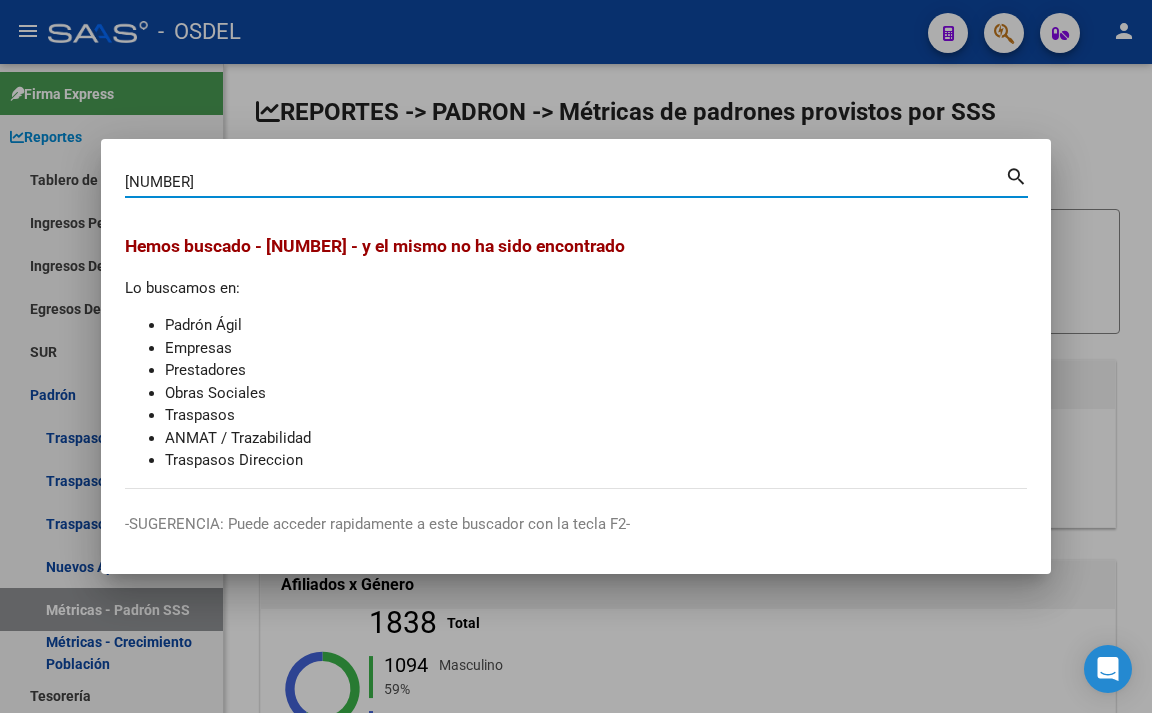 click on "[NUMBER]" at bounding box center (565, 182) 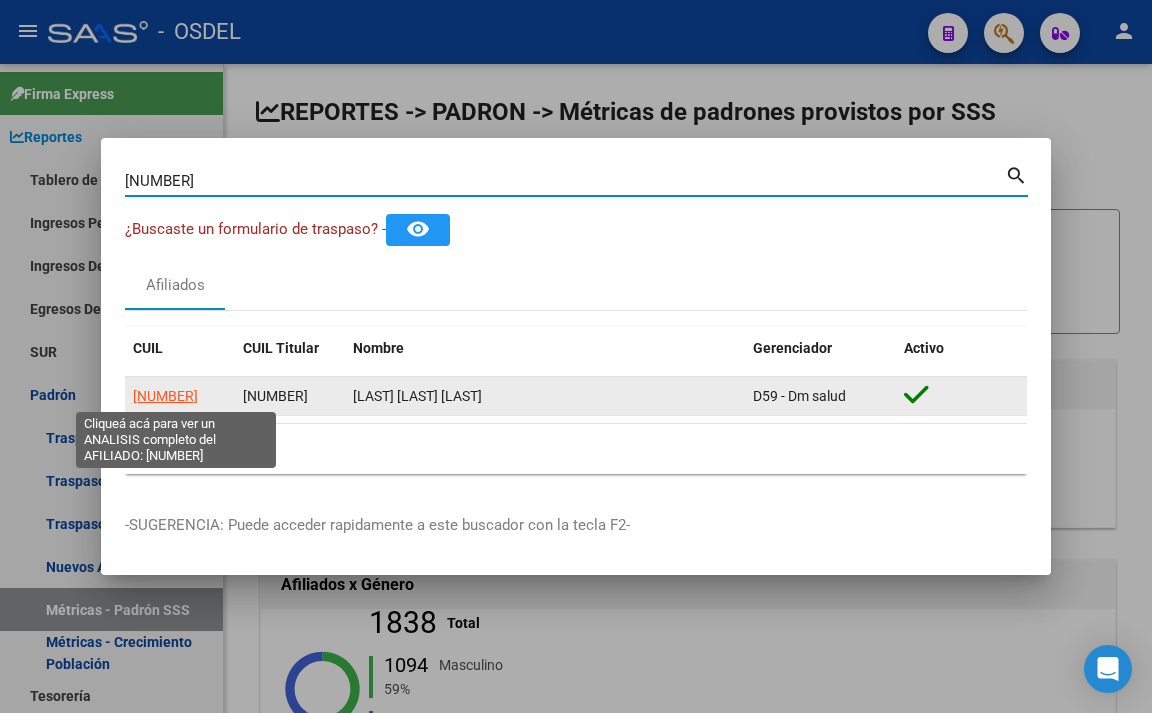 click on "[NUMBER]" 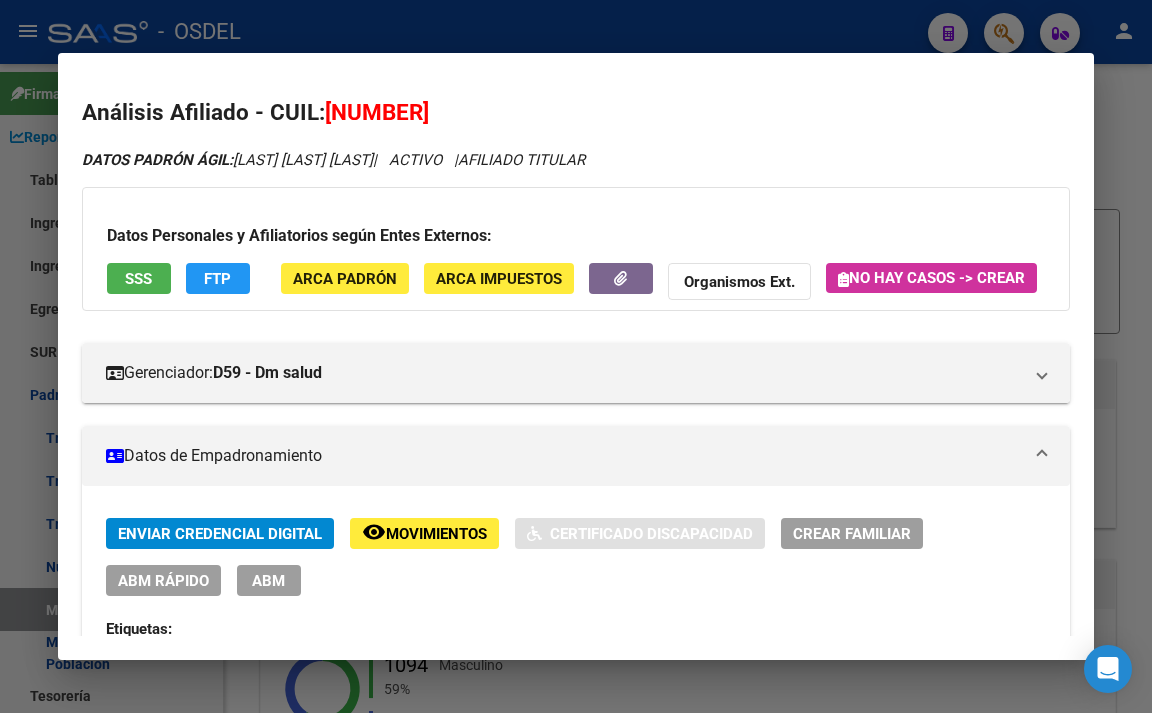 click on "SSS" at bounding box center [138, 279] 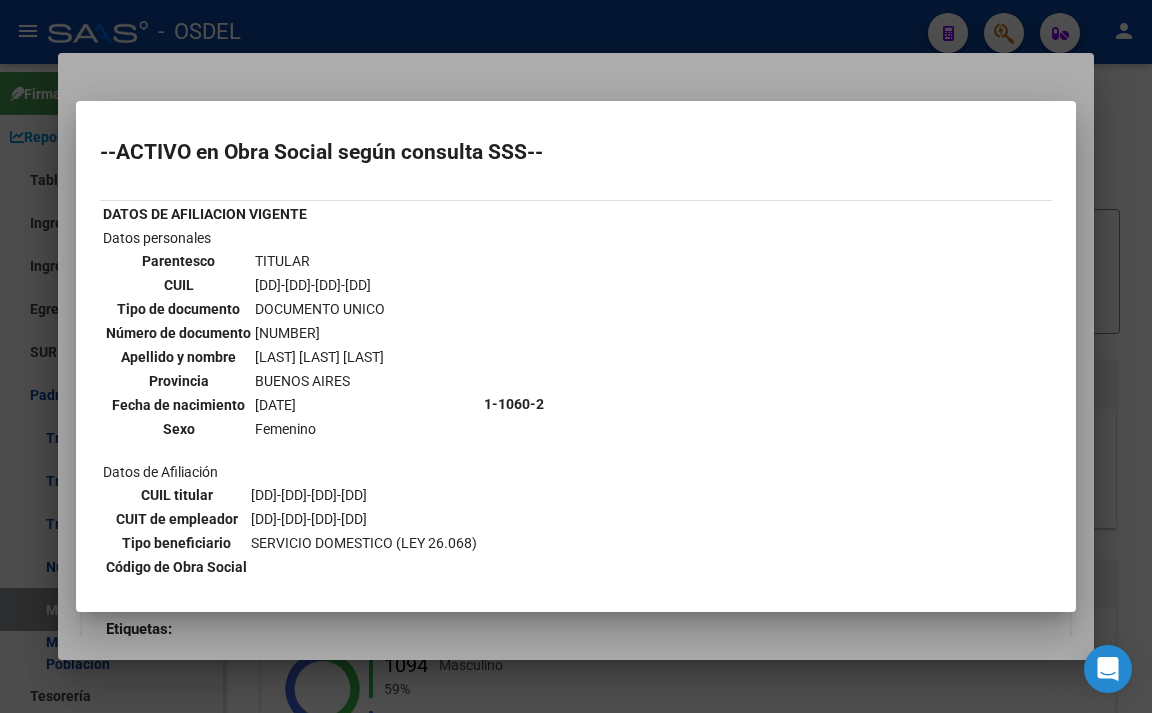 click at bounding box center (576, 356) 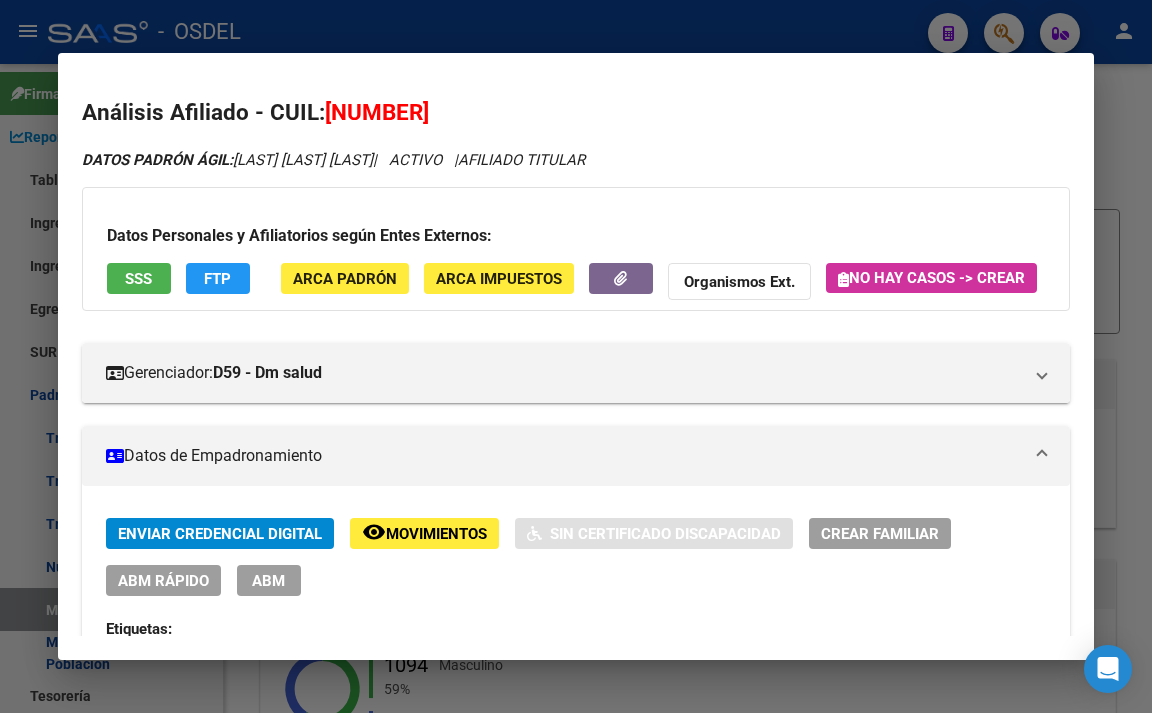 click at bounding box center (576, 356) 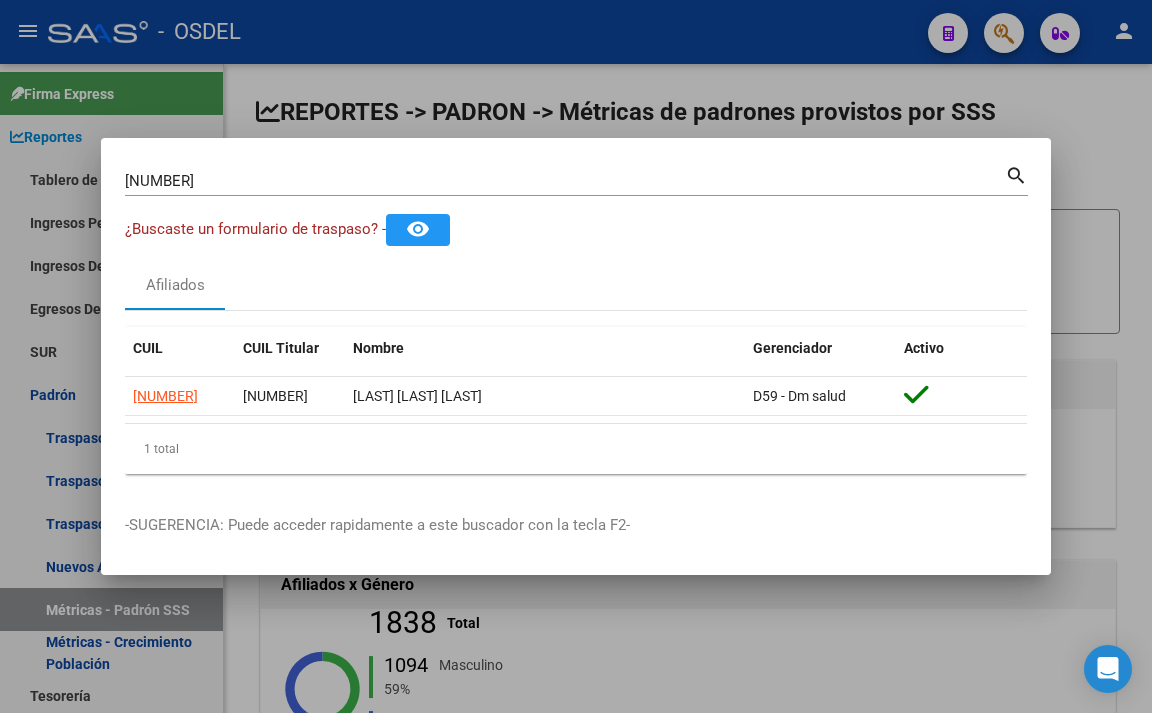 click at bounding box center [576, 356] 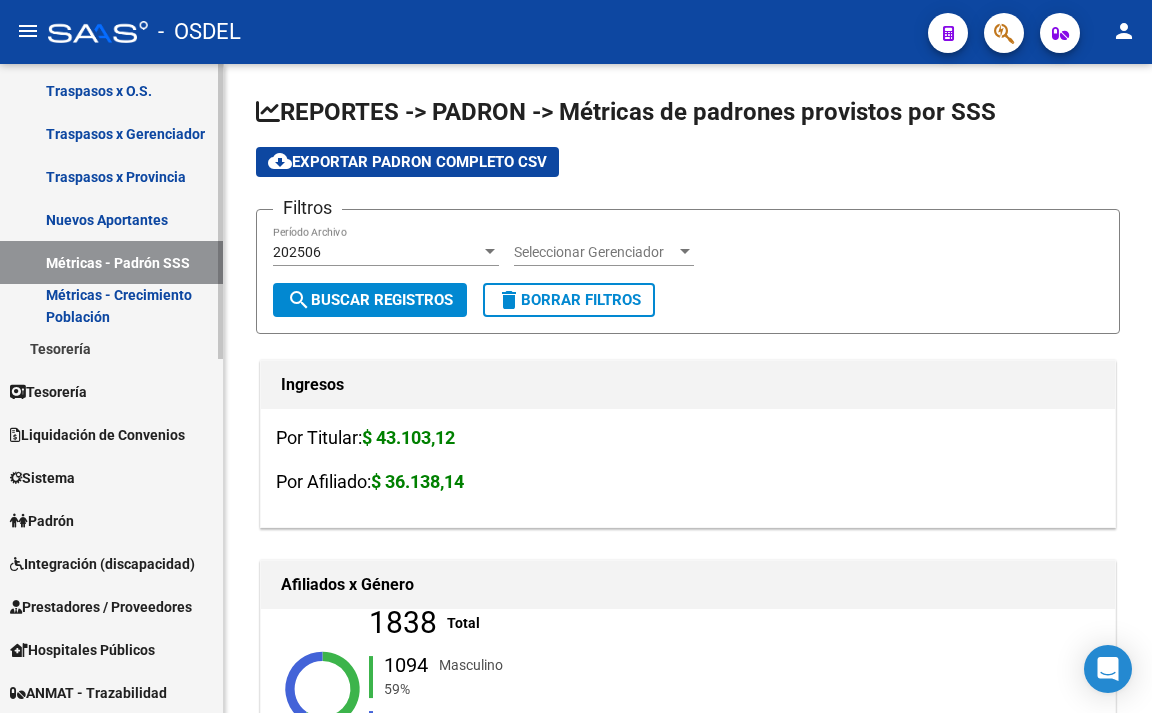 scroll, scrollTop: 400, scrollLeft: 0, axis: vertical 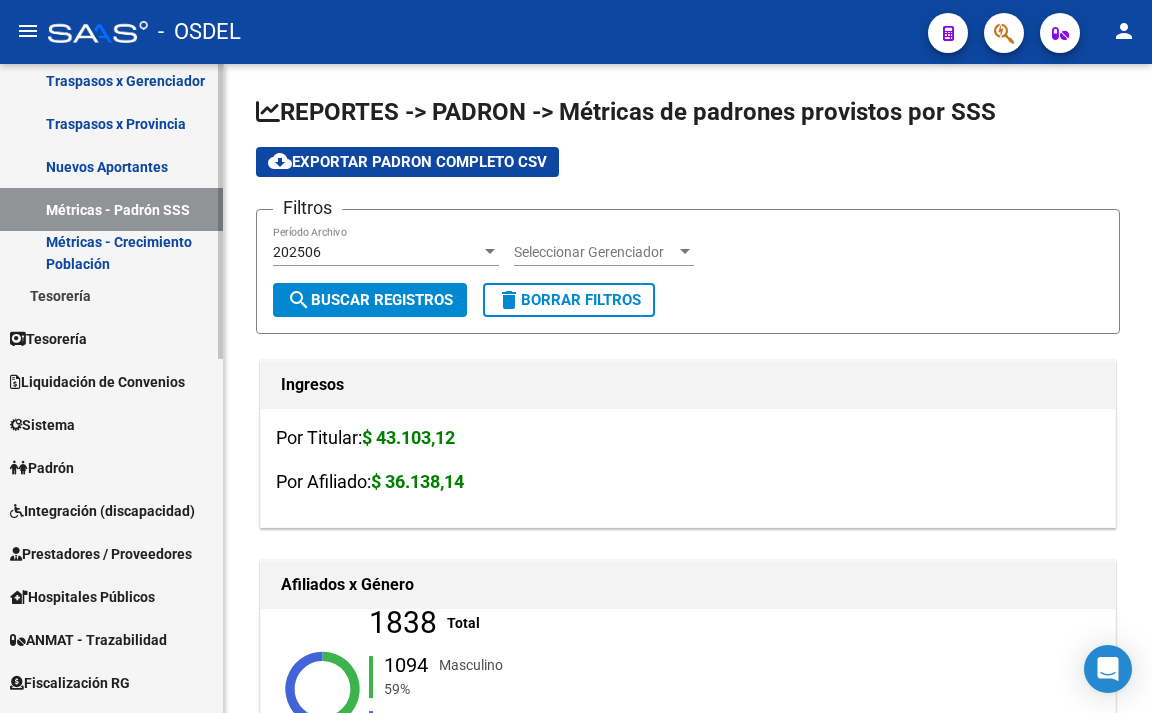 click on "Tesorería" at bounding box center (111, 338) 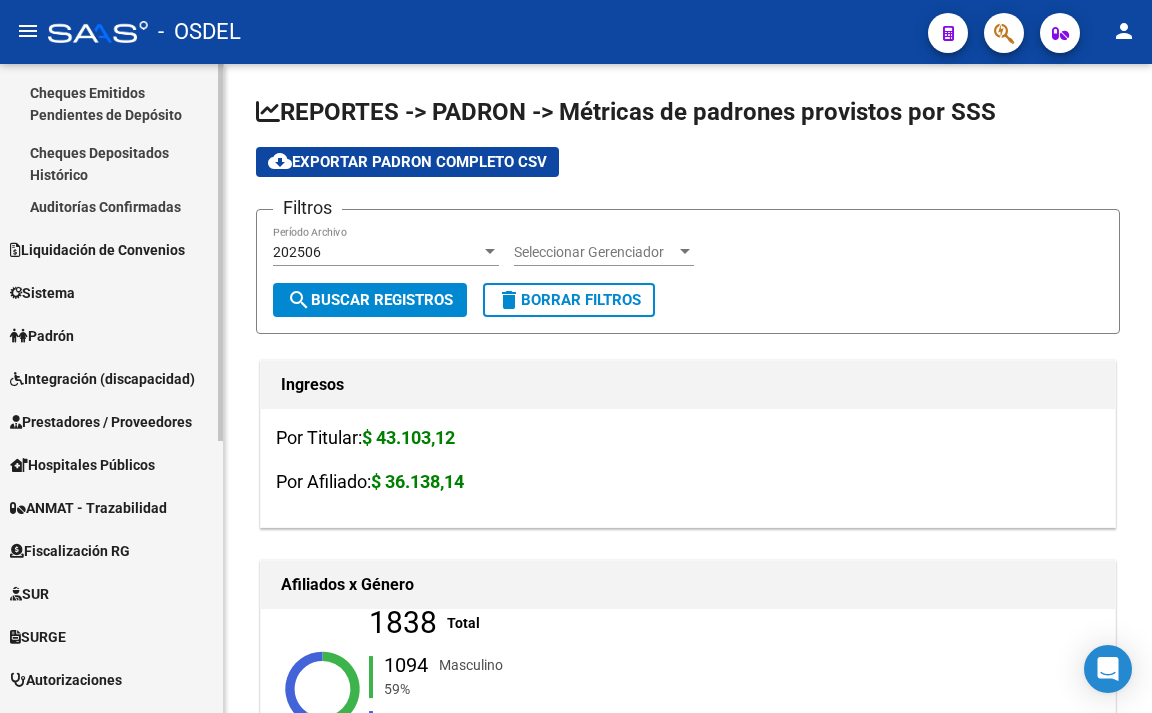 scroll, scrollTop: 200, scrollLeft: 0, axis: vertical 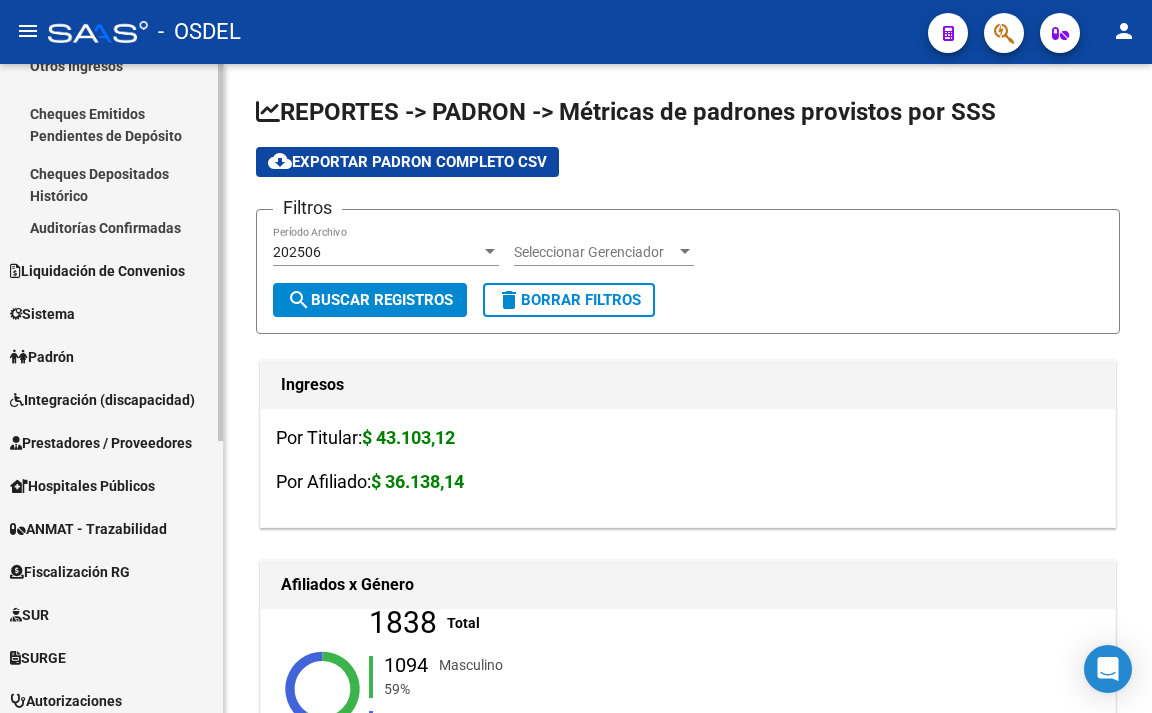 click on "Padrón" at bounding box center [111, 356] 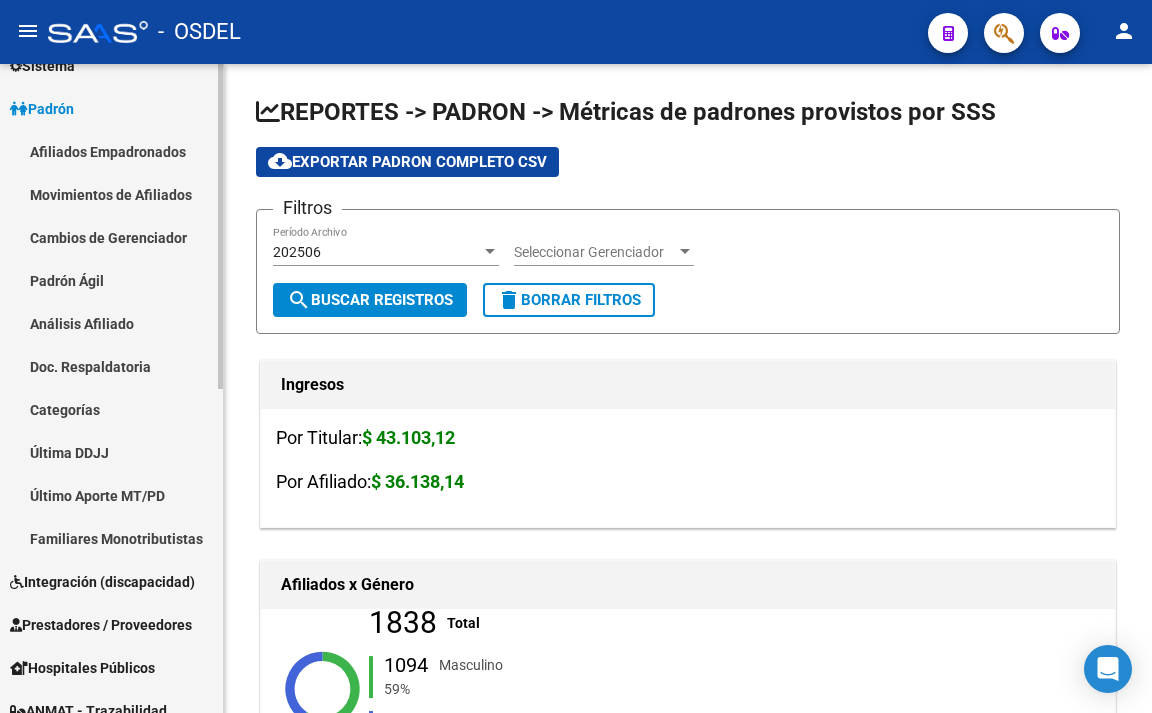 click on "Padrón Ágil" at bounding box center (111, 280) 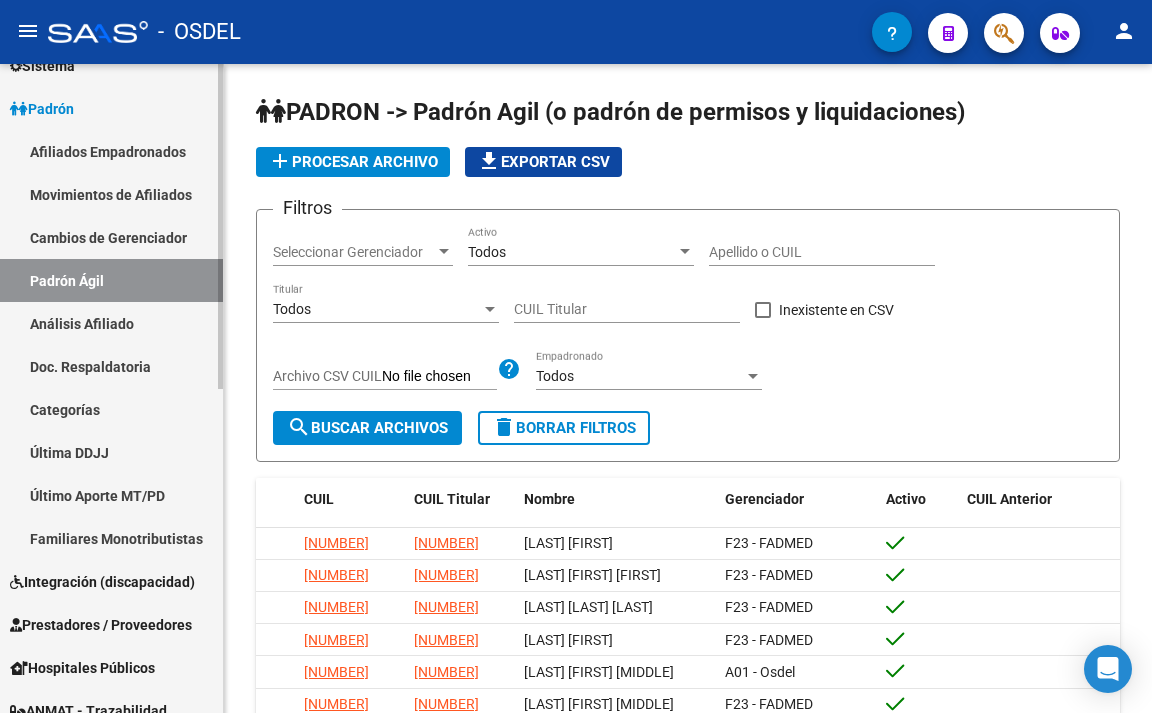 click on "Movimientos de Afiliados" at bounding box center (111, 194) 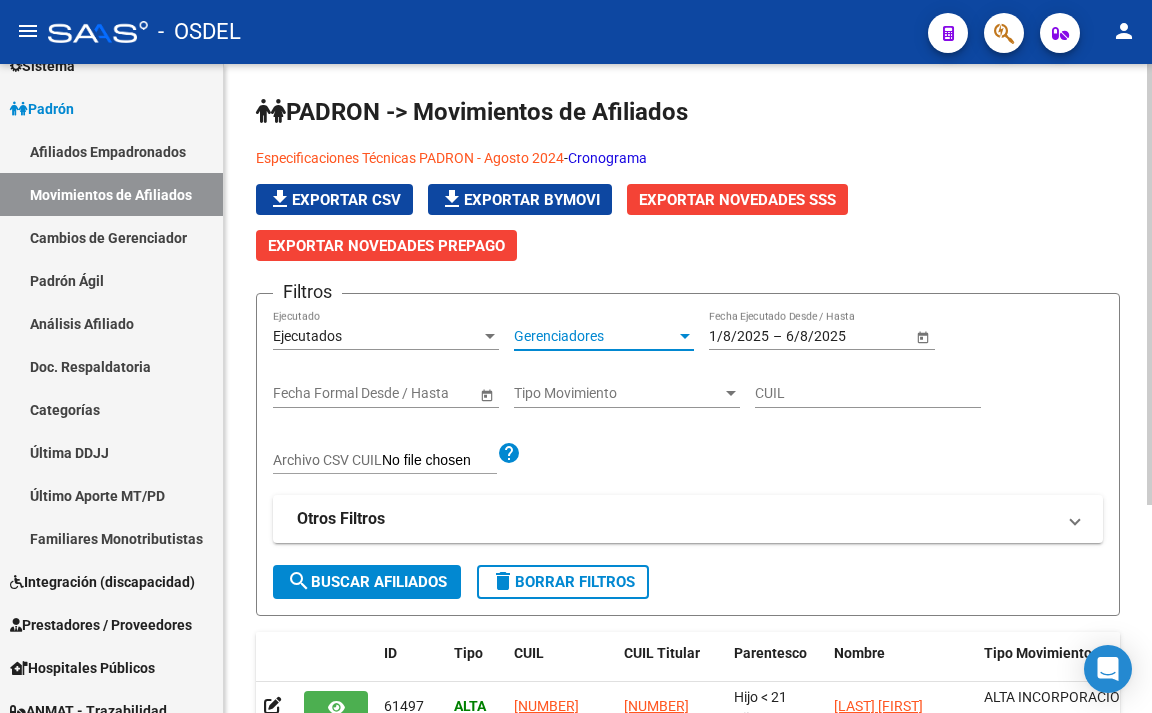 click on "Gerenciadores" at bounding box center [595, 336] 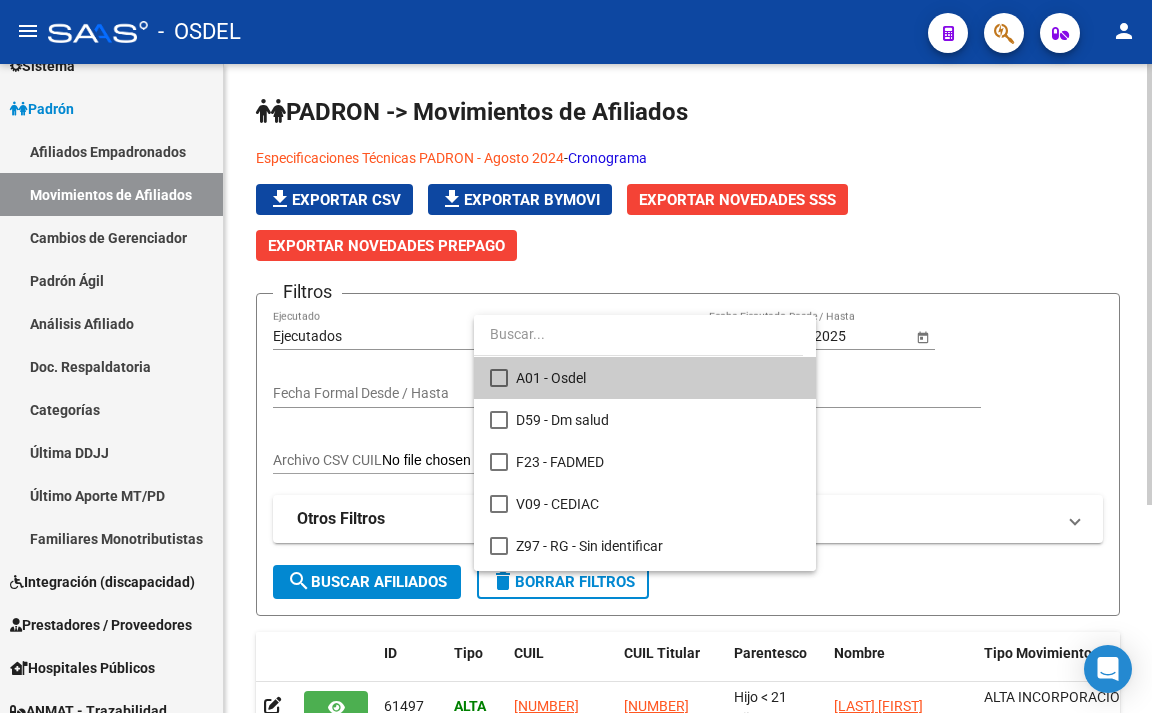 click at bounding box center (638, 334) 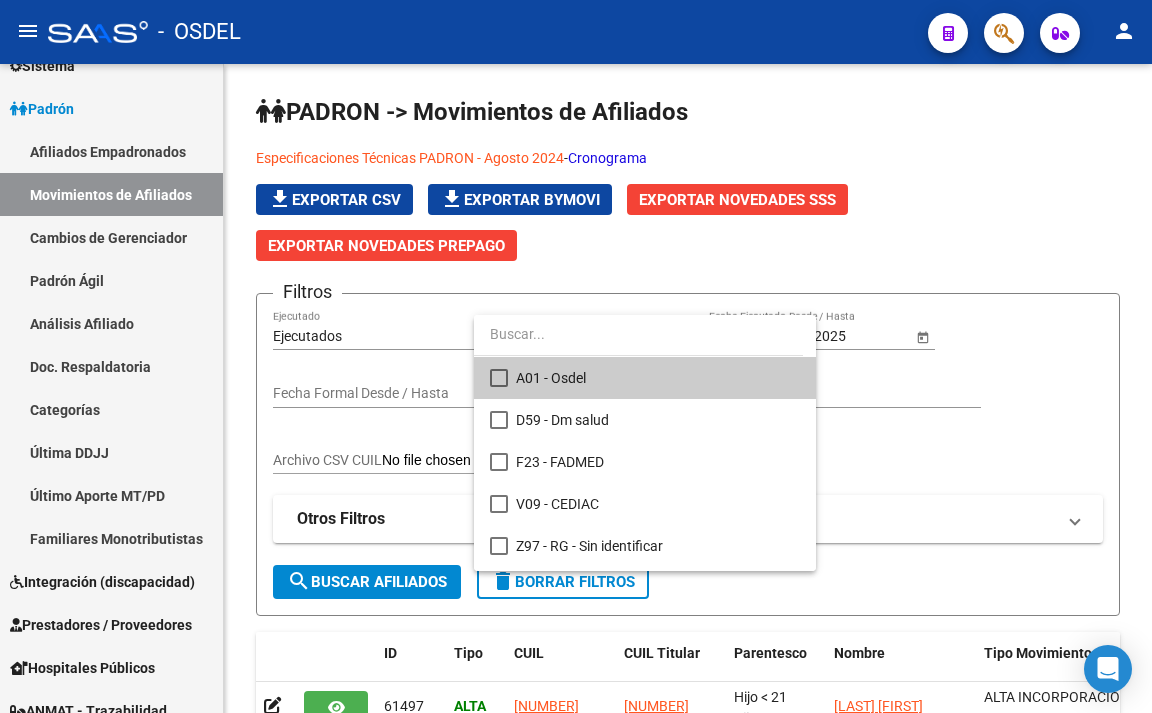 click at bounding box center [576, 356] 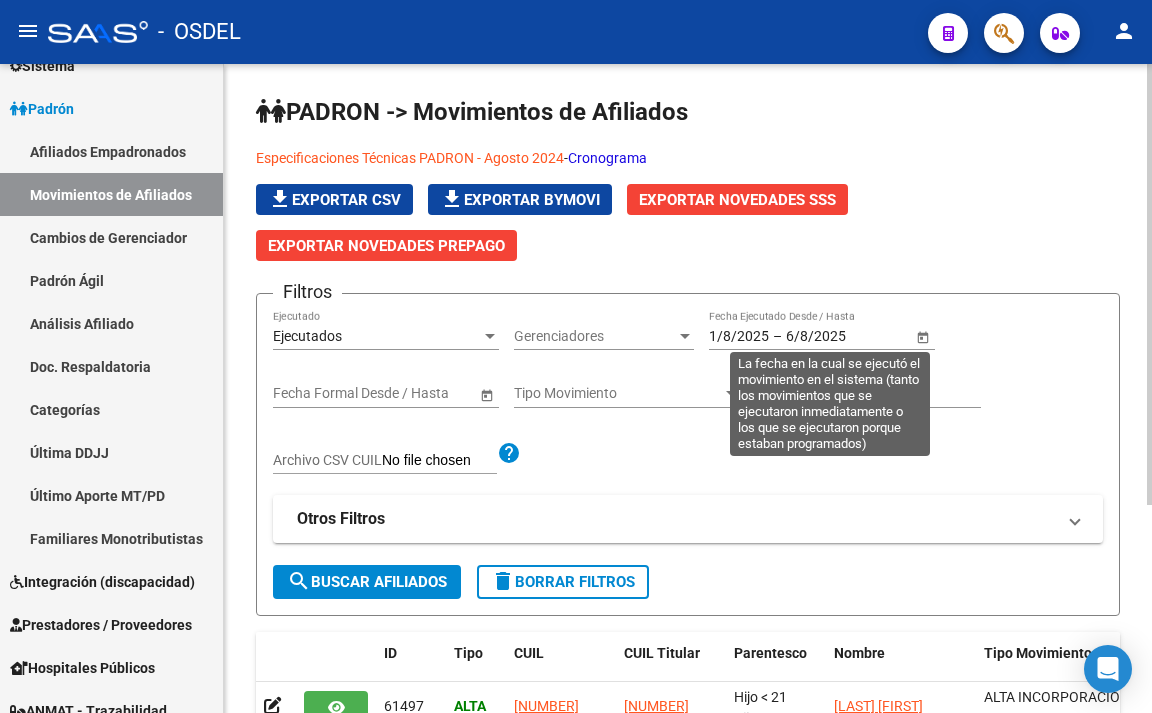 click 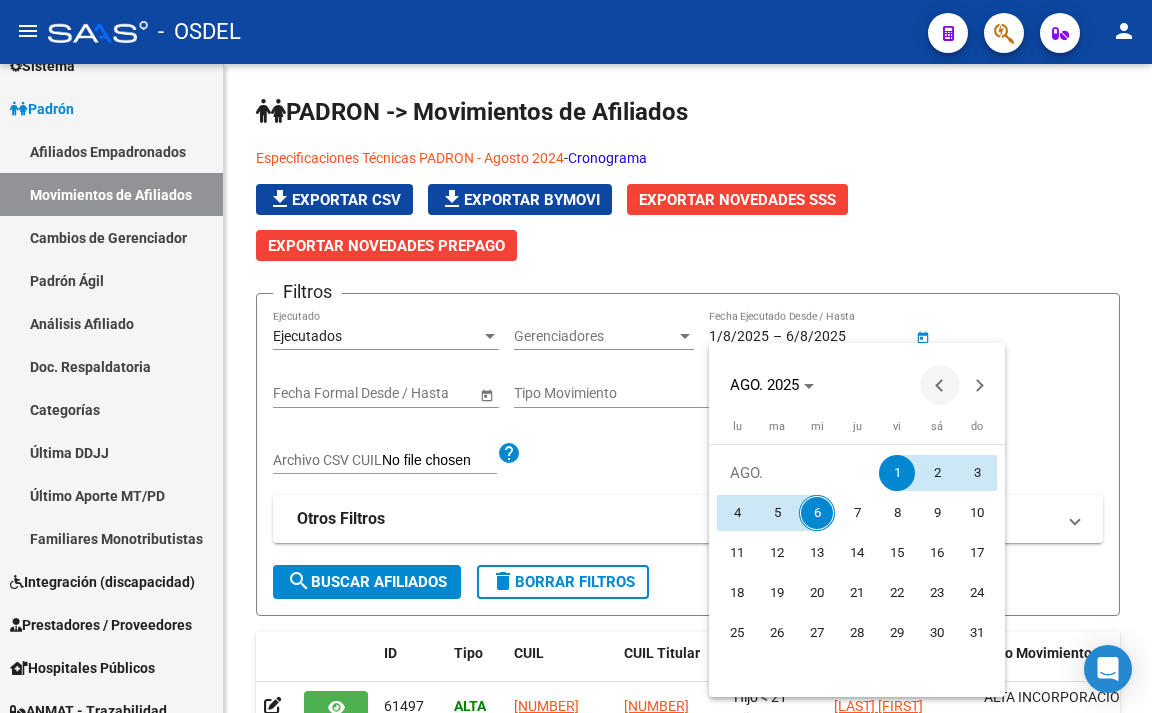 click at bounding box center [940, 385] 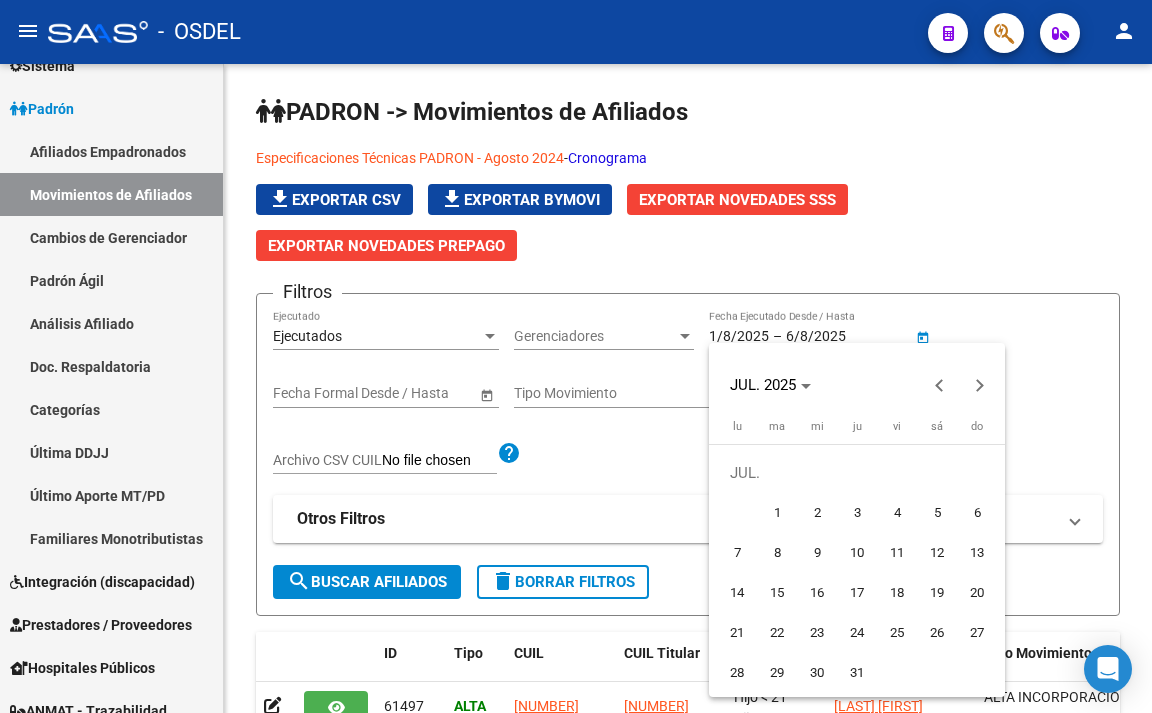 click on "1" at bounding box center (777, 513) 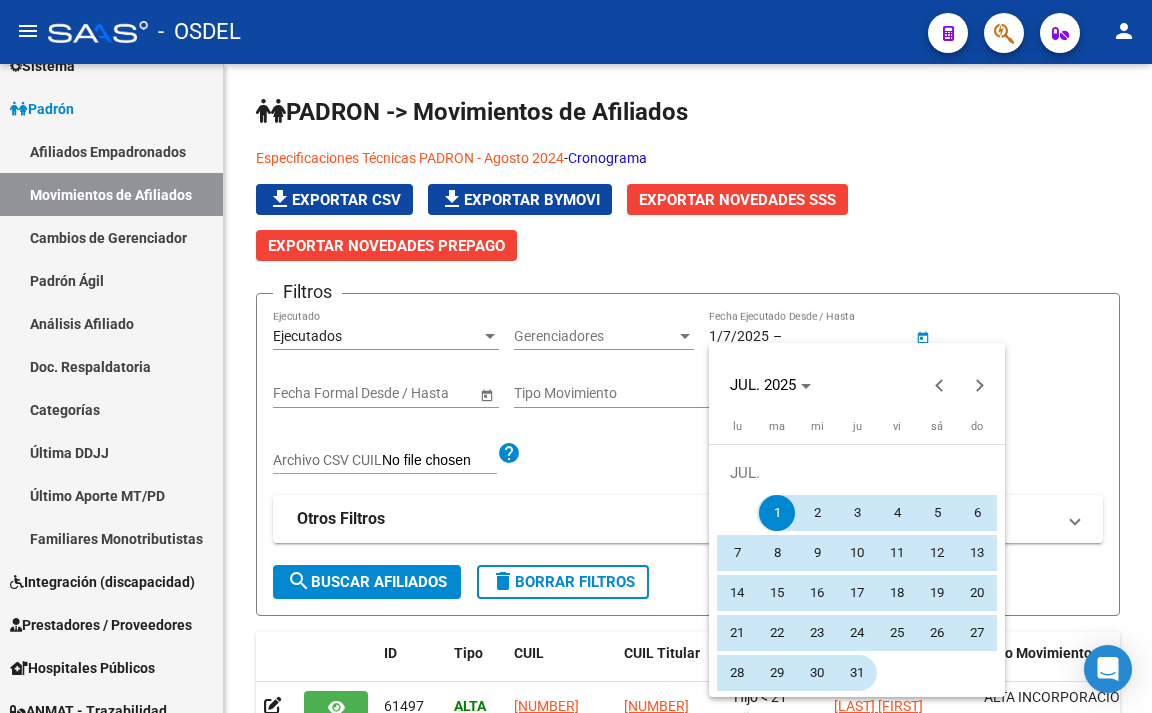 click on "31" at bounding box center [857, 673] 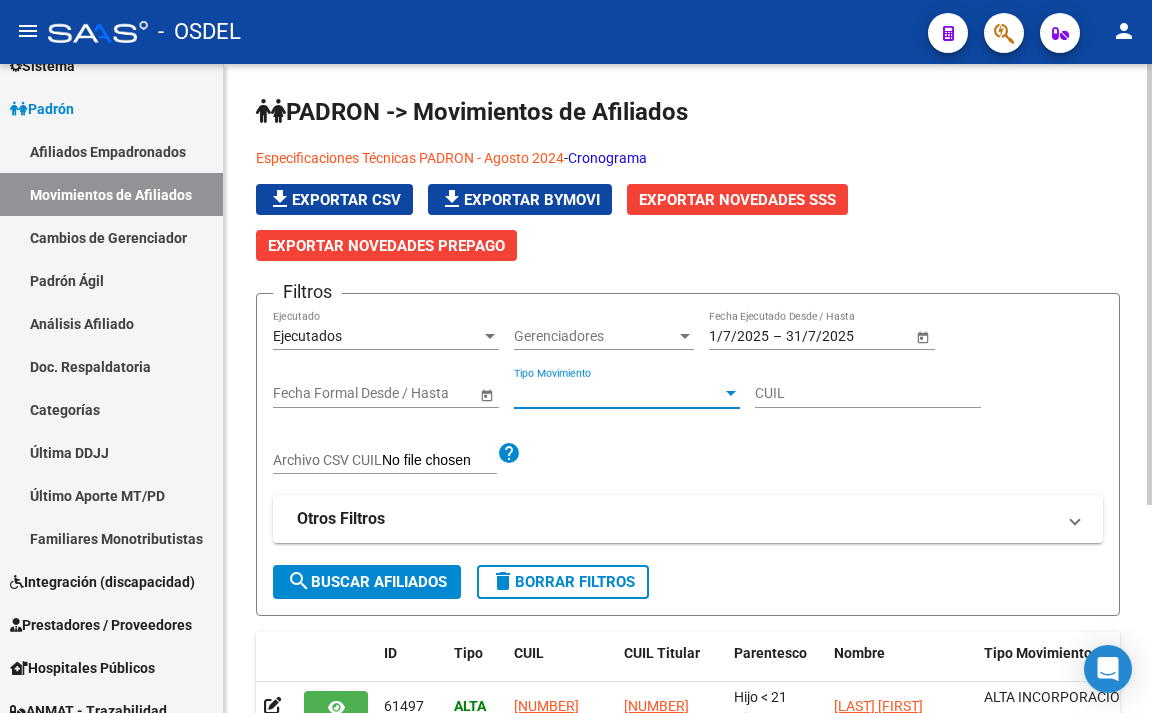 click on "Tipo Movimiento" at bounding box center [618, 393] 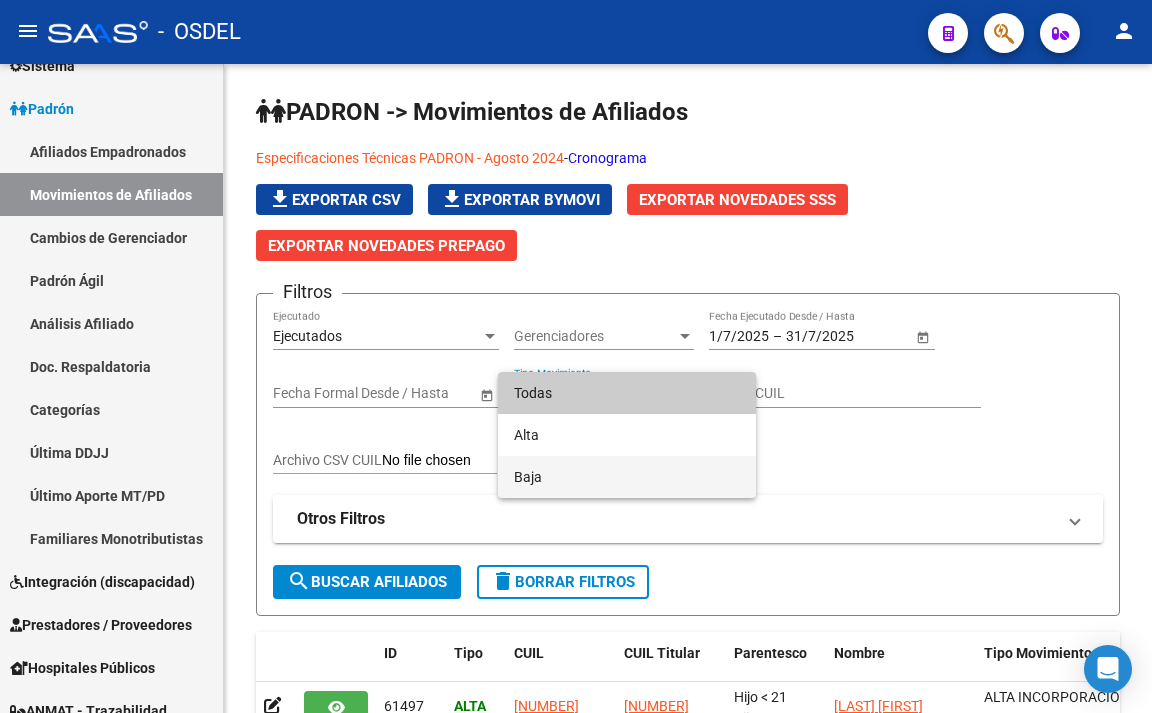 click on "Baja" at bounding box center (627, 477) 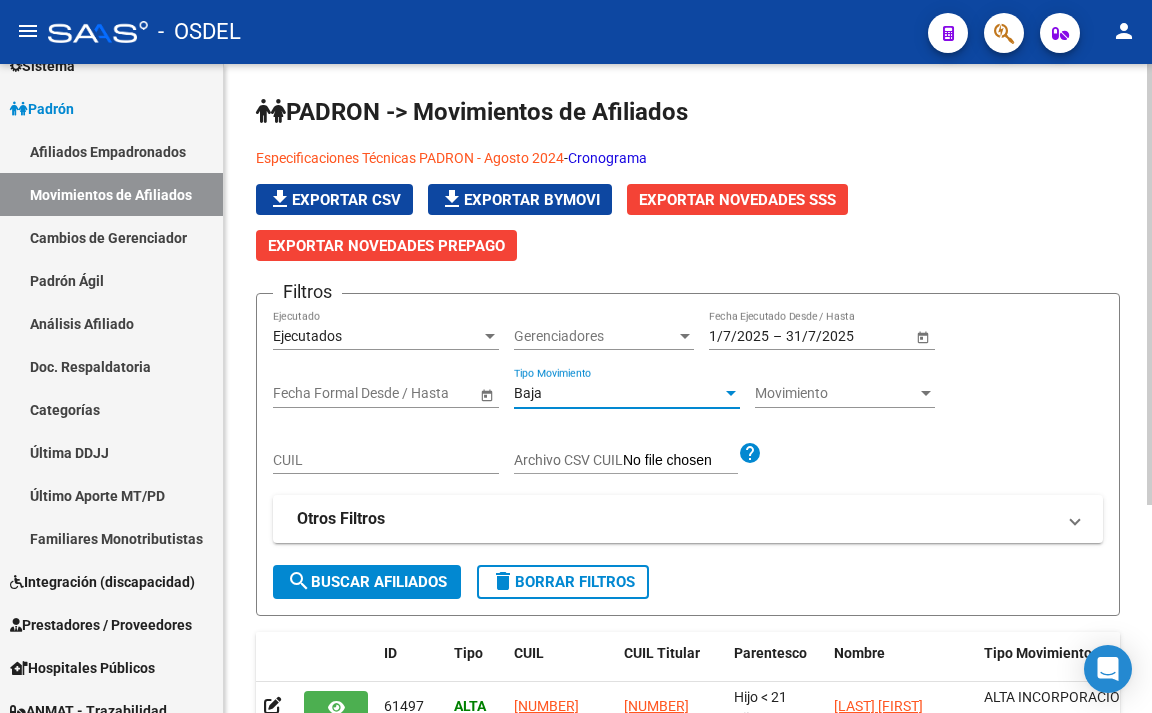 click on "search  Buscar Afiliados" 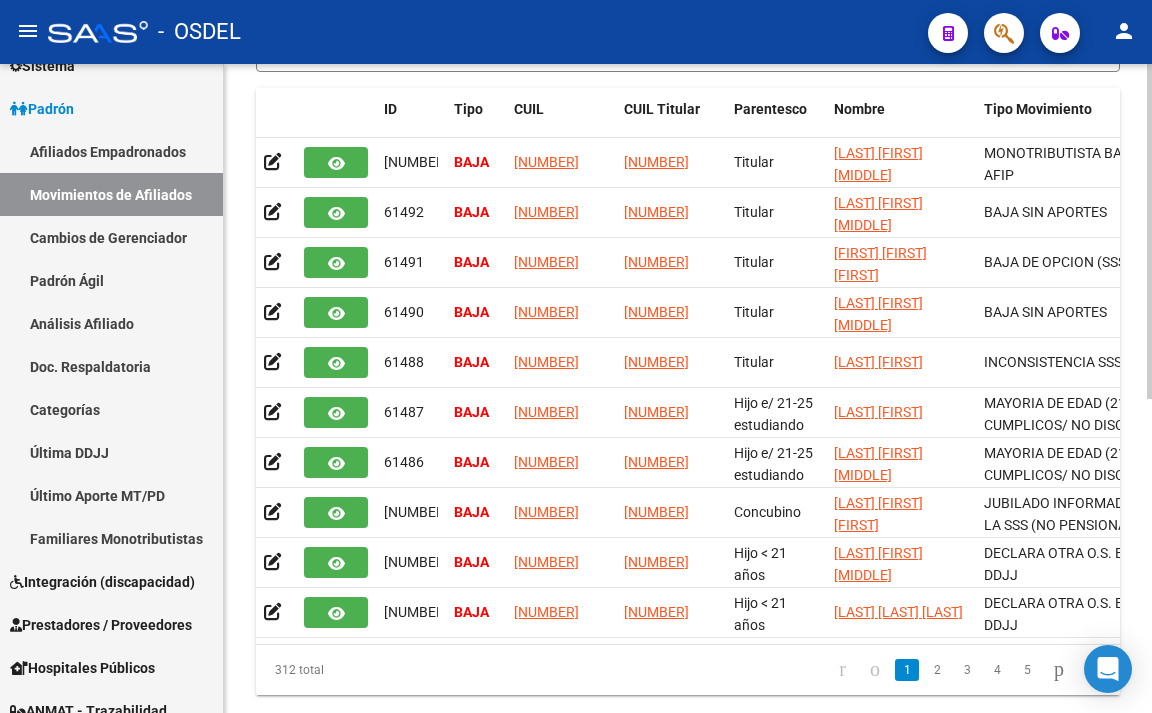 scroll, scrollTop: 600, scrollLeft: 0, axis: vertical 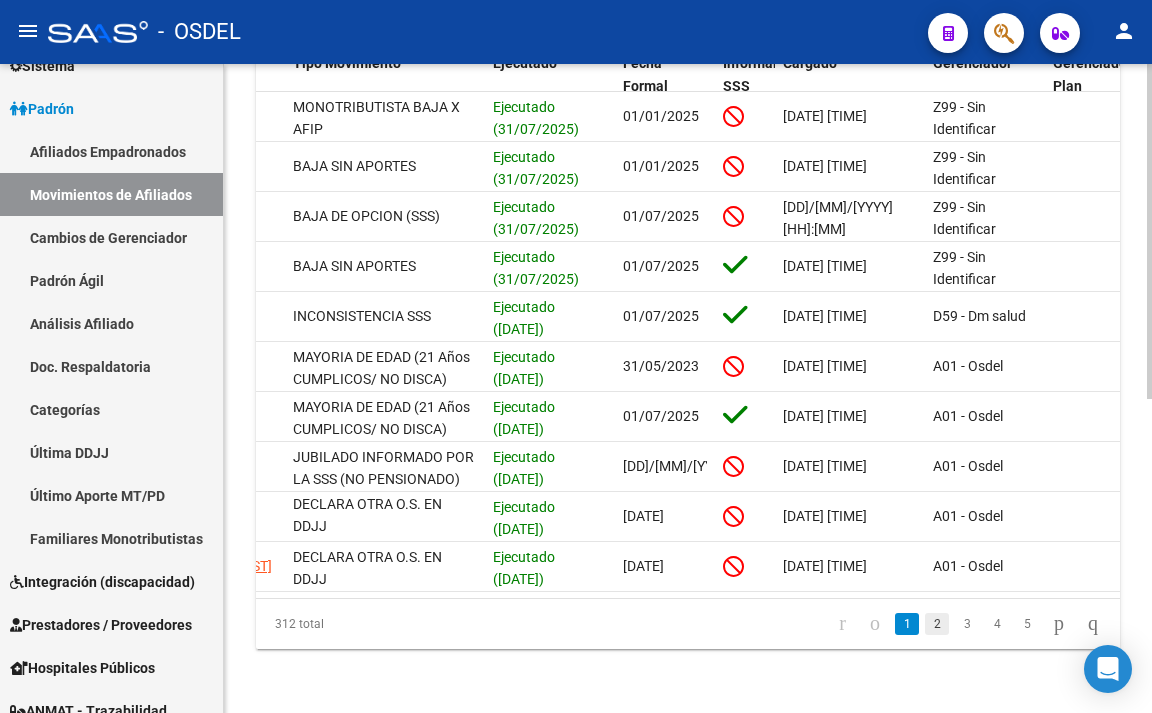 click on "2" 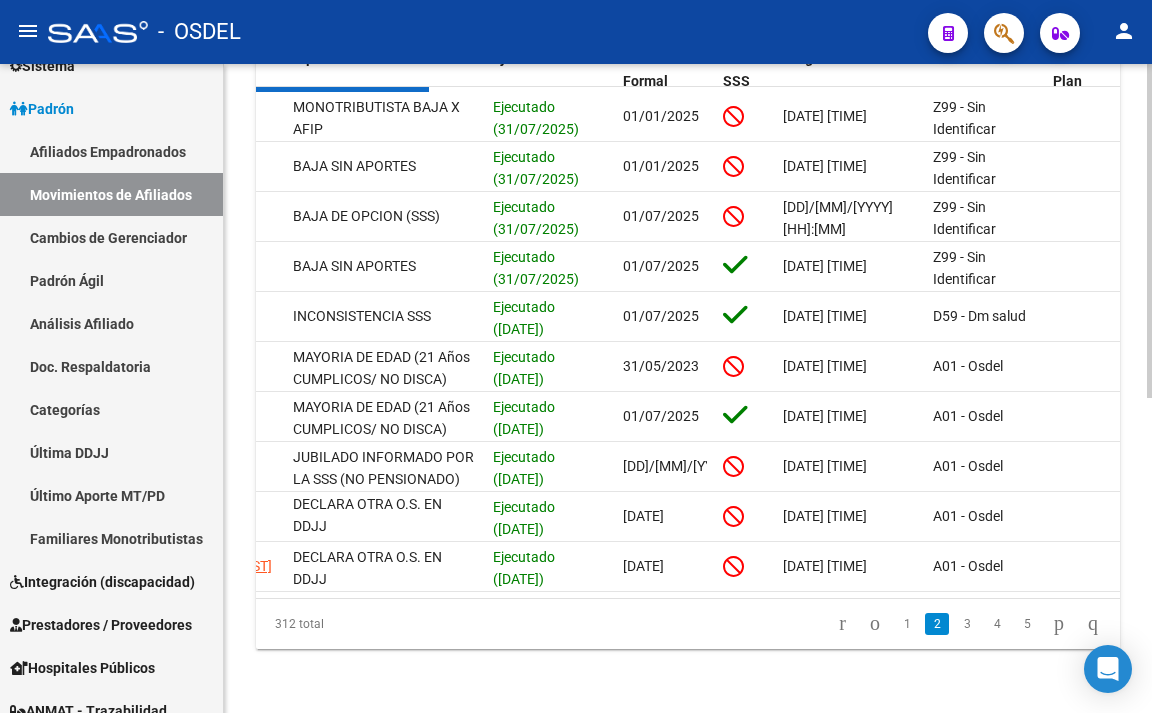 scroll, scrollTop: 0, scrollLeft: 0, axis: both 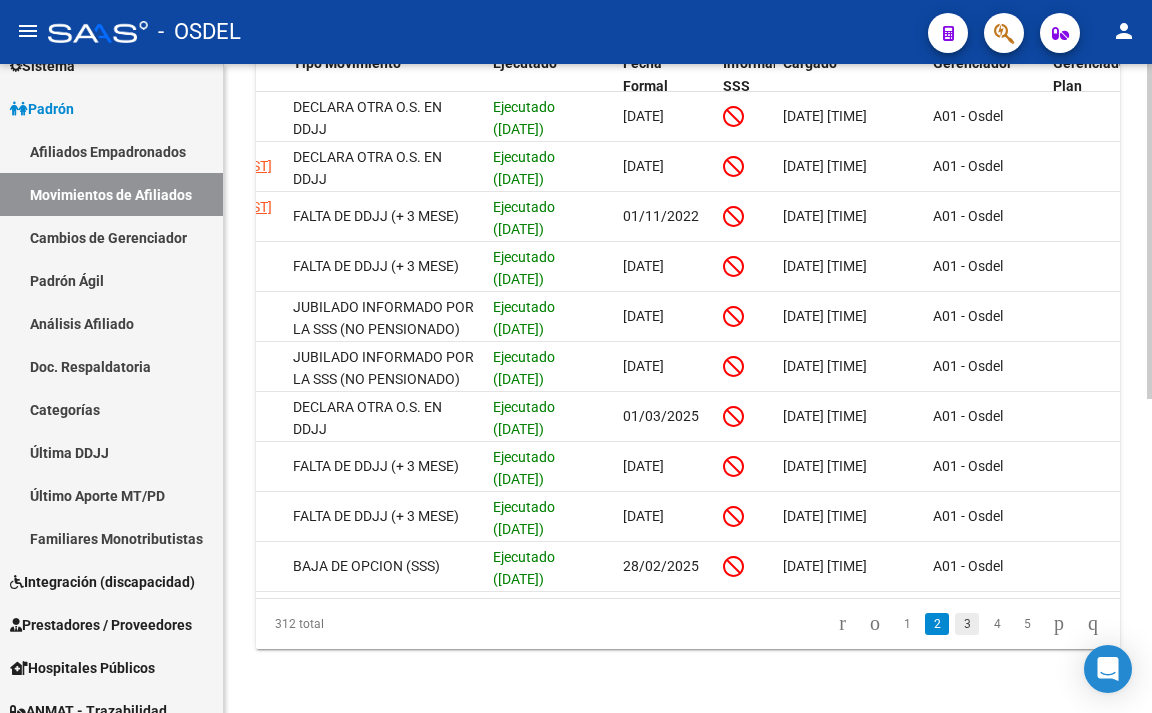 click on "3" 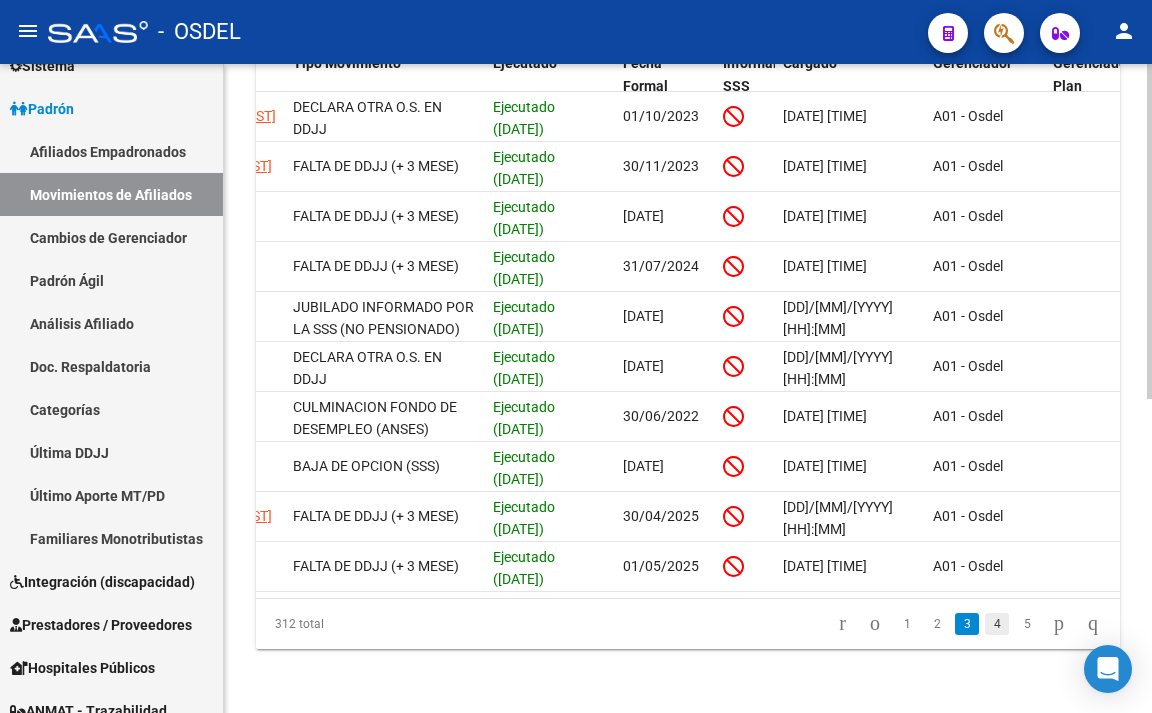 click on "4" 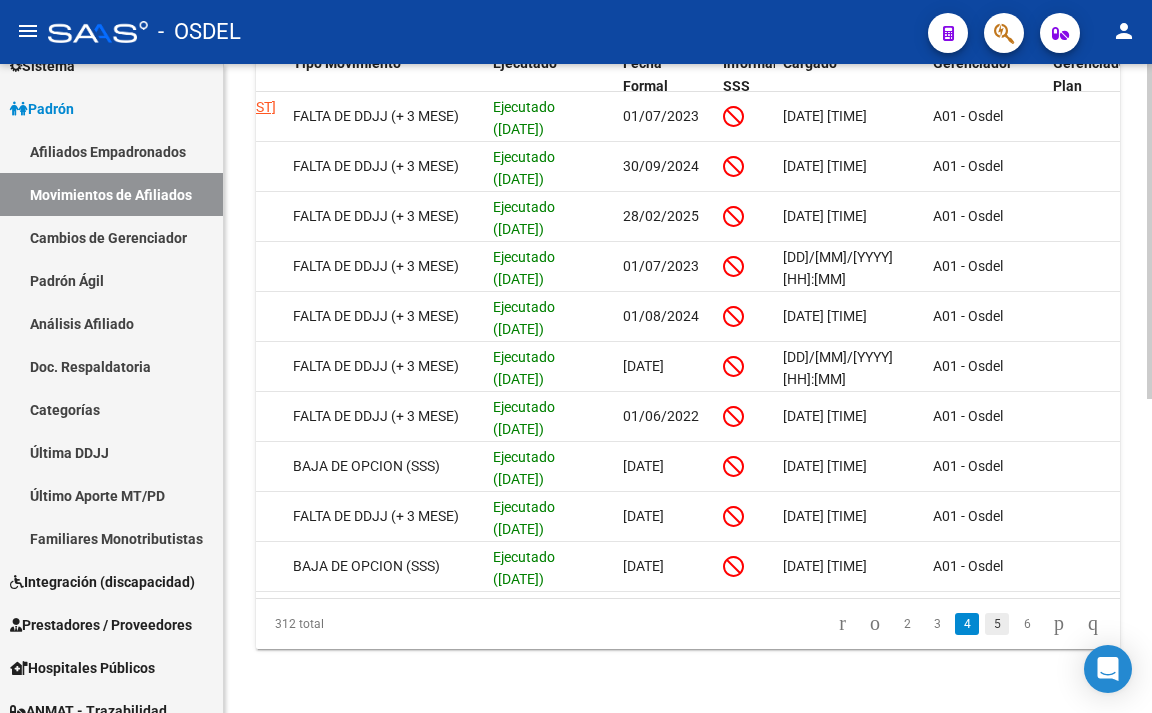 click on "5" 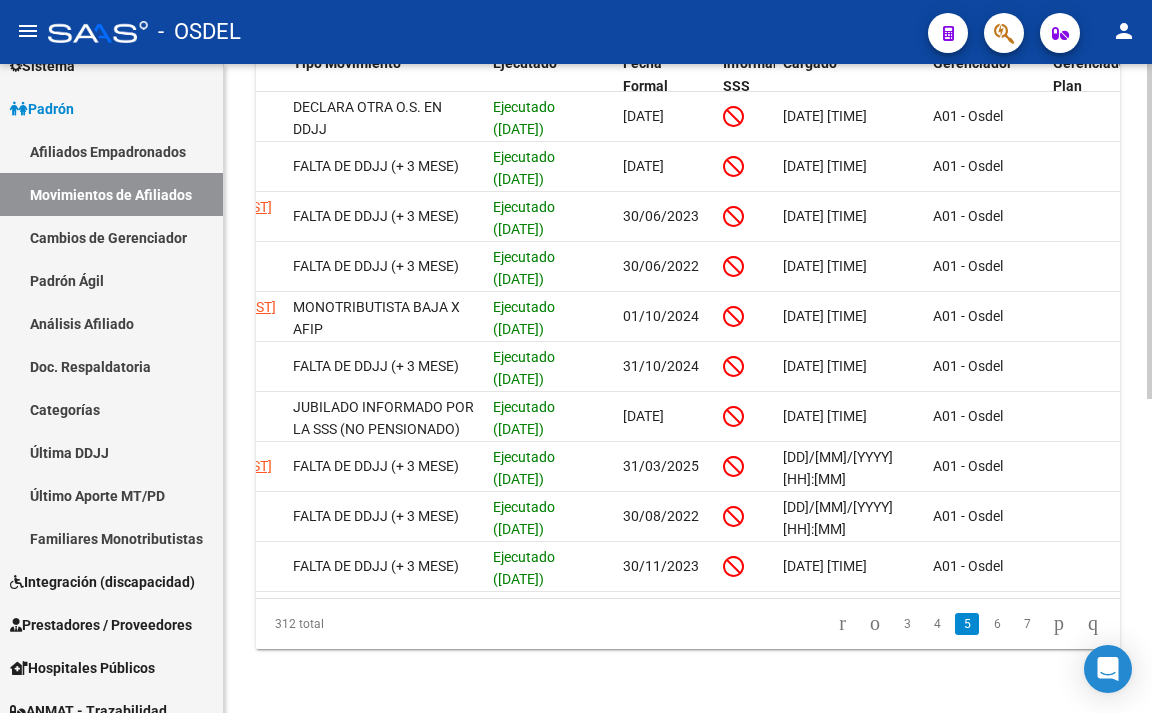 click on "6" 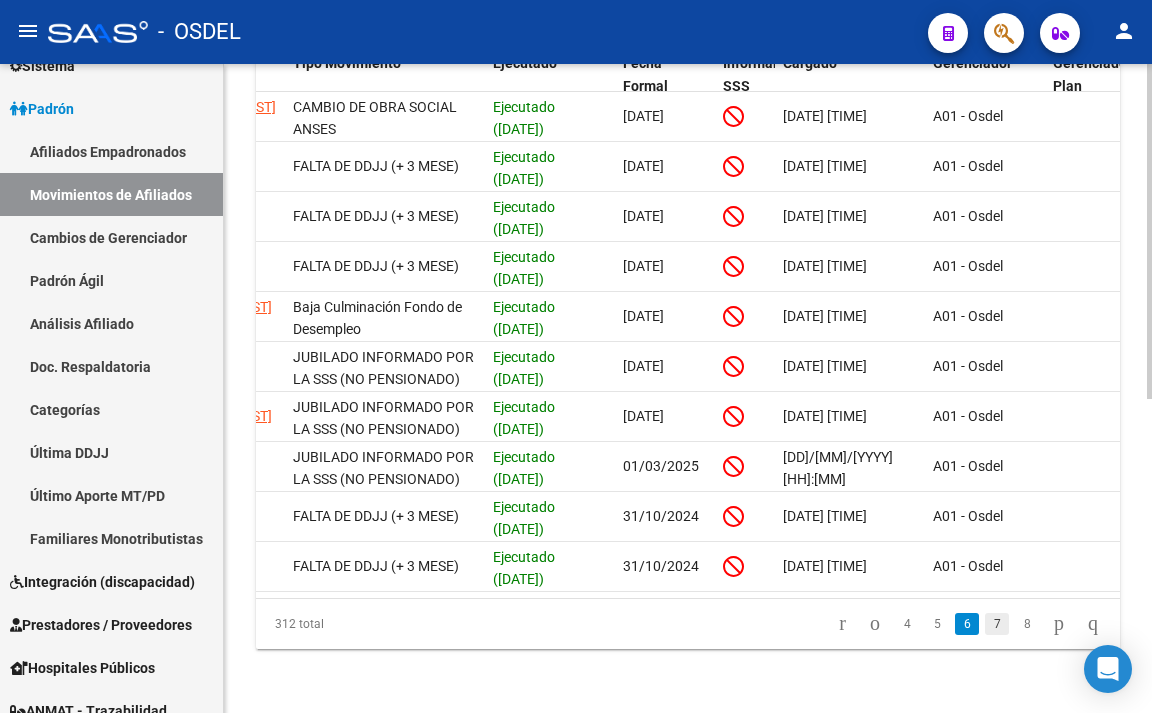 click on "7" 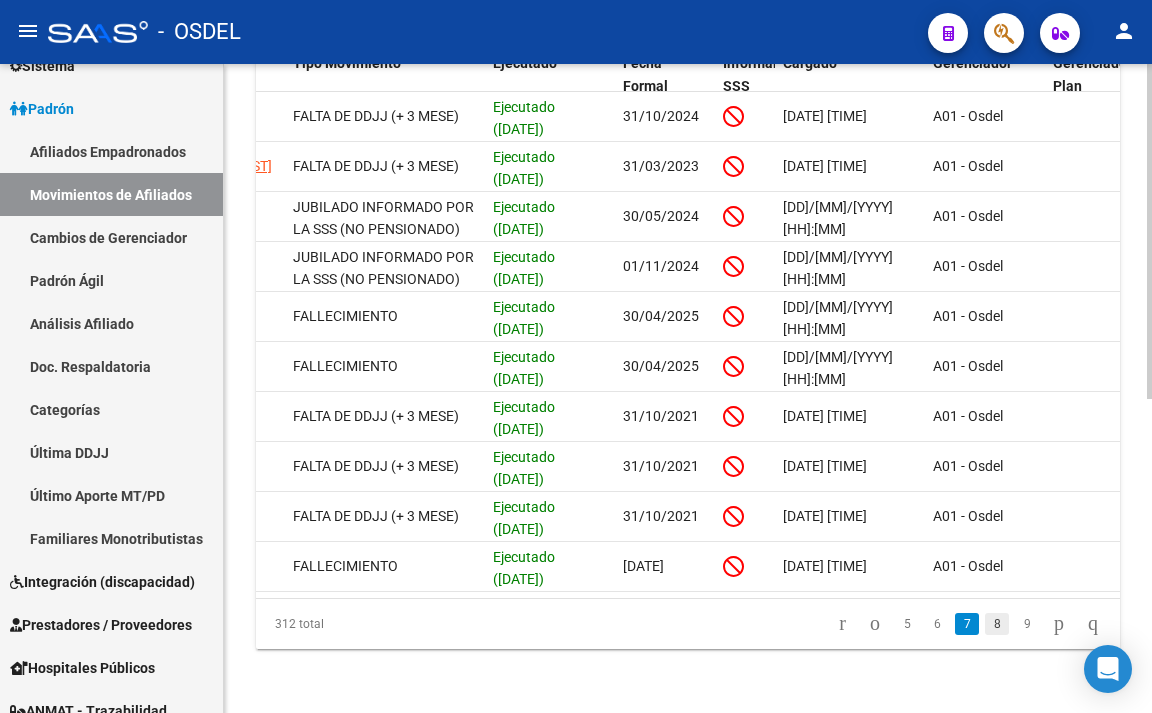 click on "8" 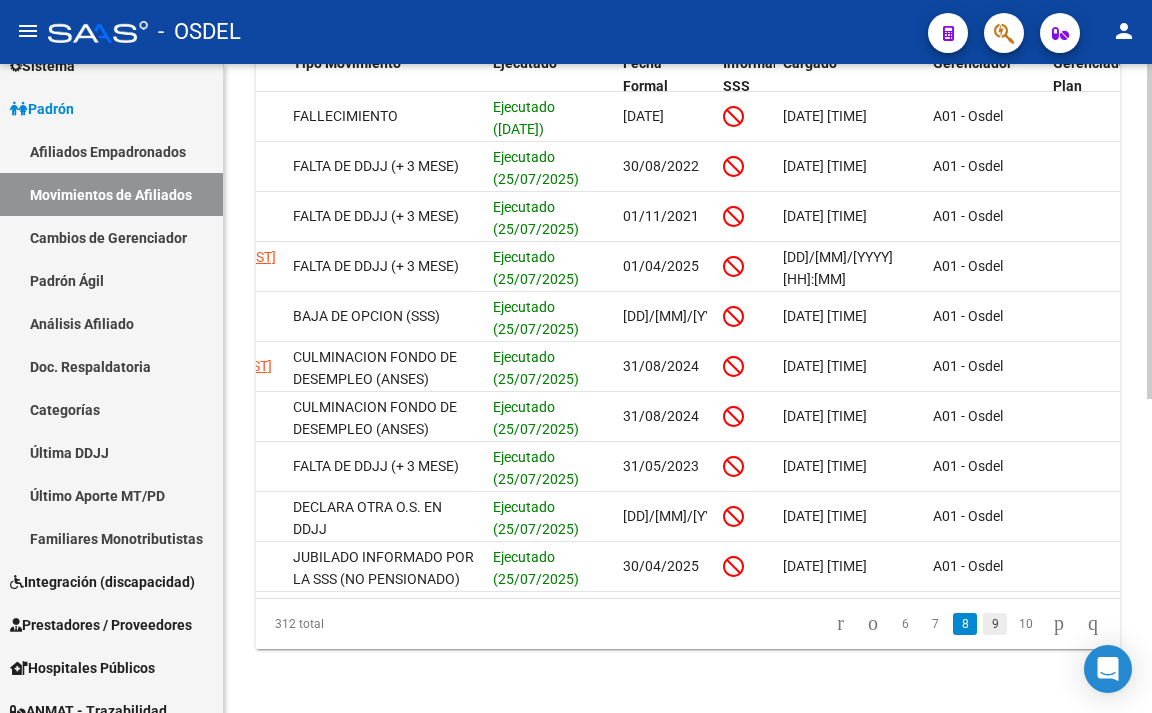 click on "9" 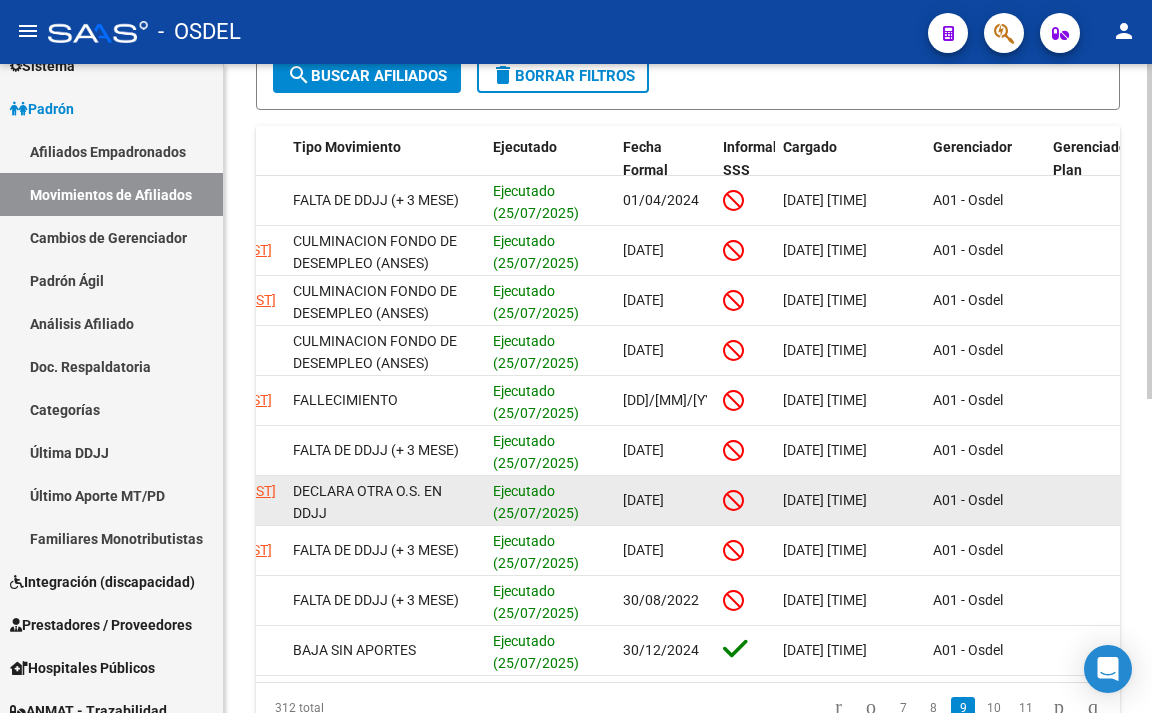 scroll, scrollTop: 200, scrollLeft: 0, axis: vertical 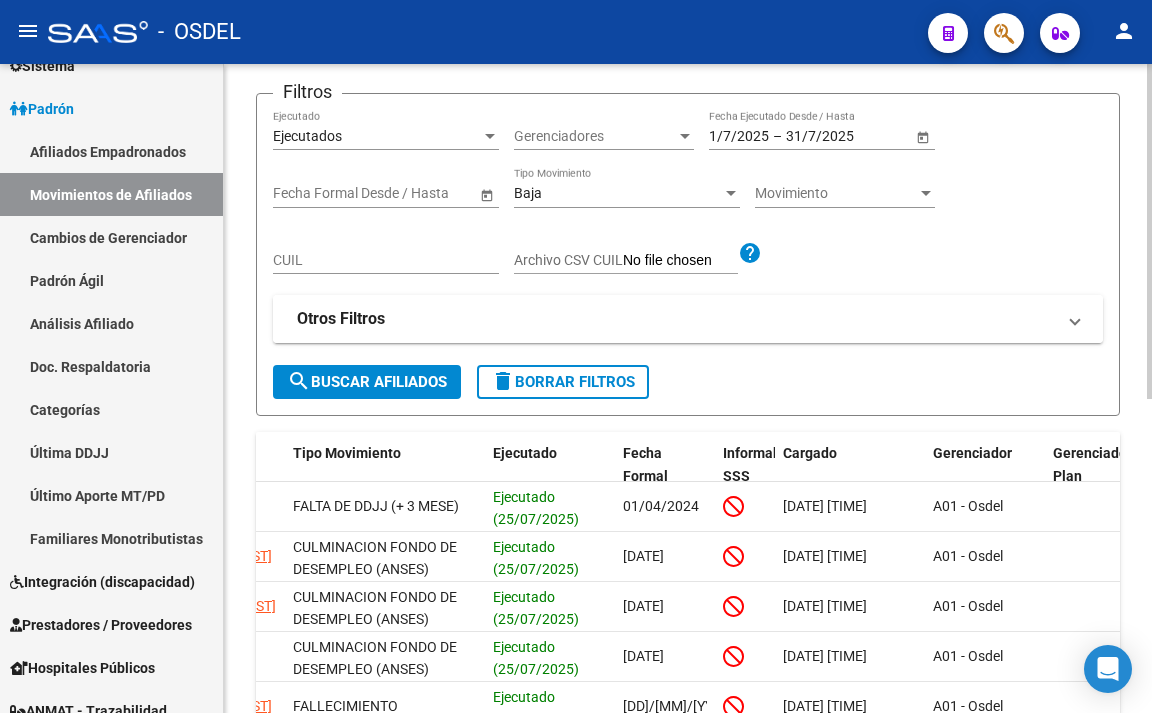 click on "Otros Filtros" at bounding box center [676, 319] 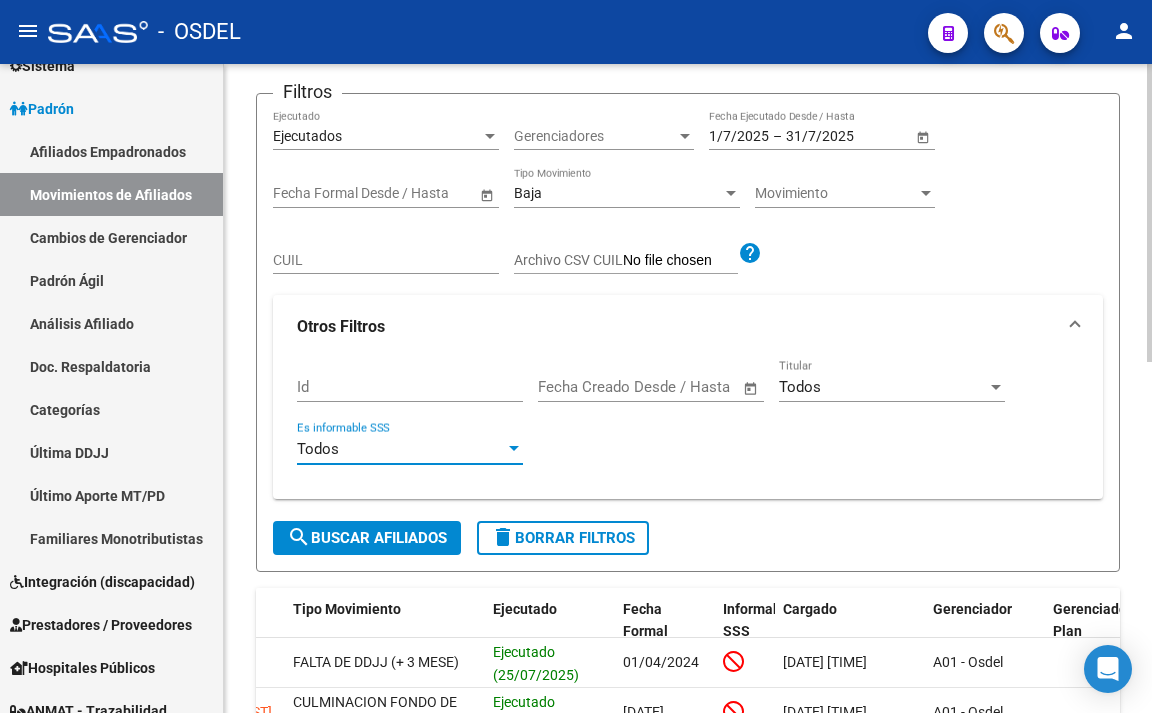 click on "Todos" at bounding box center [401, 449] 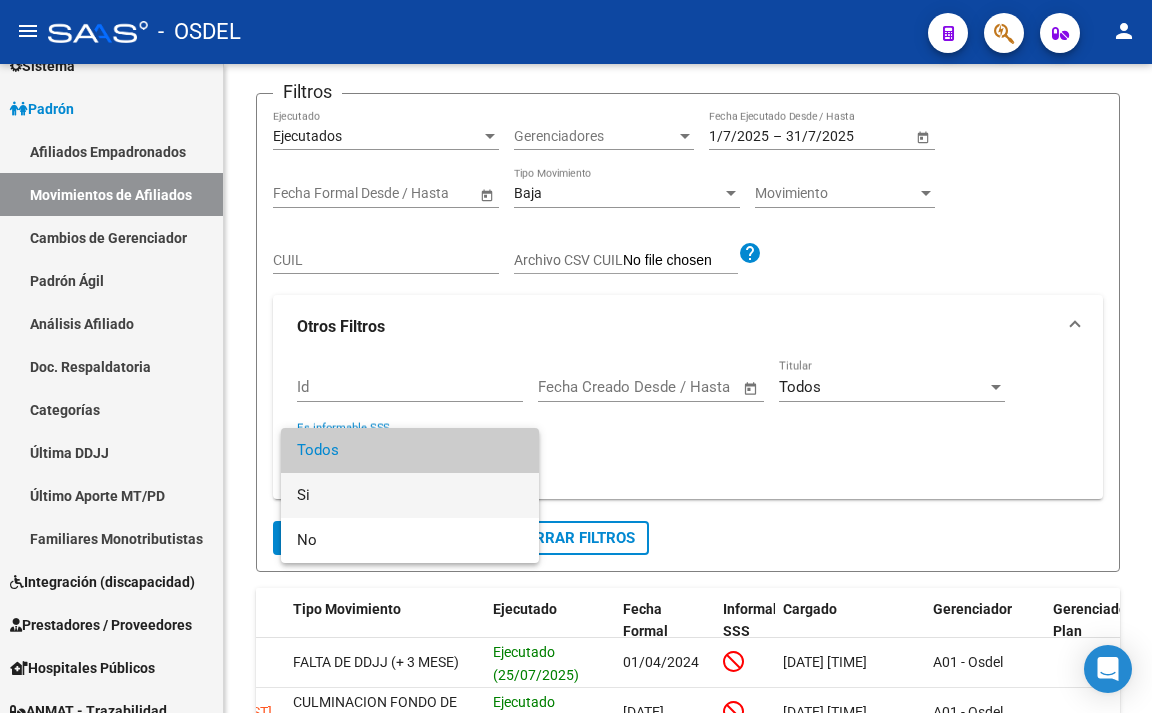 click on "Si" at bounding box center [410, 495] 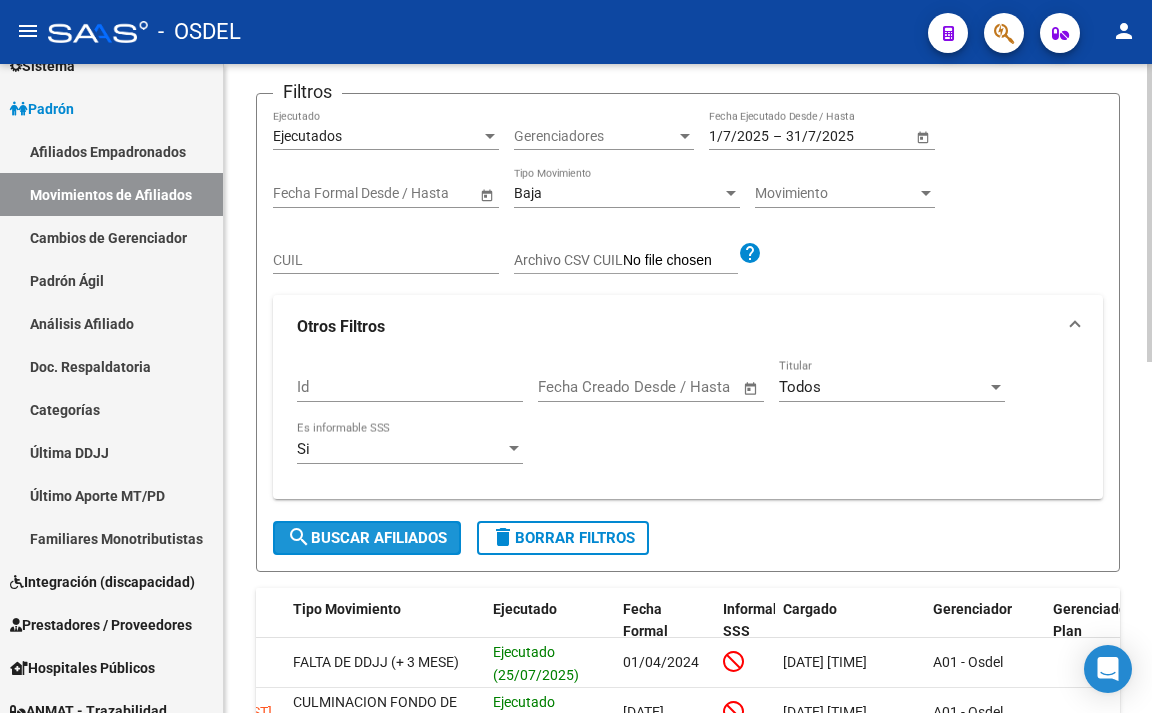 click on "search  Buscar Afiliados" 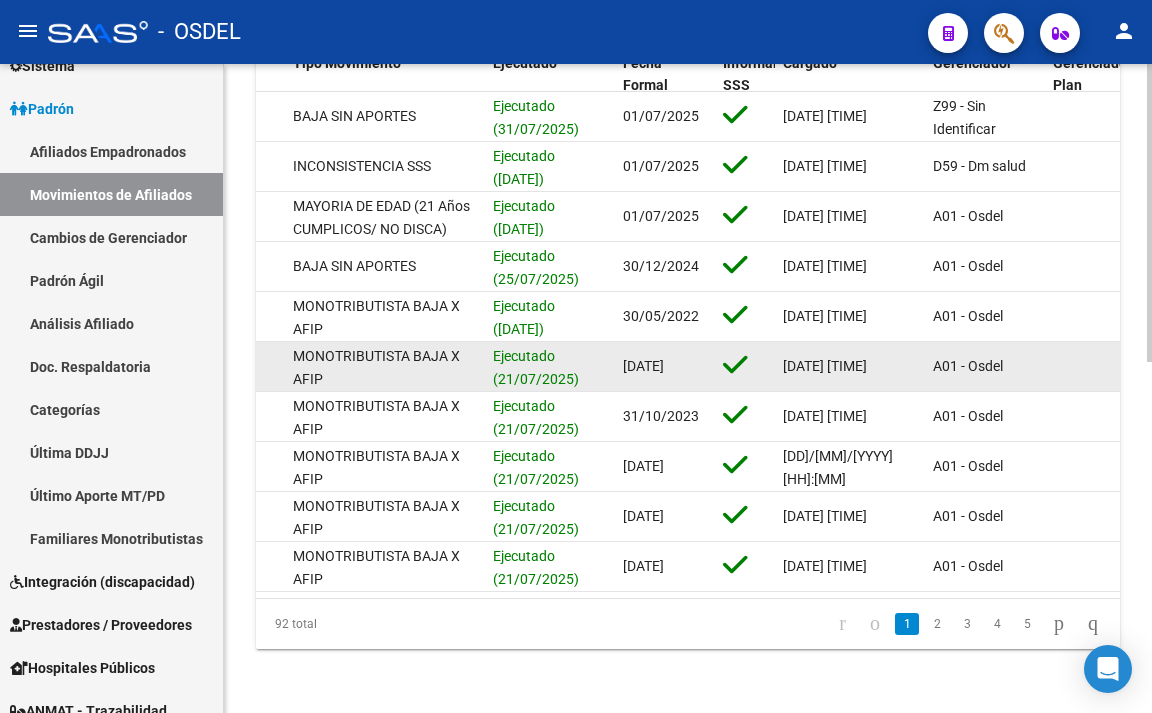 scroll, scrollTop: 763, scrollLeft: 0, axis: vertical 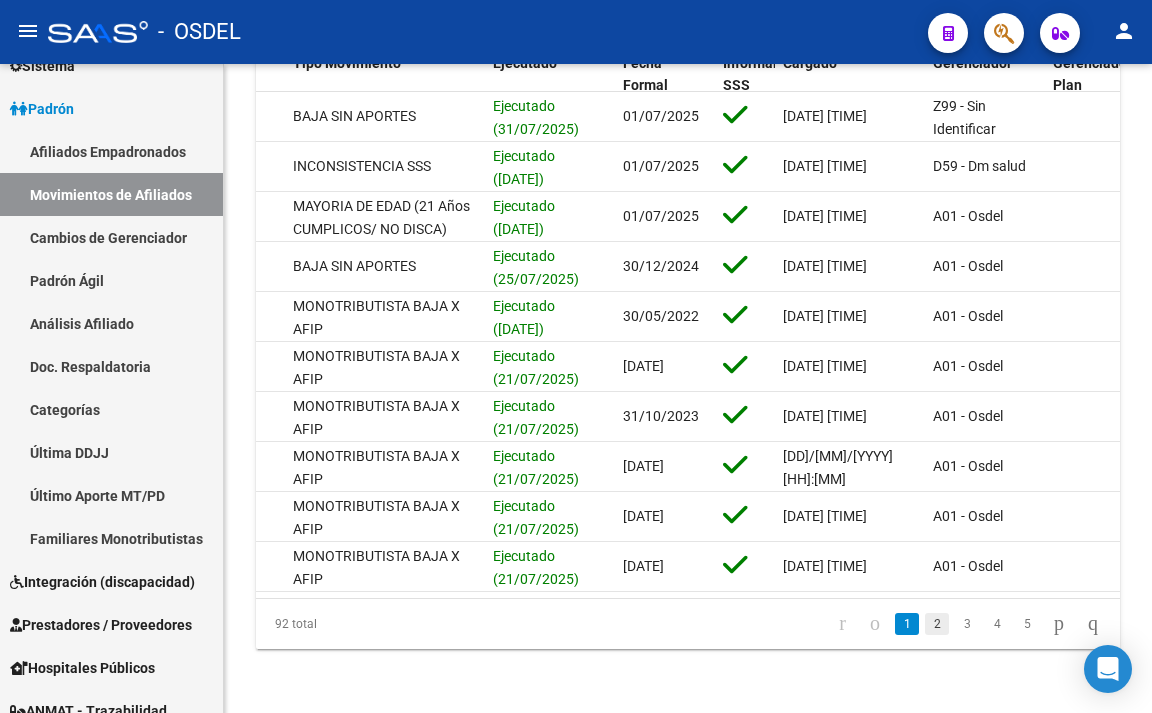 click on "2" 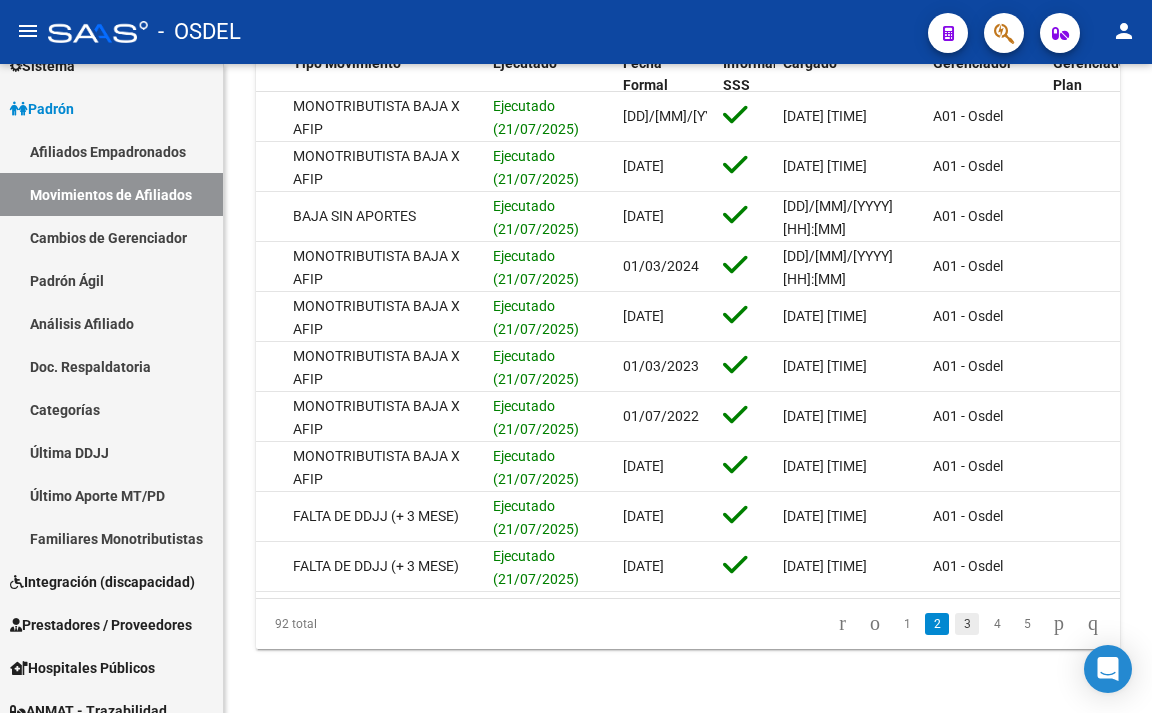click on "3" 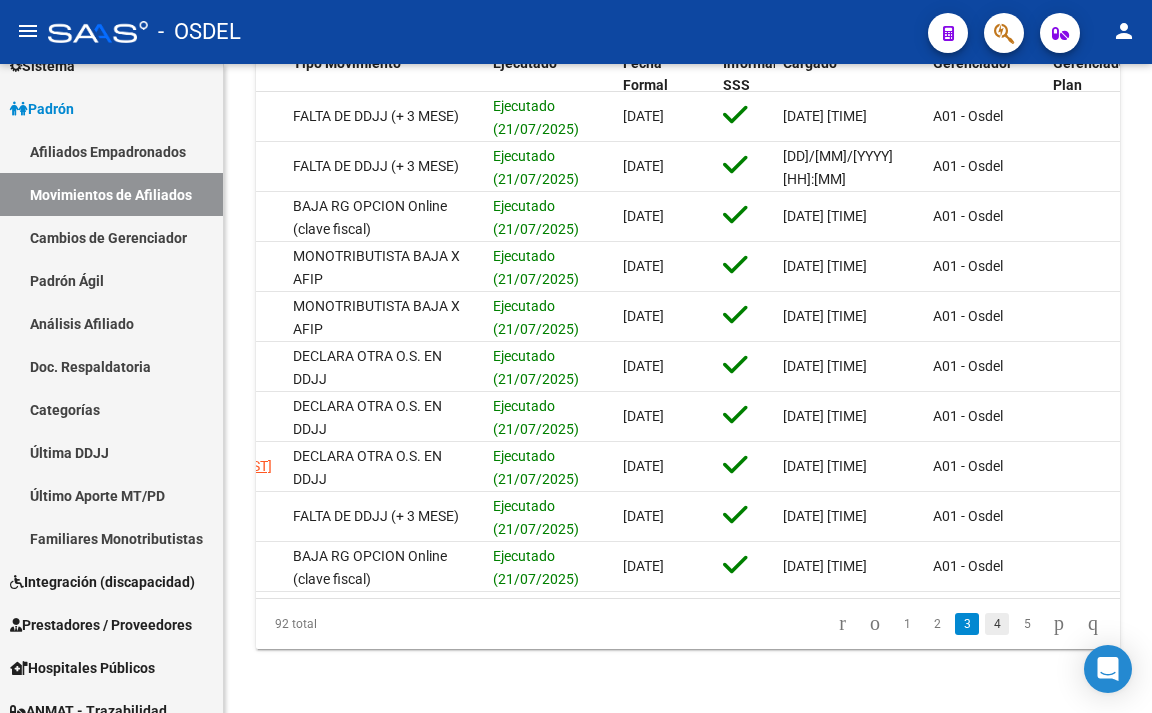 click on "4" 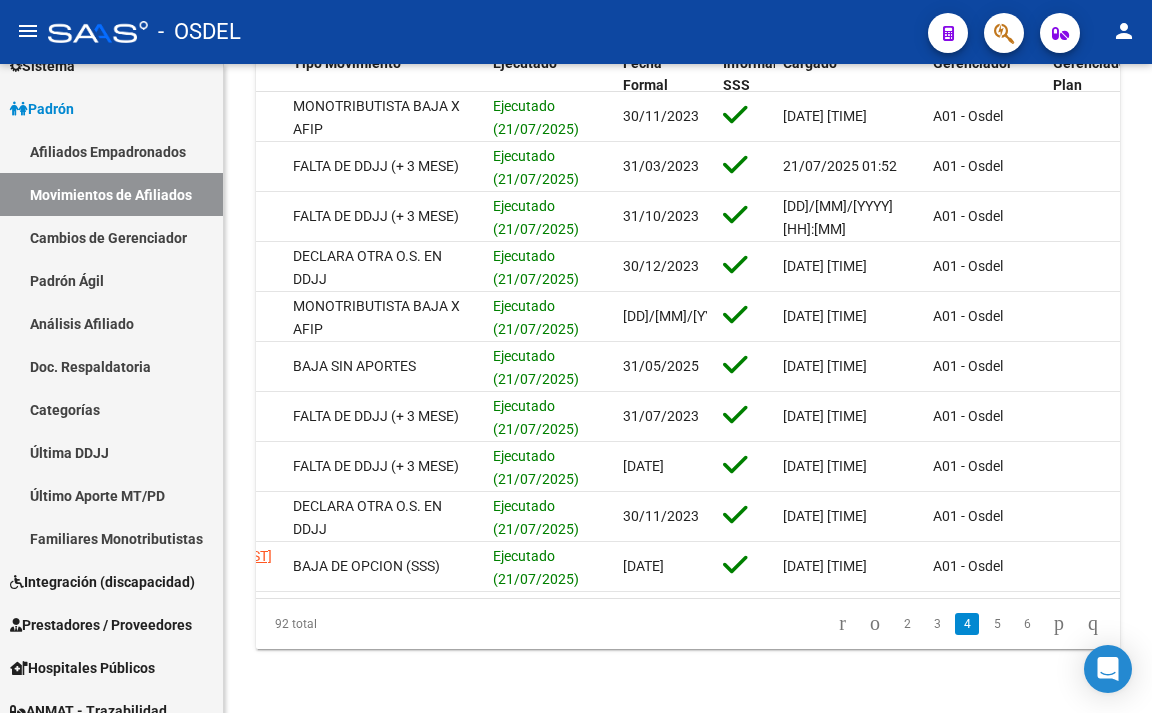 click on "5" 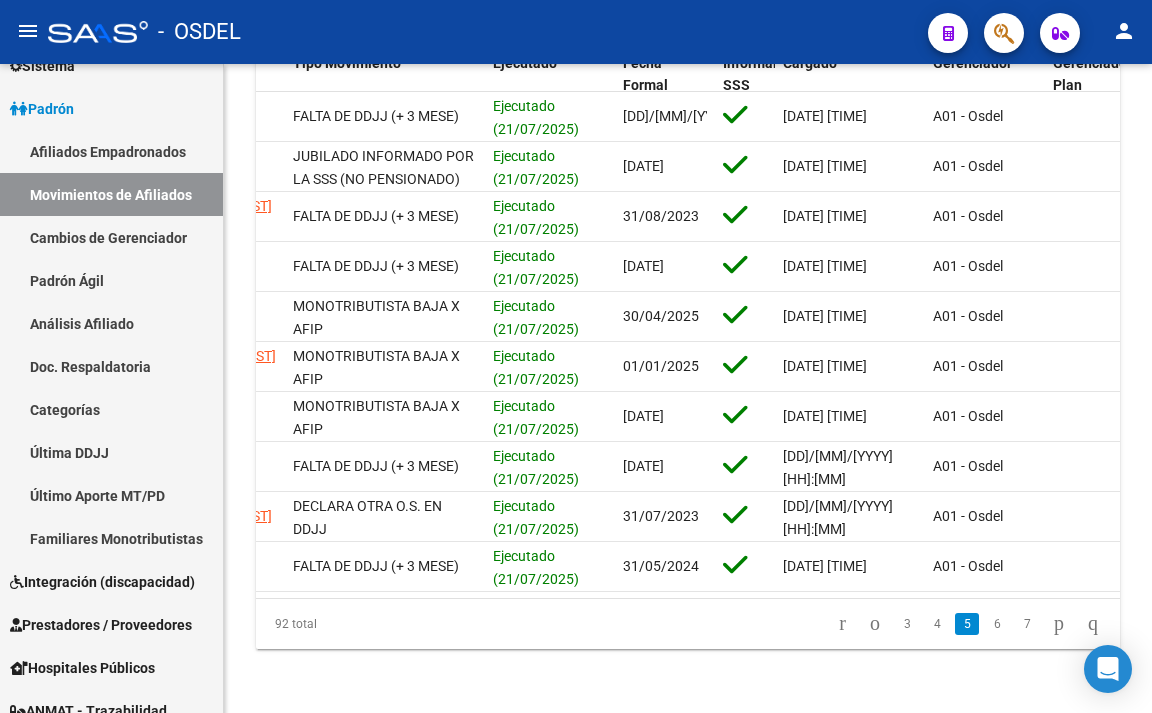 click on "6" 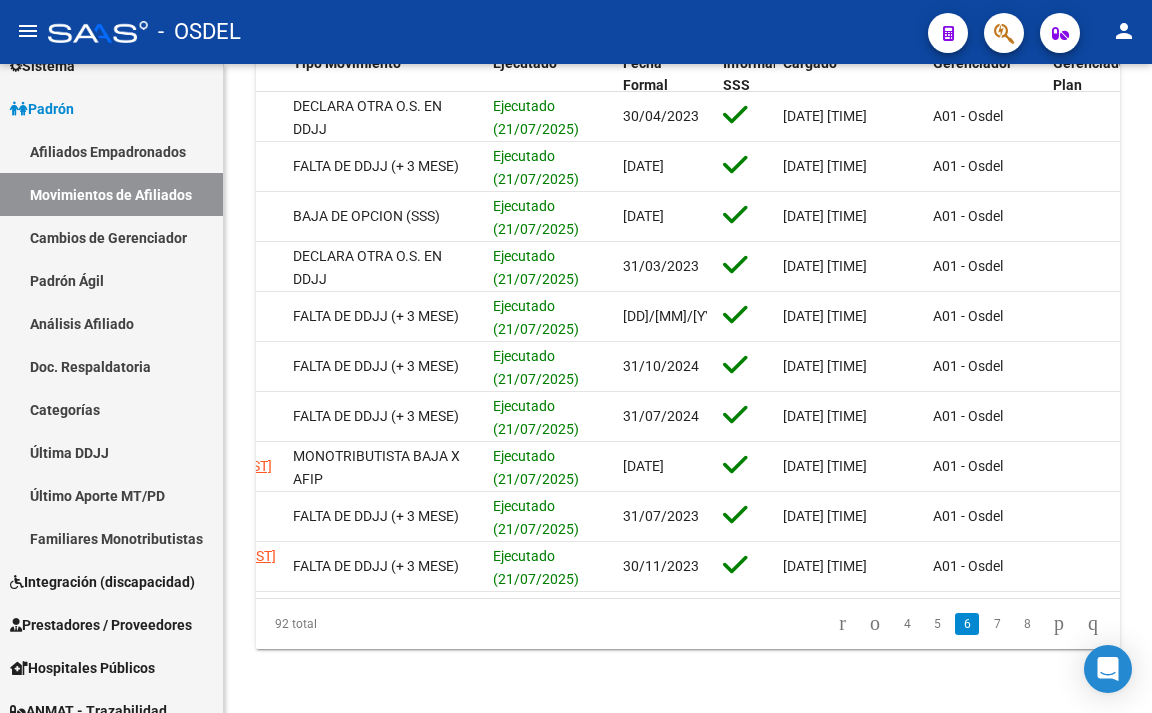 click on "7" 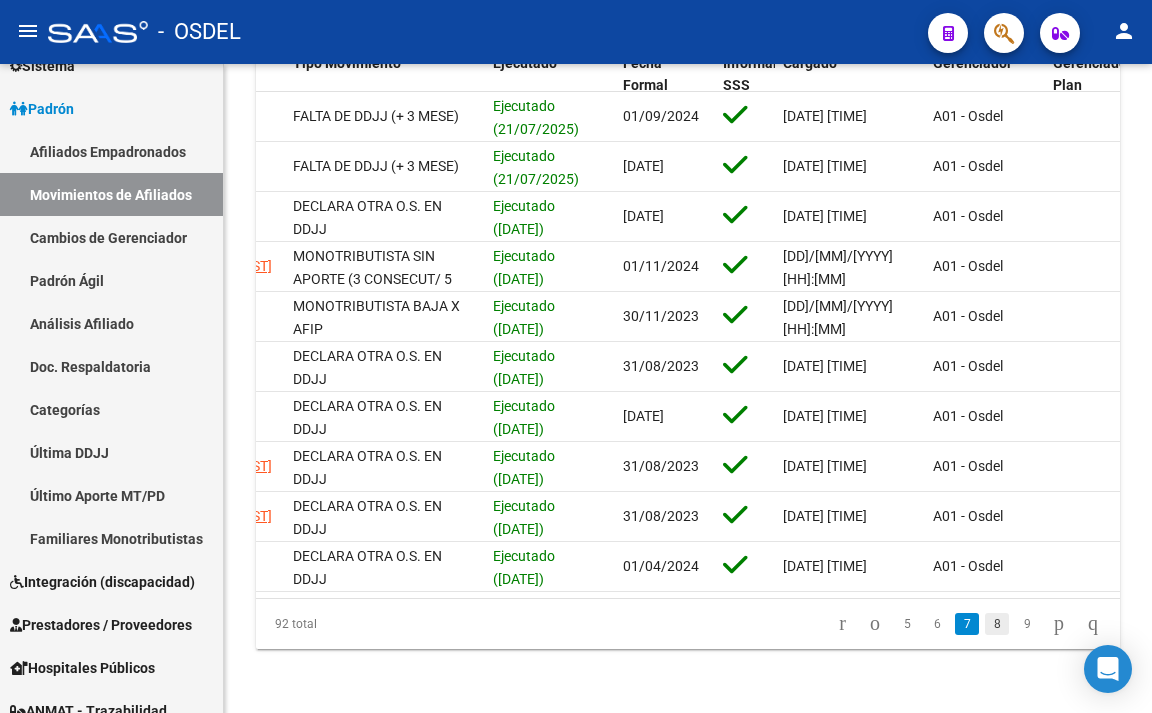 click on "8" 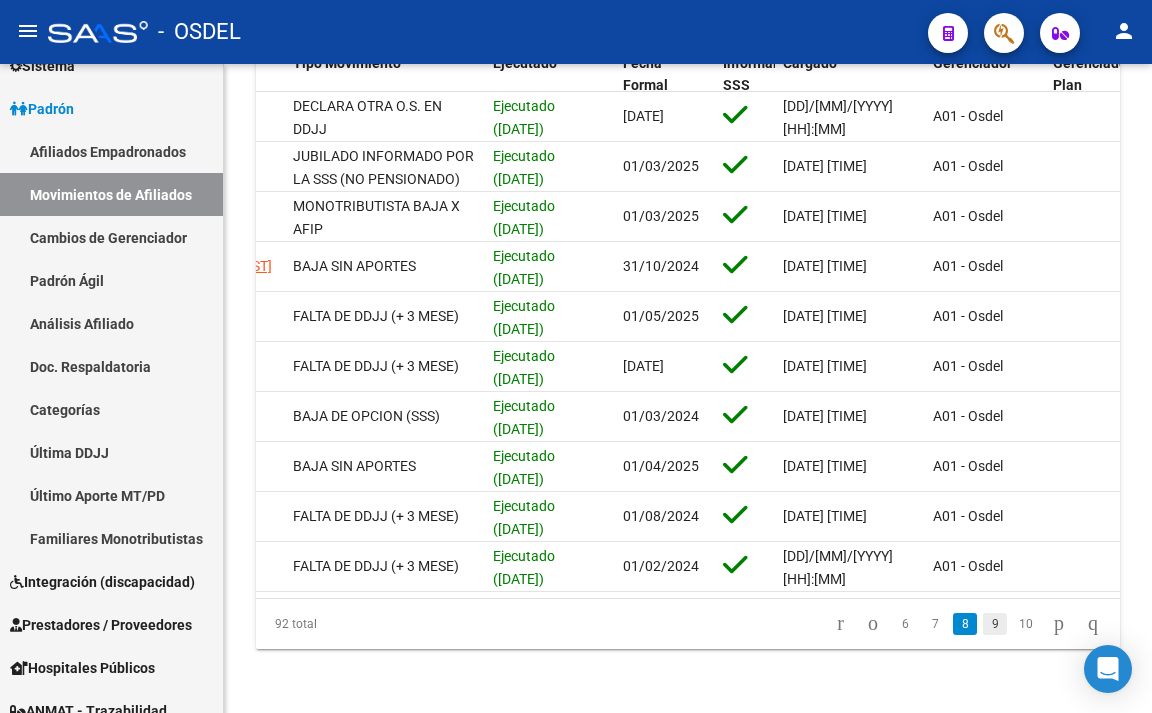 click on "9" 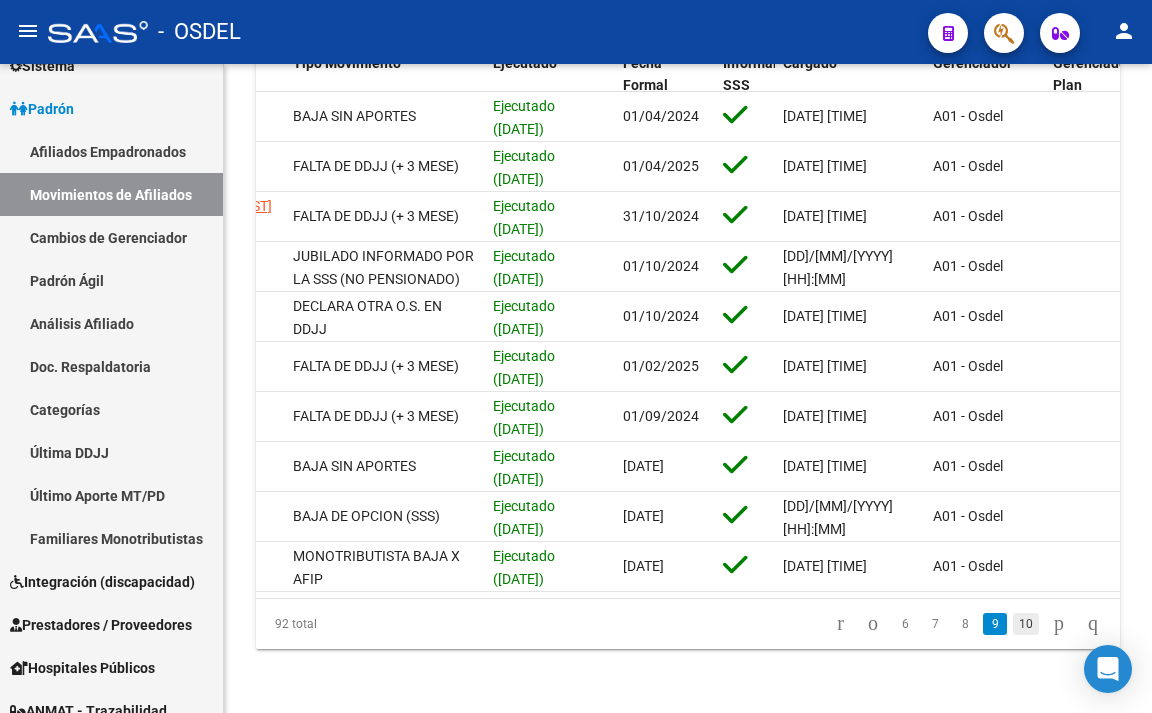 click on "10" 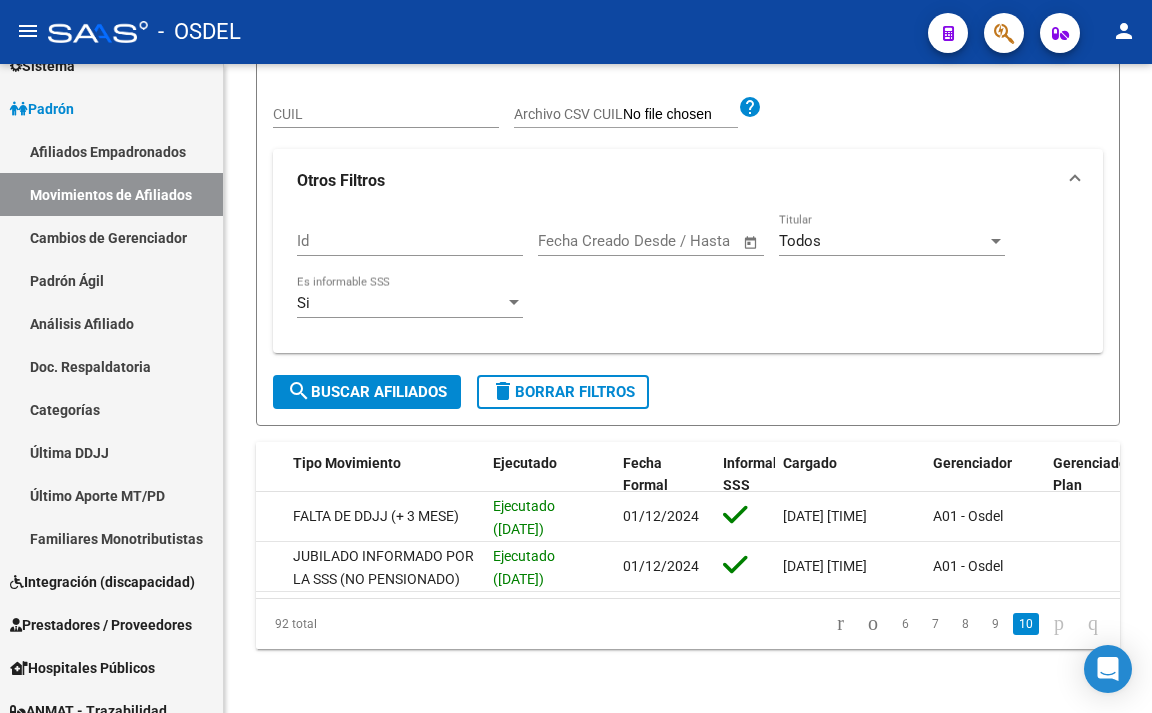 scroll, scrollTop: 363, scrollLeft: 0, axis: vertical 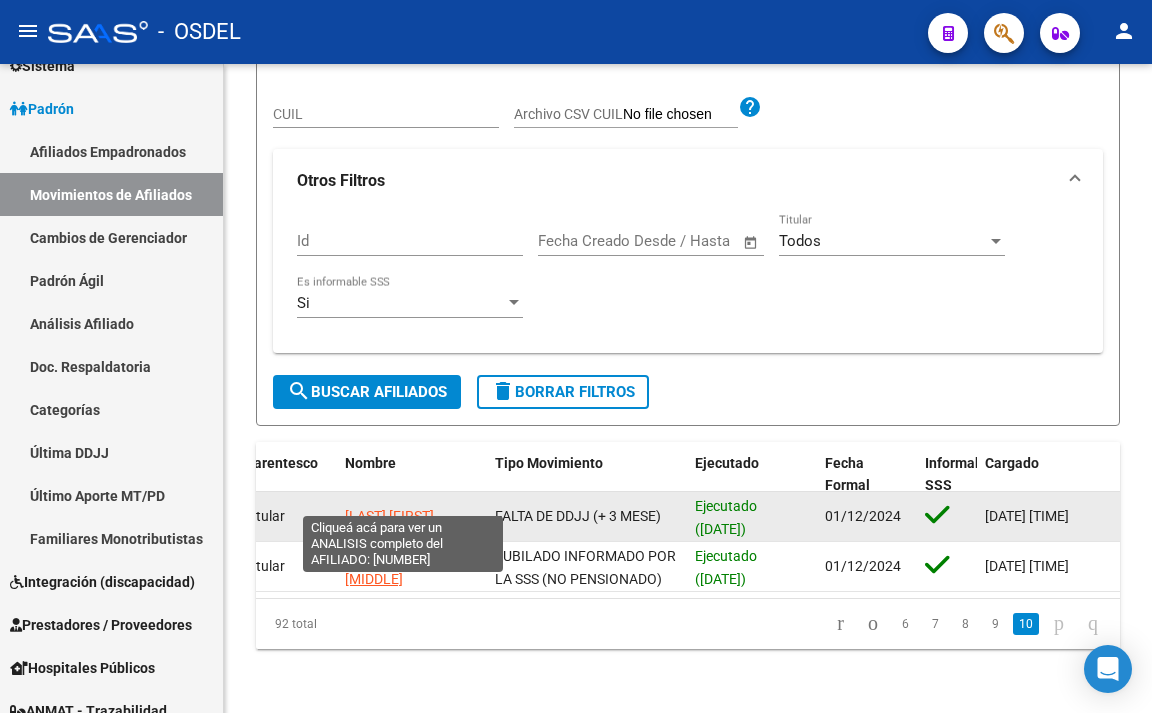 click on "[LAST] [FIRST]" 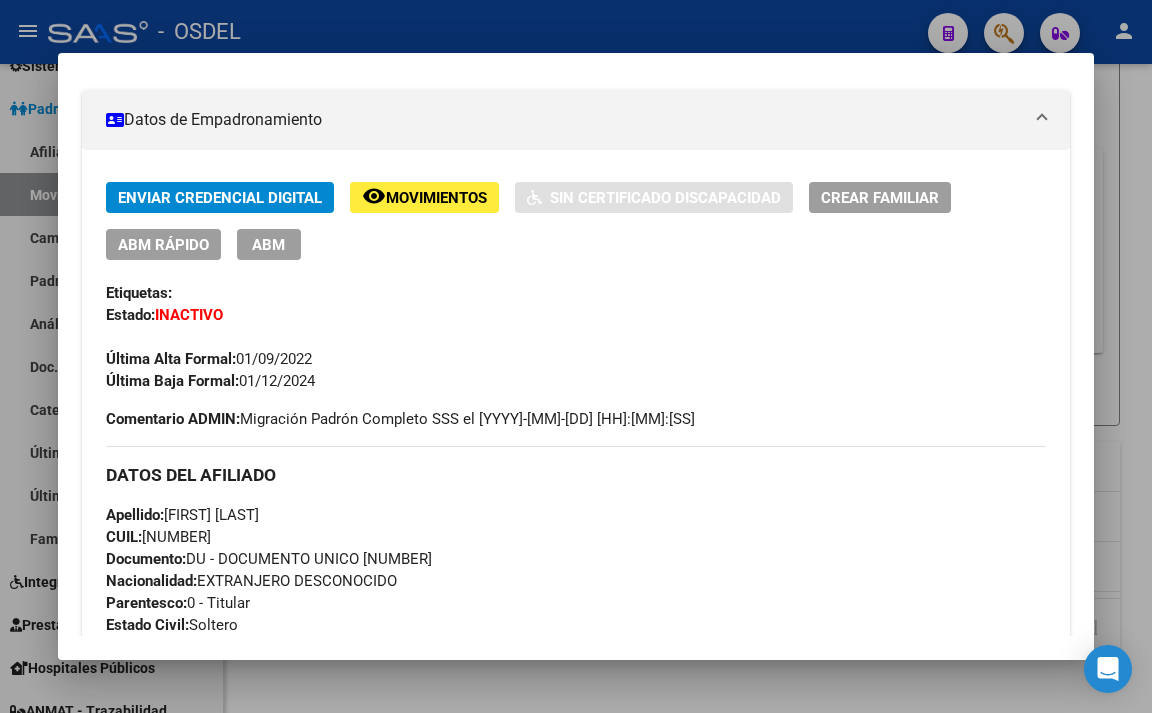 scroll, scrollTop: 300, scrollLeft: 0, axis: vertical 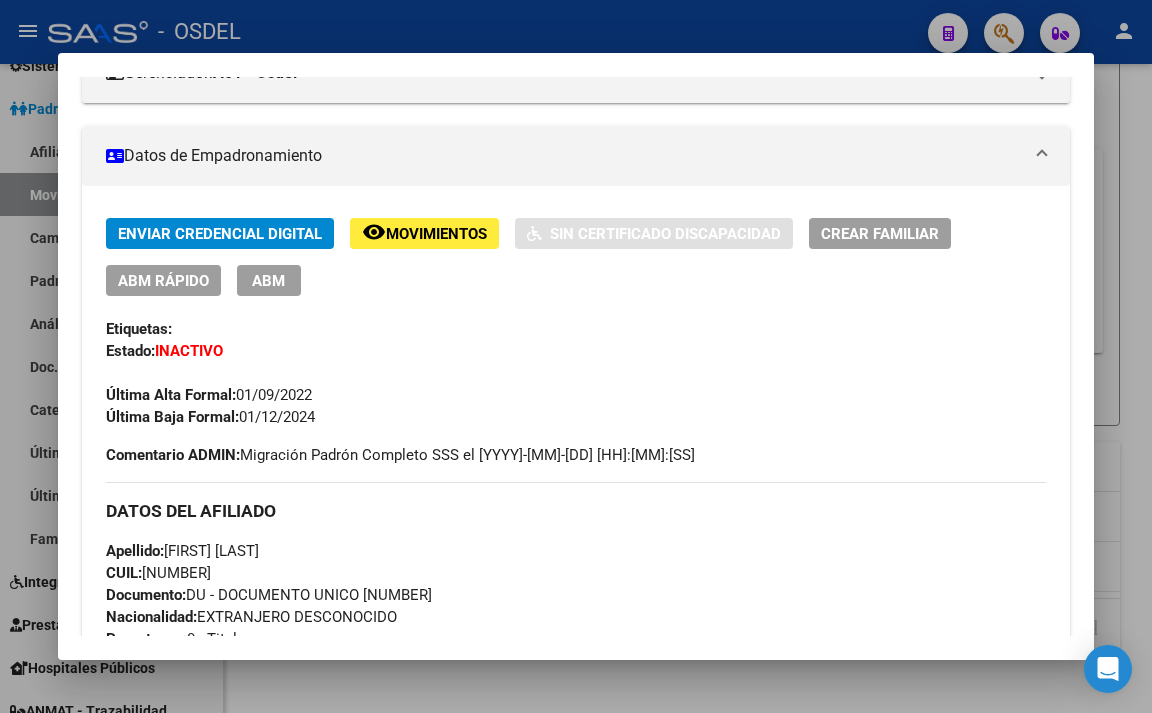 click at bounding box center (576, 356) 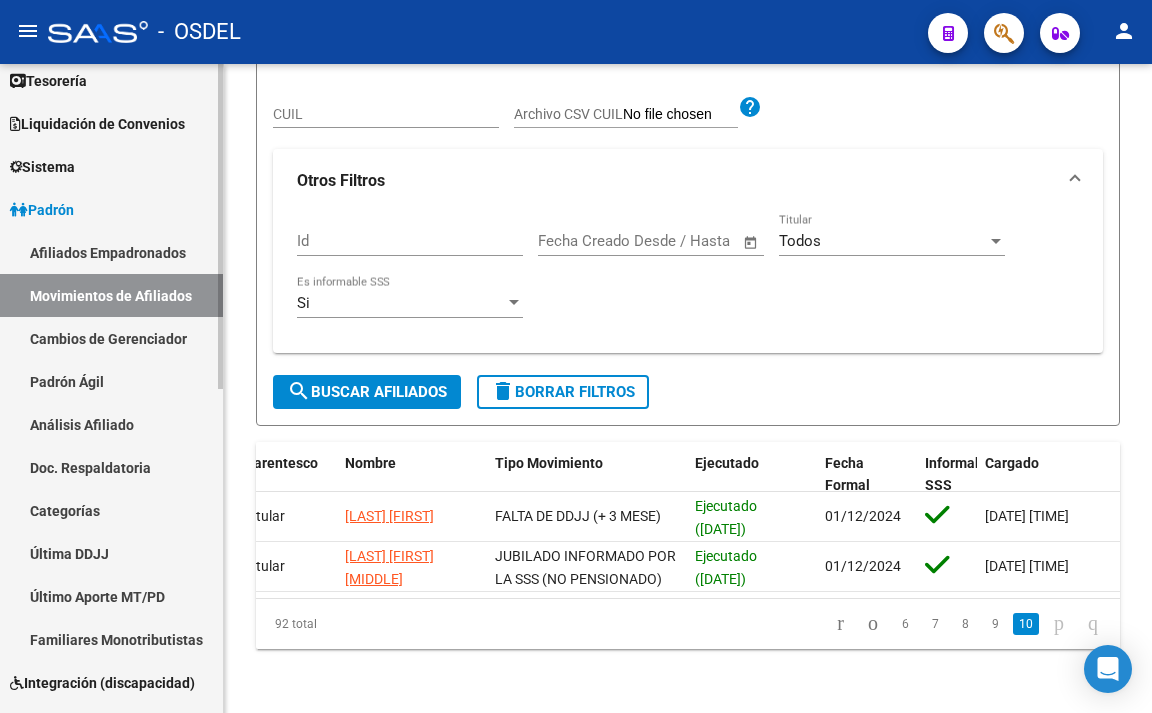 scroll, scrollTop: 100, scrollLeft: 0, axis: vertical 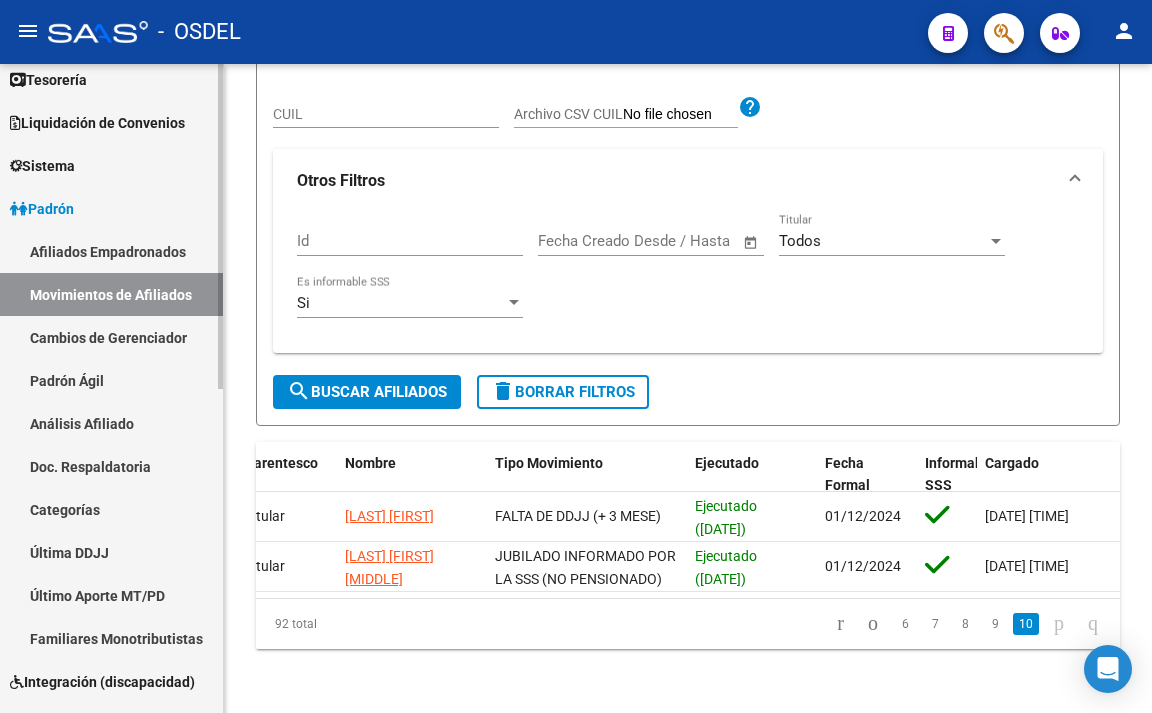 click on "Cambios de Gerenciador" at bounding box center [111, 337] 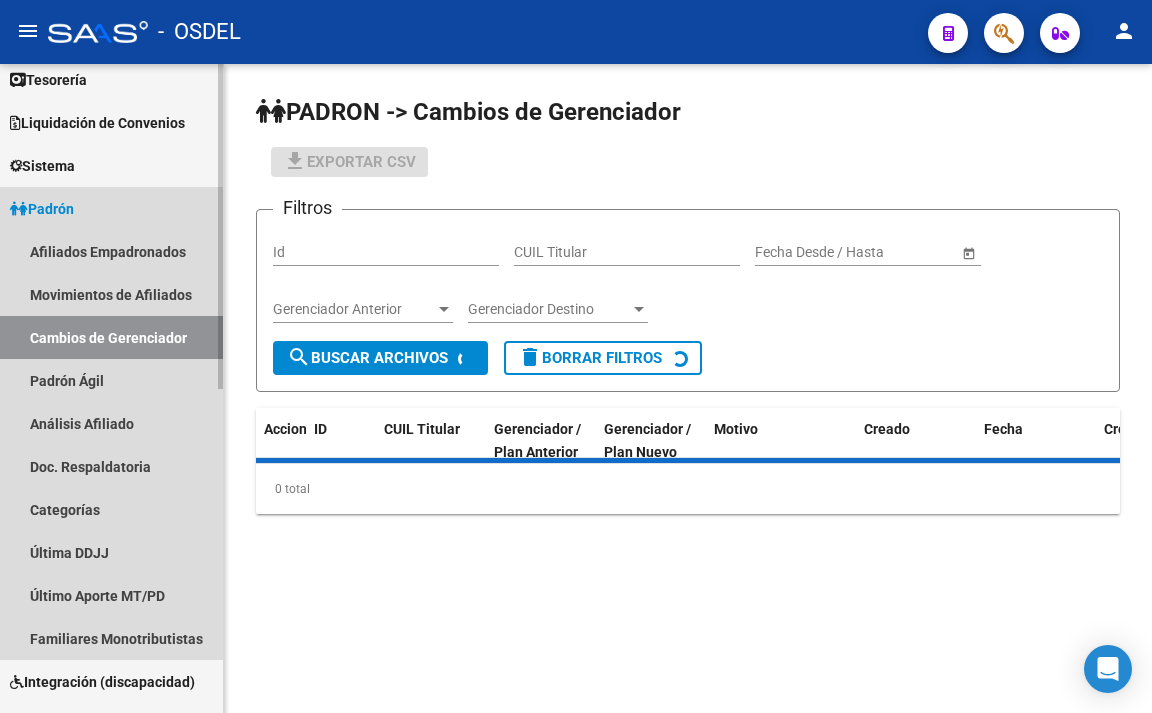 scroll, scrollTop: 0, scrollLeft: 0, axis: both 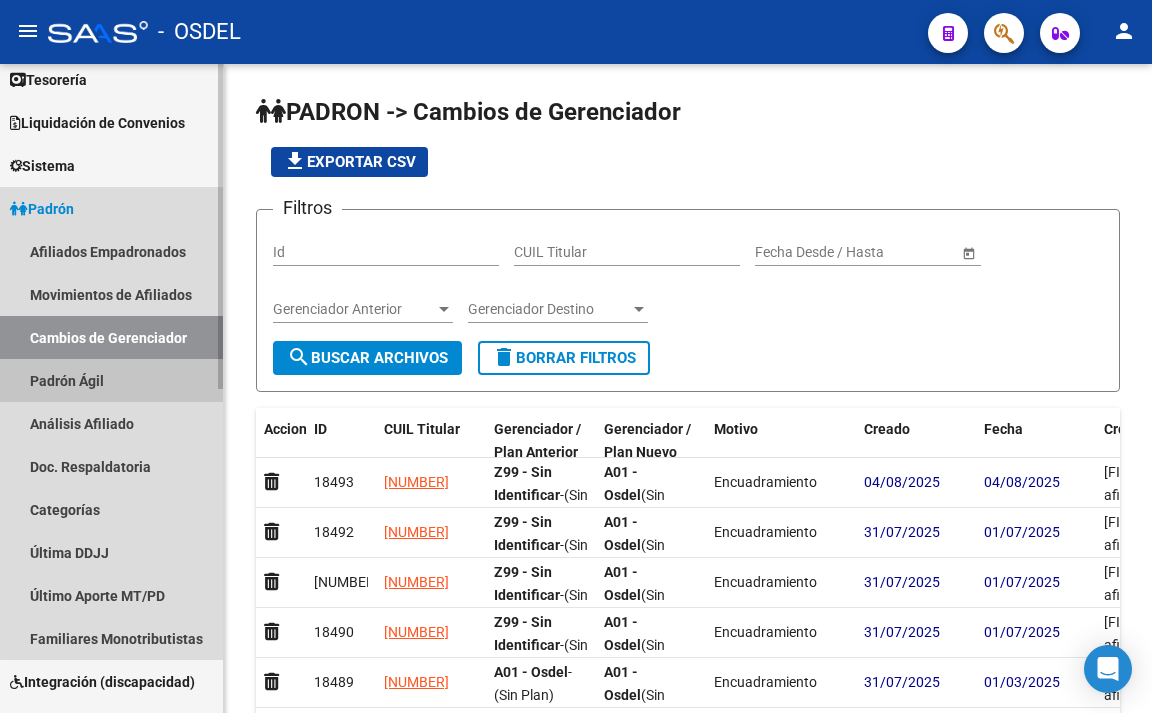 click on "Padrón Ágil" at bounding box center [111, 380] 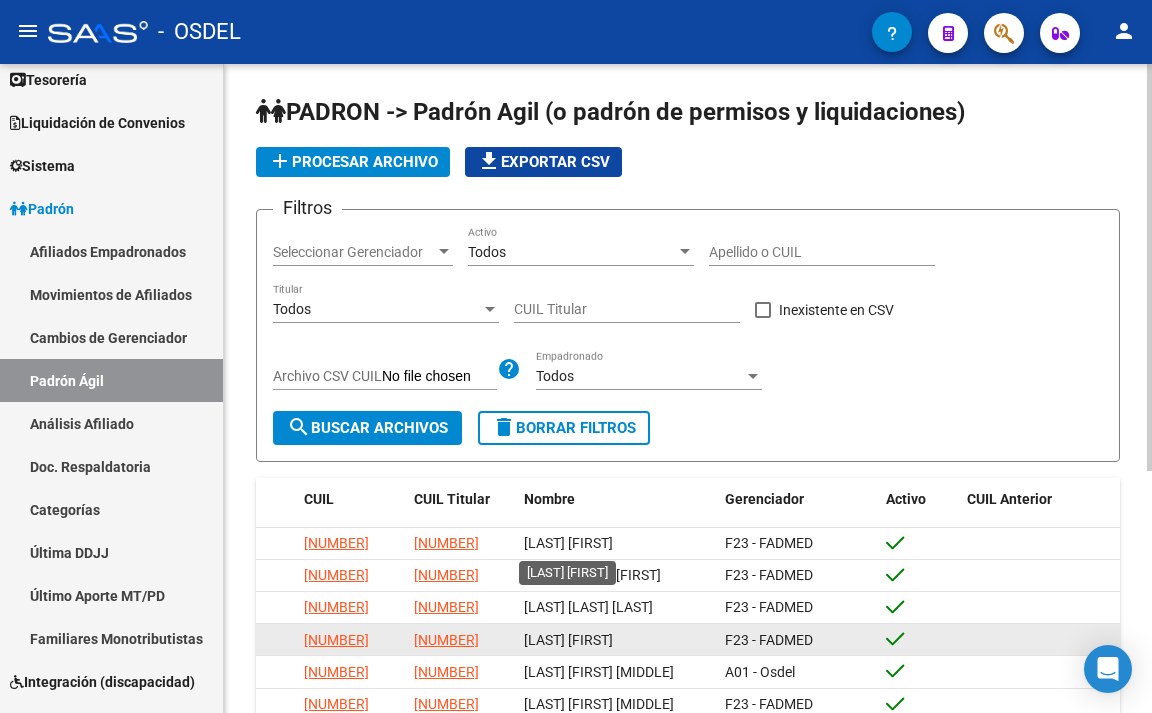 scroll, scrollTop: 100, scrollLeft: 0, axis: vertical 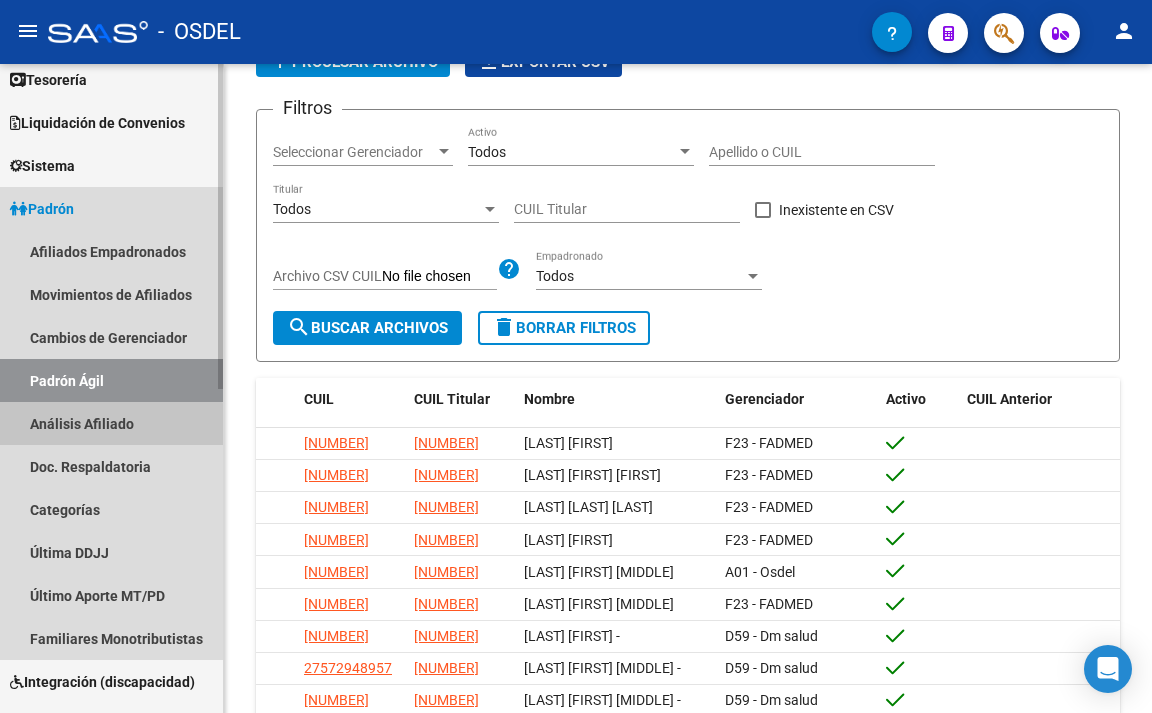 click on "Análisis Afiliado" at bounding box center [111, 423] 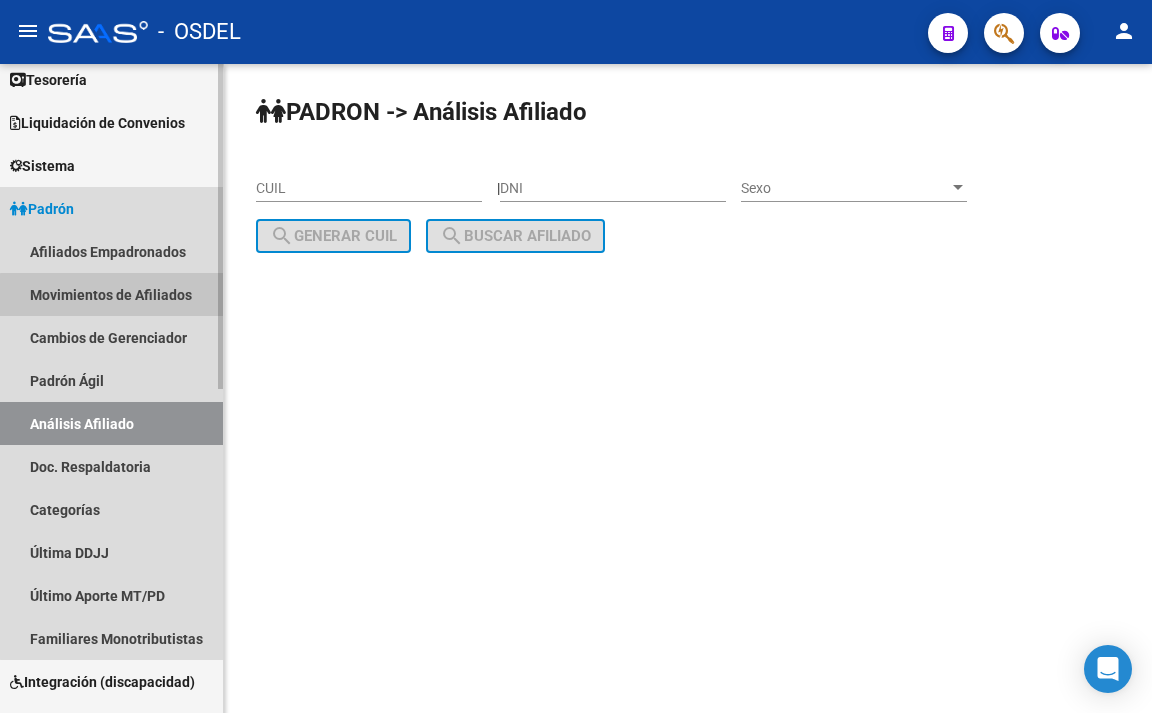 click on "Movimientos de Afiliados" at bounding box center [111, 294] 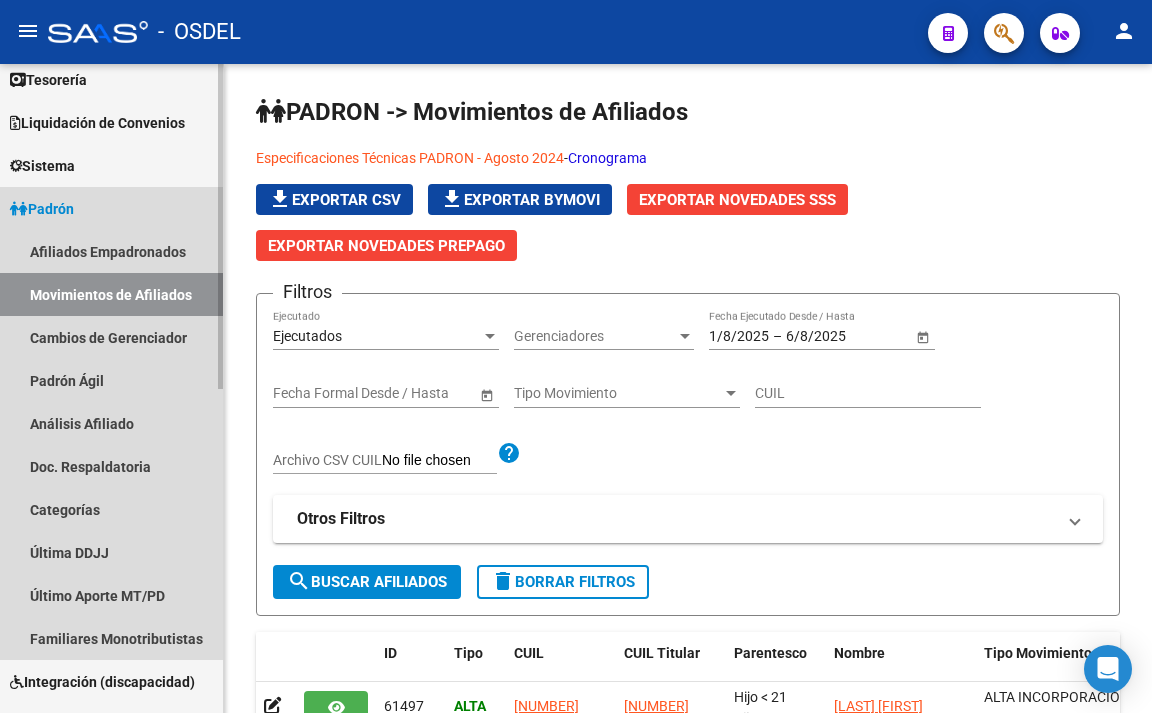 click on "Movimientos de Afiliados" at bounding box center [111, 294] 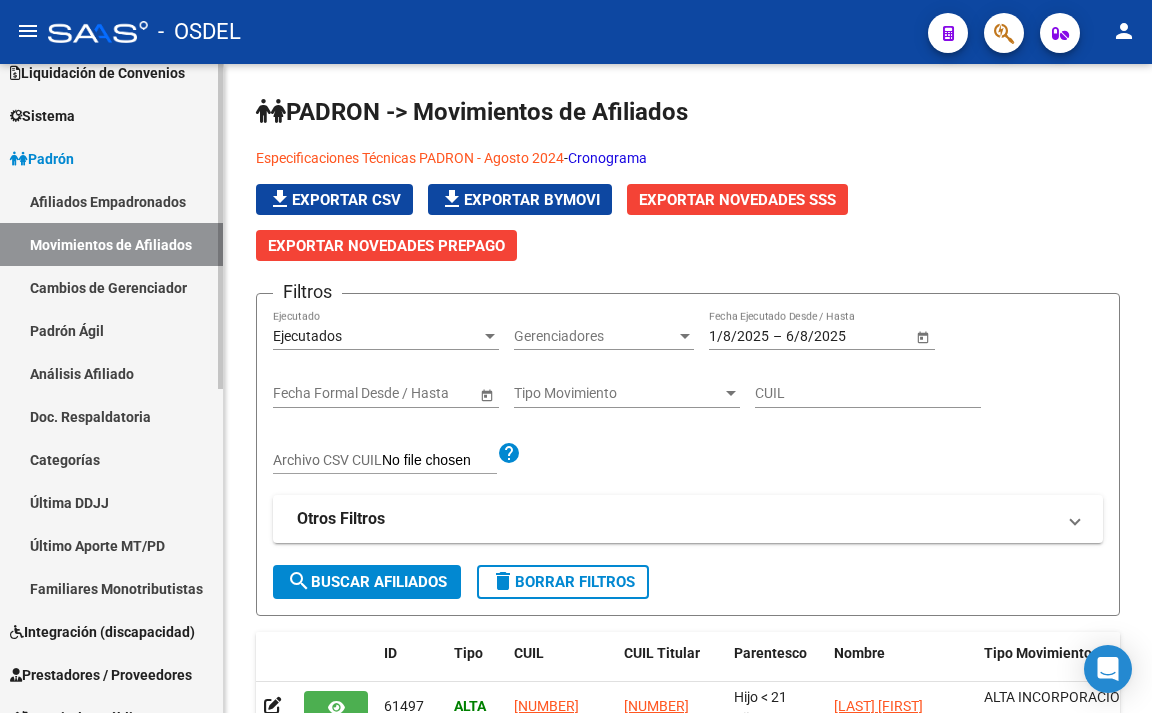 scroll, scrollTop: 149, scrollLeft: 0, axis: vertical 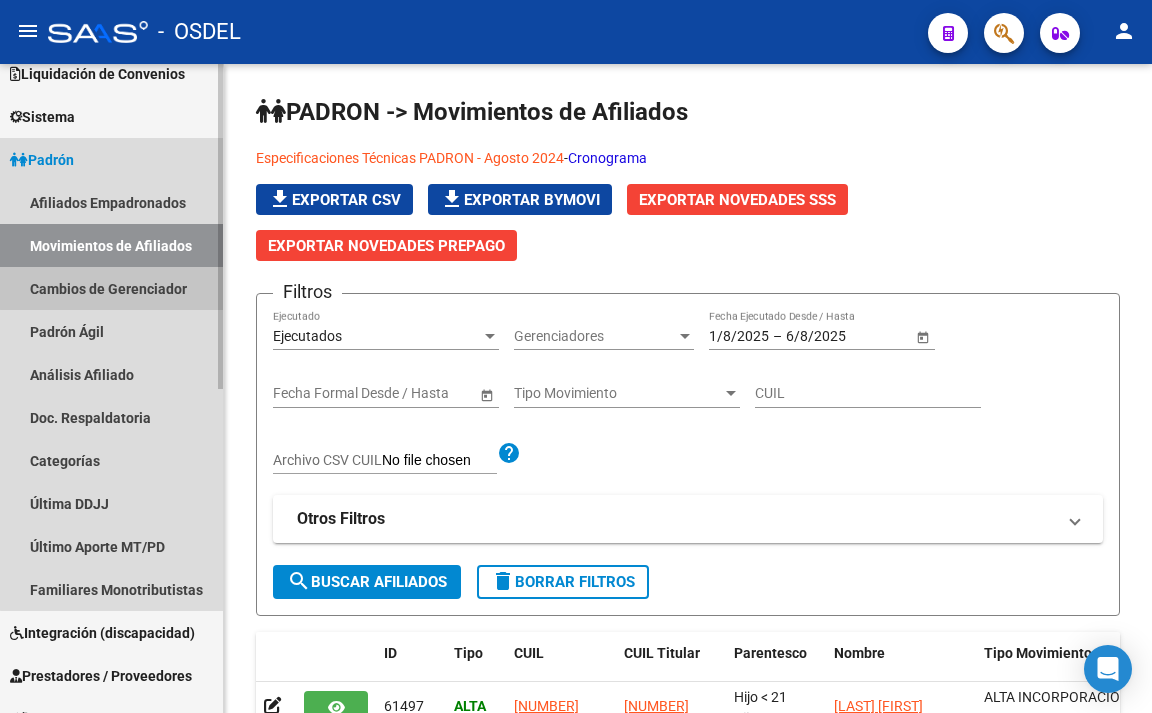 click on "Cambios de Gerenciador" at bounding box center (111, 288) 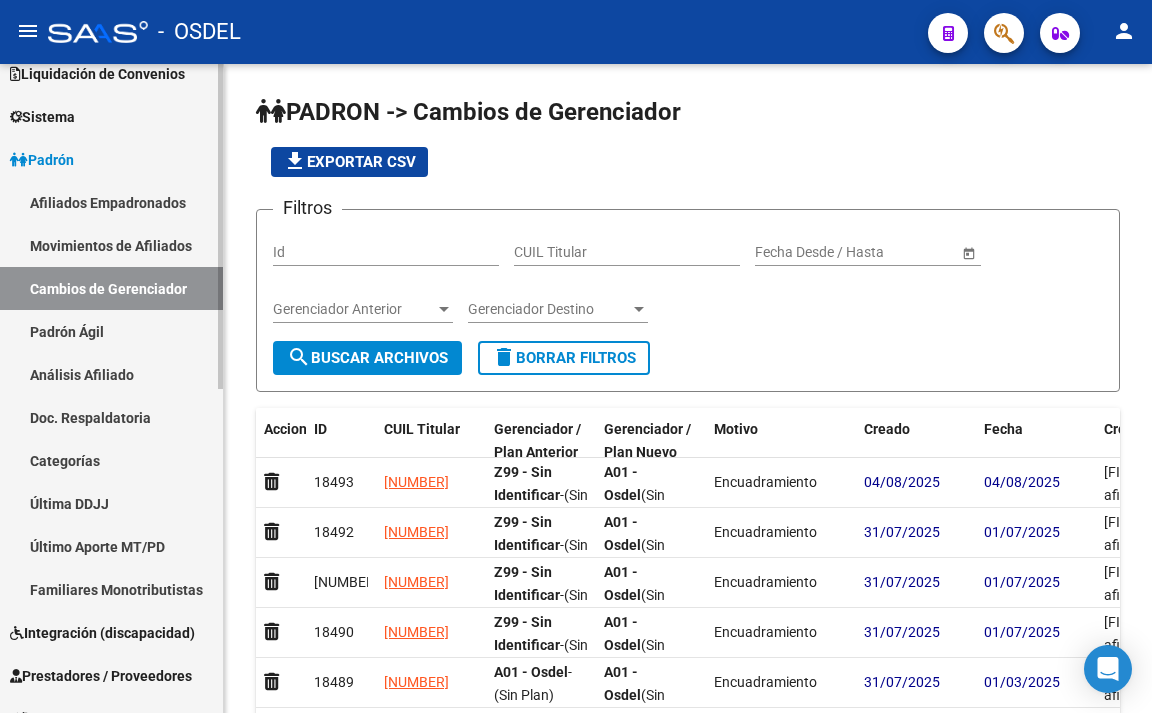 click on "Afiliados Empadronados" at bounding box center [111, 202] 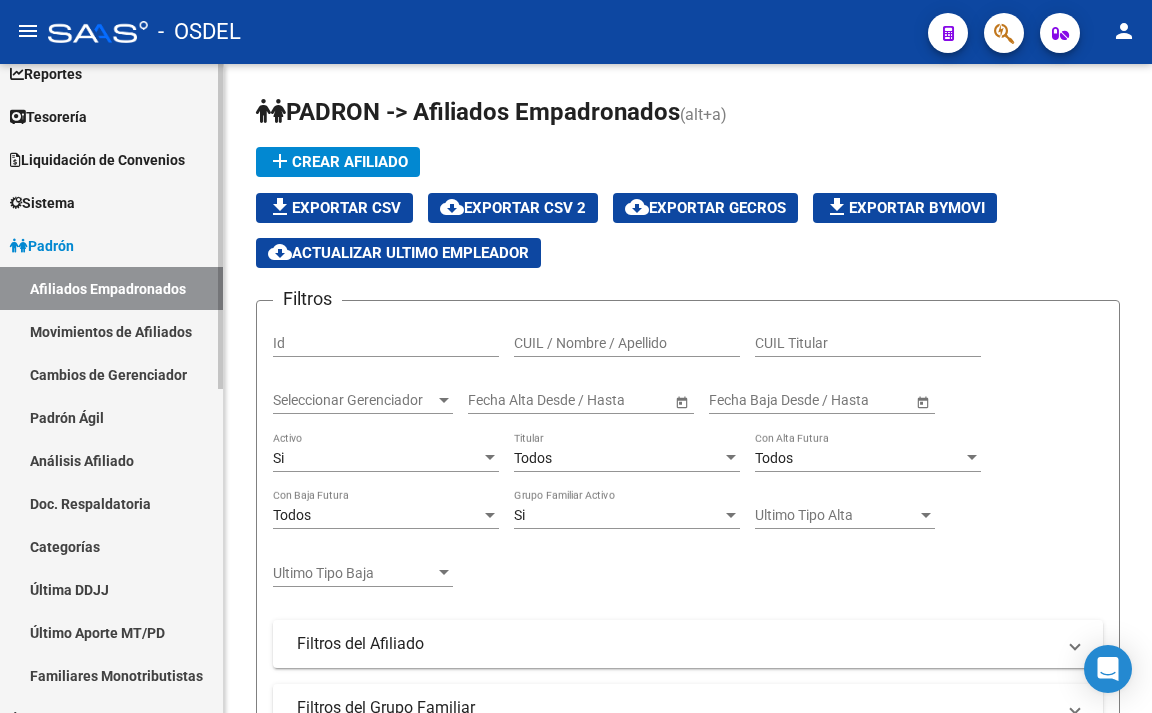 scroll, scrollTop: 49, scrollLeft: 0, axis: vertical 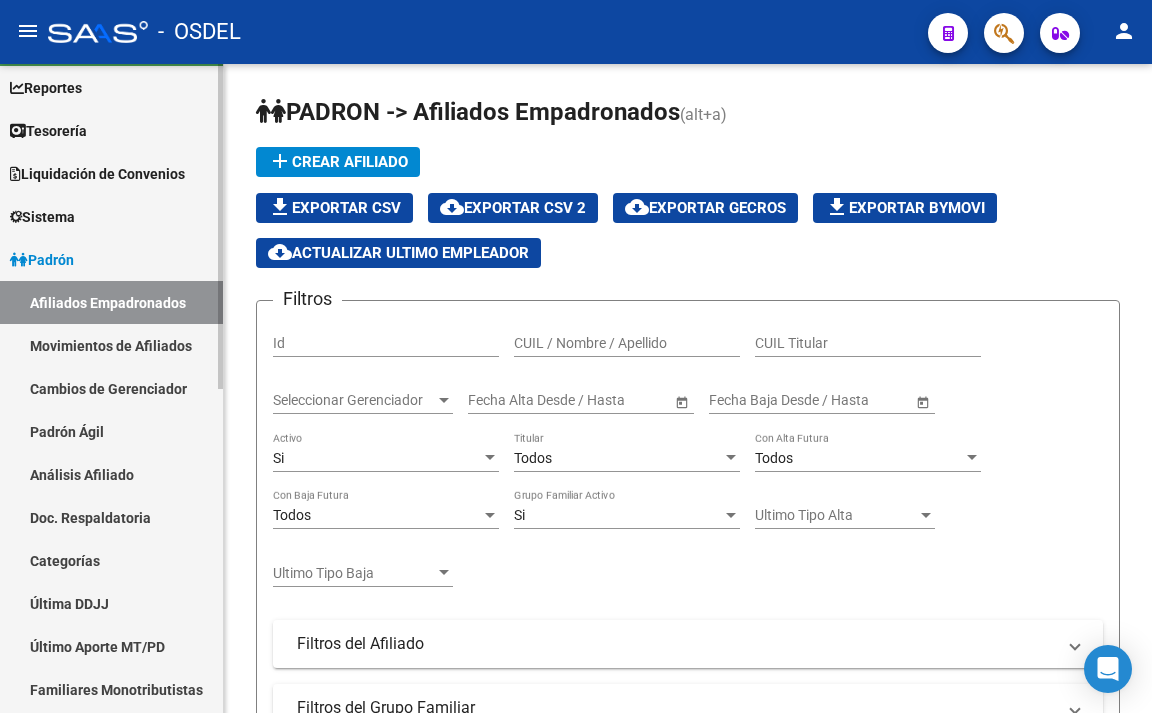 click on "Movimientos de Afiliados" at bounding box center (111, 345) 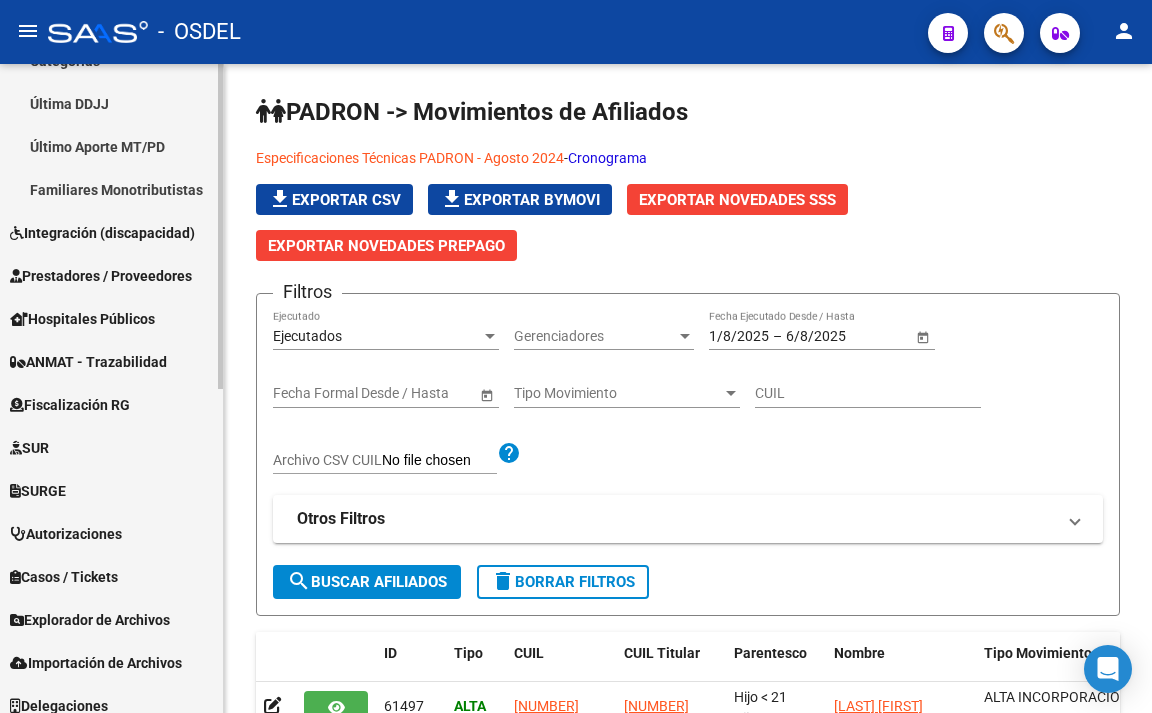 scroll, scrollTop: 649, scrollLeft: 0, axis: vertical 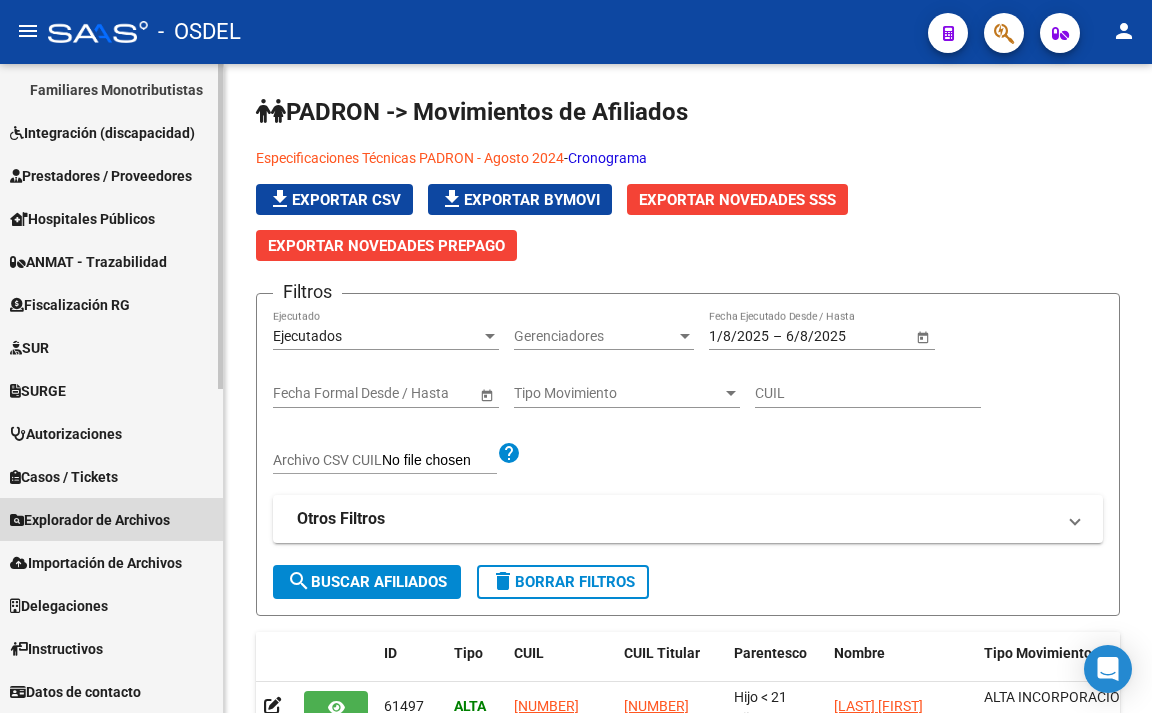 click on "Explorador de Archivos" at bounding box center [90, 520] 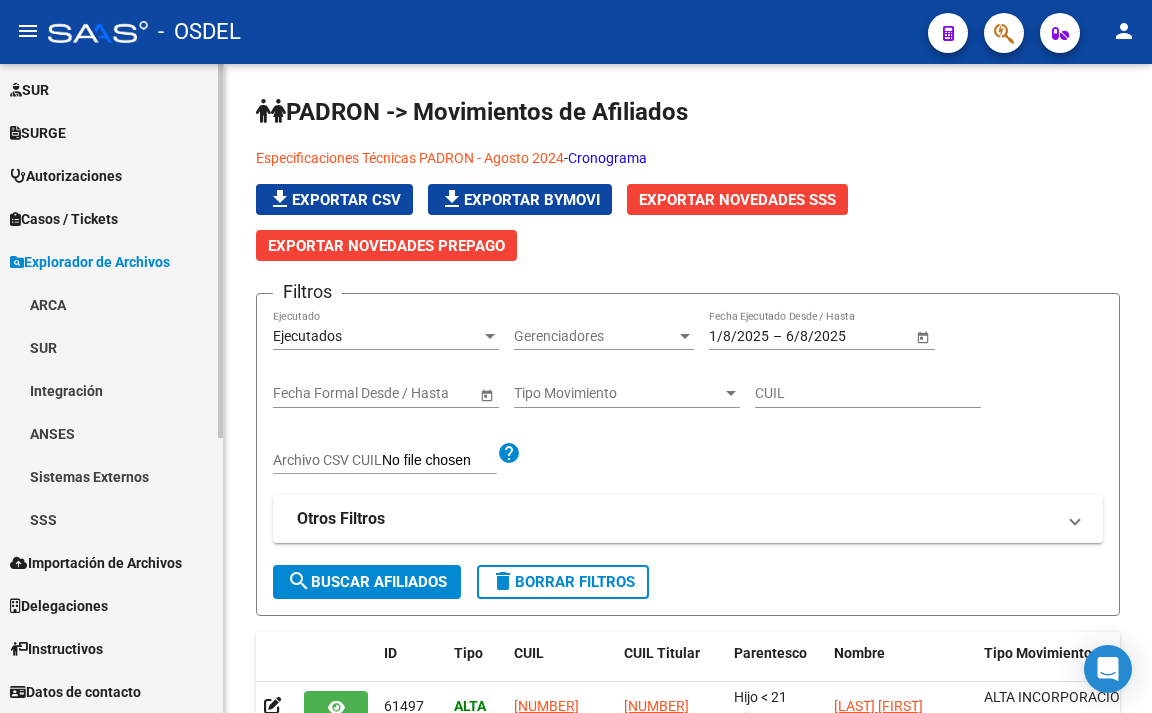 scroll, scrollTop: 477, scrollLeft: 0, axis: vertical 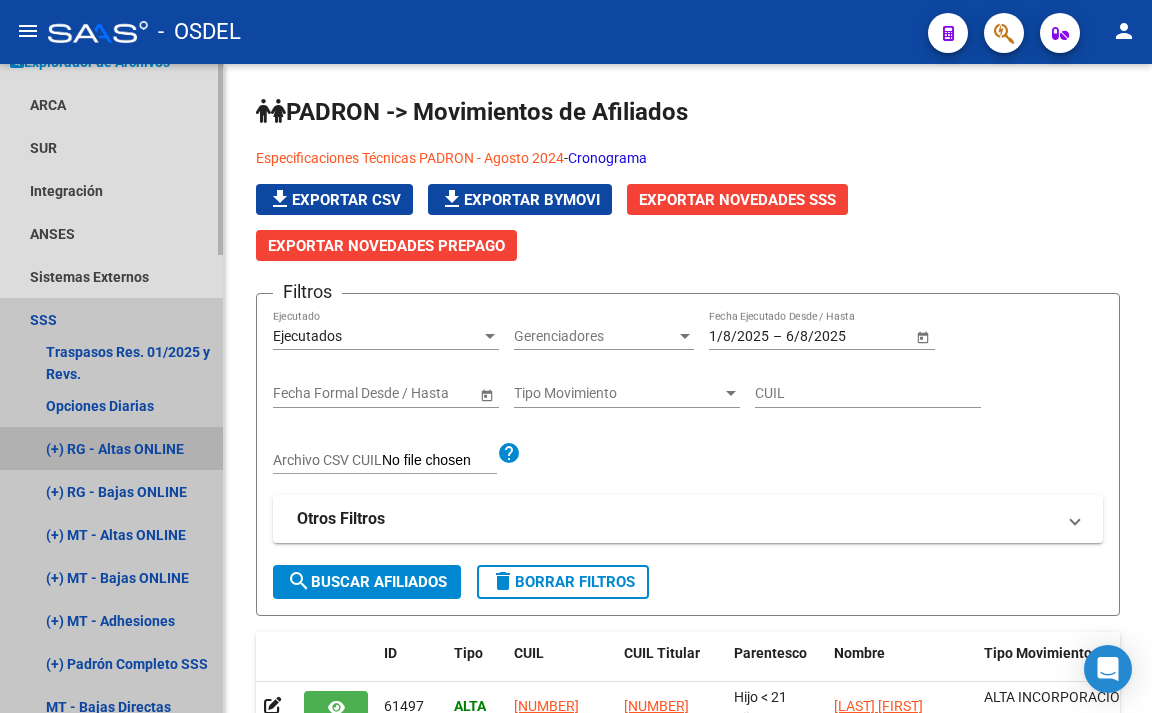 click on "(+) RG - Altas ONLINE" at bounding box center [111, 448] 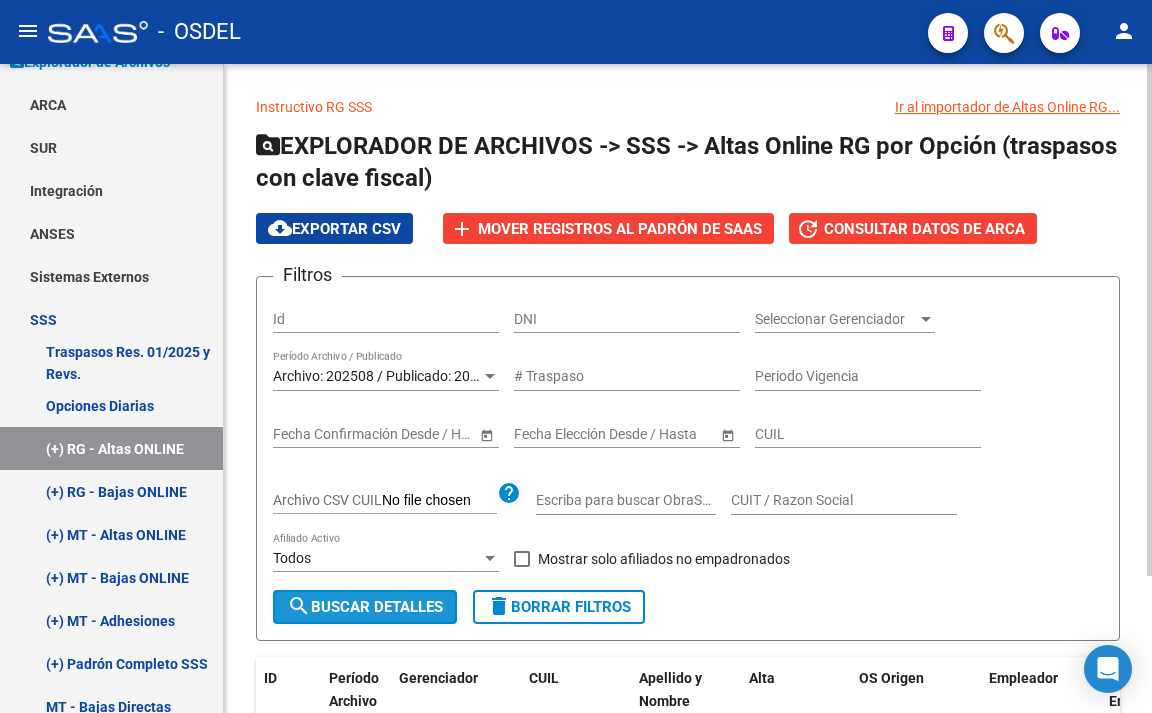 click on "search  Buscar Detalles" 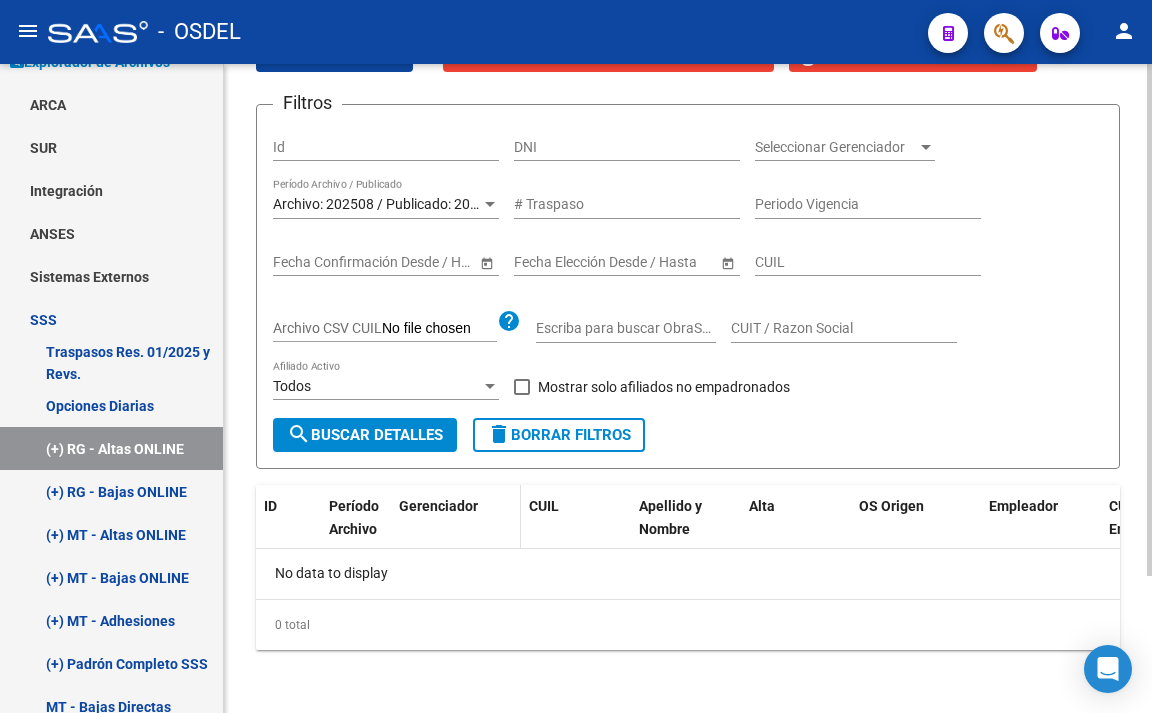 scroll, scrollTop: 174, scrollLeft: 0, axis: vertical 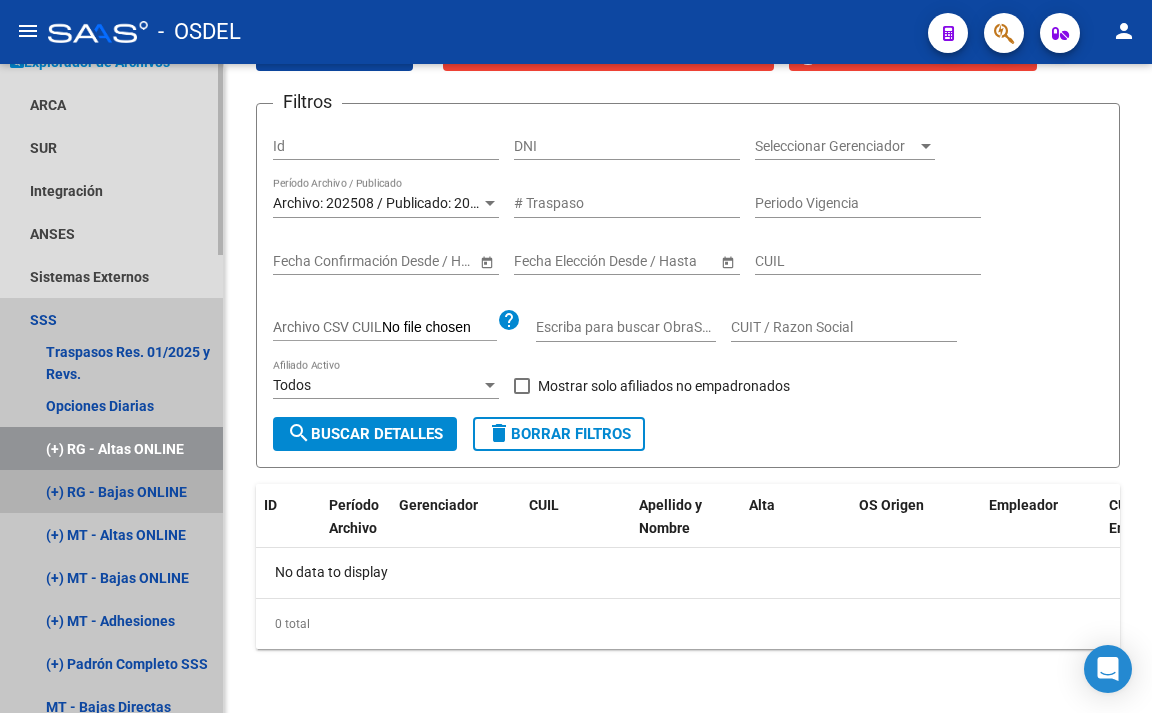 click on "(+) RG - Bajas ONLINE" at bounding box center (111, 491) 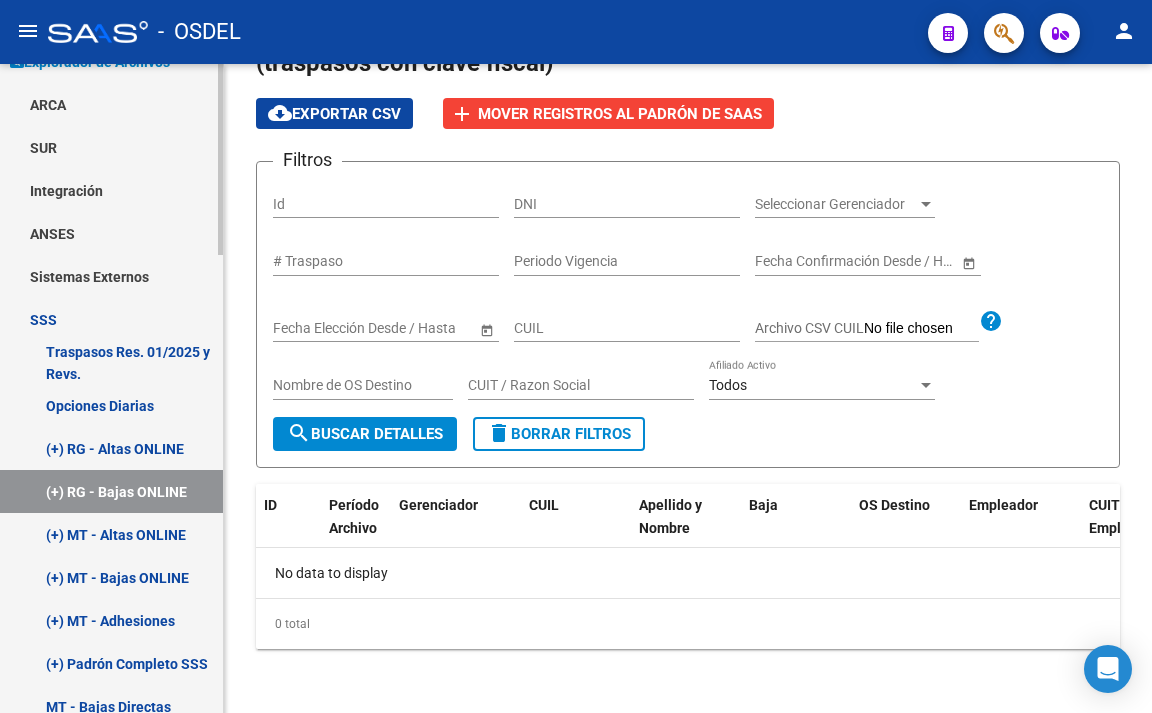 scroll, scrollTop: 0, scrollLeft: 0, axis: both 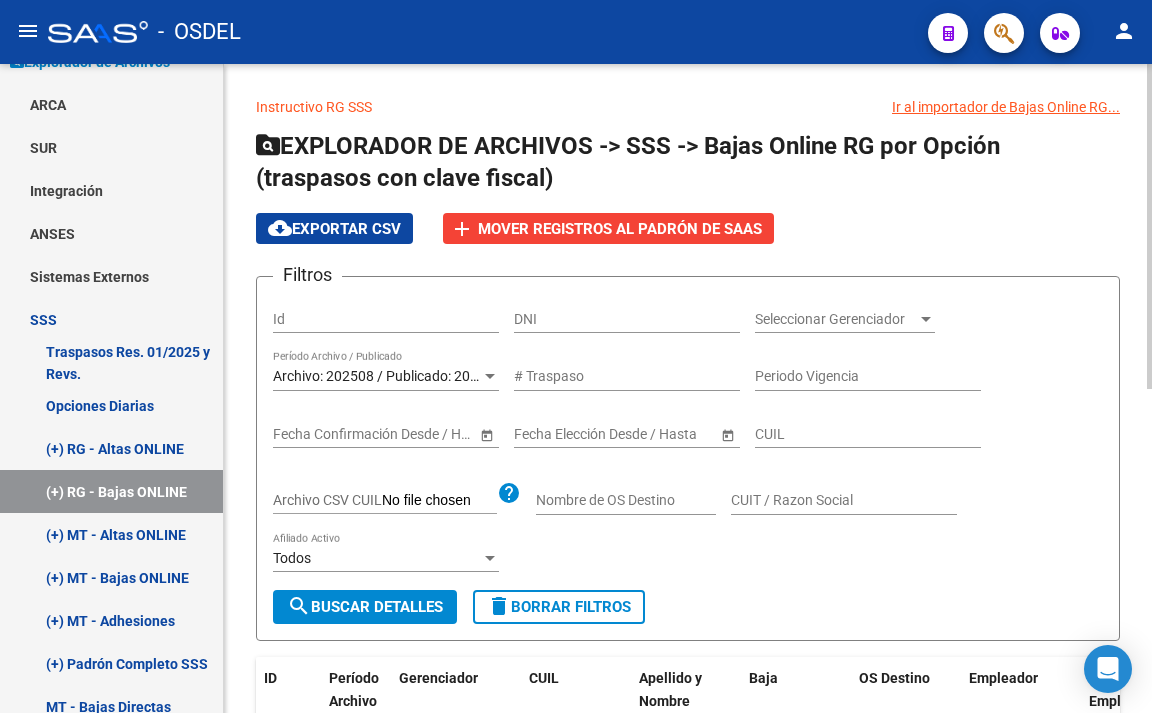 click on "search  Buscar Detalles" 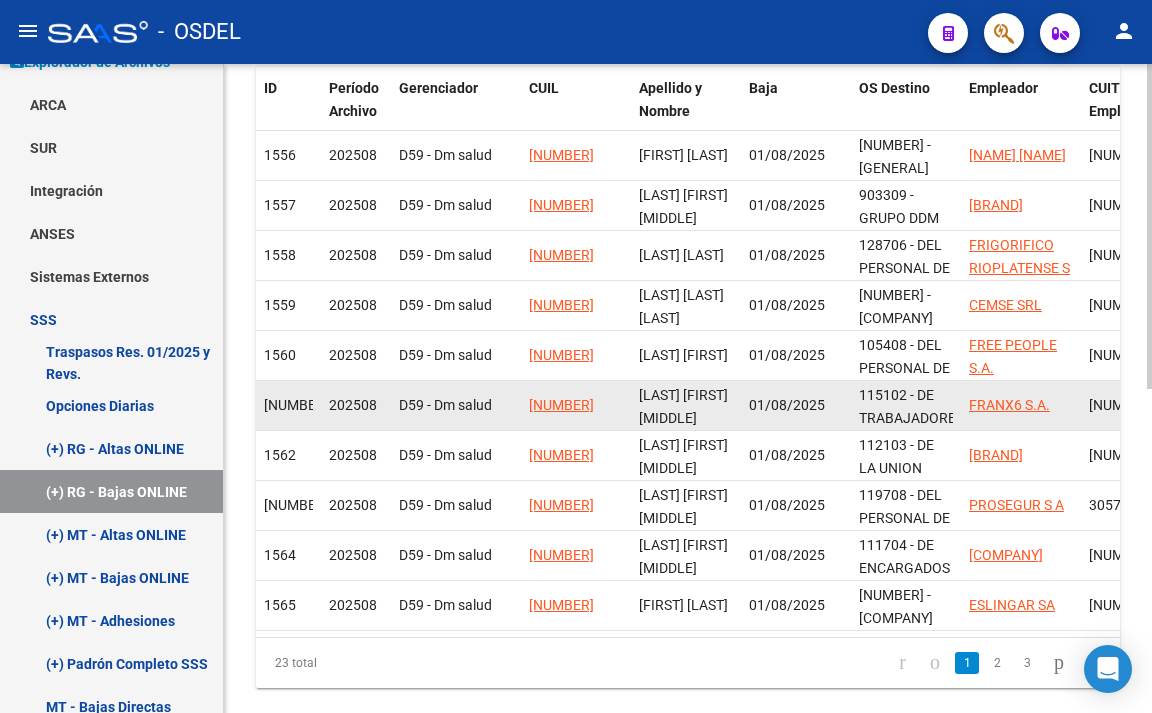 scroll, scrollTop: 600, scrollLeft: 0, axis: vertical 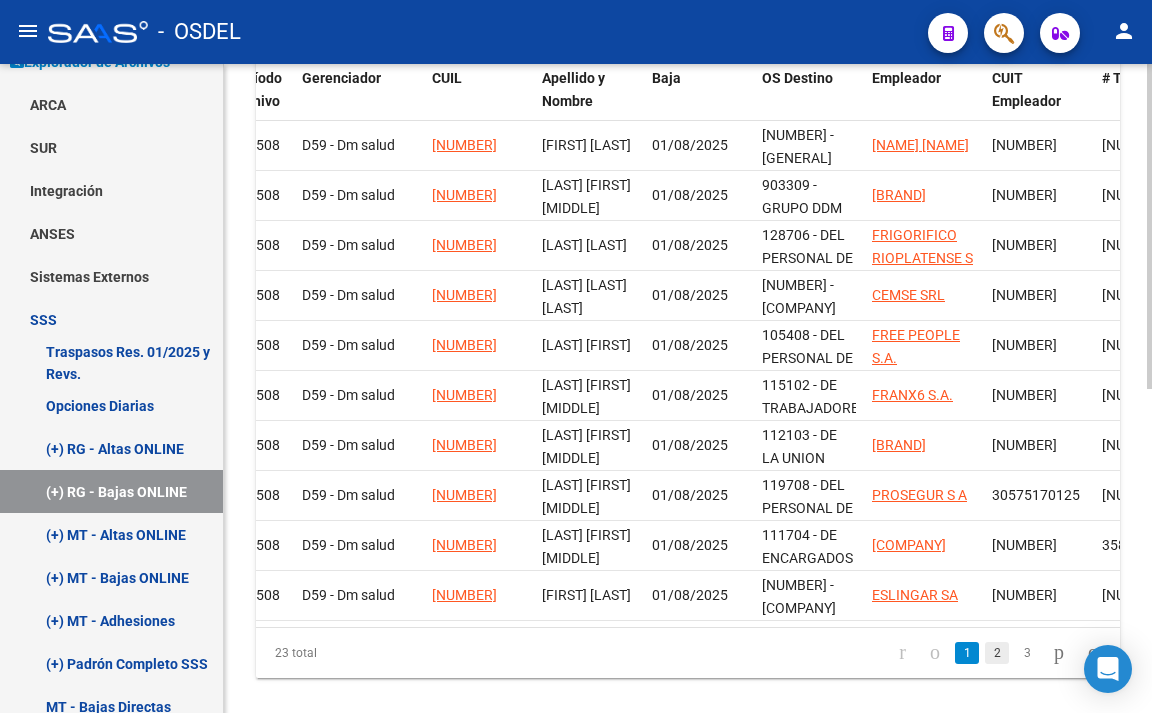click on "2" 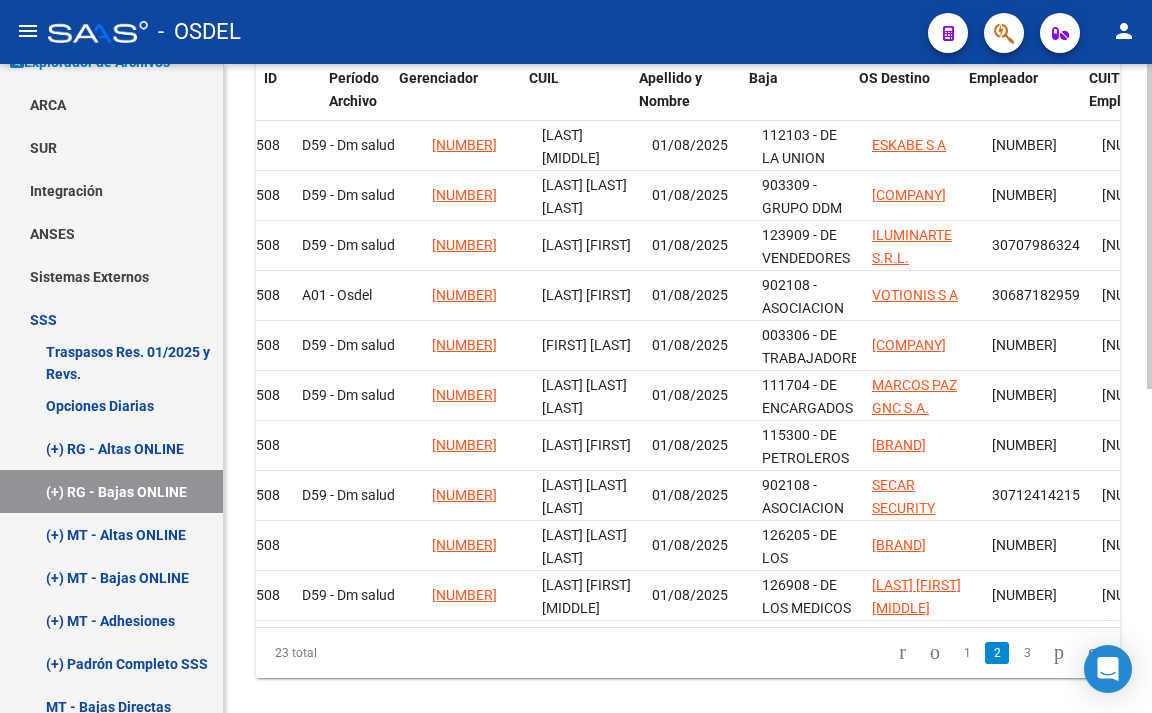 scroll, scrollTop: 0, scrollLeft: 0, axis: both 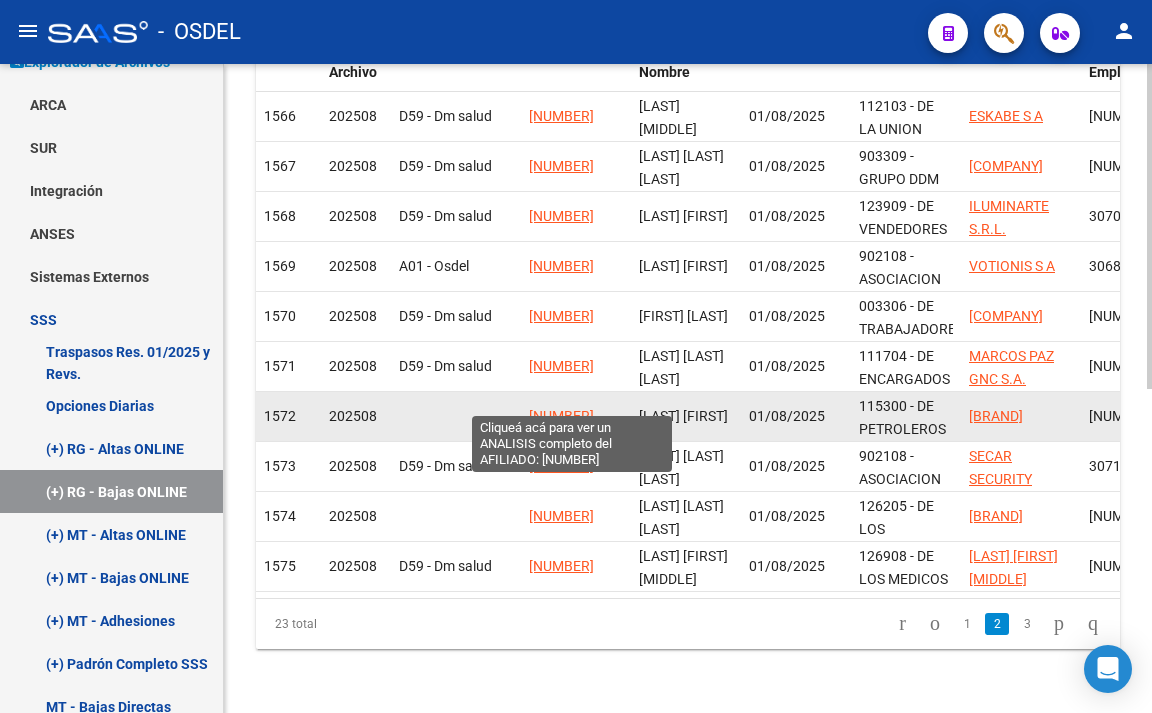click on "[NUMBER]" 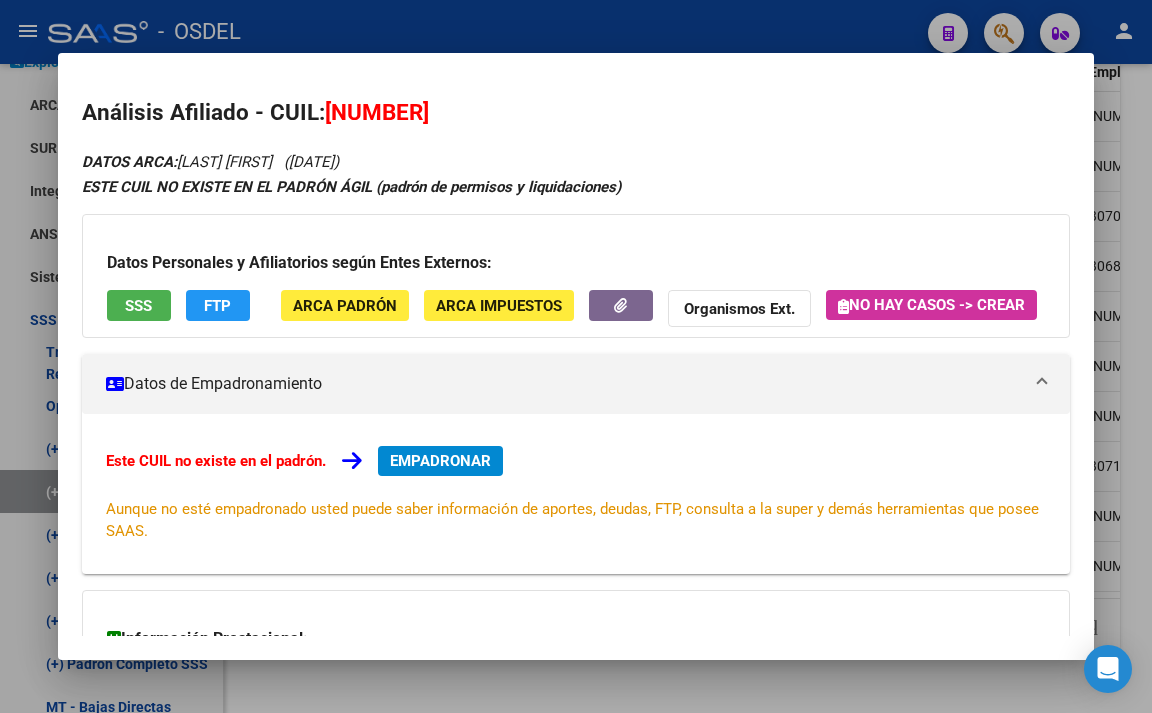 click on "SSS" at bounding box center (138, 306) 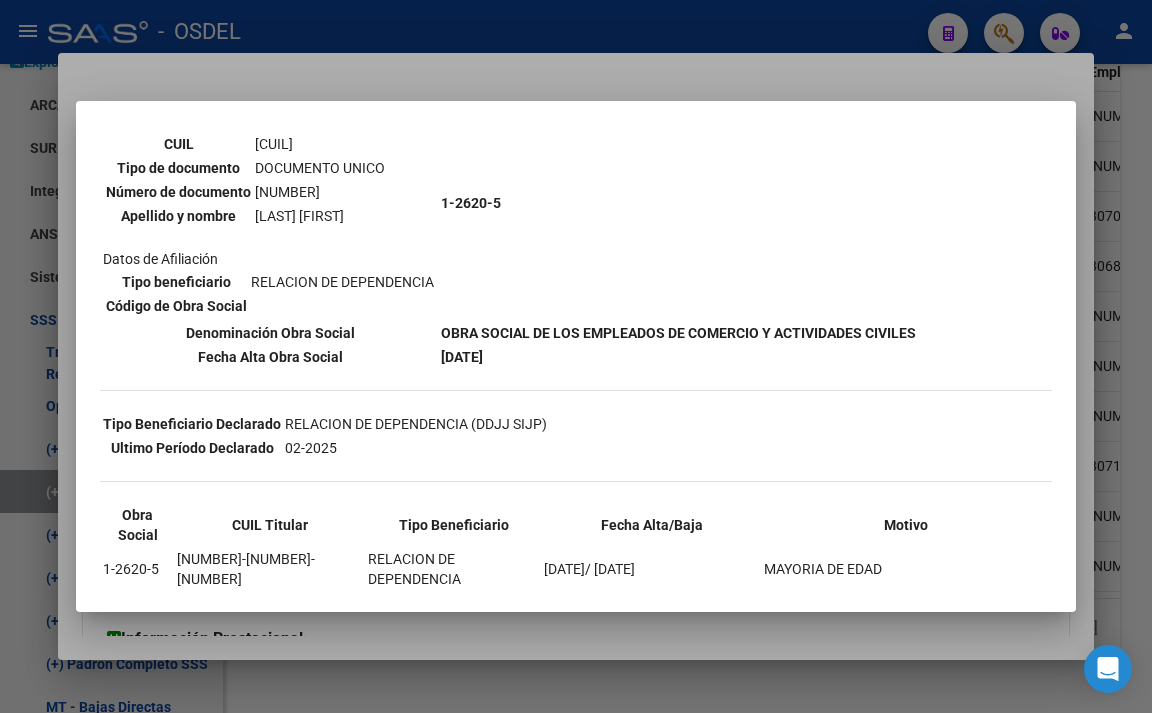 scroll, scrollTop: 200, scrollLeft: 0, axis: vertical 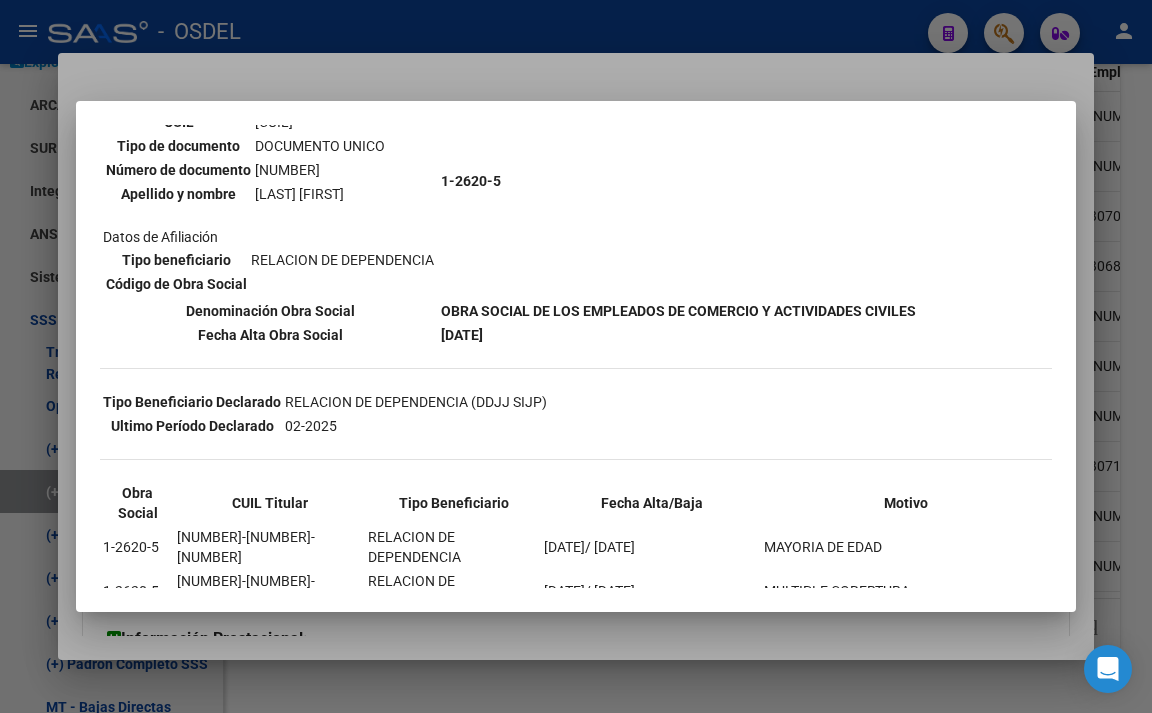 click at bounding box center (576, 356) 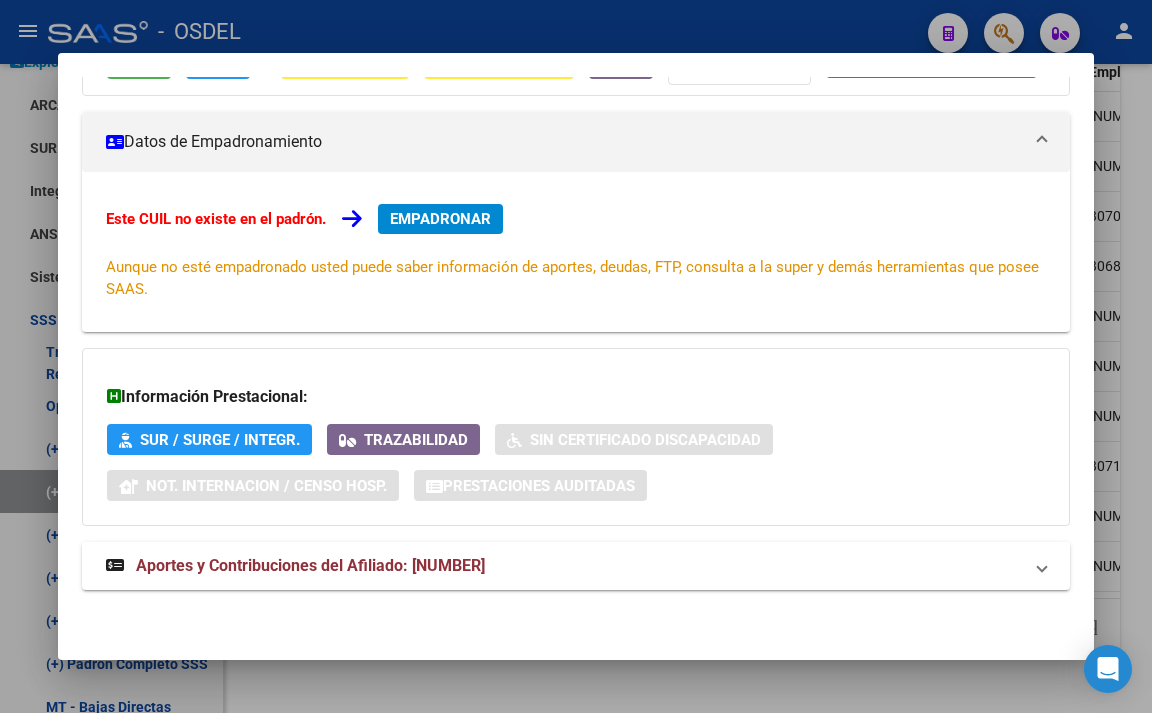 scroll, scrollTop: 286, scrollLeft: 0, axis: vertical 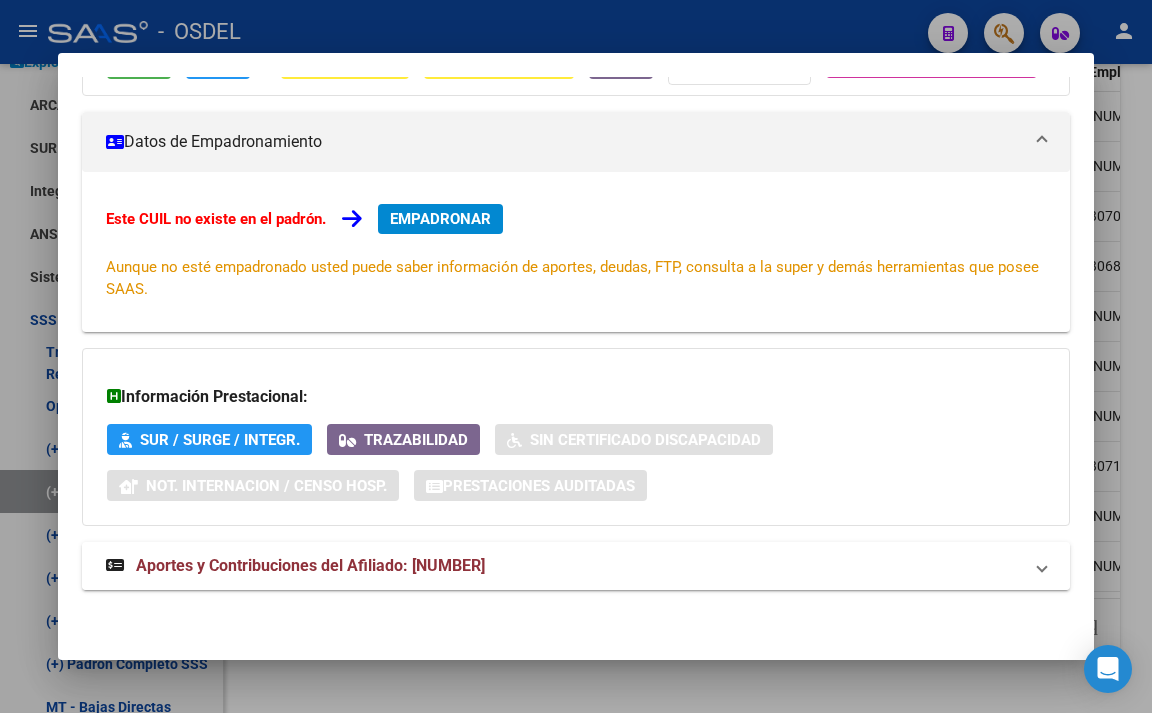 click on "Aportes y Contribuciones del Afiliado: [NUMBER]" at bounding box center [564, 566] 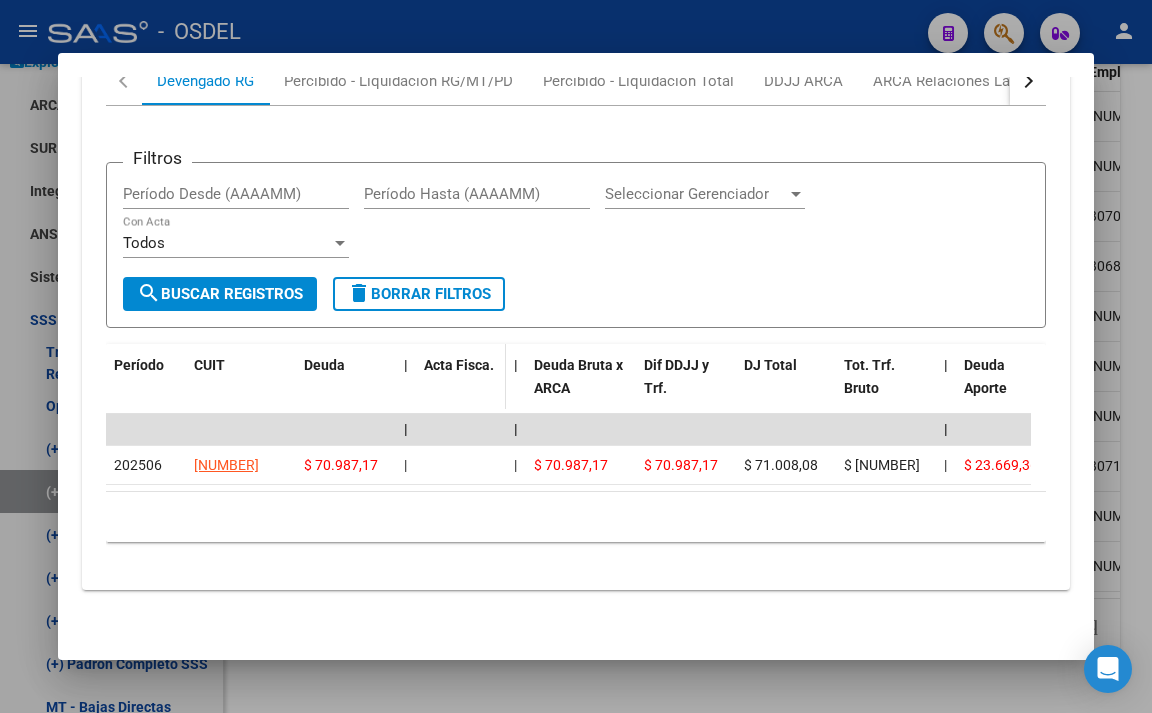scroll, scrollTop: 786, scrollLeft: 0, axis: vertical 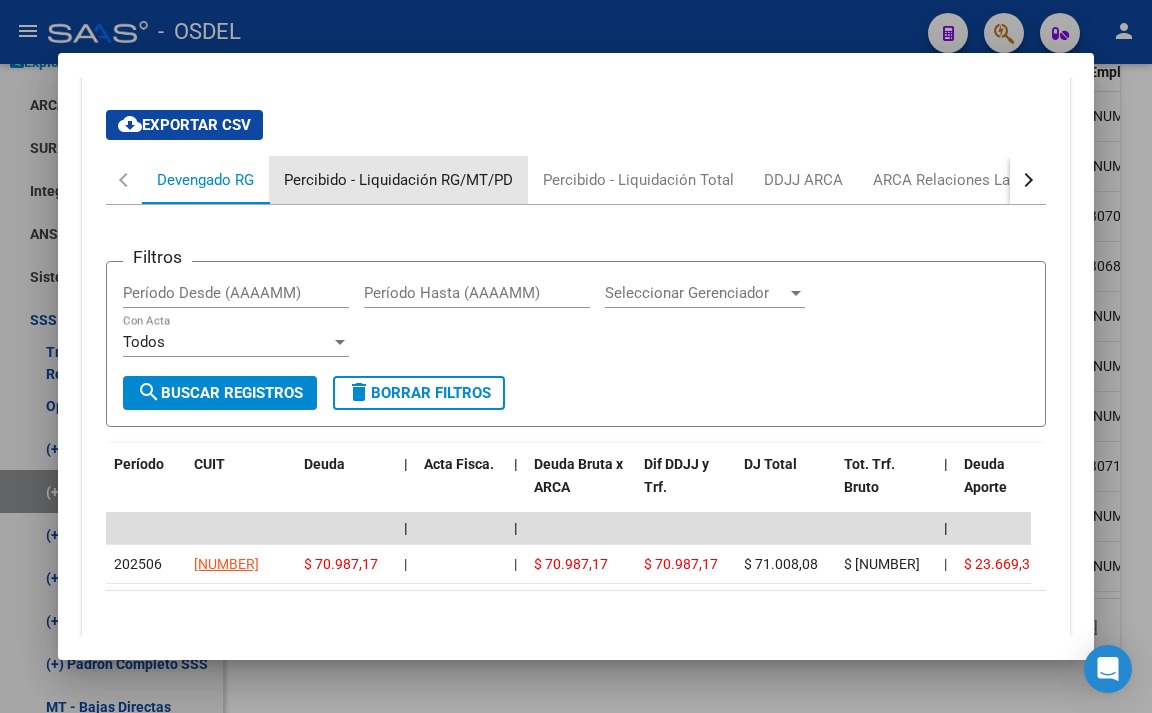 click on "Percibido - Liquidación RG/MT/PD" at bounding box center (398, 180) 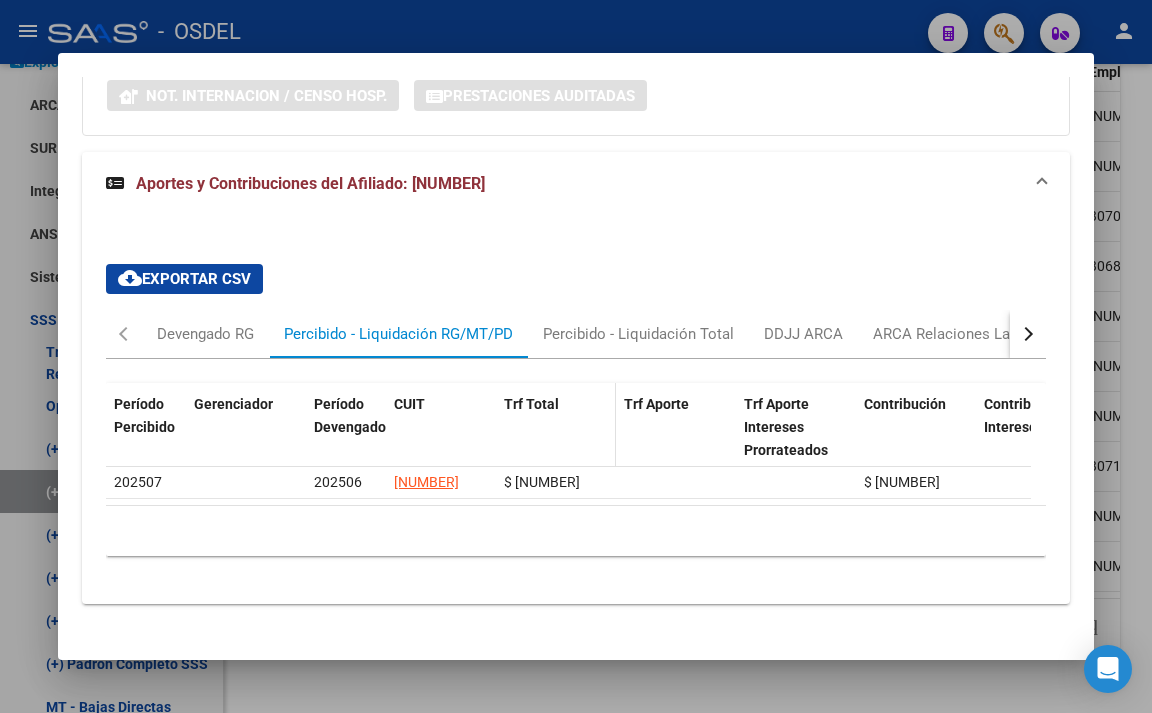 scroll, scrollTop: 706, scrollLeft: 0, axis: vertical 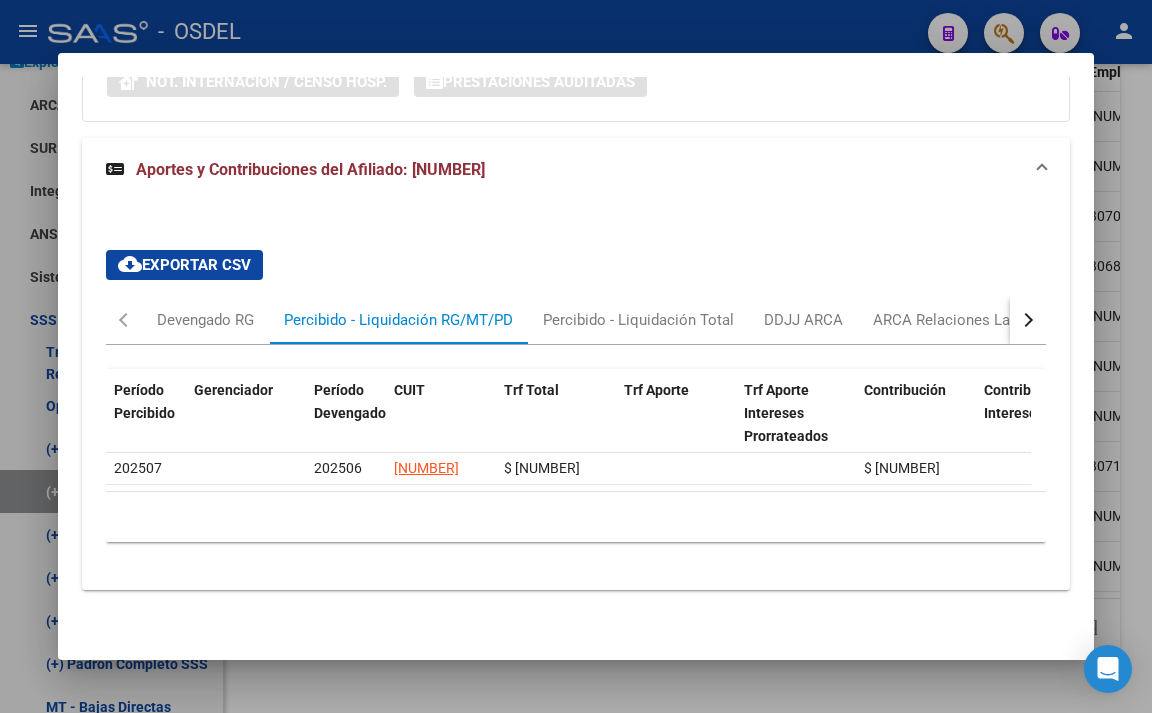 click at bounding box center [576, 356] 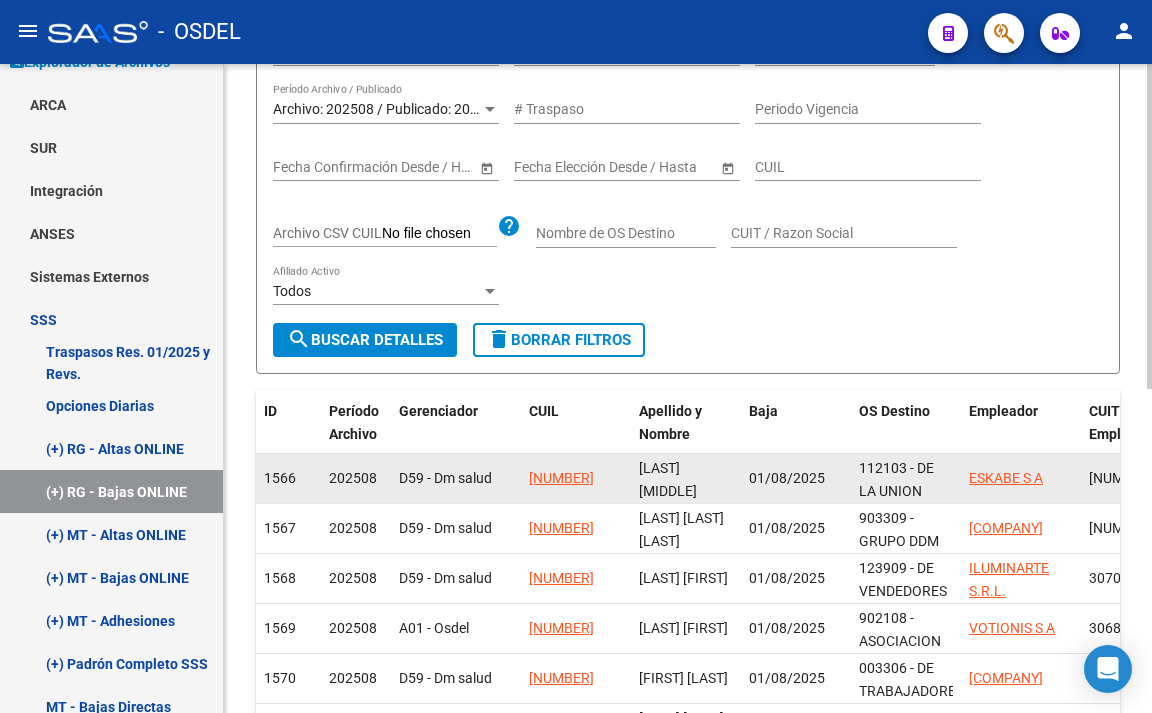 scroll, scrollTop: 146, scrollLeft: 0, axis: vertical 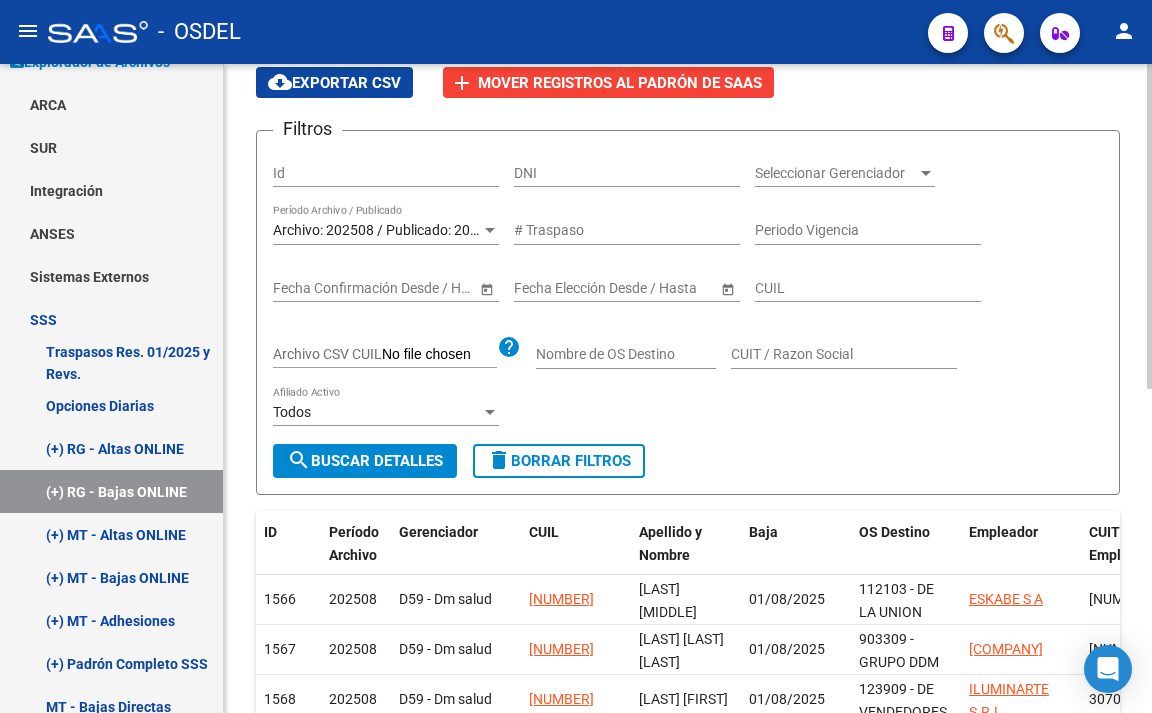 click on "Seleccionar Gerenciador" at bounding box center [836, 173] 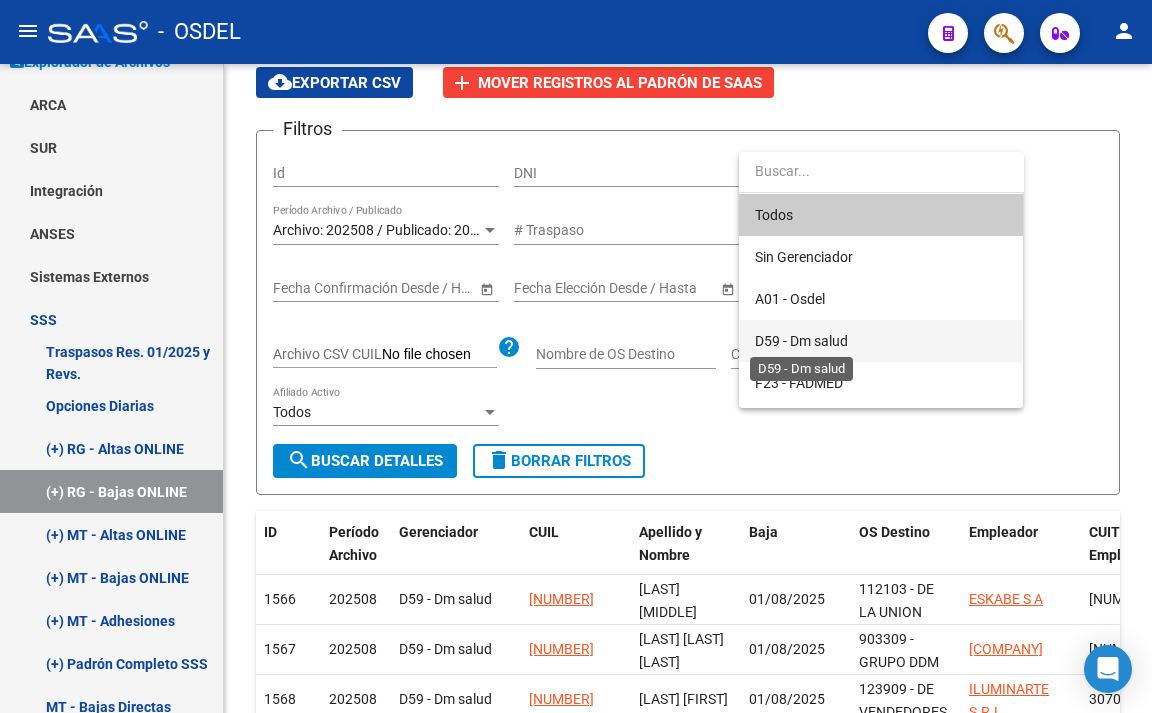 click on "D59 - Dm salud" at bounding box center [801, 341] 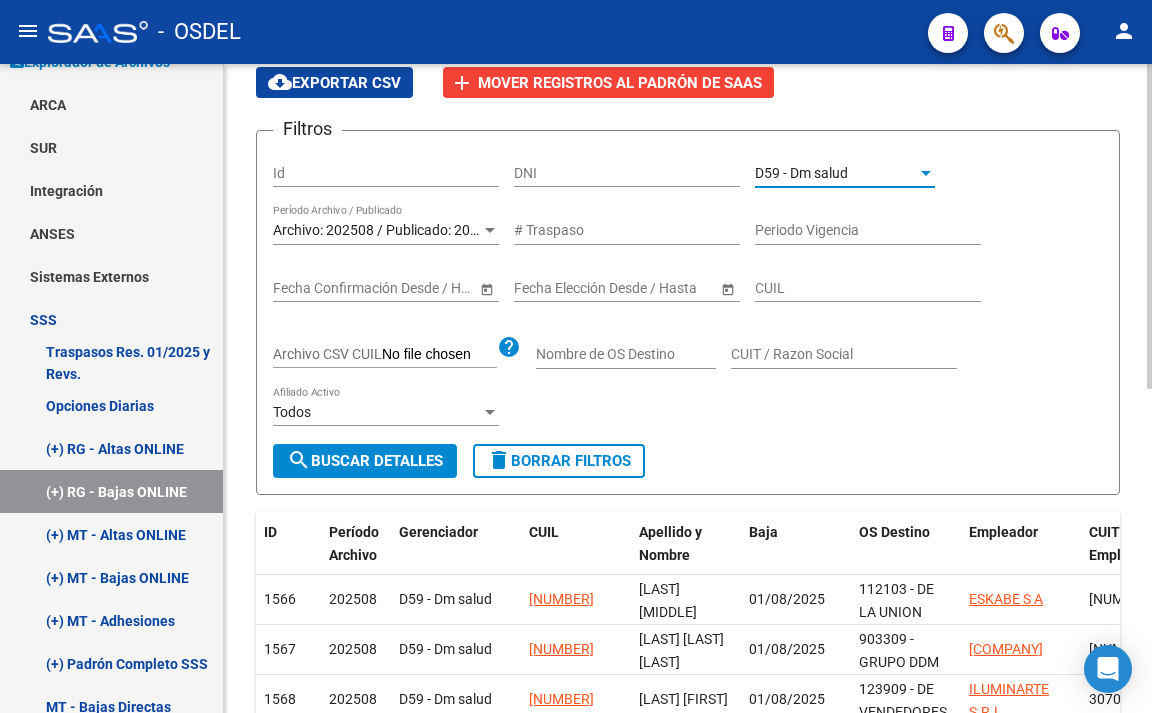 click on "search  Buscar Detalles" 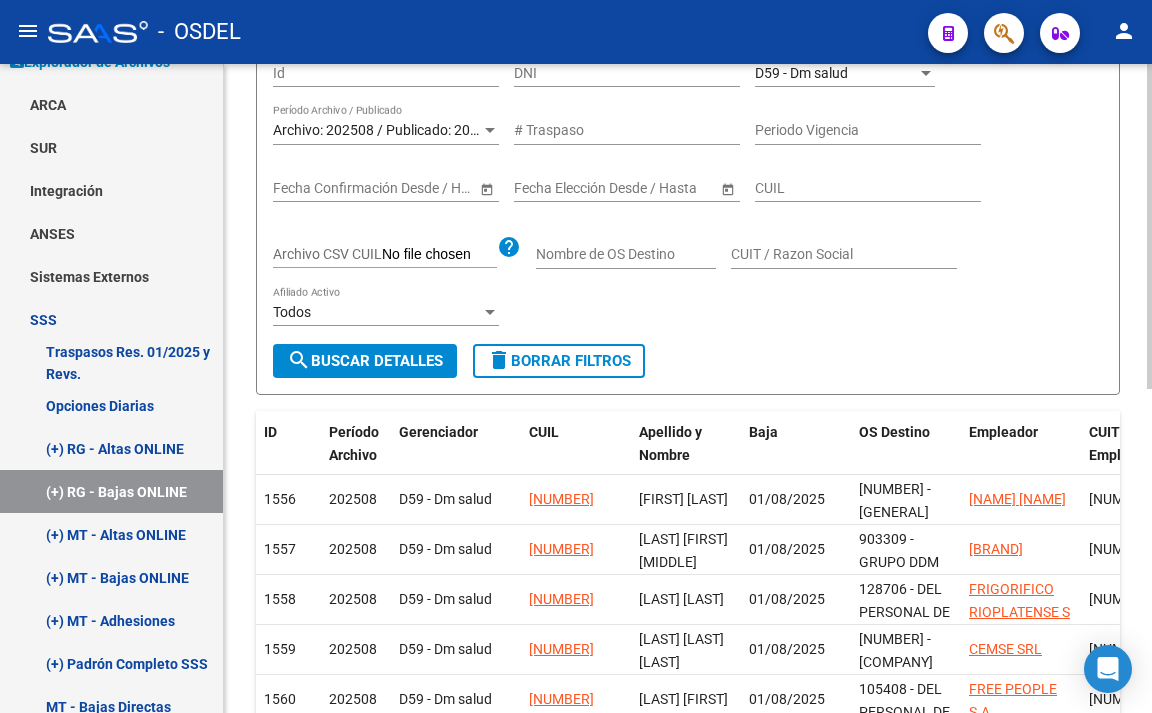 scroll, scrollTop: 146, scrollLeft: 0, axis: vertical 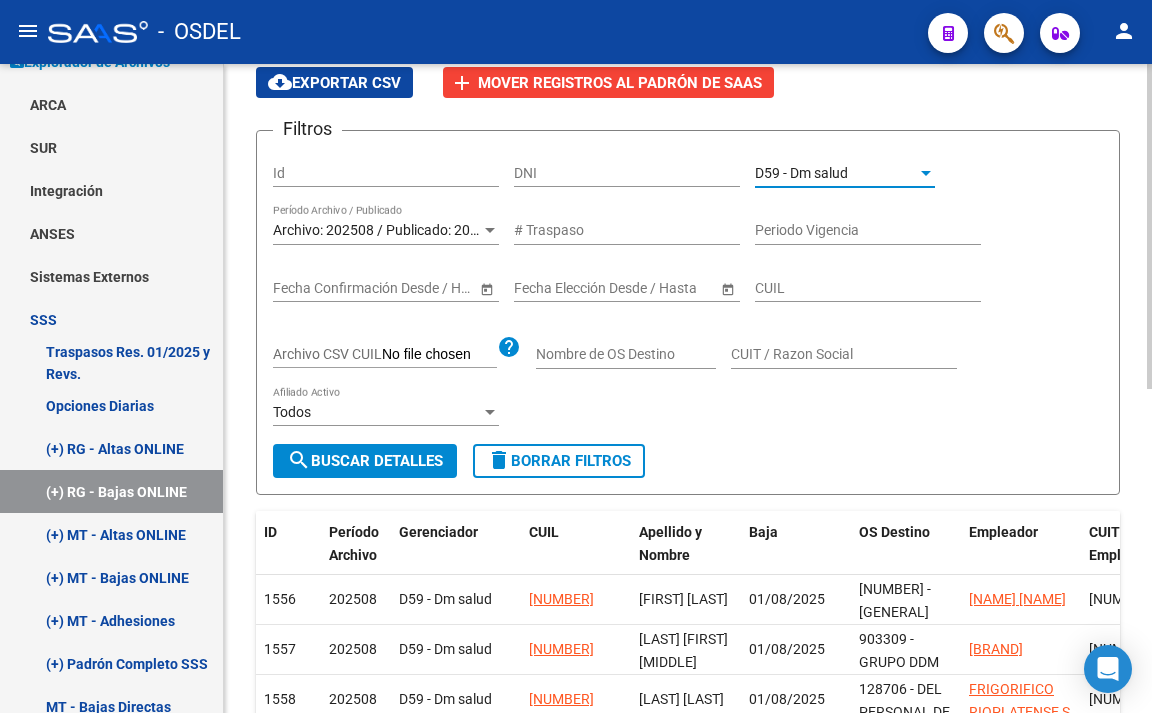 click on "D59 - Dm salud" at bounding box center [836, 173] 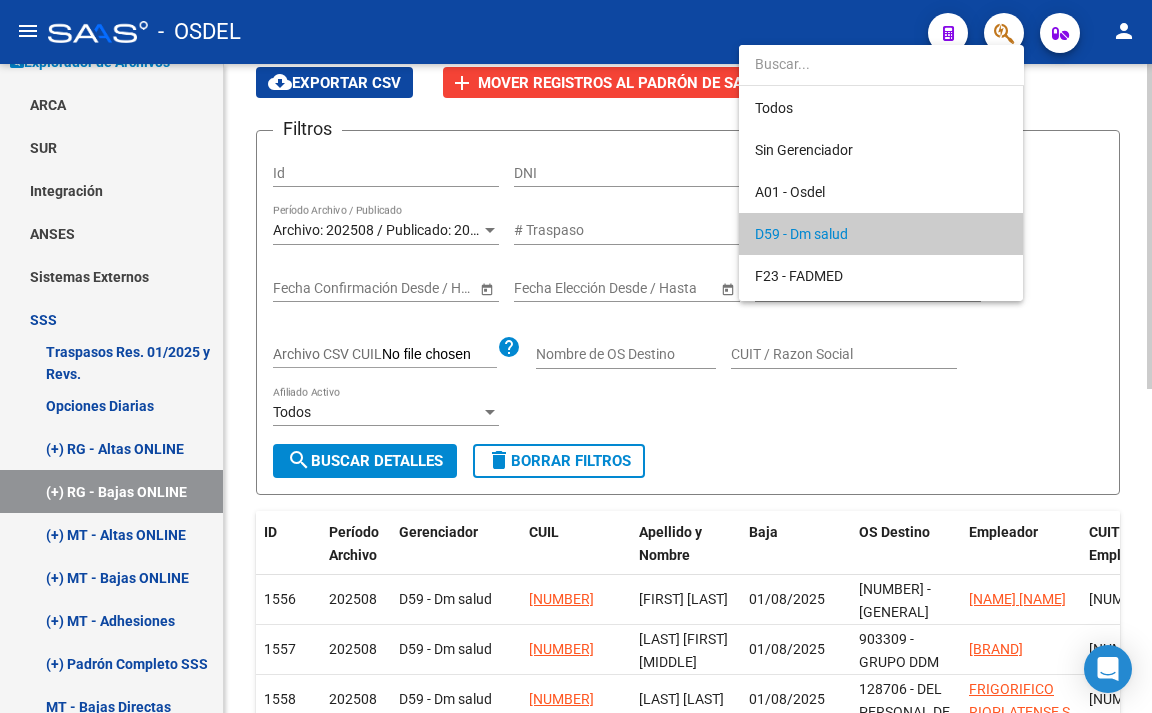 scroll, scrollTop: 61, scrollLeft: 0, axis: vertical 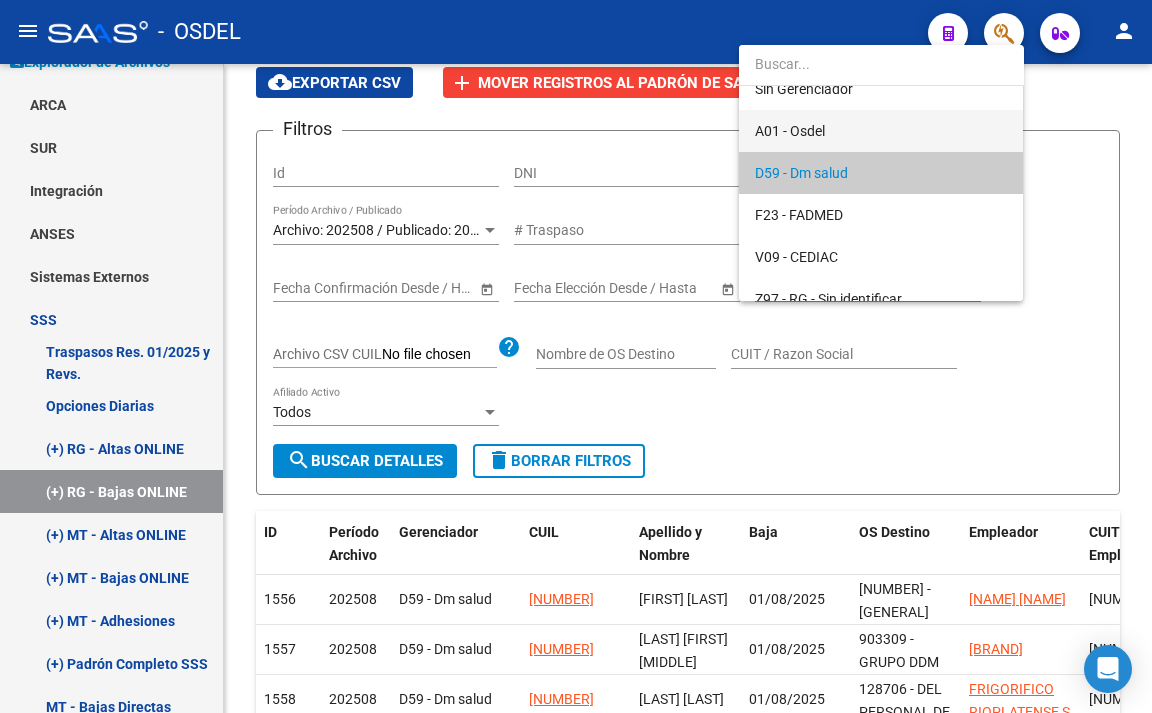 click on "A01 - Osdel" at bounding box center [881, 131] 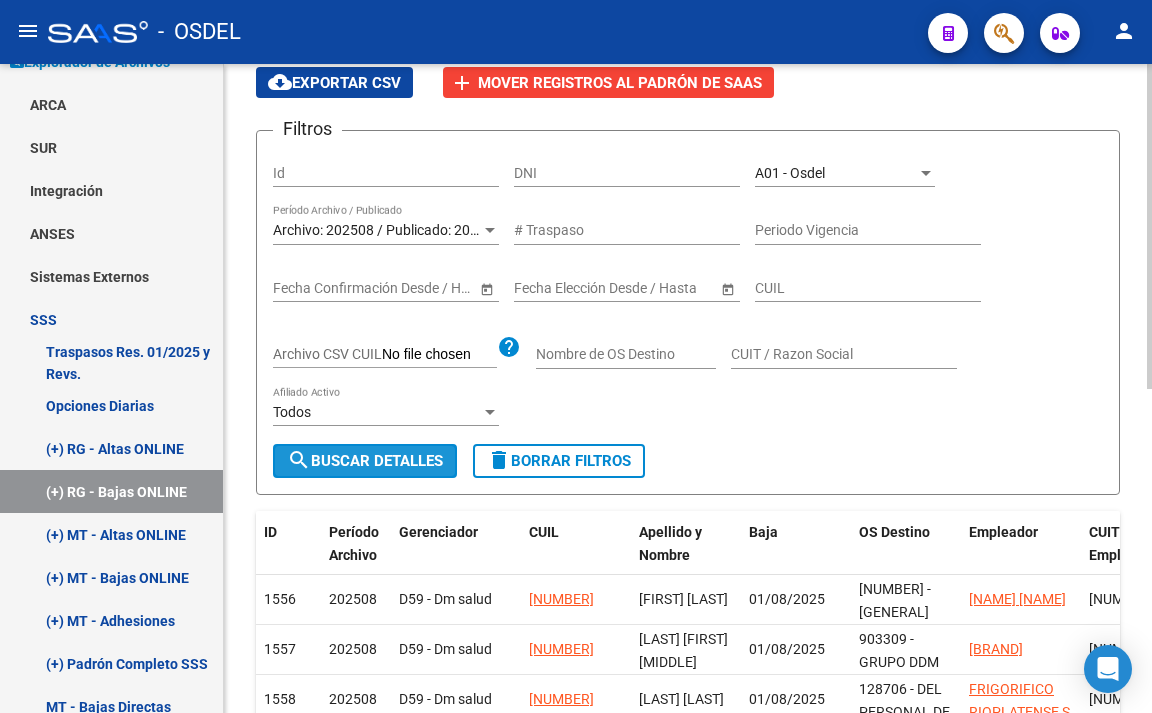 click on "search  Buscar Detalles" 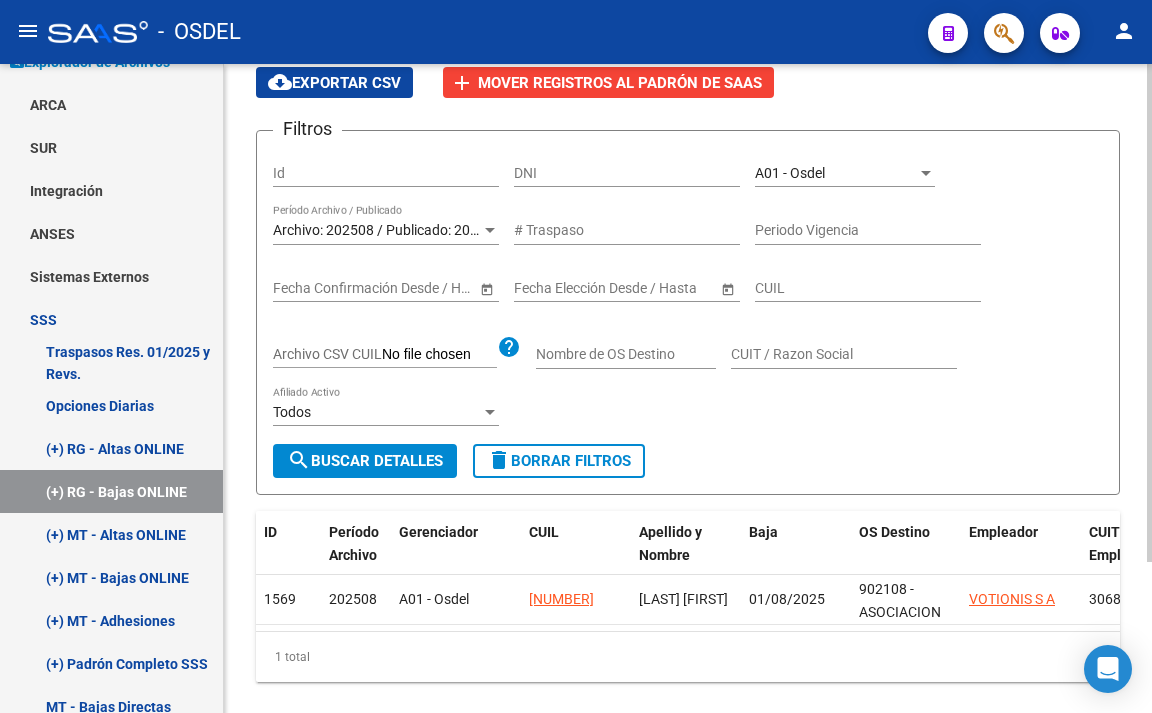 scroll, scrollTop: 196, scrollLeft: 0, axis: vertical 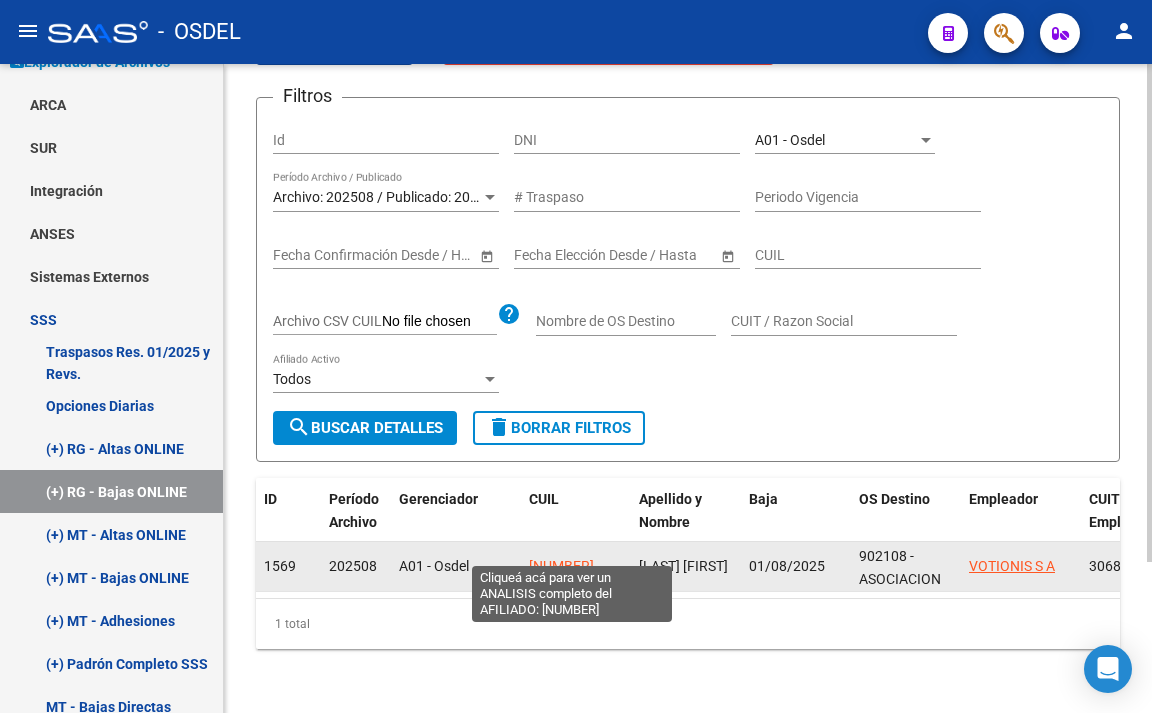 click on "[NUMBER]" 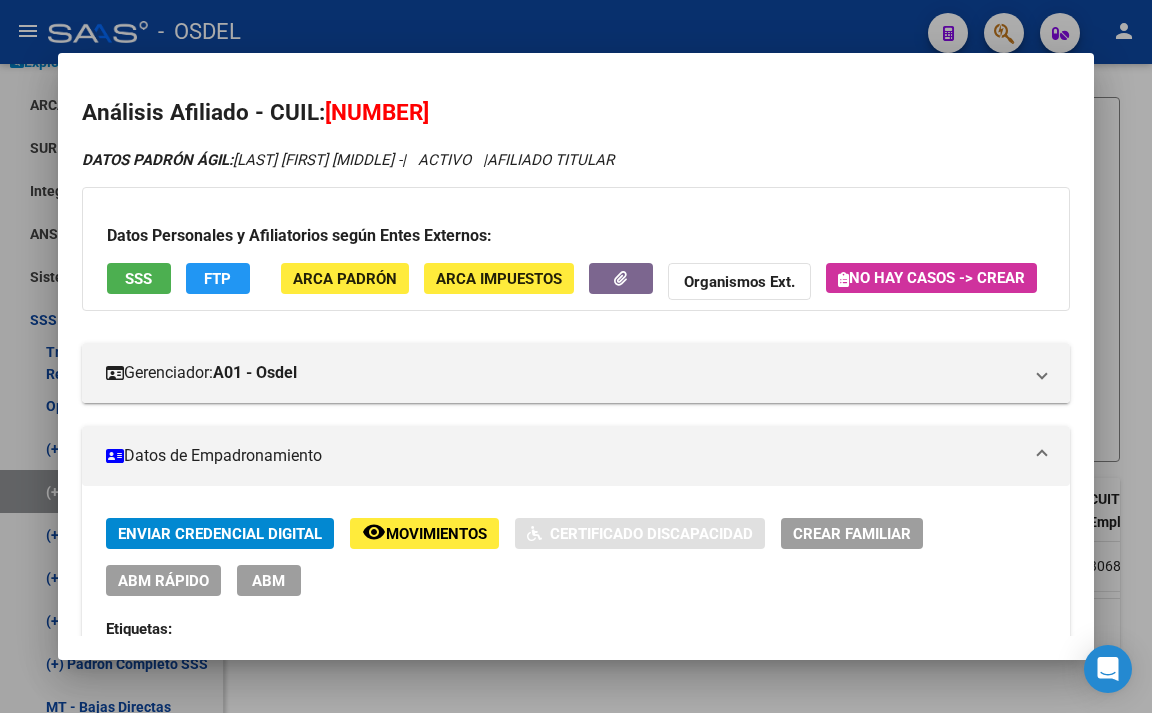 click on "SSS" at bounding box center [138, 279] 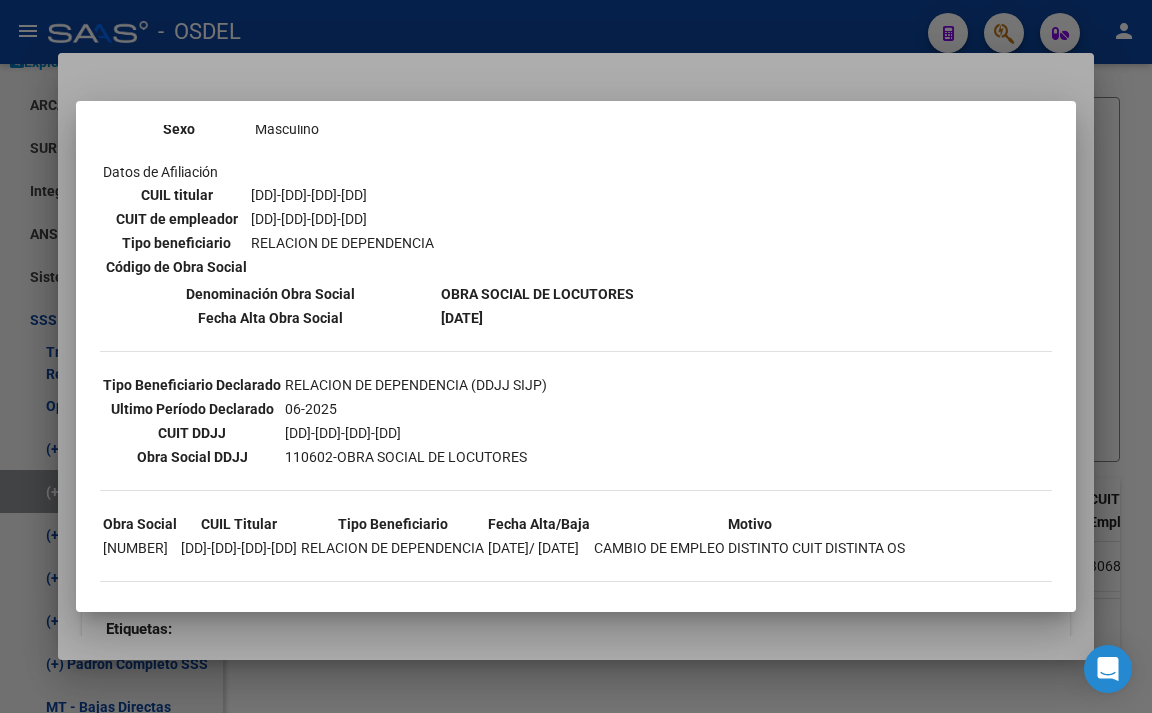scroll, scrollTop: 314, scrollLeft: 0, axis: vertical 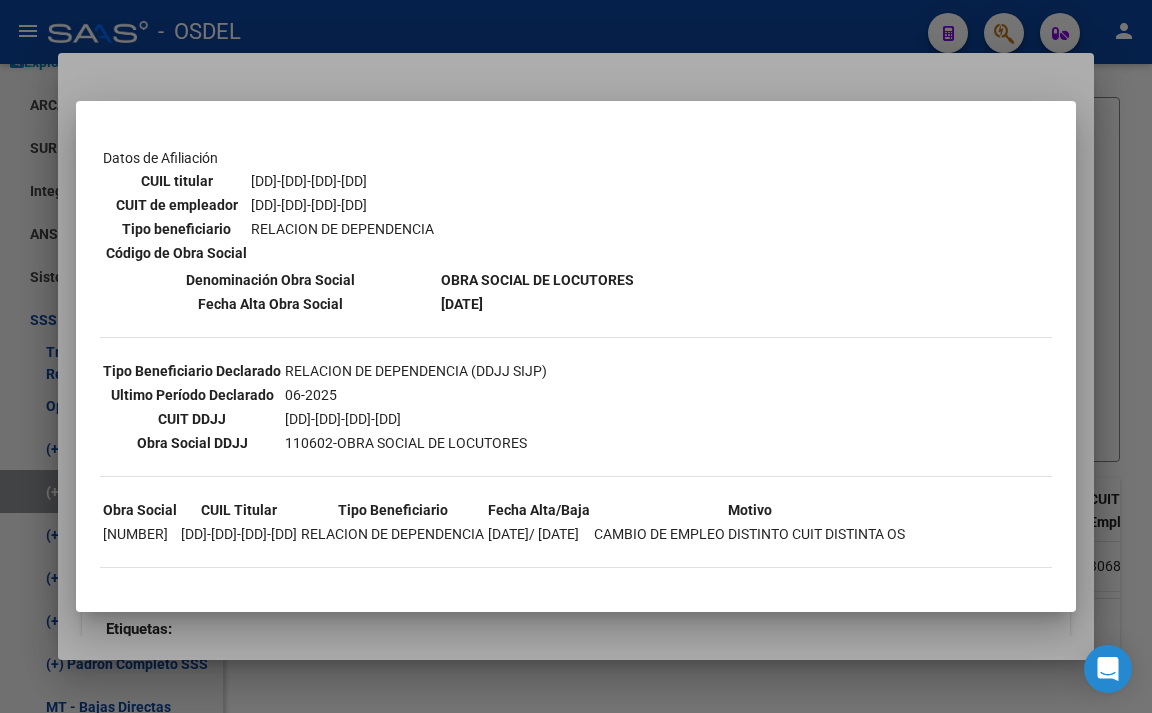 click at bounding box center [576, 356] 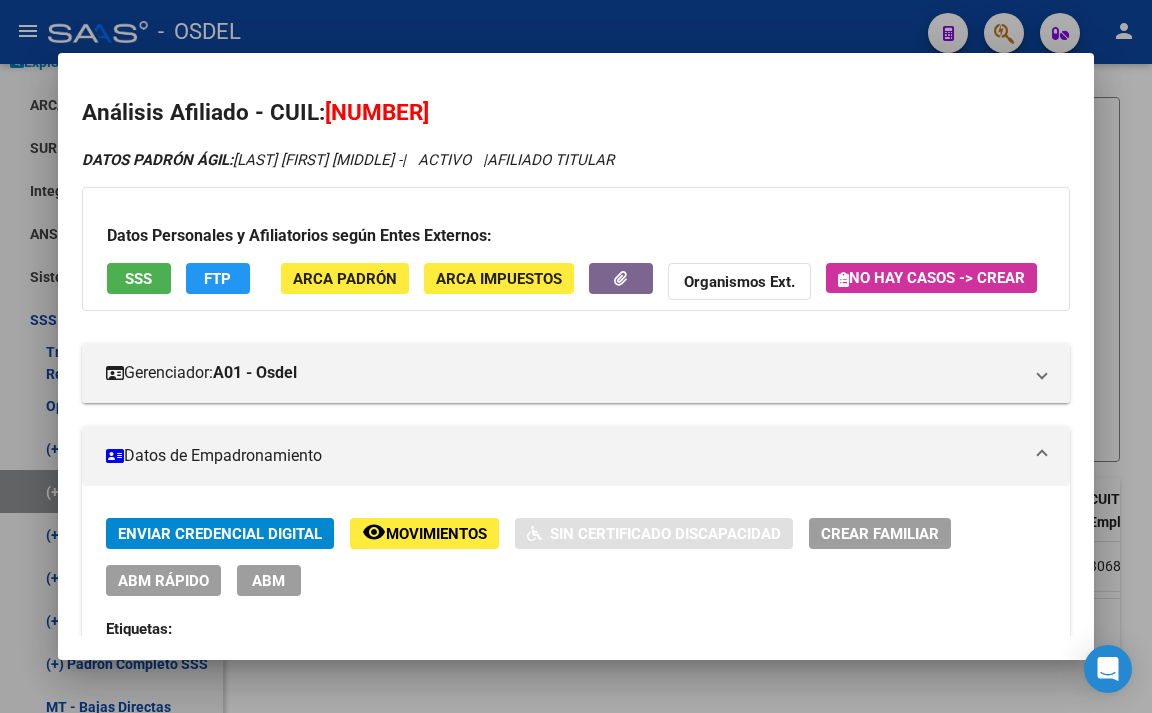 click on "FTP" 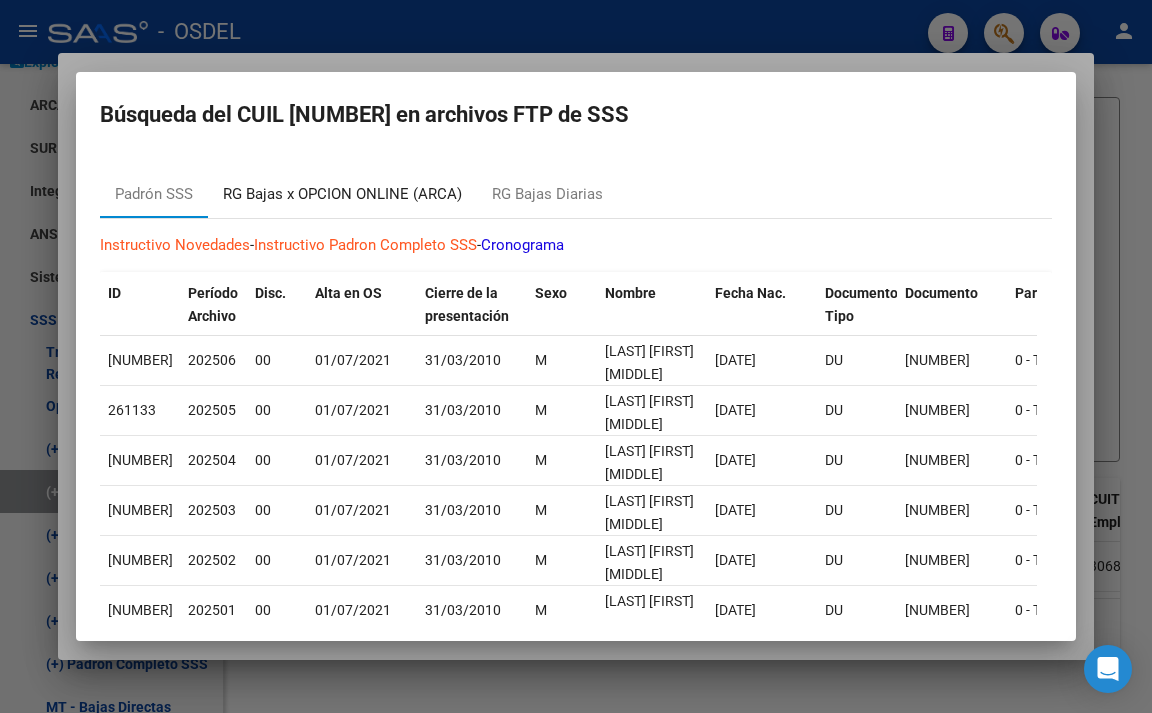 click on "RG Bajas x OPCION ONLINE (ARCA)" at bounding box center [342, 194] 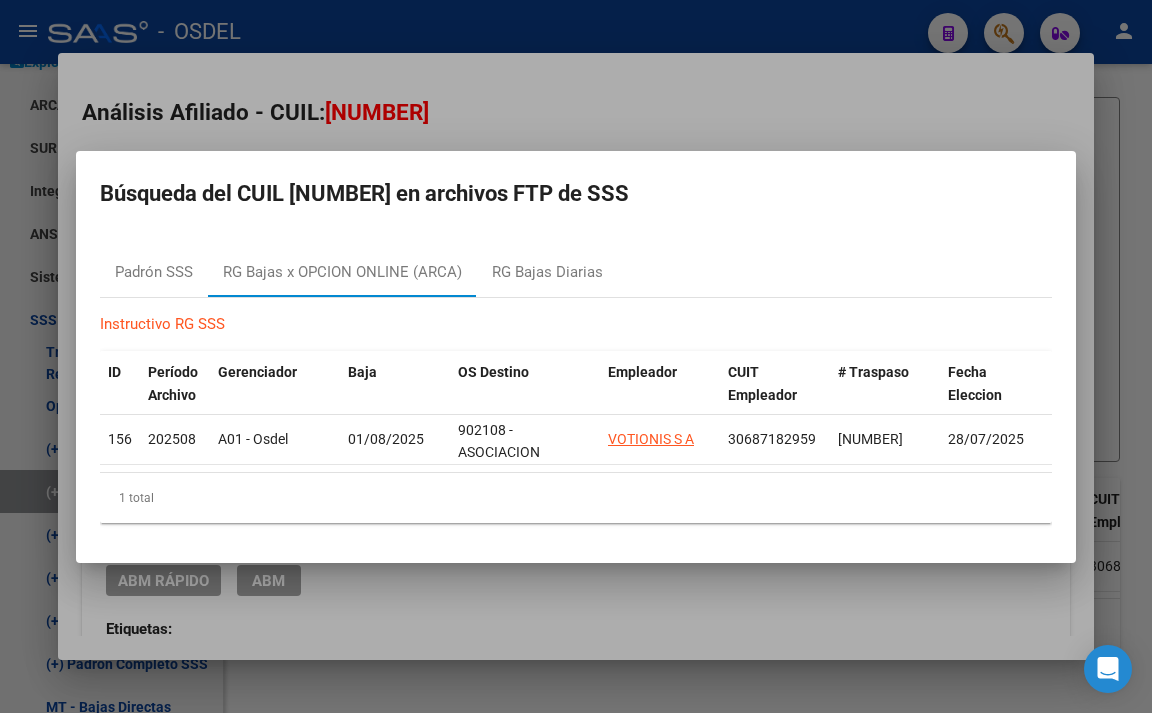 click at bounding box center (576, 356) 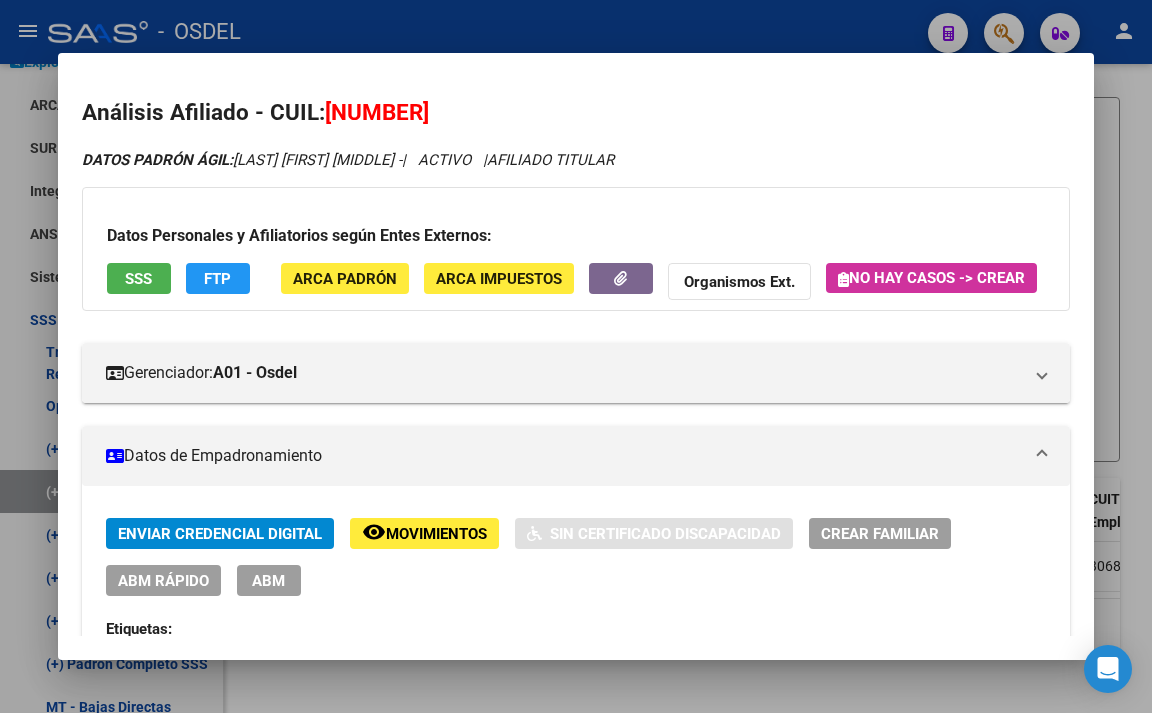 click at bounding box center (576, 356) 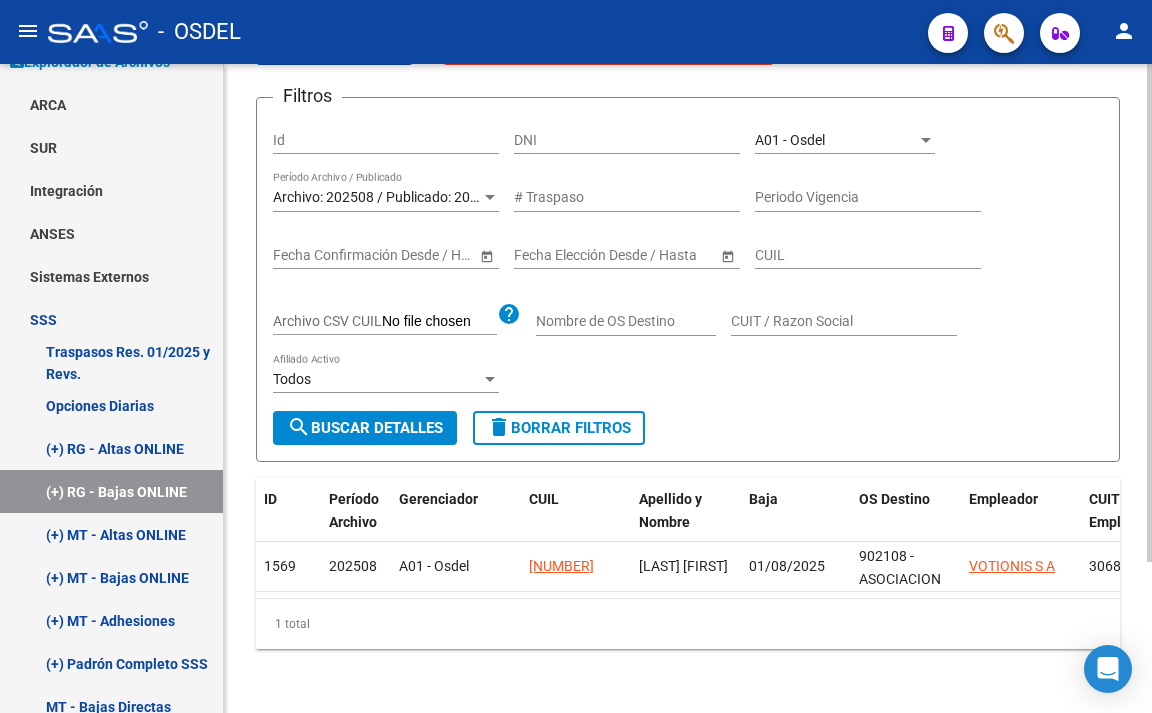scroll, scrollTop: 0, scrollLeft: 0, axis: both 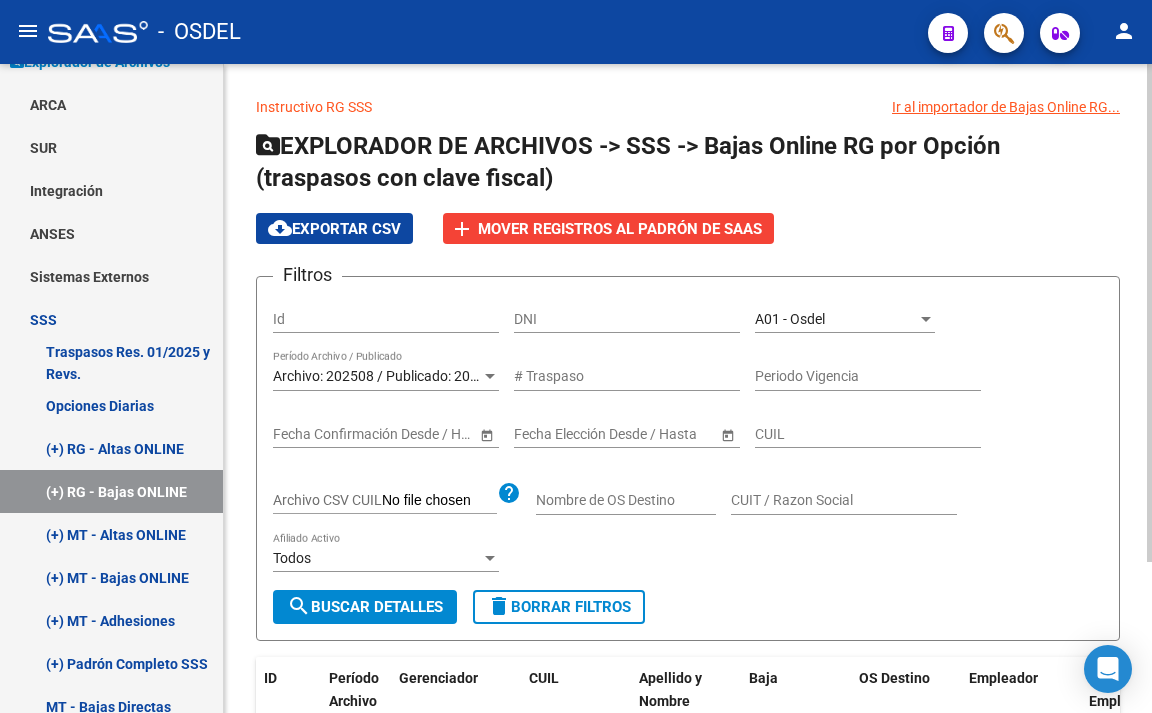 click on "A01 - Osdel" at bounding box center [836, 319] 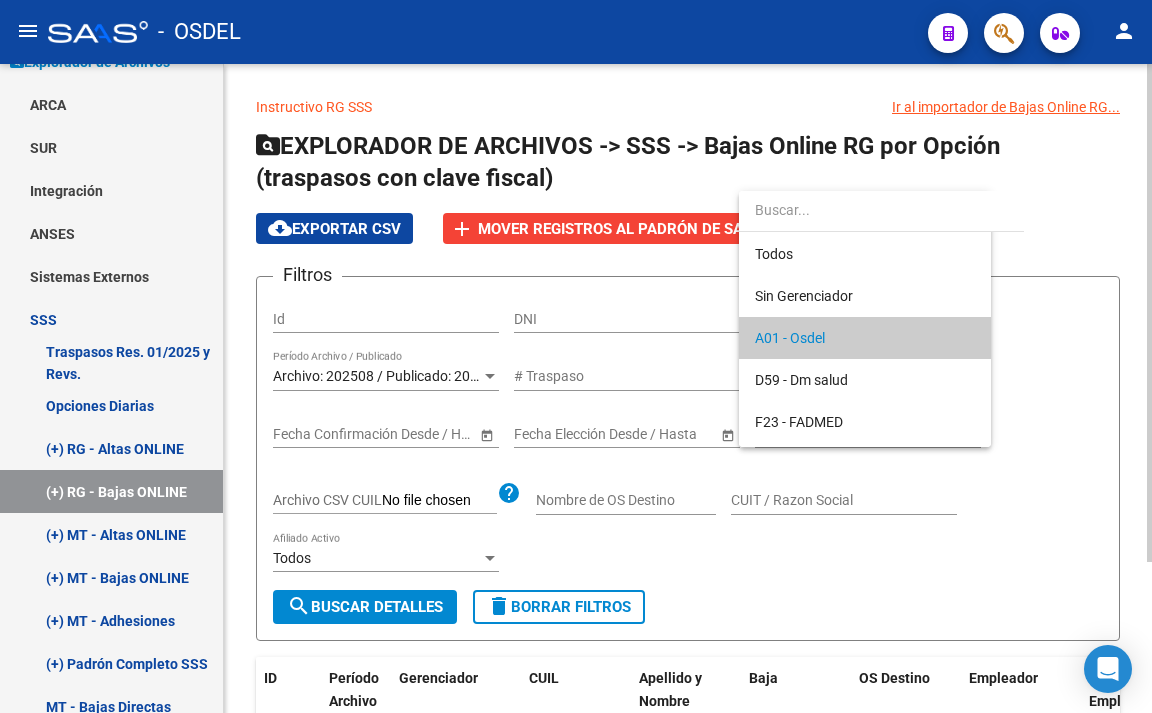 scroll, scrollTop: 19, scrollLeft: 0, axis: vertical 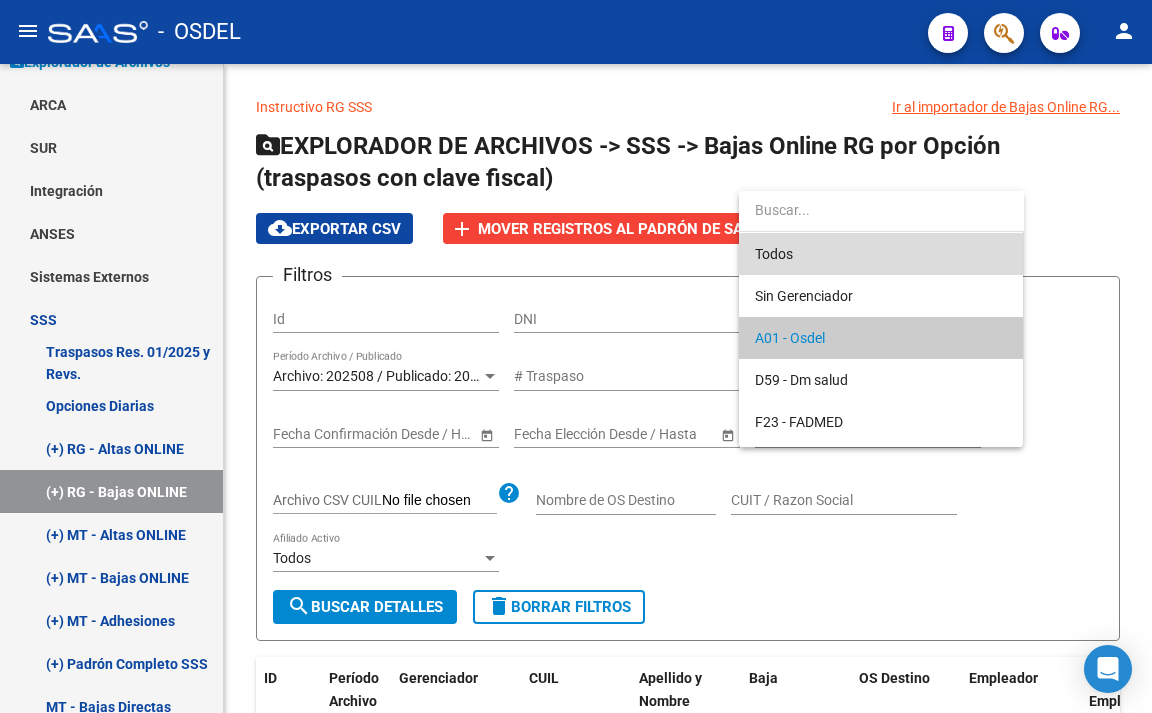 click on "Todos" at bounding box center (881, 254) 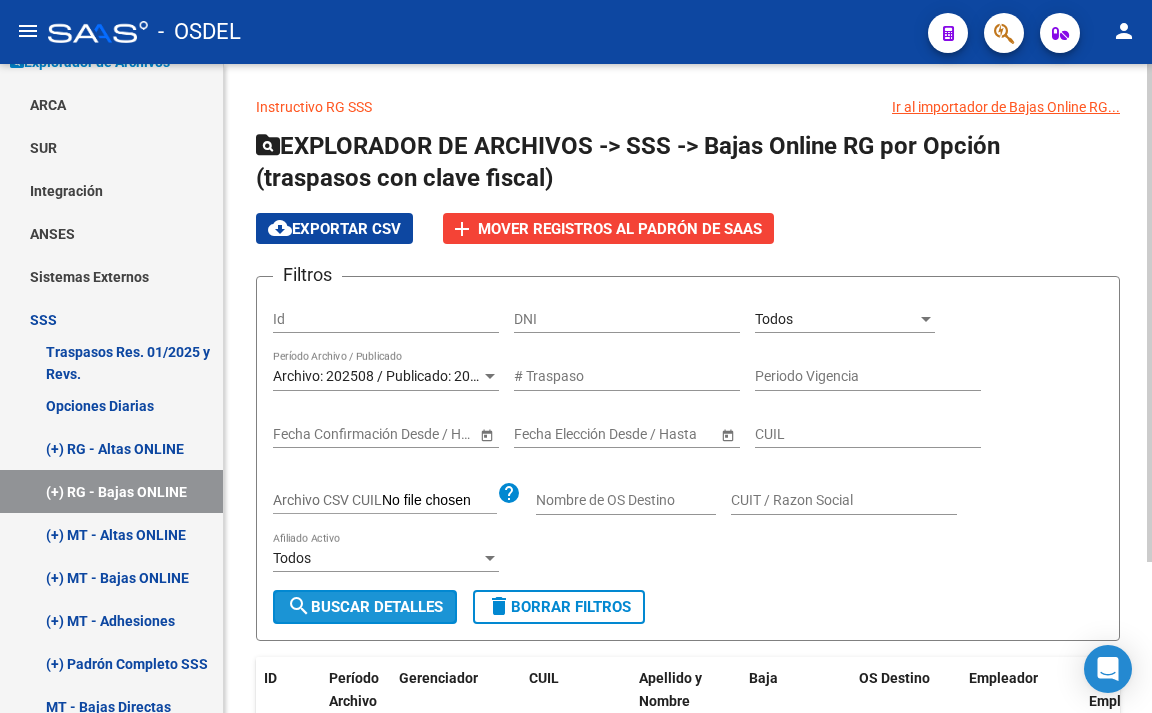click on "search  Buscar Detalles" 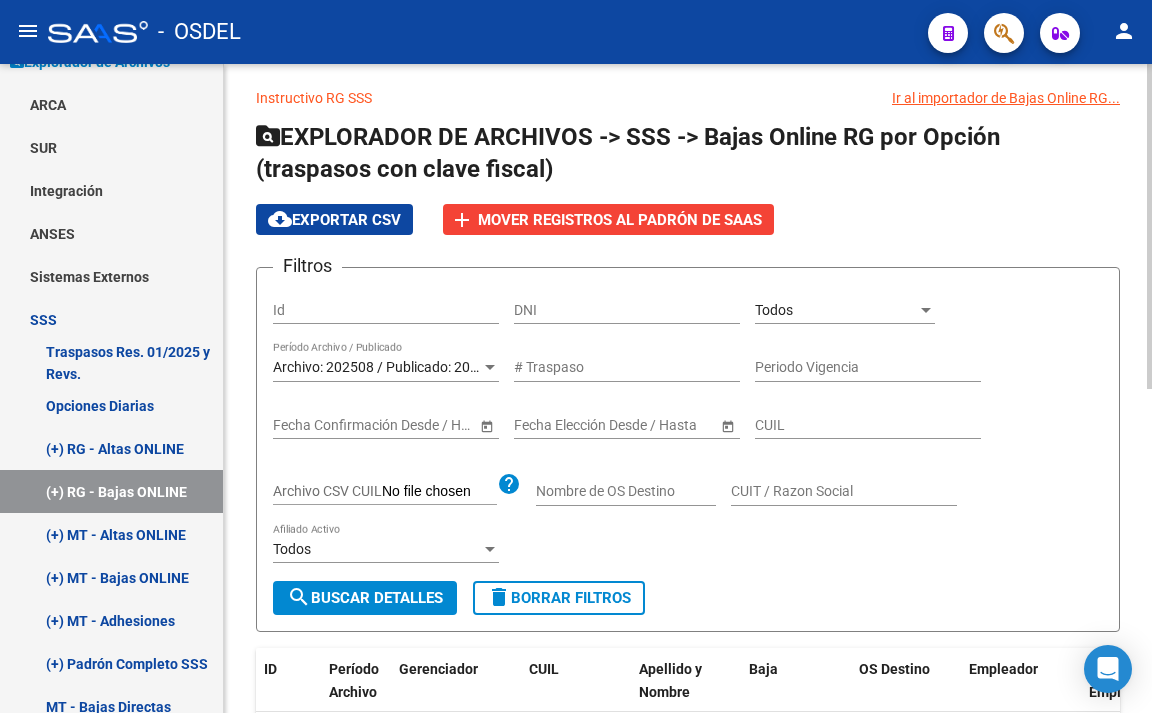 scroll, scrollTop: 0, scrollLeft: 0, axis: both 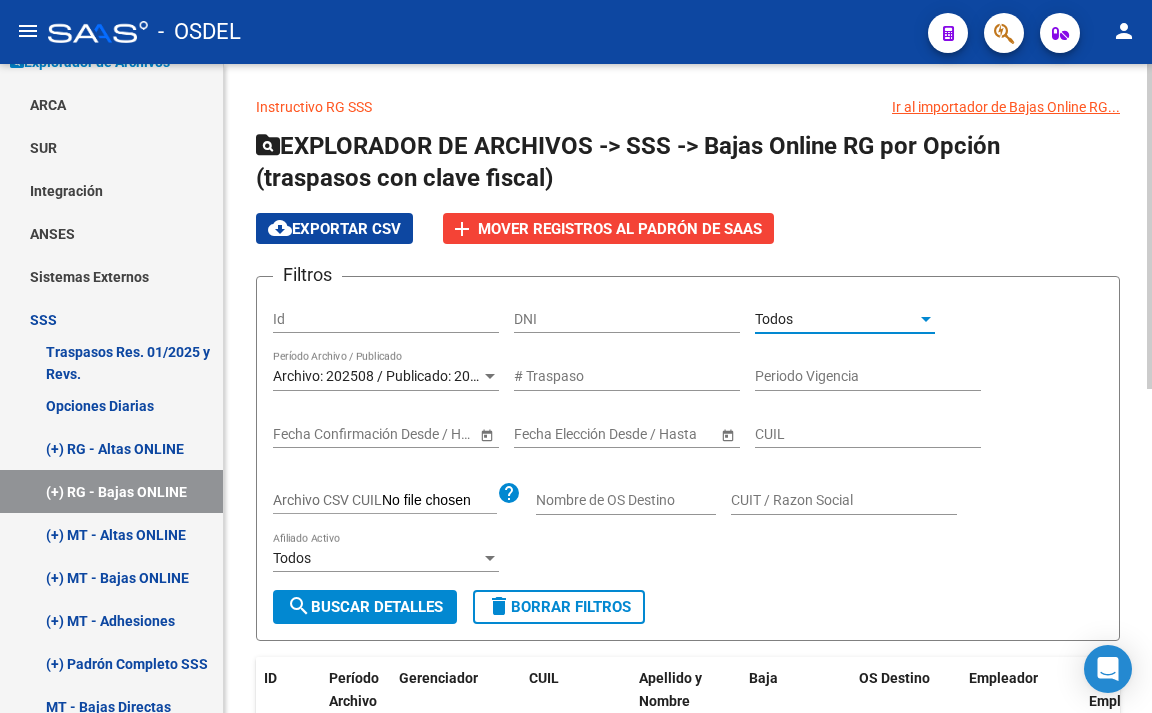 click on "Todos" at bounding box center (836, 319) 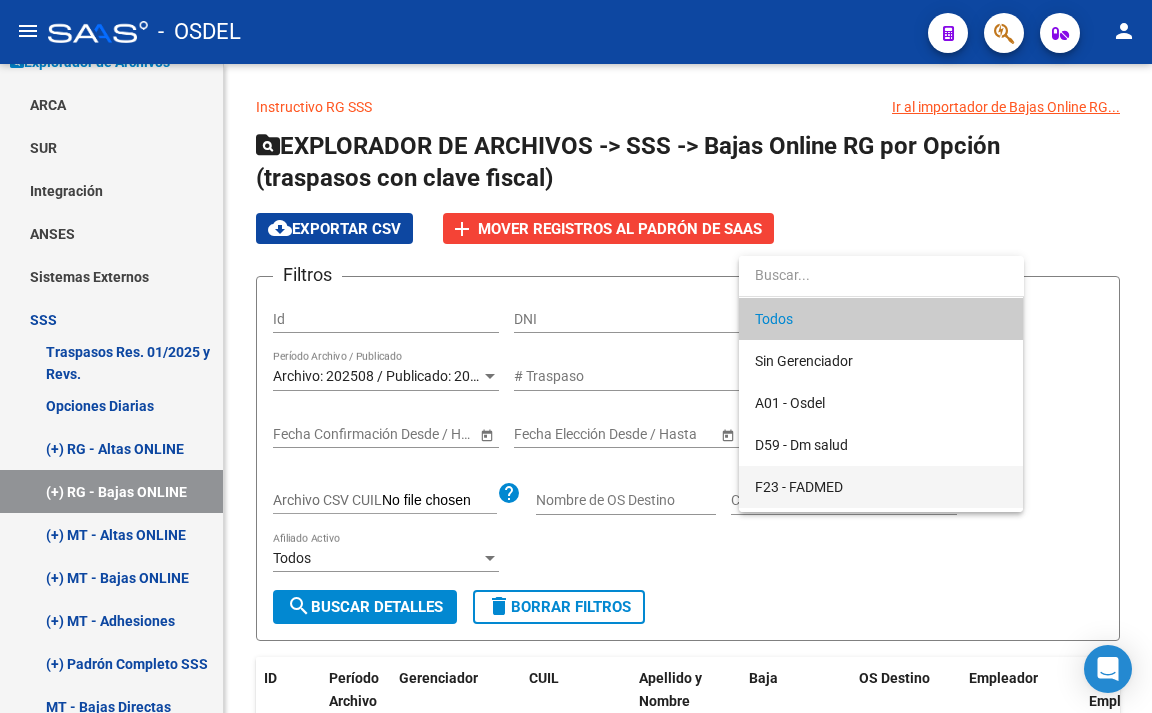 click on "F23 - FADMED" at bounding box center (881, 487) 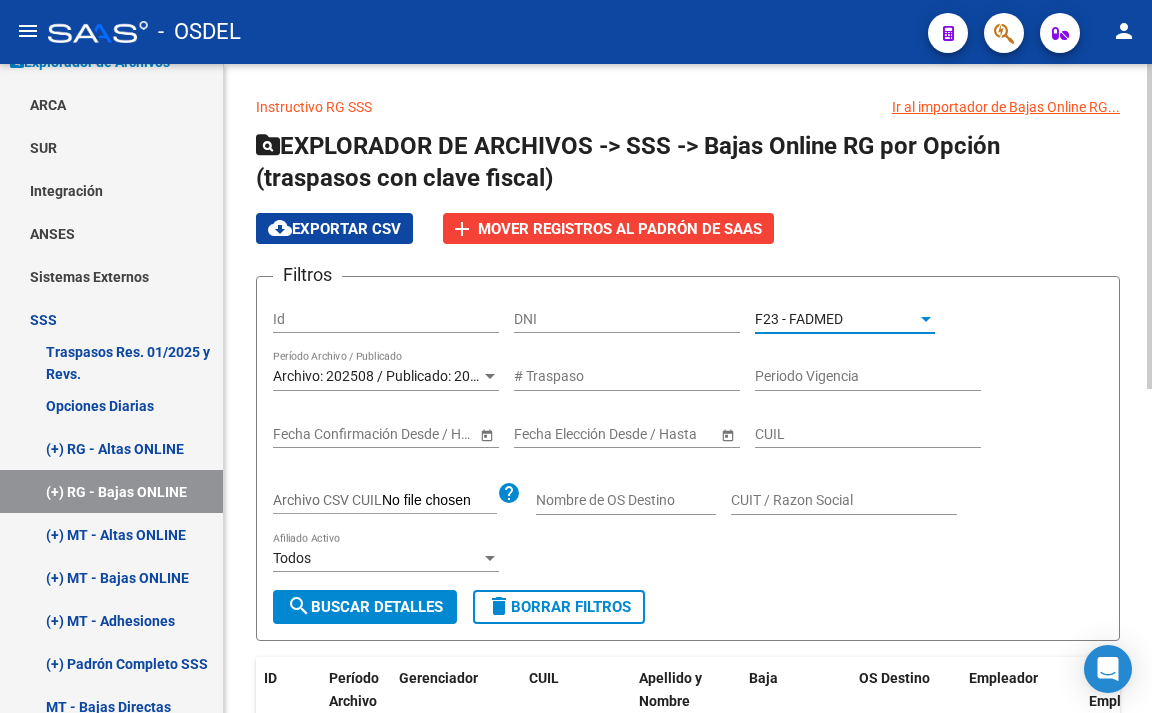 click on "search  Buscar Detalles" 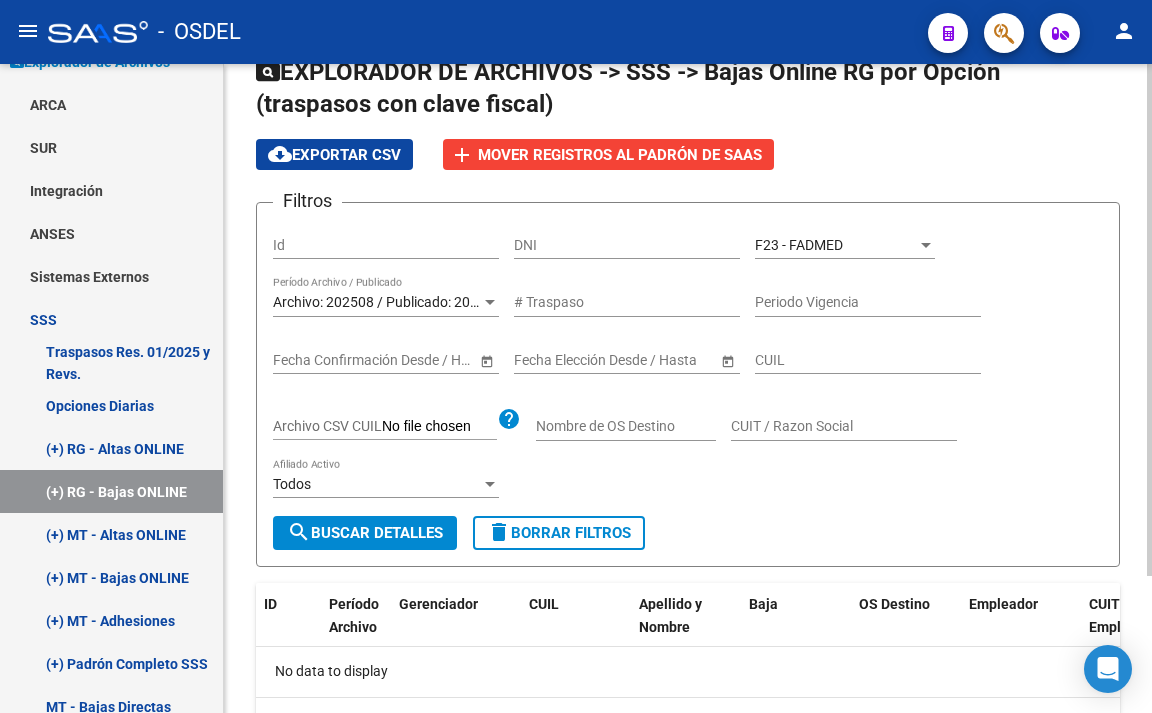 scroll, scrollTop: 0, scrollLeft: 0, axis: both 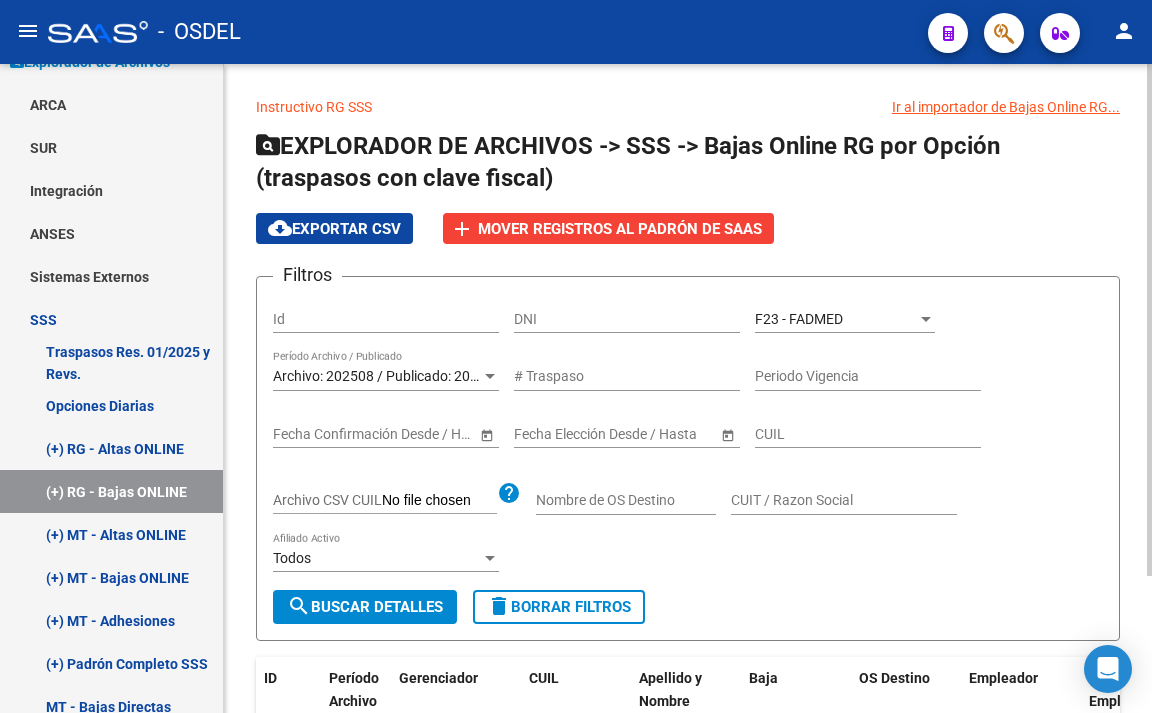 click on "F23 - FADMED" at bounding box center (799, 319) 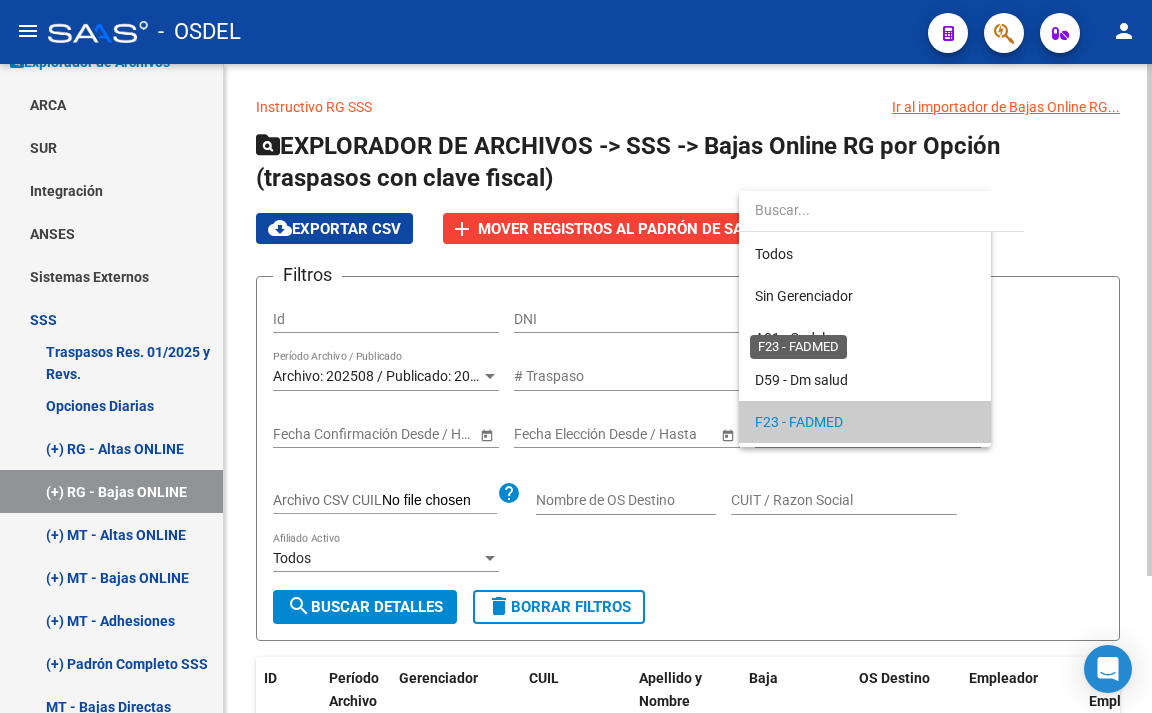 scroll, scrollTop: 103, scrollLeft: 0, axis: vertical 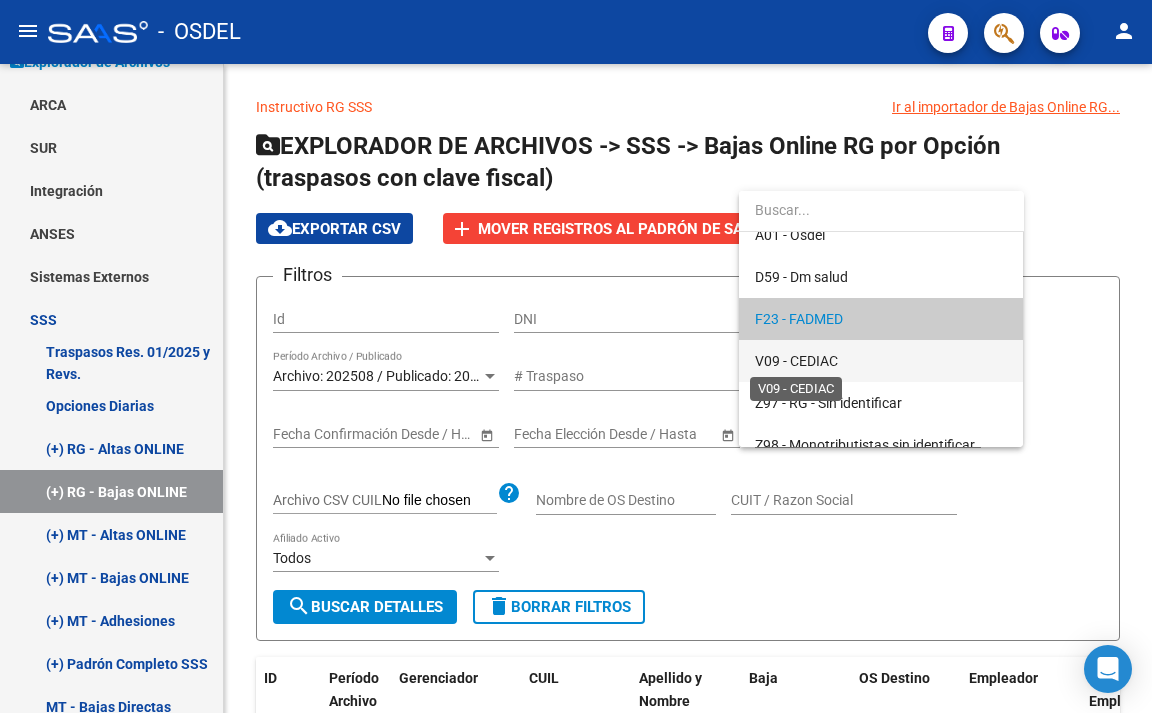 click on "V09 - CEDIAC" at bounding box center (796, 361) 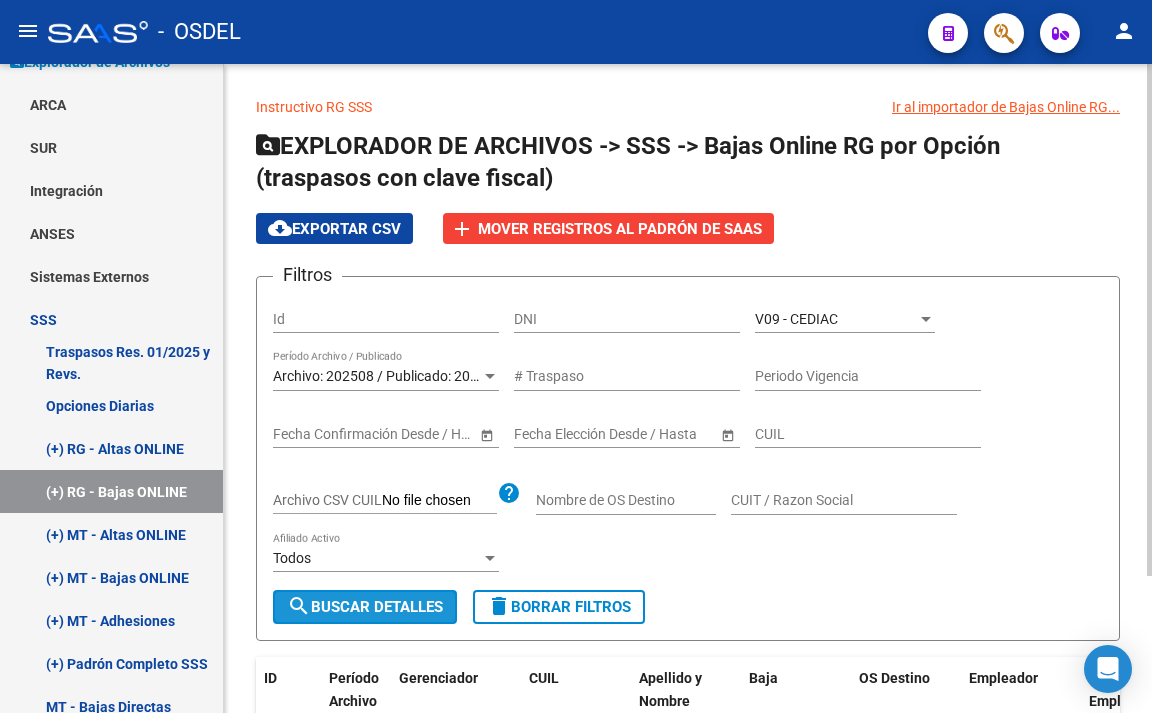 click on "search  Buscar Detalles" 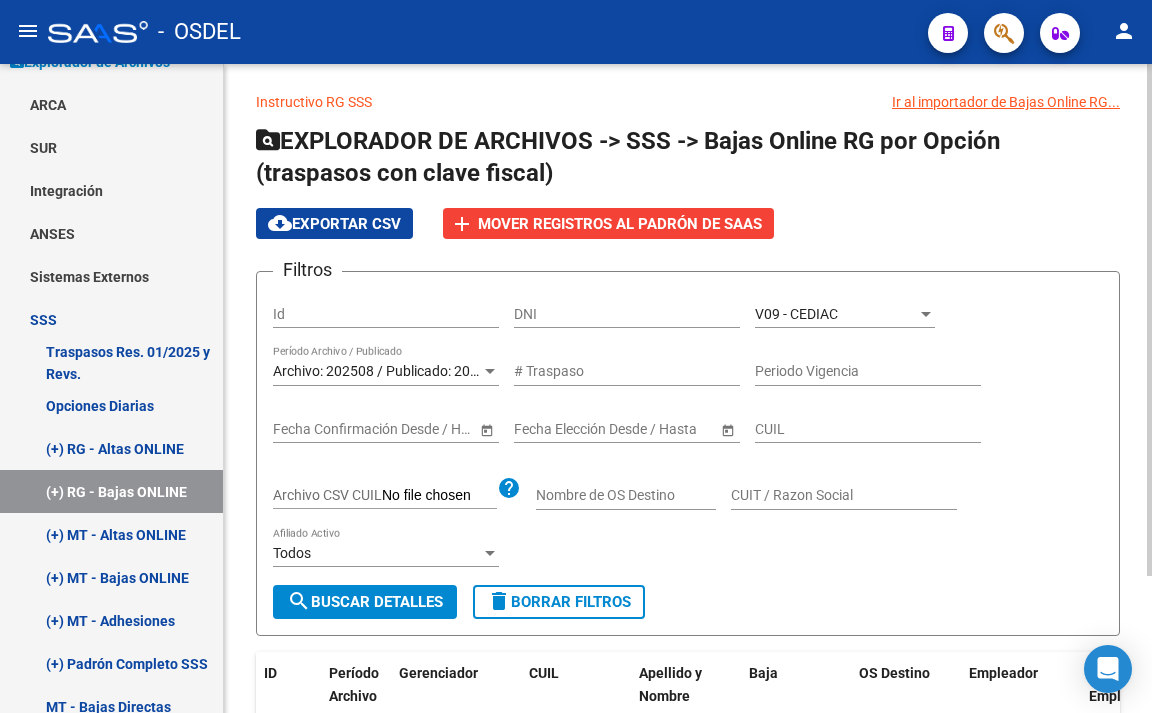 scroll, scrollTop: 0, scrollLeft: 0, axis: both 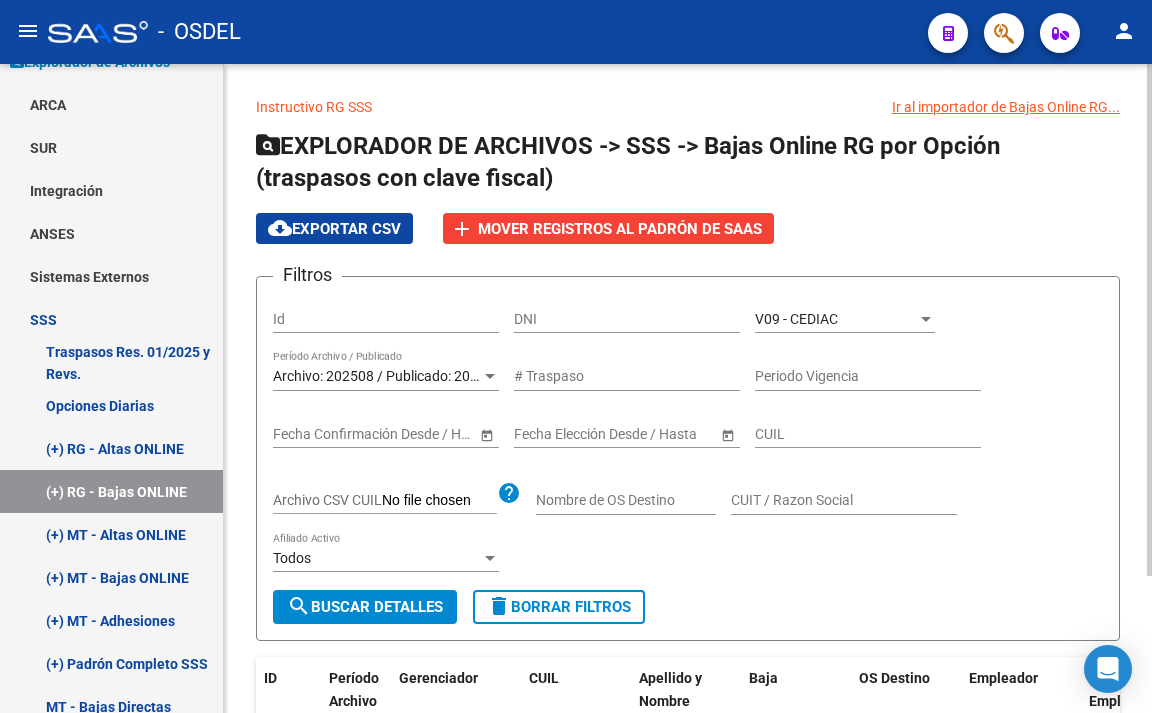 click on "V09 - CEDIAC" at bounding box center [796, 319] 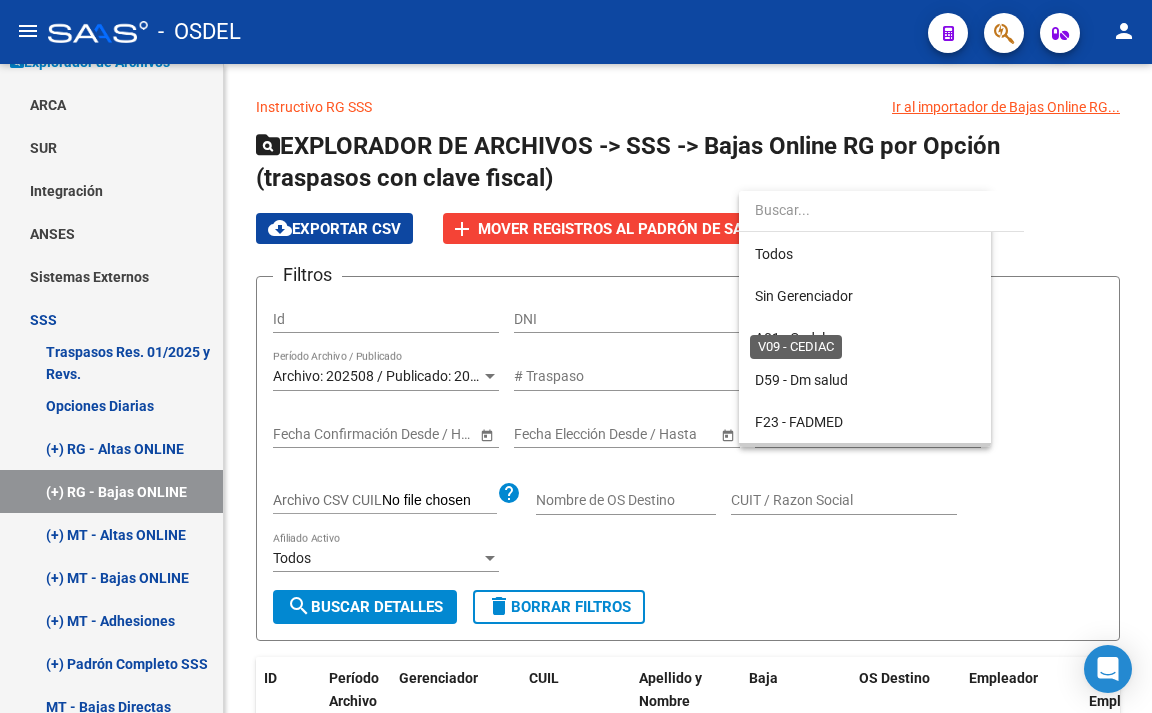 scroll, scrollTop: 145, scrollLeft: 0, axis: vertical 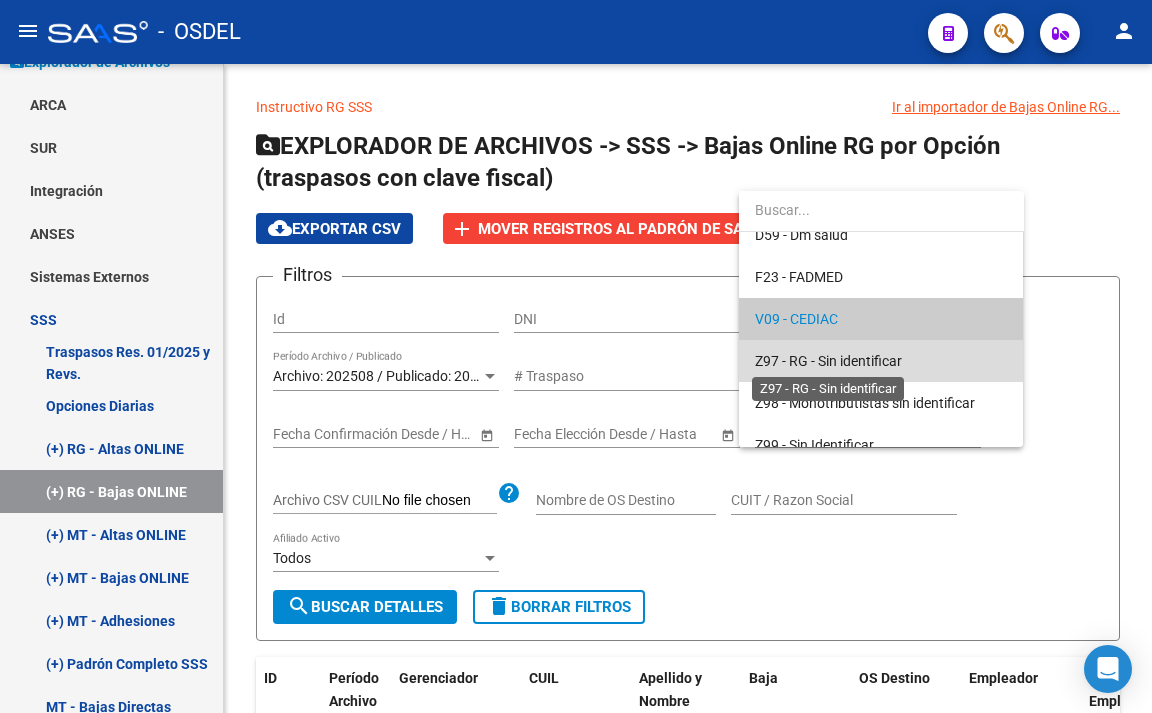 click on "Z97 - RG - Sin identificar" at bounding box center [828, 361] 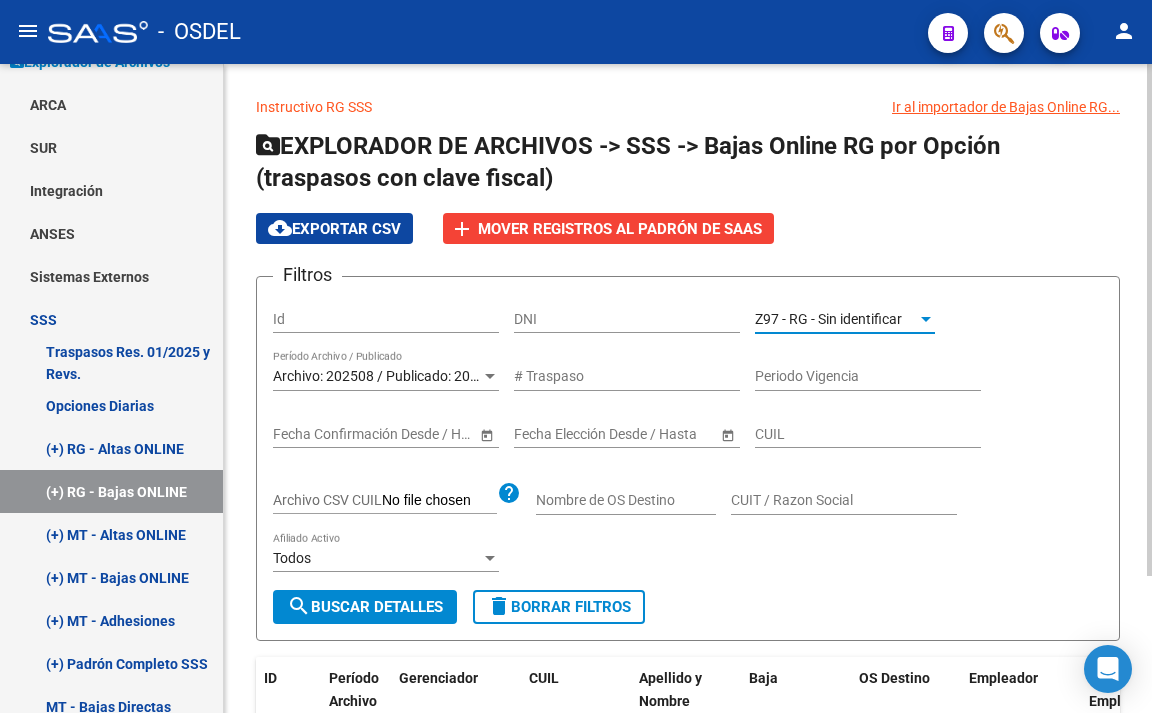 click on "search  Buscar Detalles" 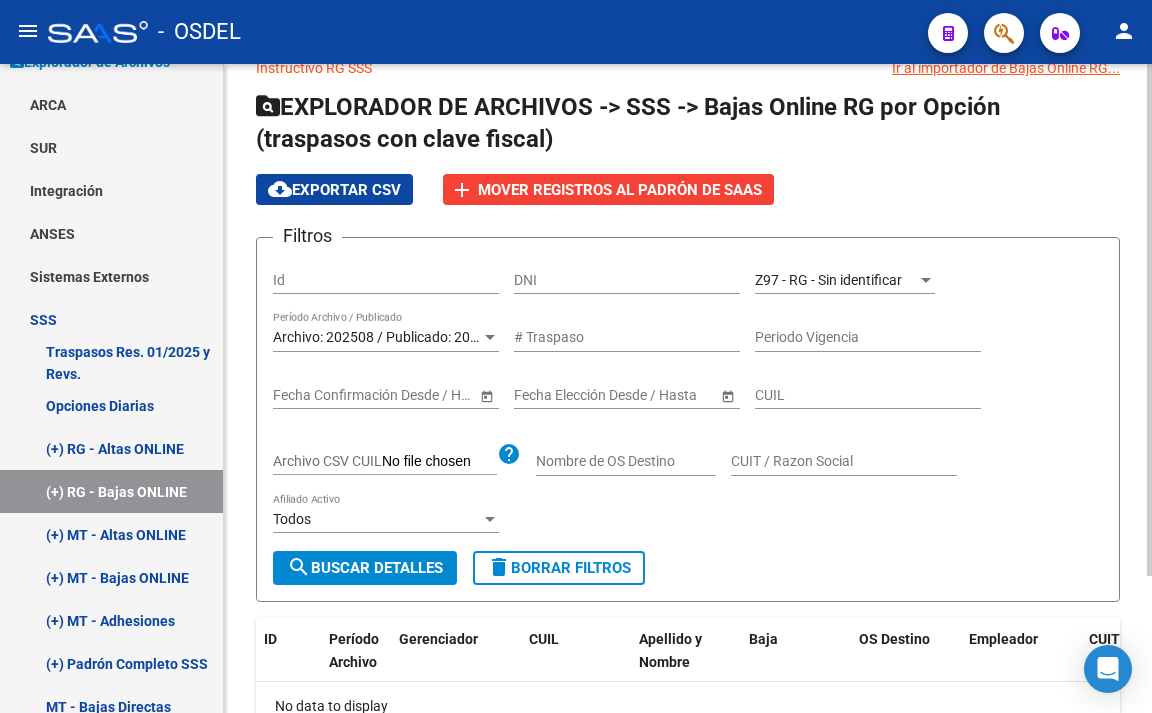 scroll, scrollTop: 0, scrollLeft: 0, axis: both 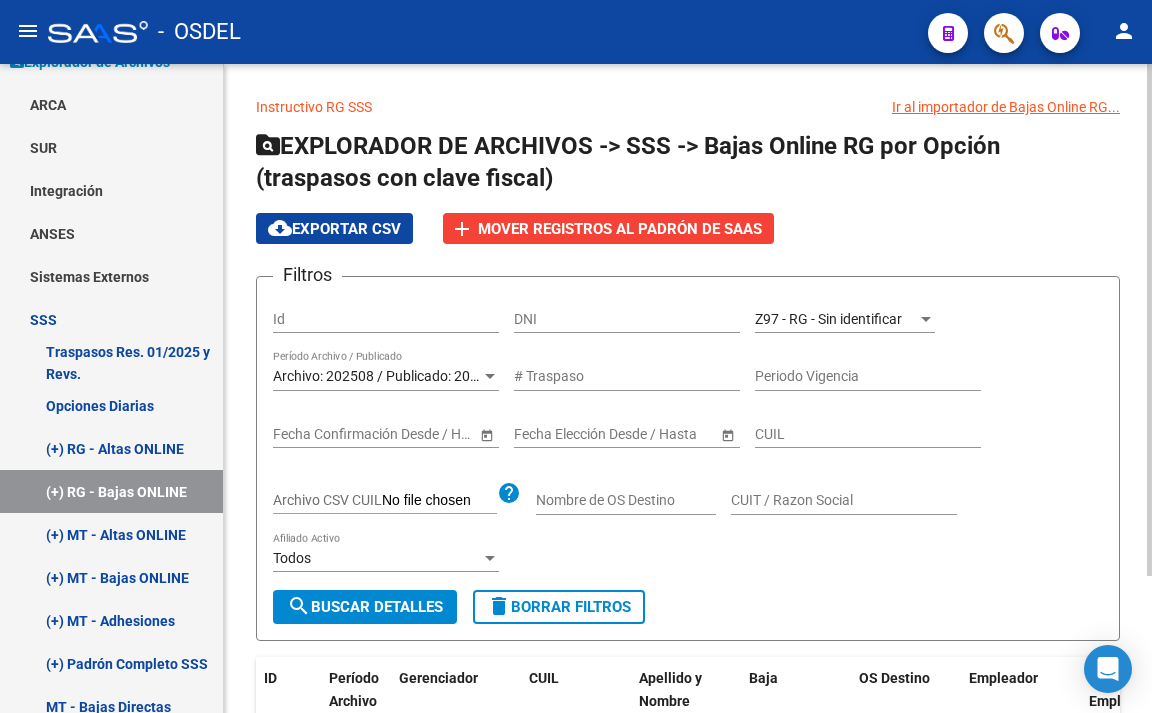 click on "Z97 - RG - Sin identificar" at bounding box center (828, 319) 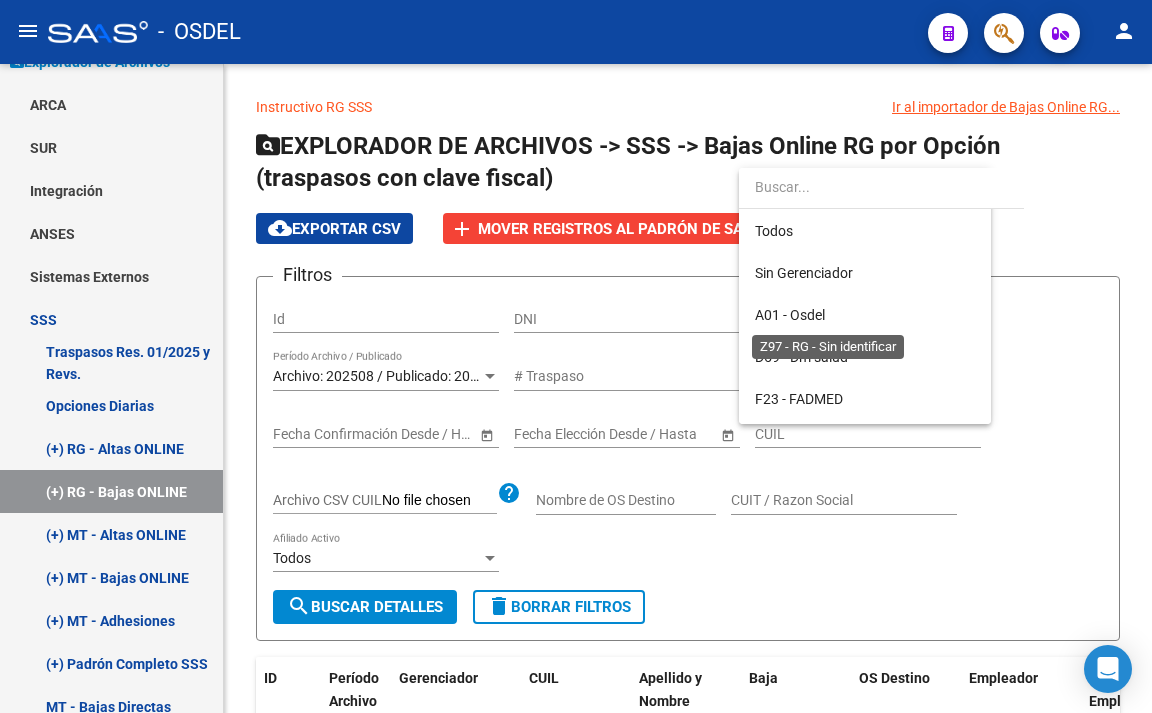 scroll, scrollTop: 164, scrollLeft: 0, axis: vertical 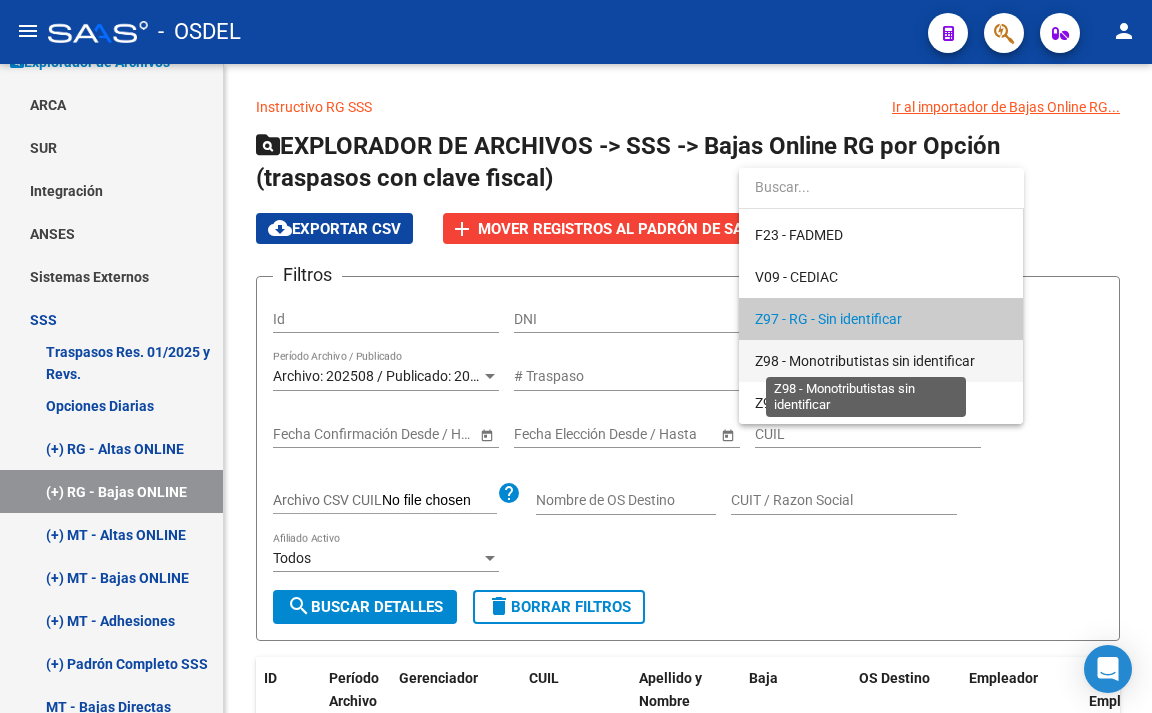 click on "Z98 - Monotributistas sin identificar" at bounding box center (865, 361) 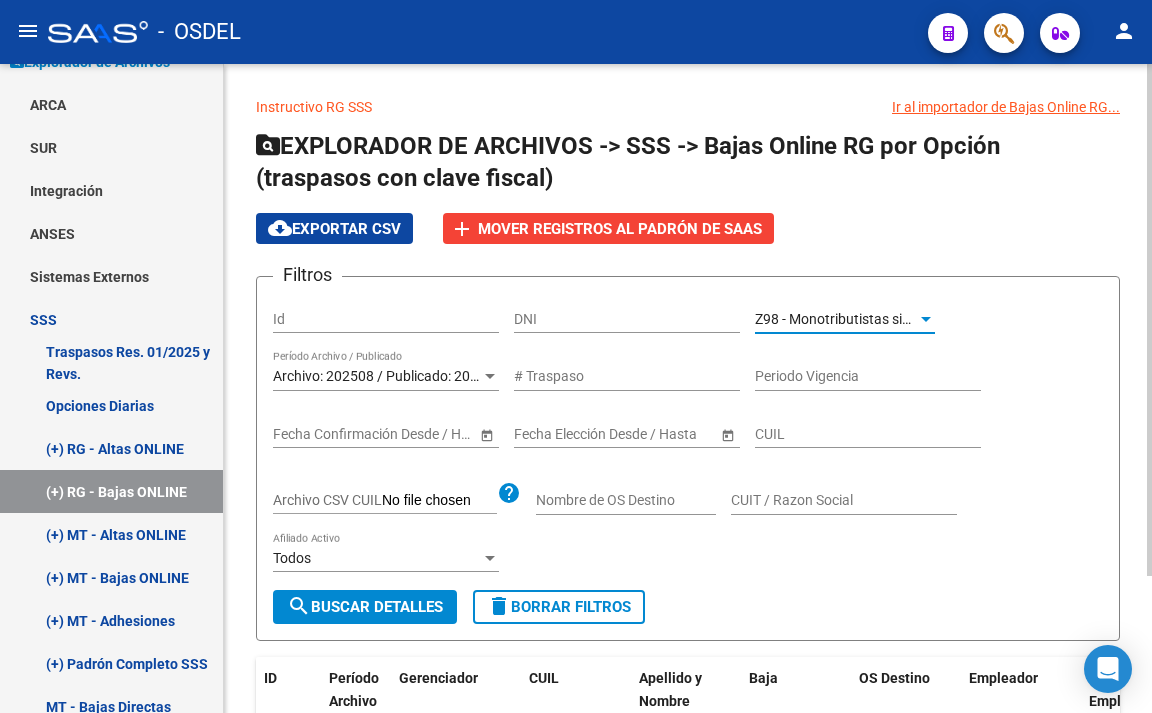 click on "search  Buscar Detalles" 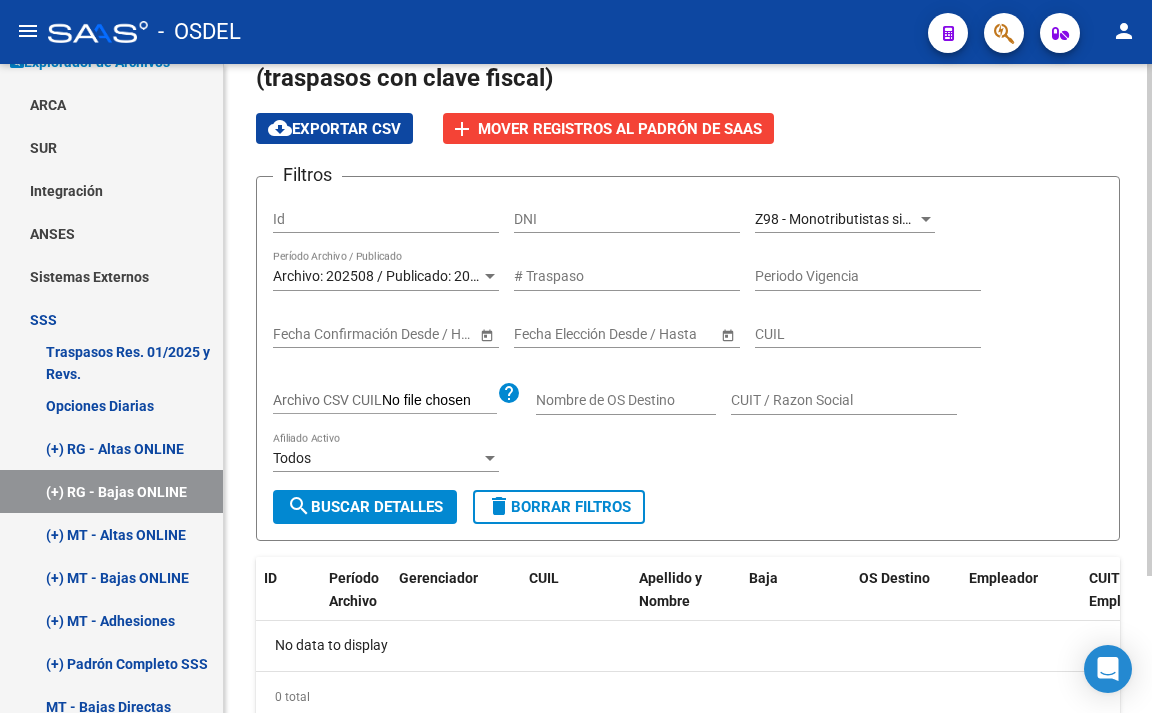 scroll, scrollTop: 0, scrollLeft: 0, axis: both 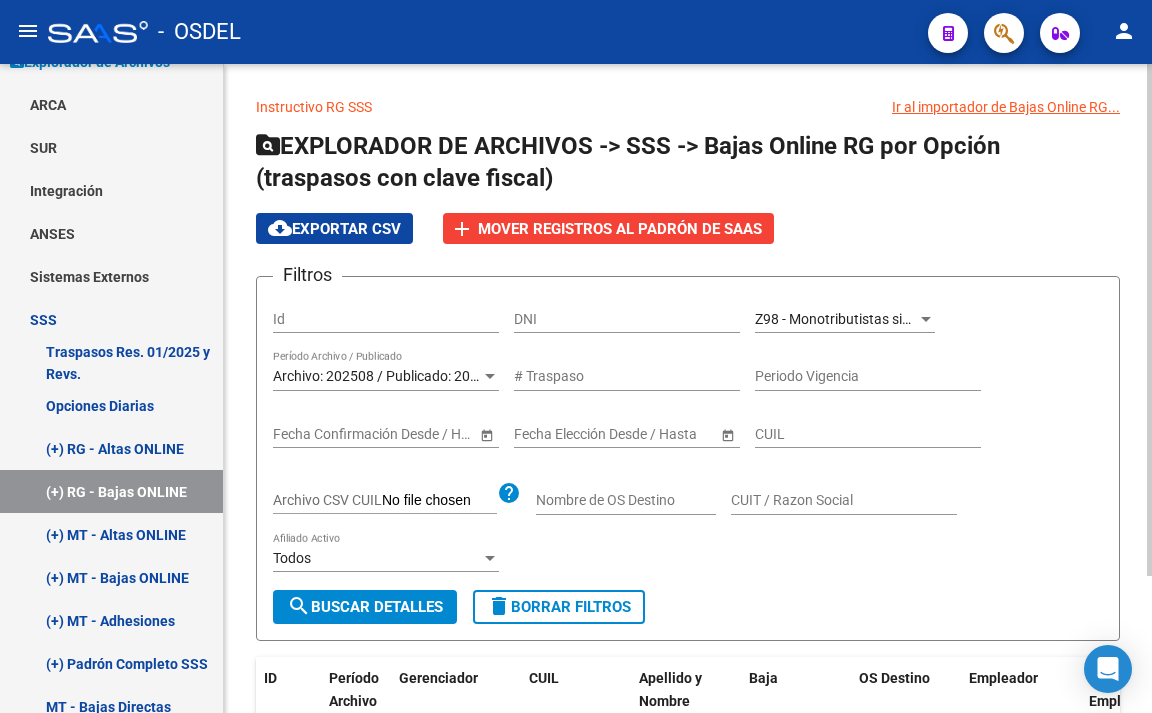 click on "Z98 - Monotributistas sin identificar Seleccionar Gerenciador" 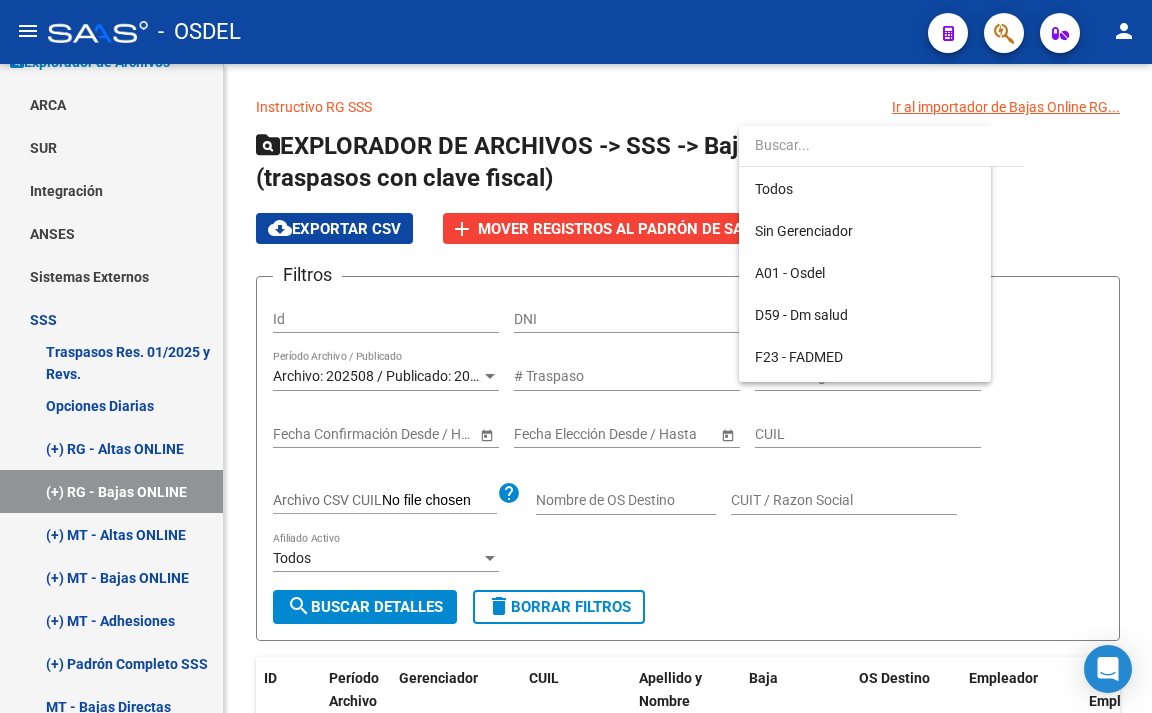 scroll, scrollTop: 164, scrollLeft: 0, axis: vertical 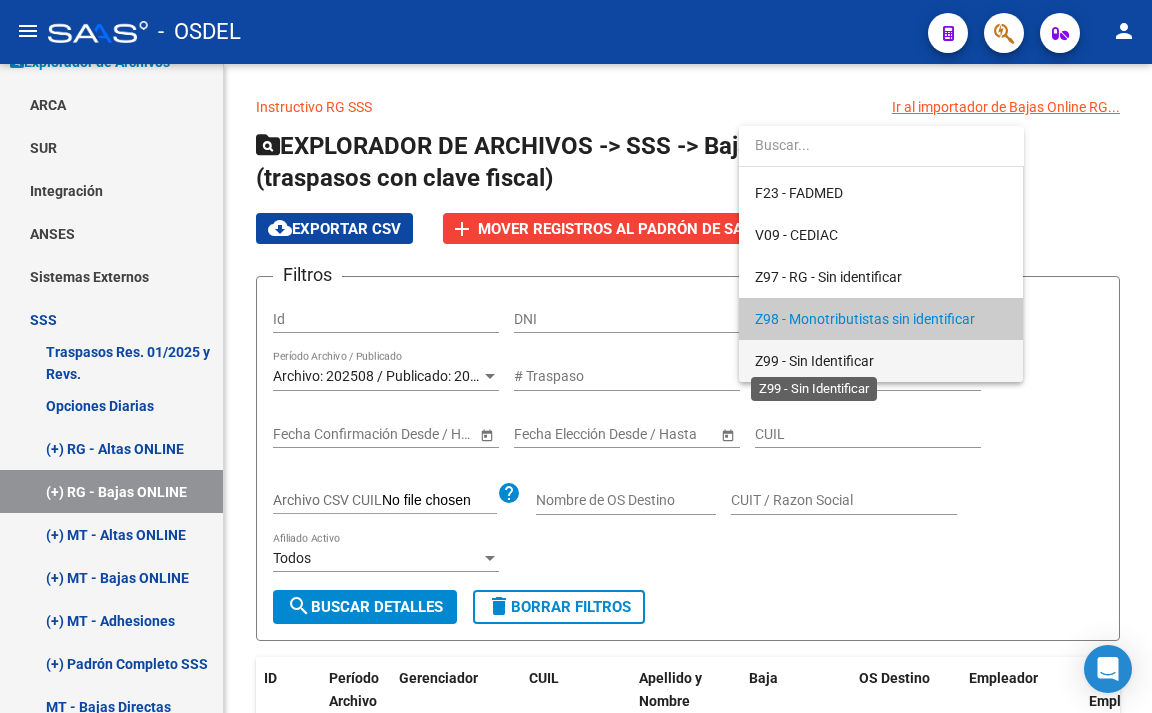 click on "Z99 - Sin Identificar" at bounding box center [814, 361] 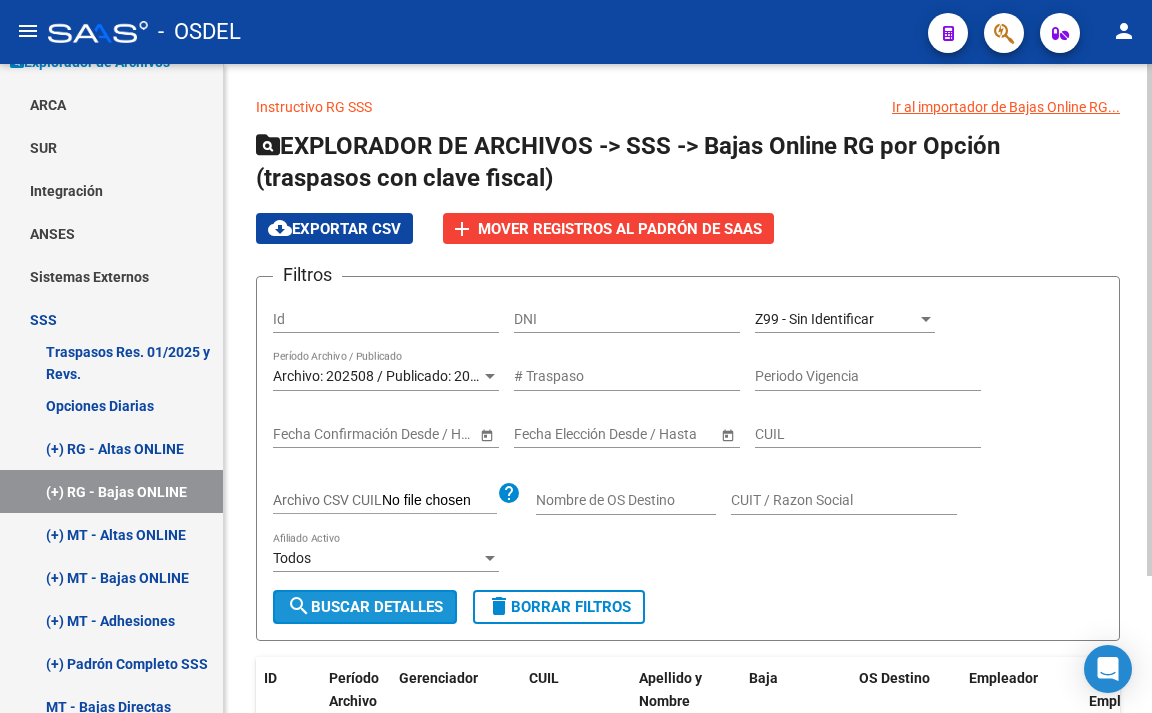 click on "search  Buscar Detalles" 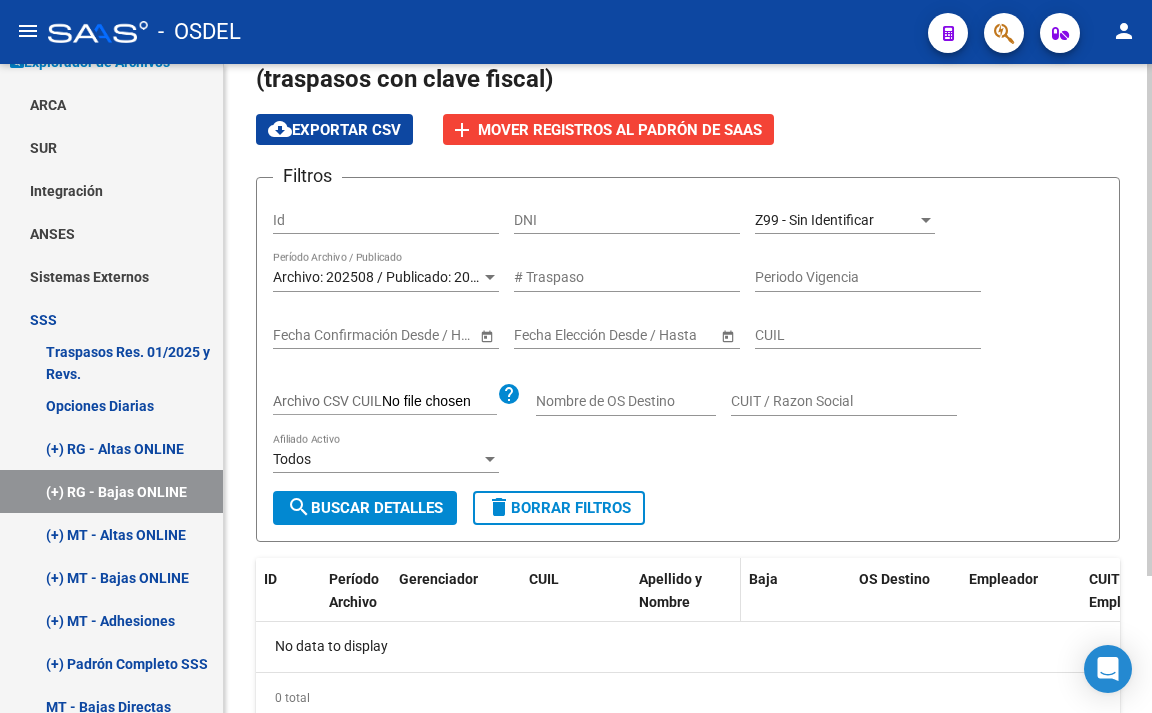 scroll, scrollTop: 0, scrollLeft: 0, axis: both 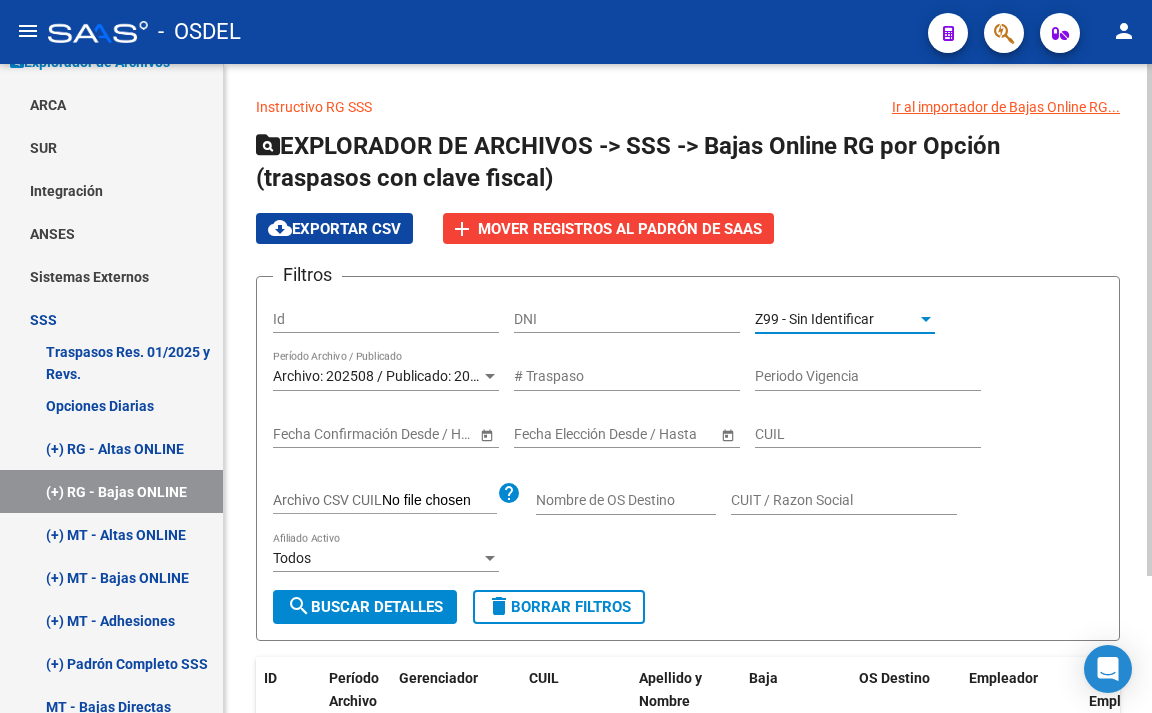 click on "Z99 - Sin Identificar" at bounding box center (814, 319) 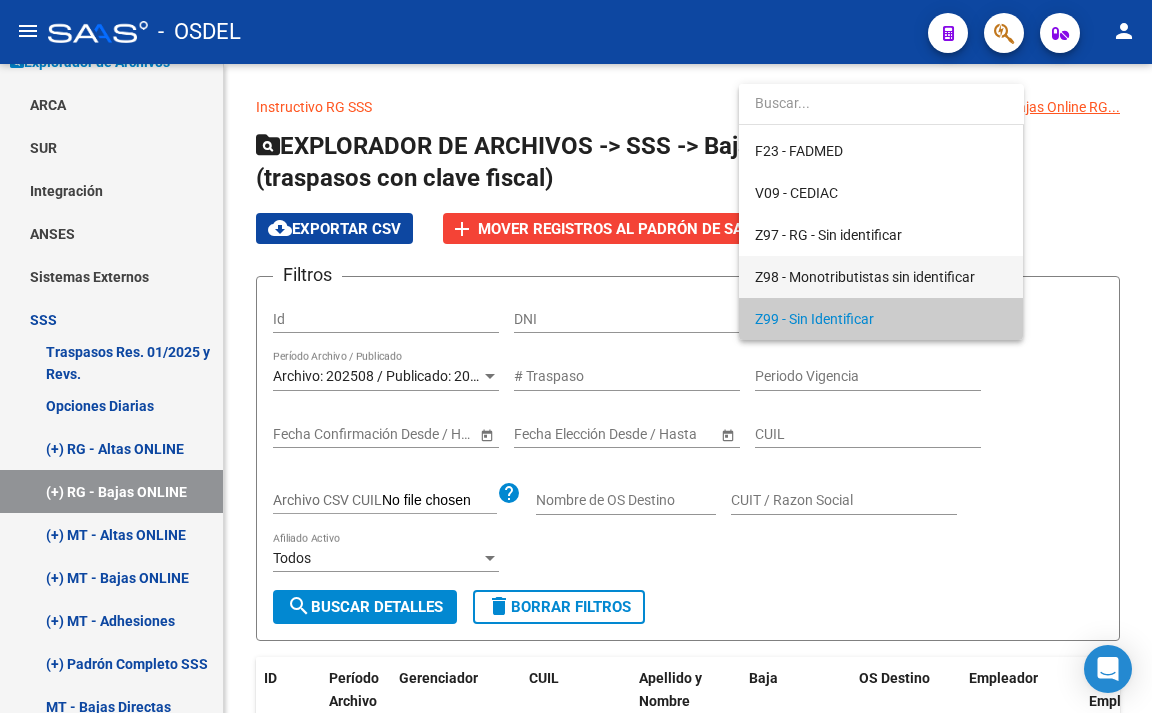 scroll, scrollTop: 0, scrollLeft: 0, axis: both 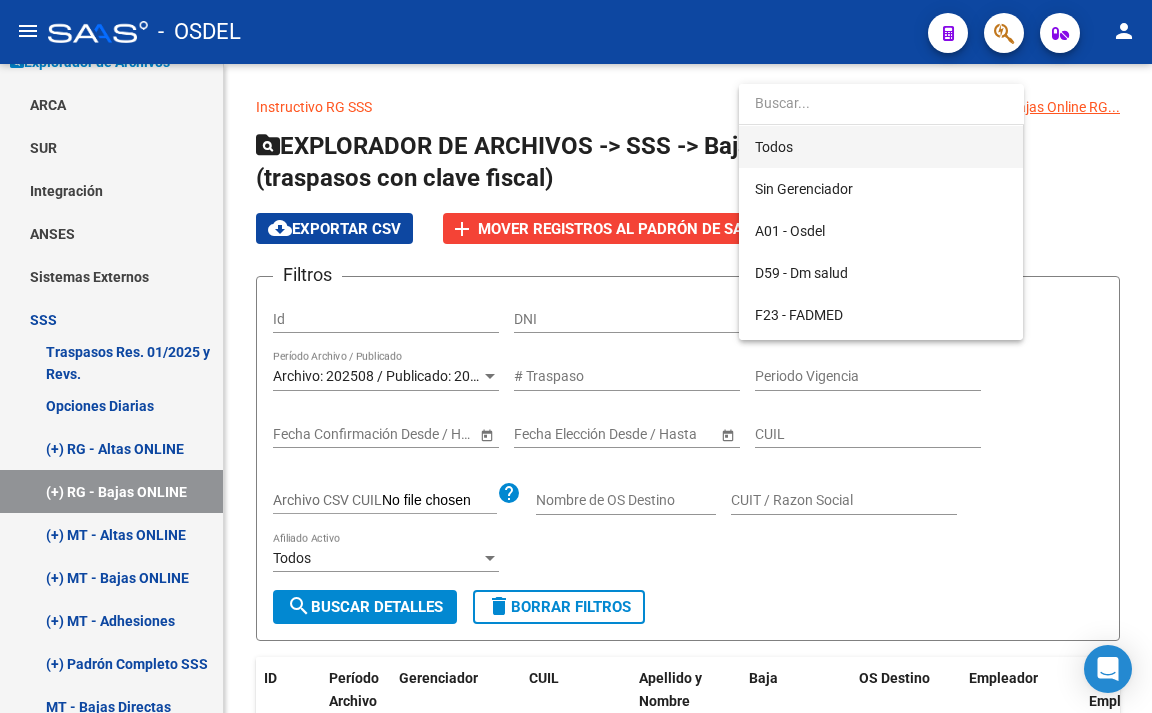 click on "Todos" at bounding box center [881, 147] 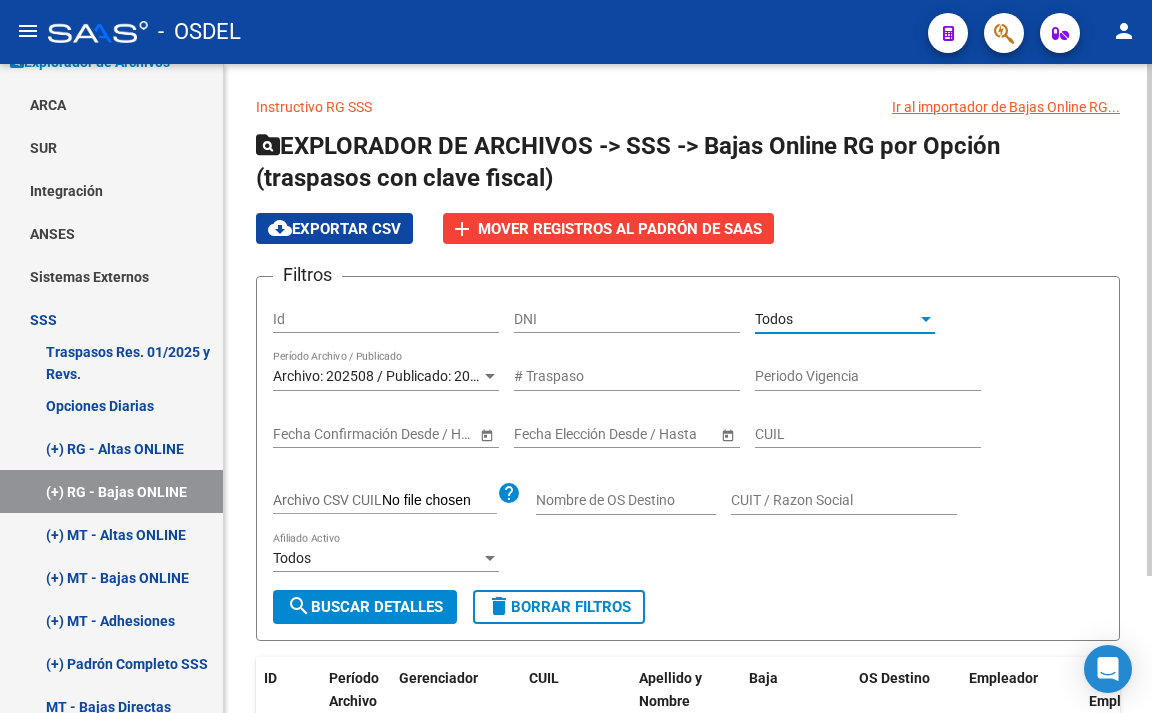 click on "Todos" at bounding box center (836, 319) 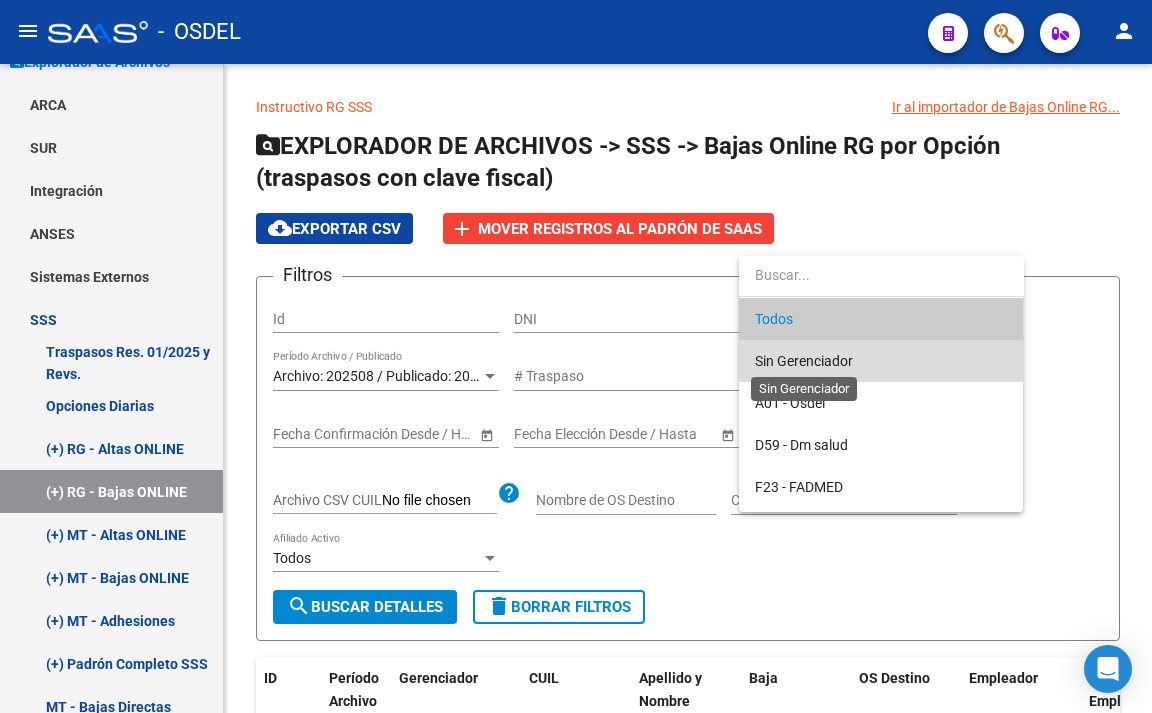 click on "Sin Gerenciador" at bounding box center [804, 361] 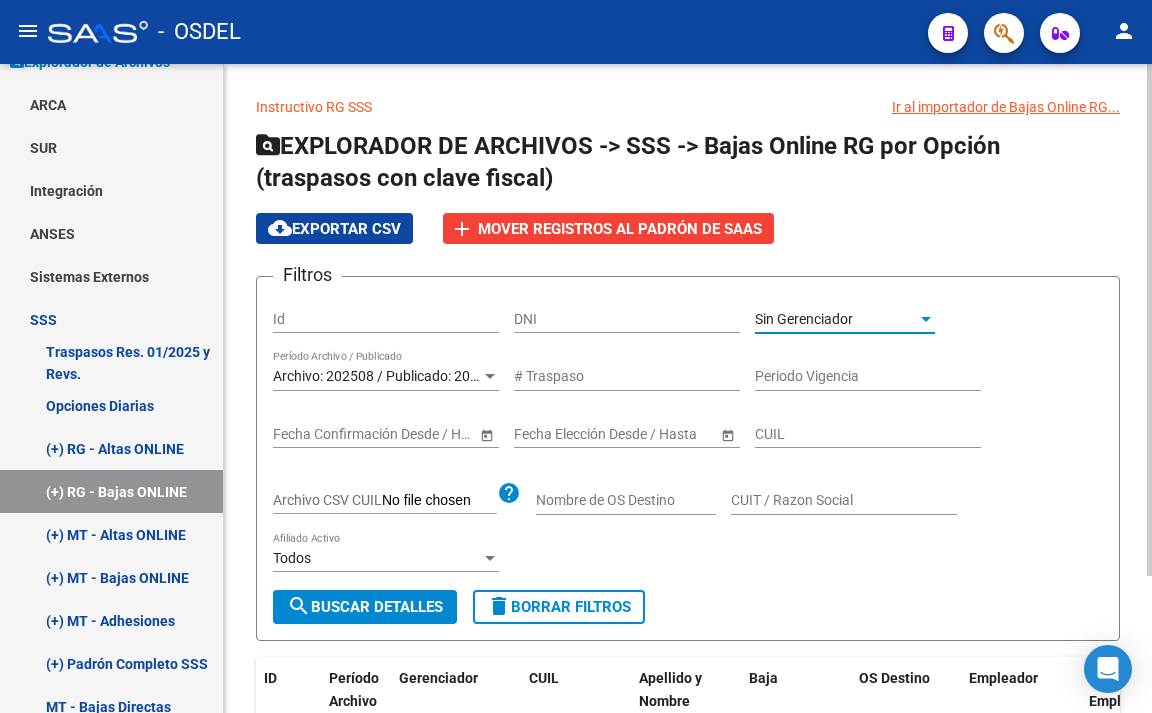 click on "search  Buscar Detalles" 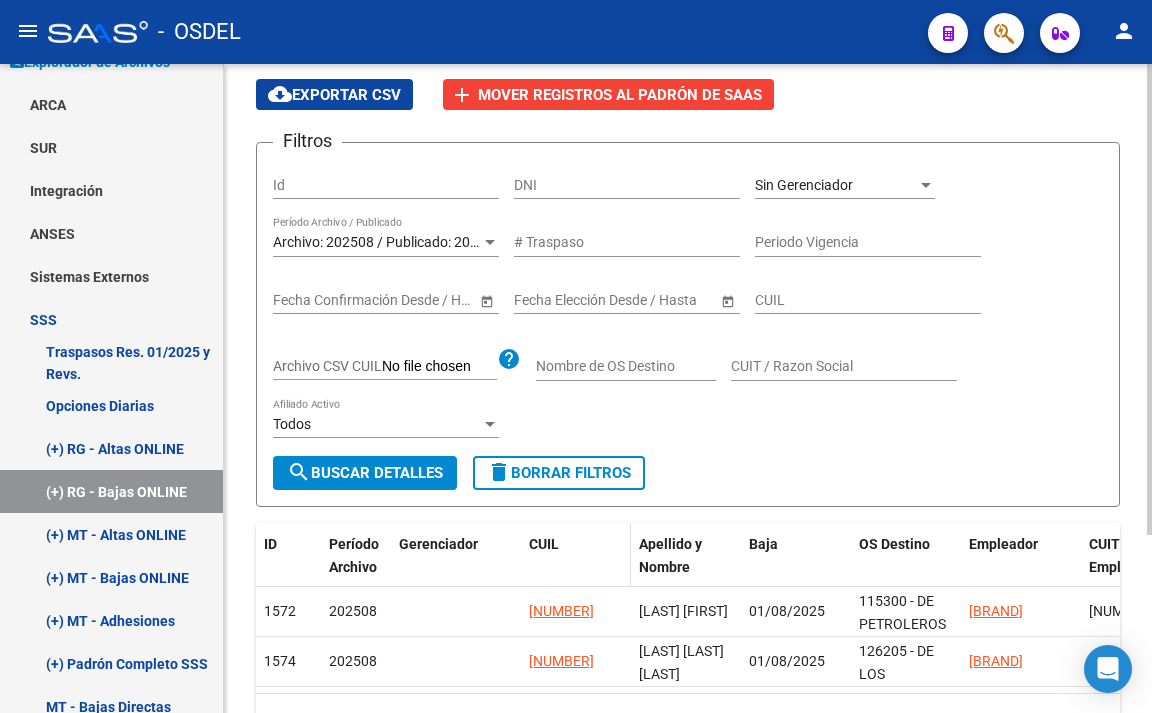 scroll, scrollTop: 200, scrollLeft: 0, axis: vertical 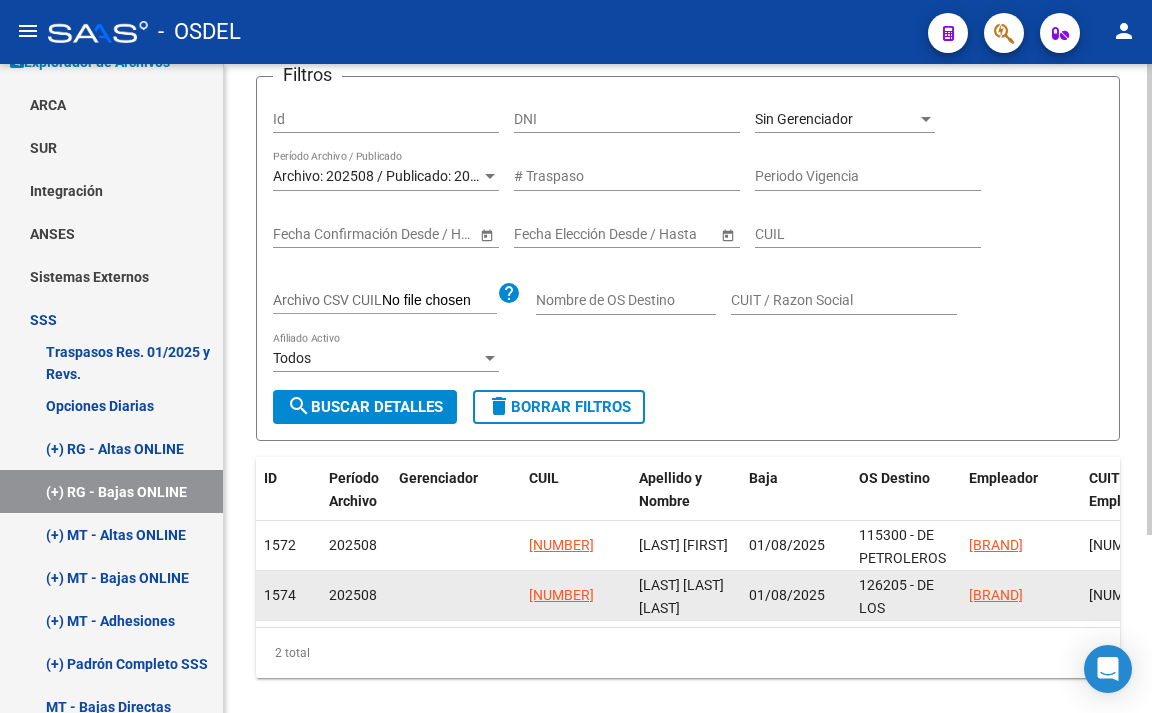 click on "[NUMBER]" 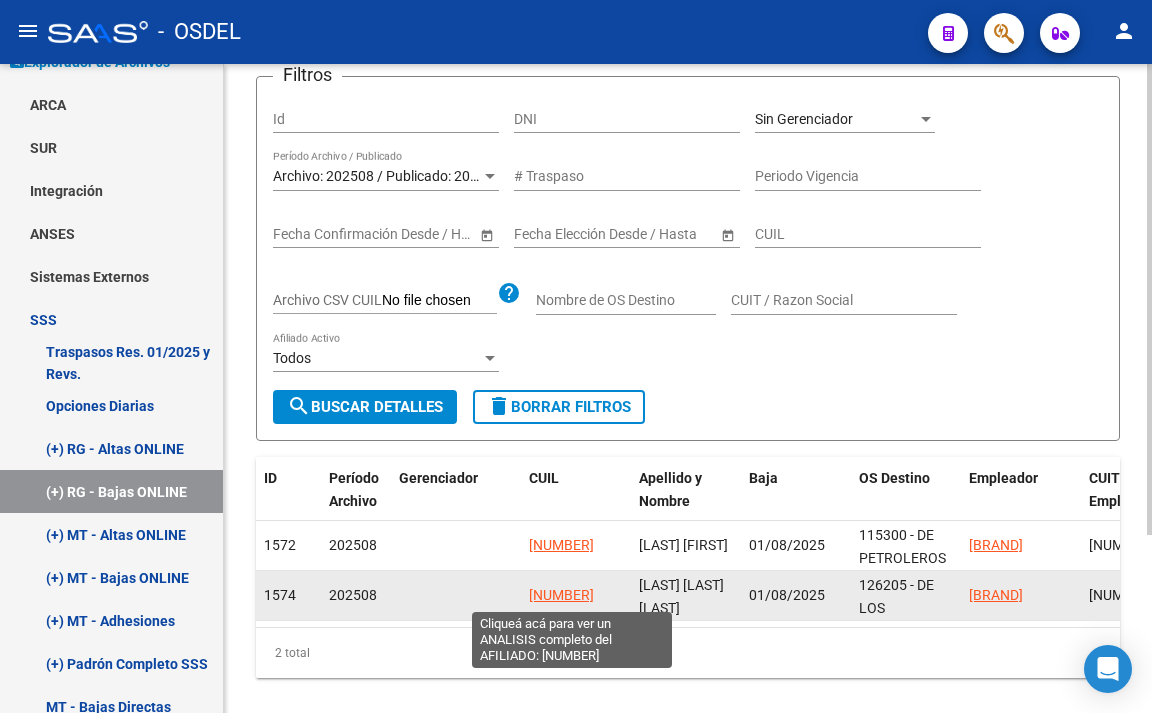 click on "[NUMBER]" 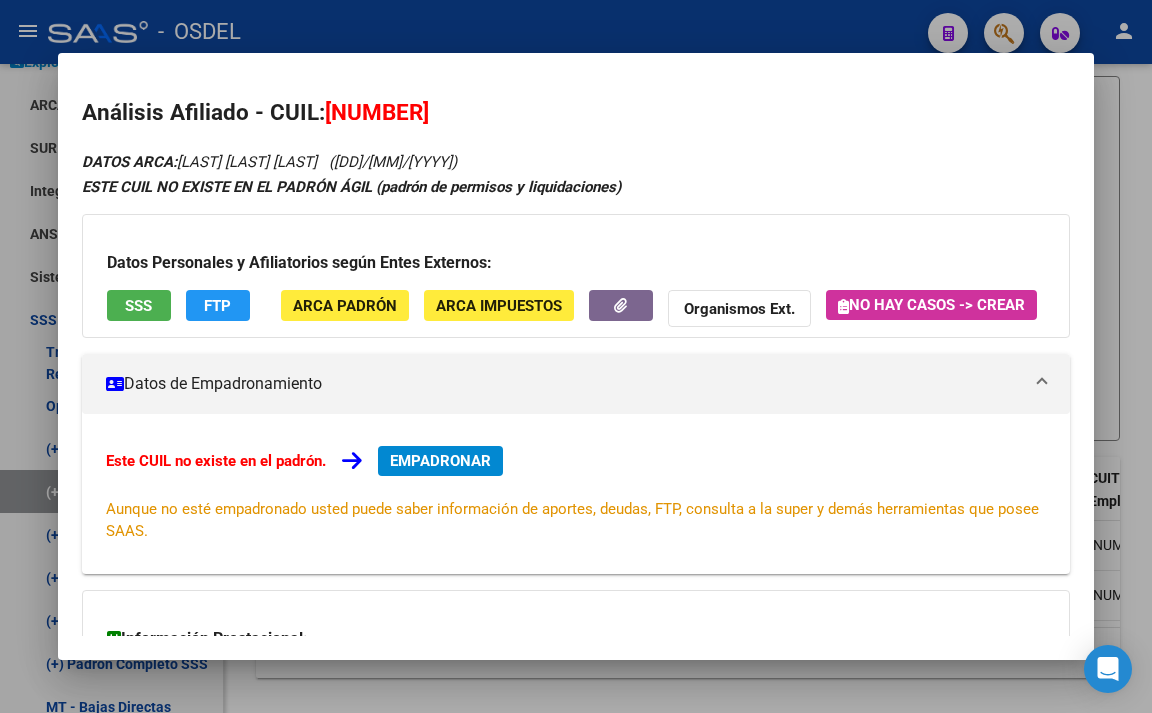 click on "SSS" at bounding box center [139, 305] 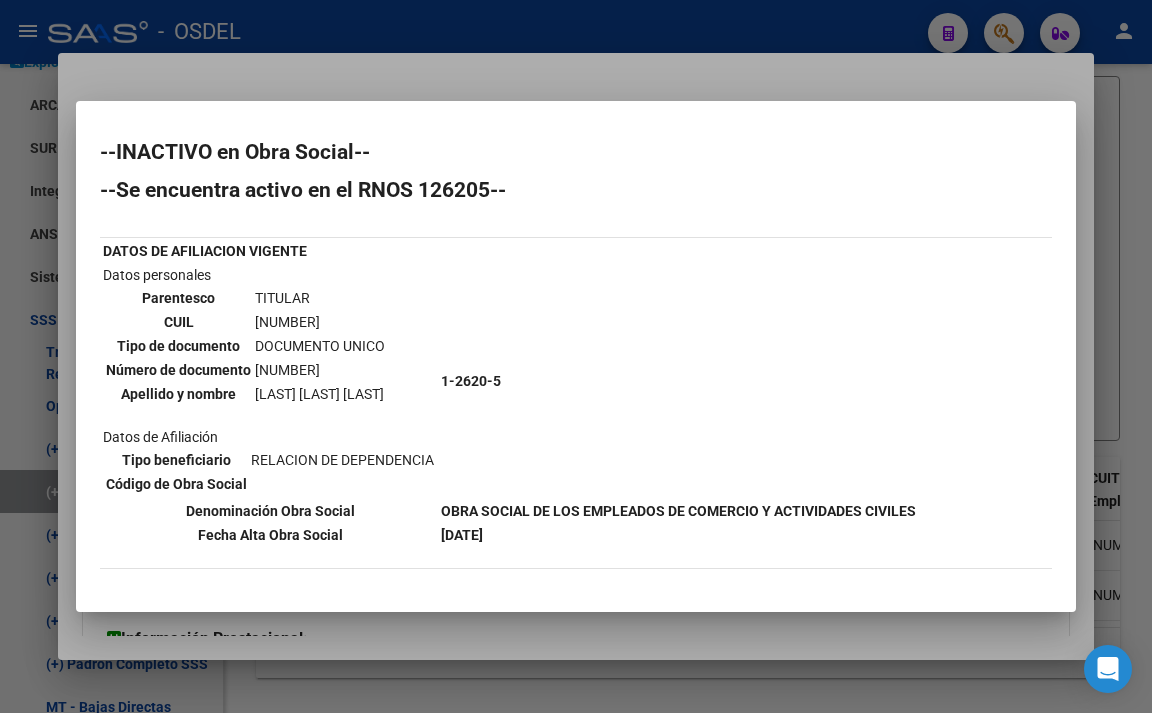 click at bounding box center [576, 356] 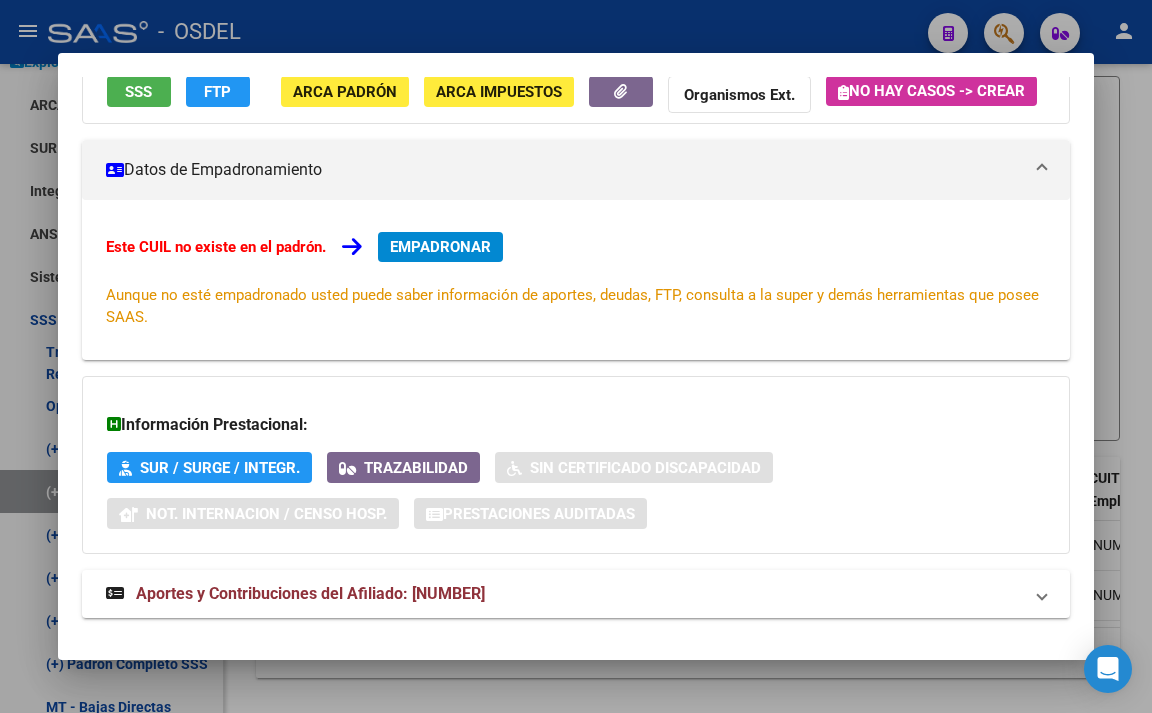 scroll, scrollTop: 286, scrollLeft: 0, axis: vertical 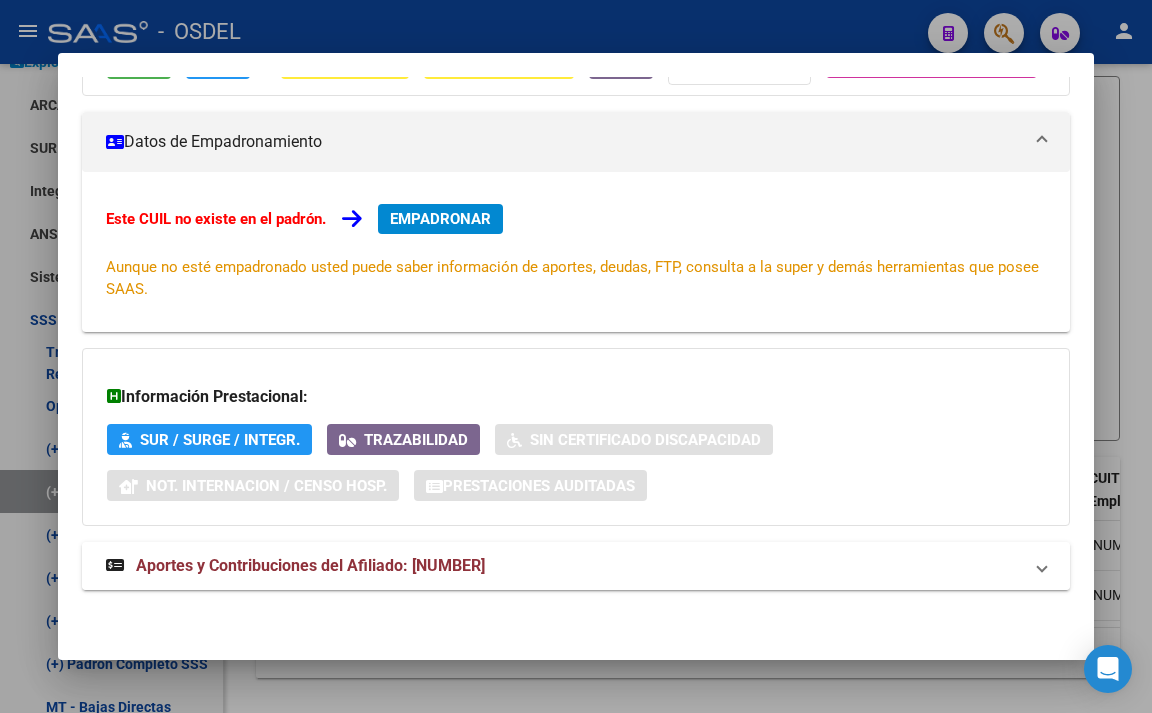click on "Aportes y Contribuciones del Afiliado: [NUMBER]" at bounding box center [564, 566] 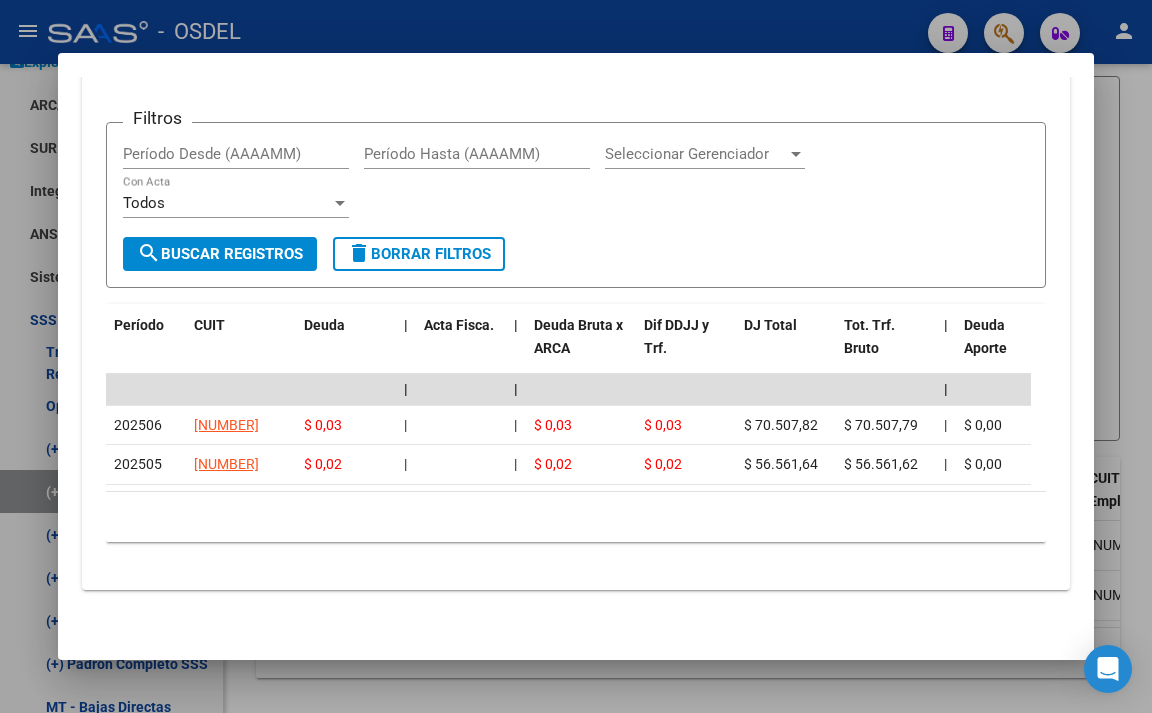 scroll, scrollTop: 886, scrollLeft: 0, axis: vertical 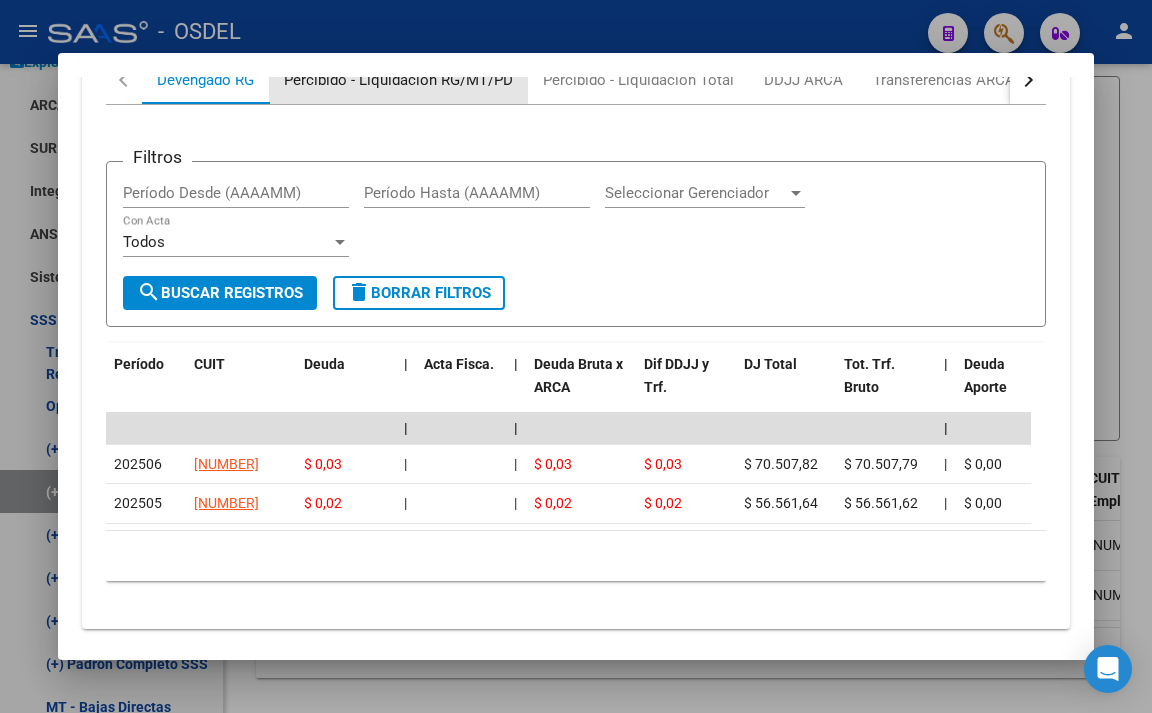 click on "Percibido - Liquidación RG/MT/PD" at bounding box center (398, 80) 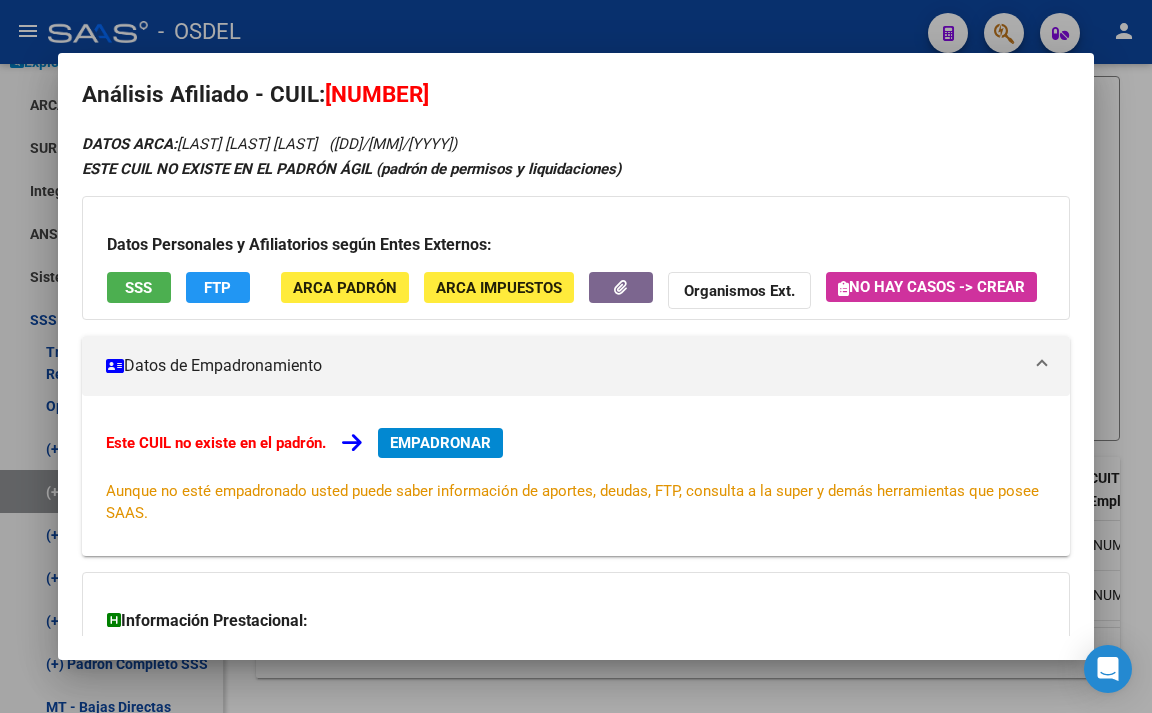 scroll, scrollTop: 0, scrollLeft: 0, axis: both 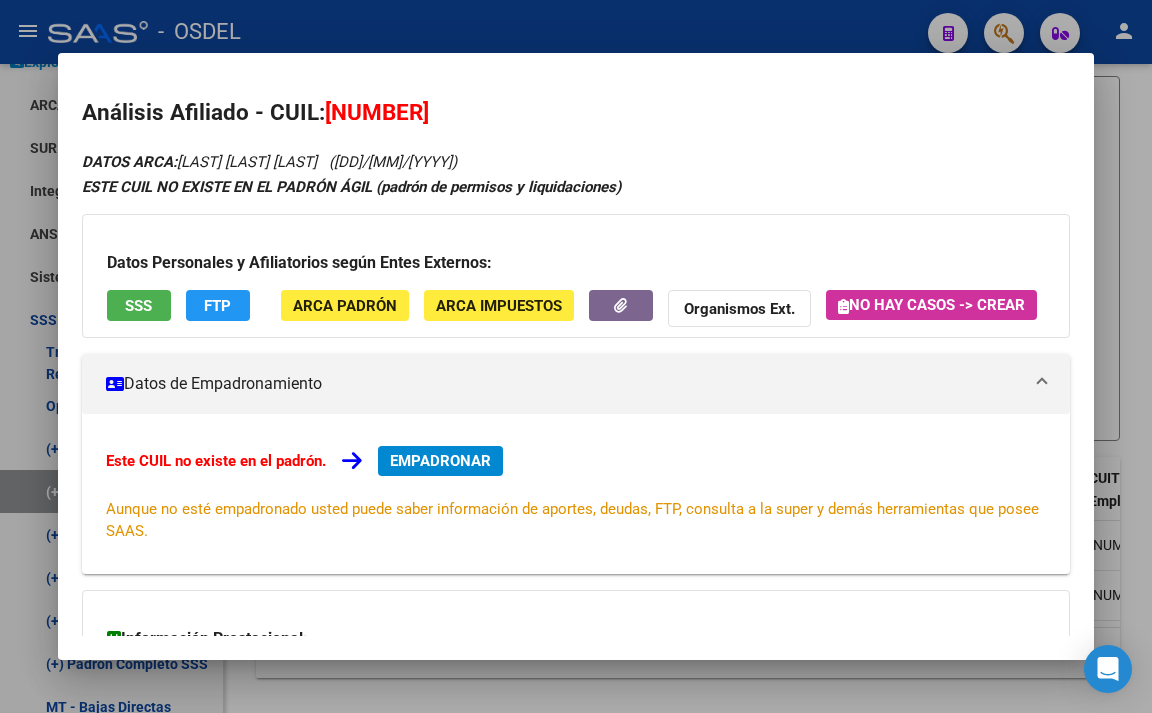 click at bounding box center [576, 356] 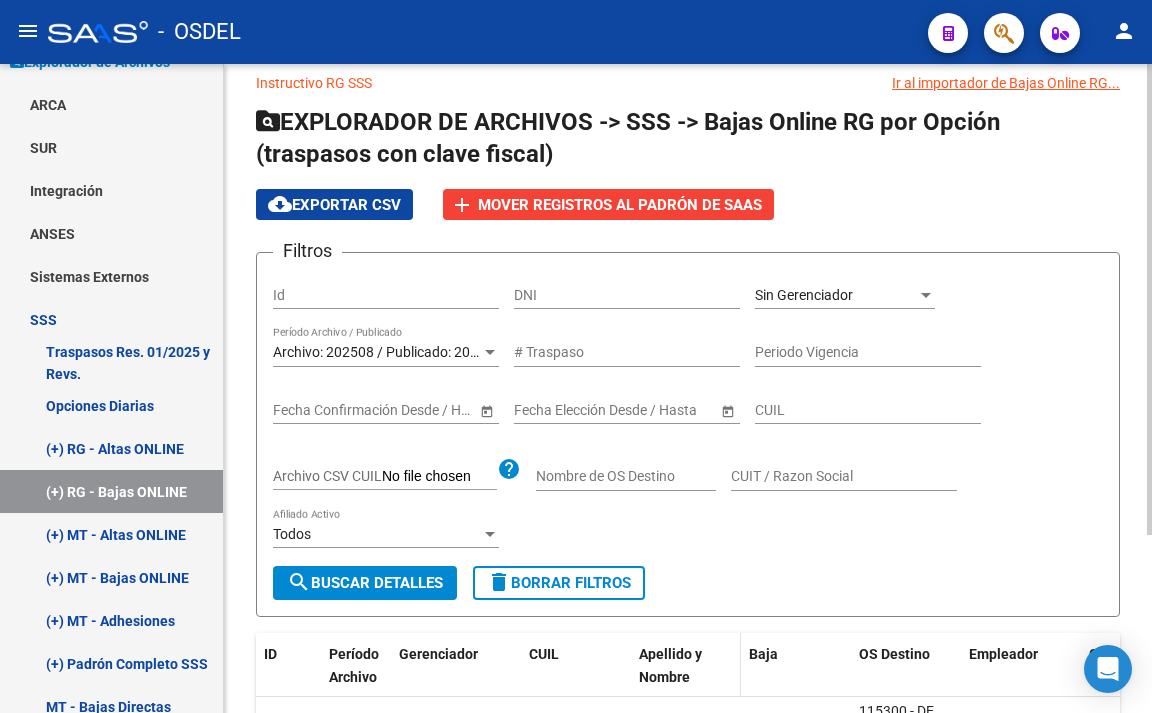 scroll, scrollTop: 0, scrollLeft: 0, axis: both 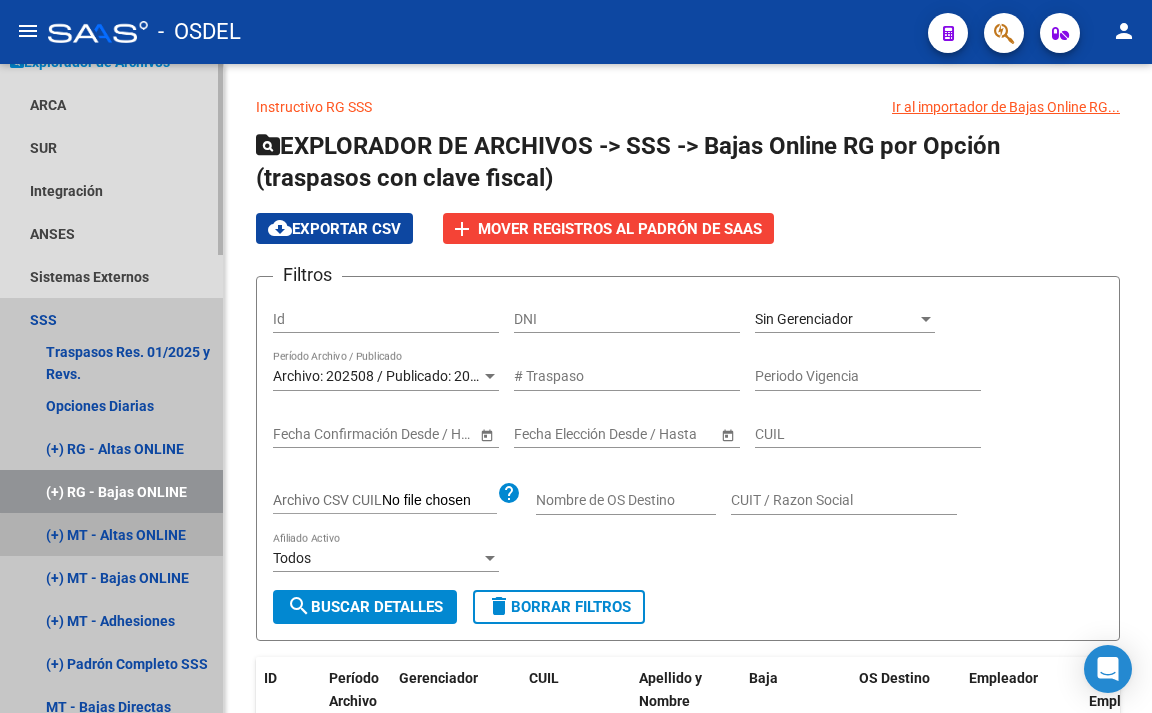 click on "(+) MT - Altas ONLINE" at bounding box center [111, 534] 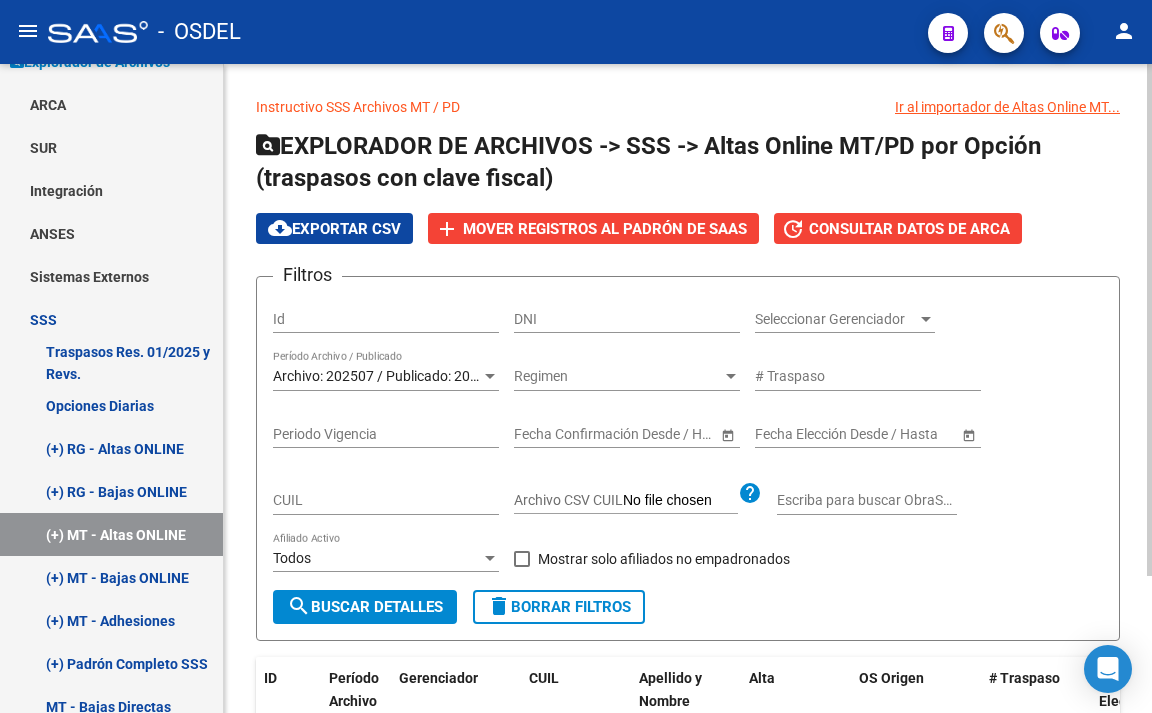 click on "search  Buscar Detalles" 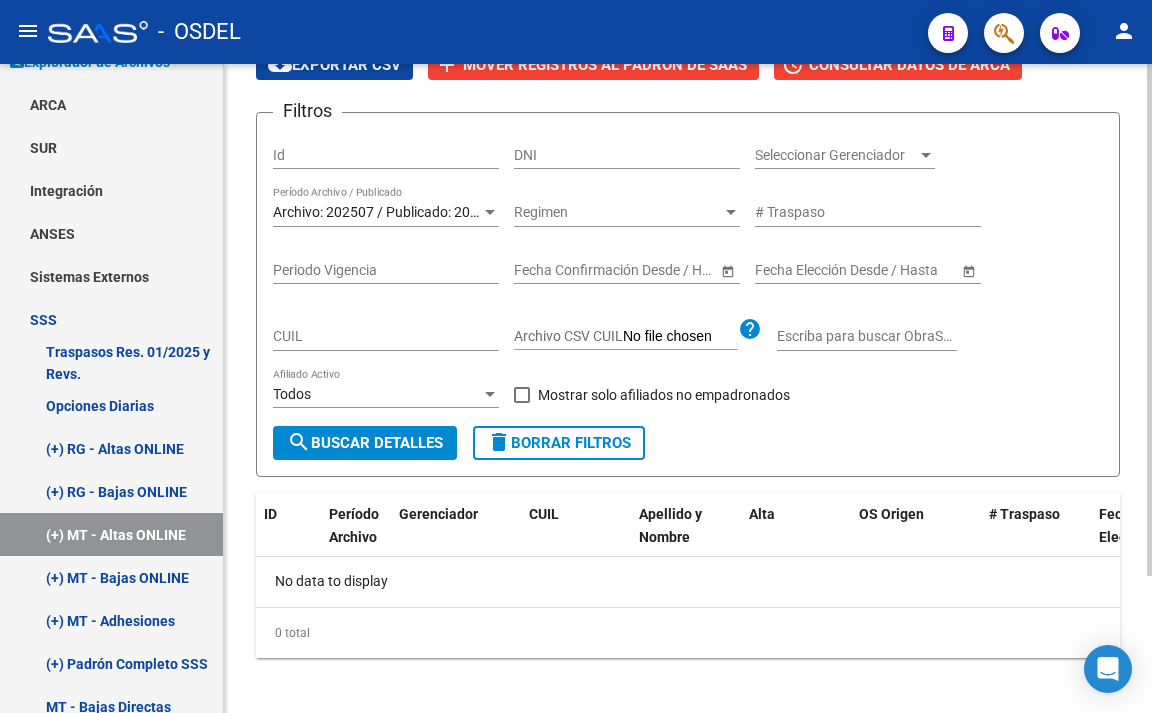 scroll, scrollTop: 174, scrollLeft: 0, axis: vertical 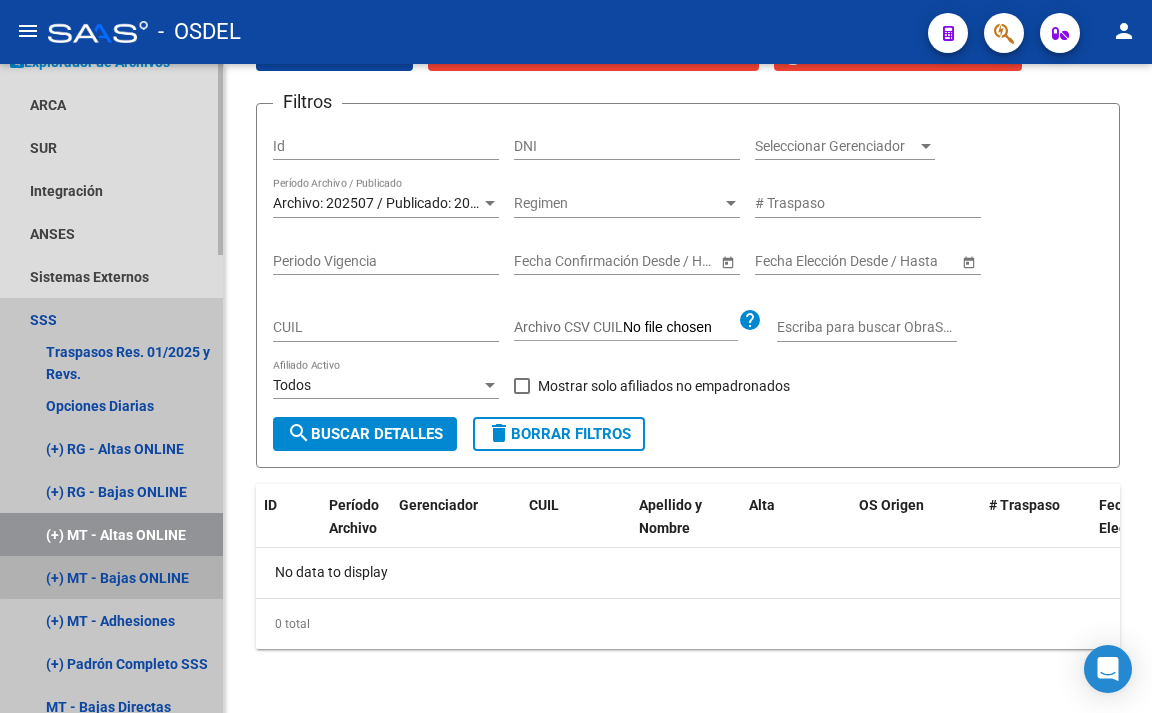 click on "(+) MT - Bajas ONLINE" at bounding box center [111, 577] 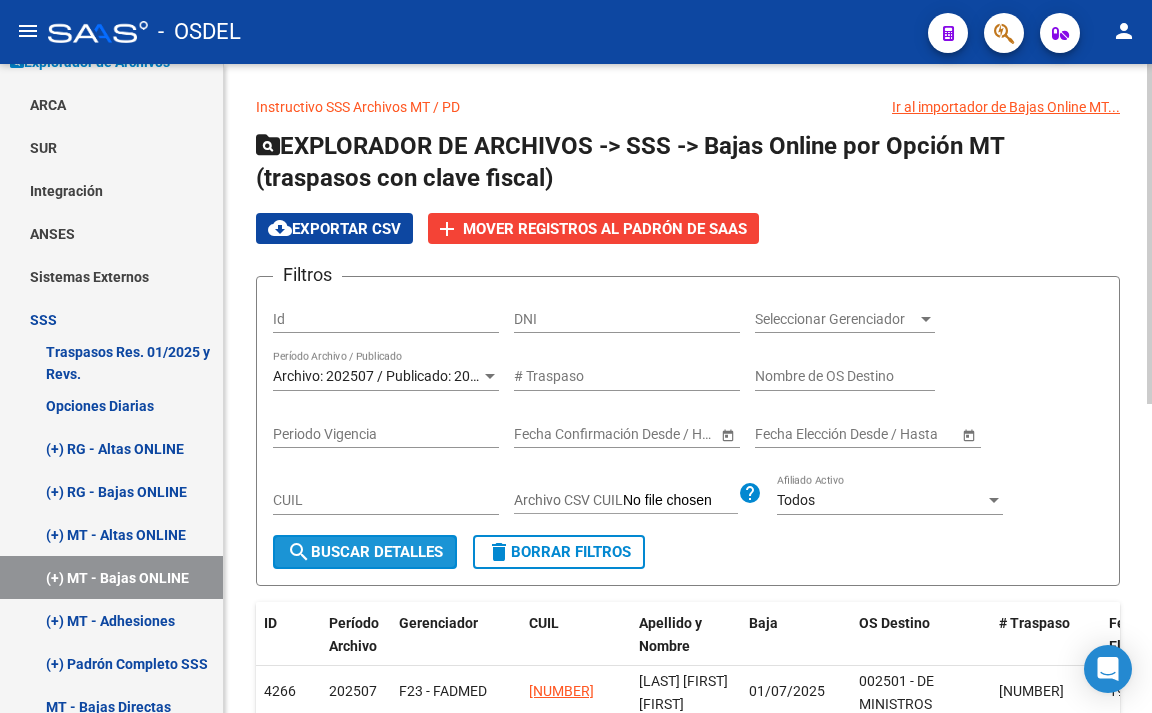 click on "search  Buscar Detalles" 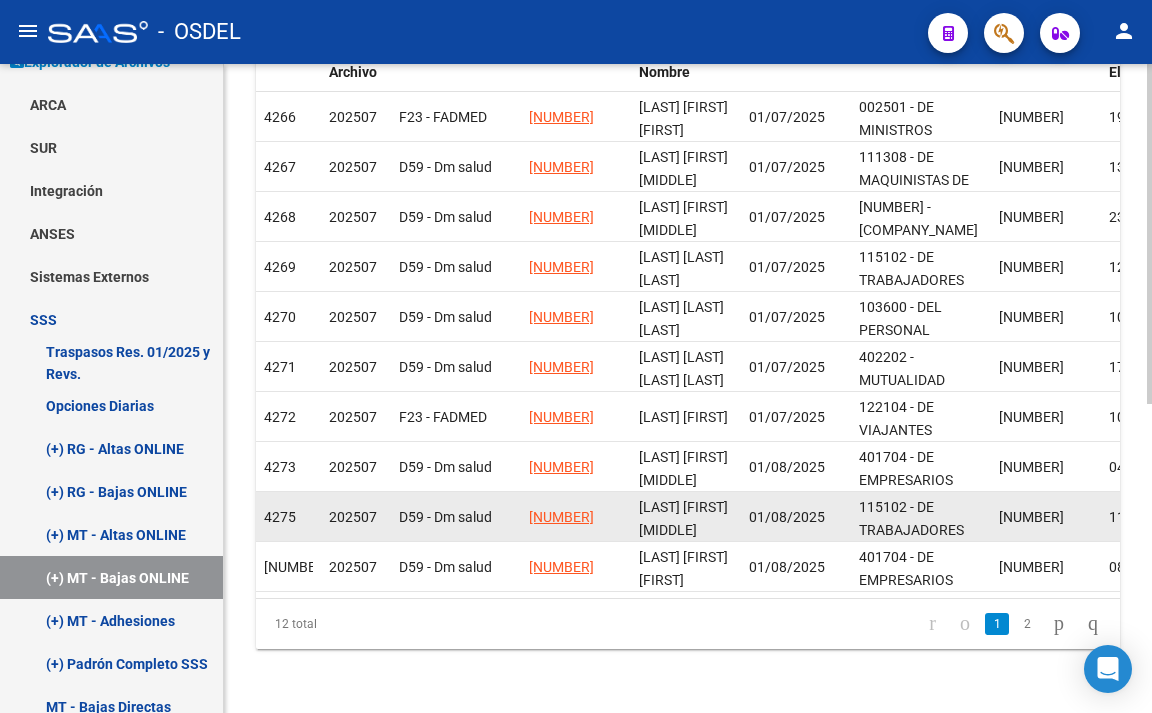 scroll, scrollTop: 491, scrollLeft: 0, axis: vertical 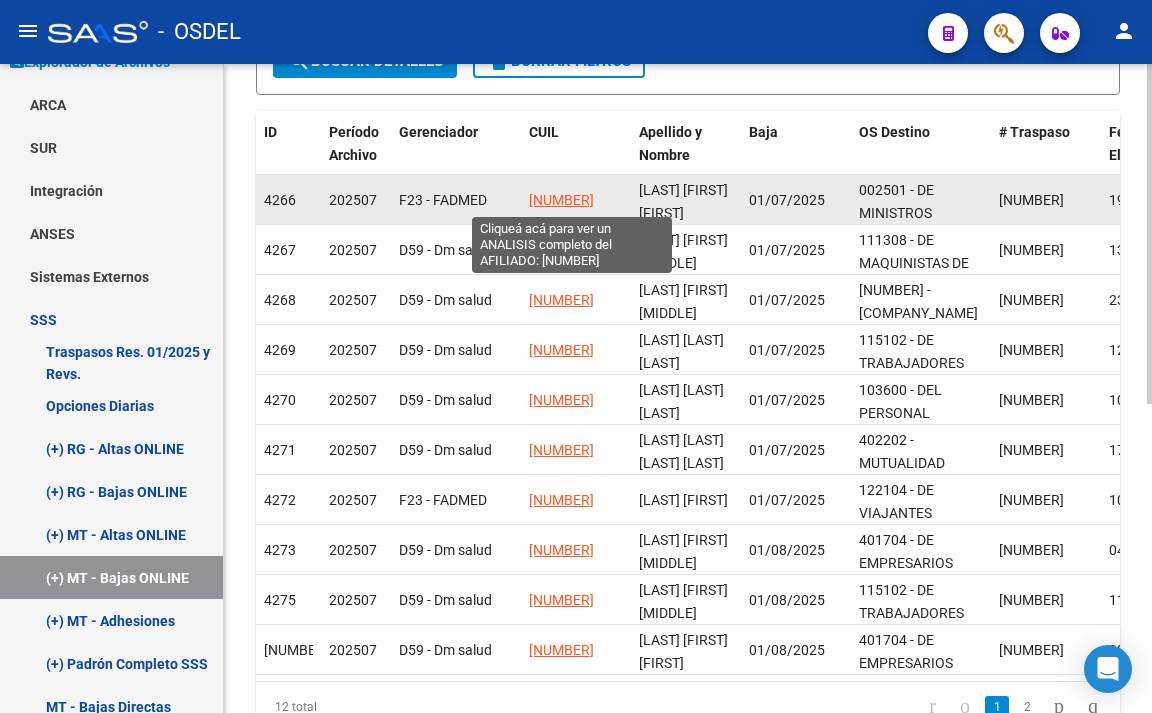 click on "[NUMBER]" 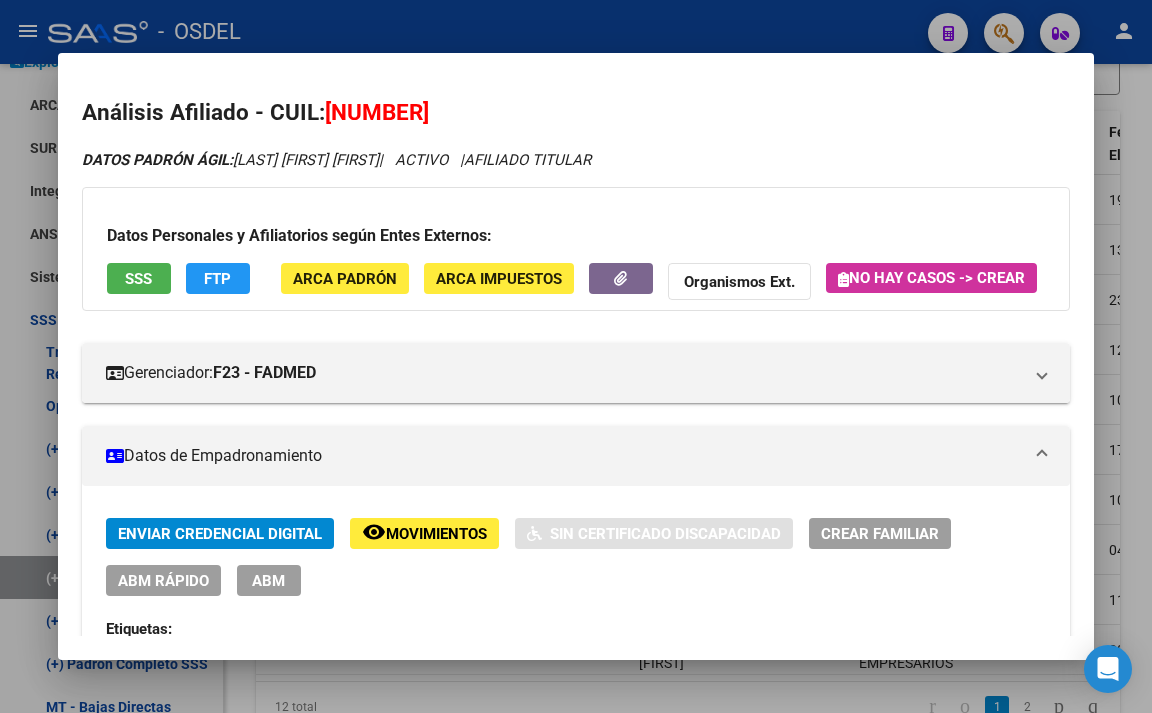 click on "SSS" at bounding box center (139, 278) 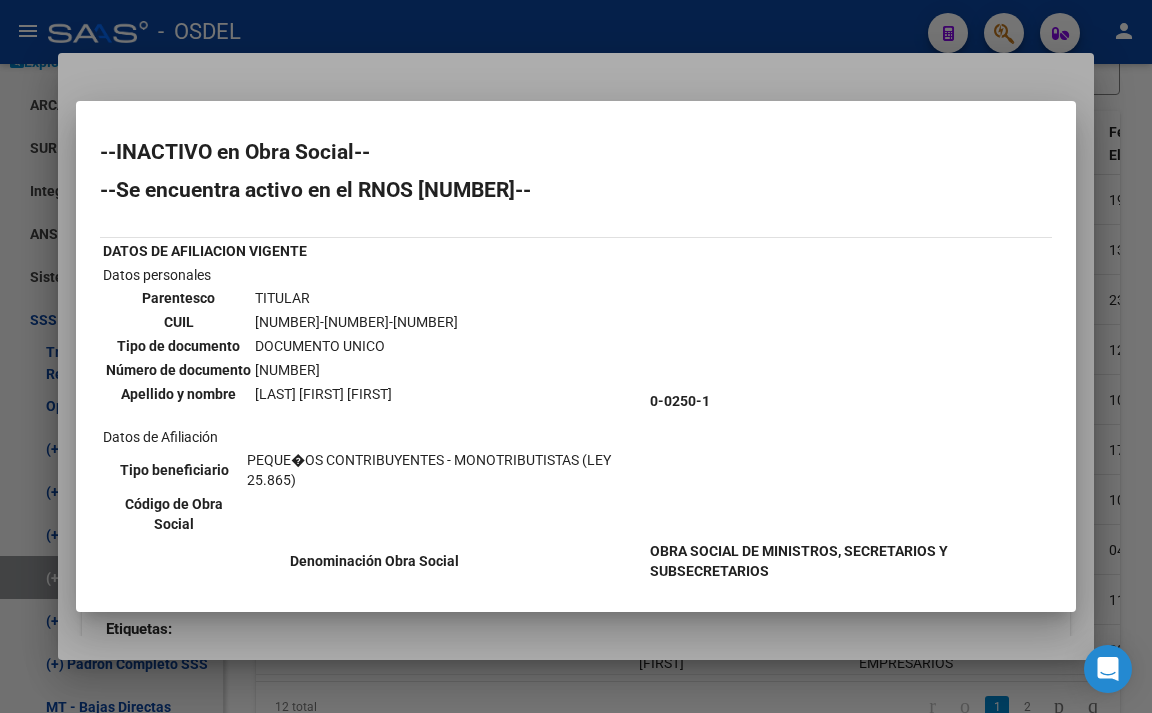 click at bounding box center [576, 356] 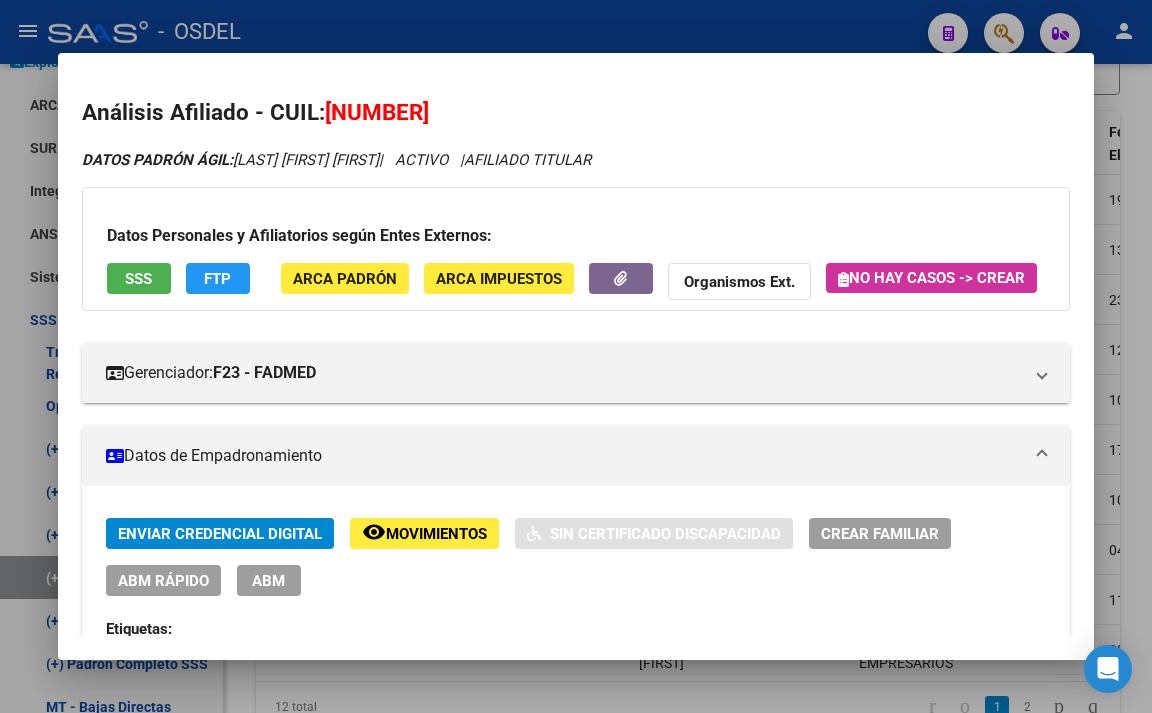 click at bounding box center [576, 356] 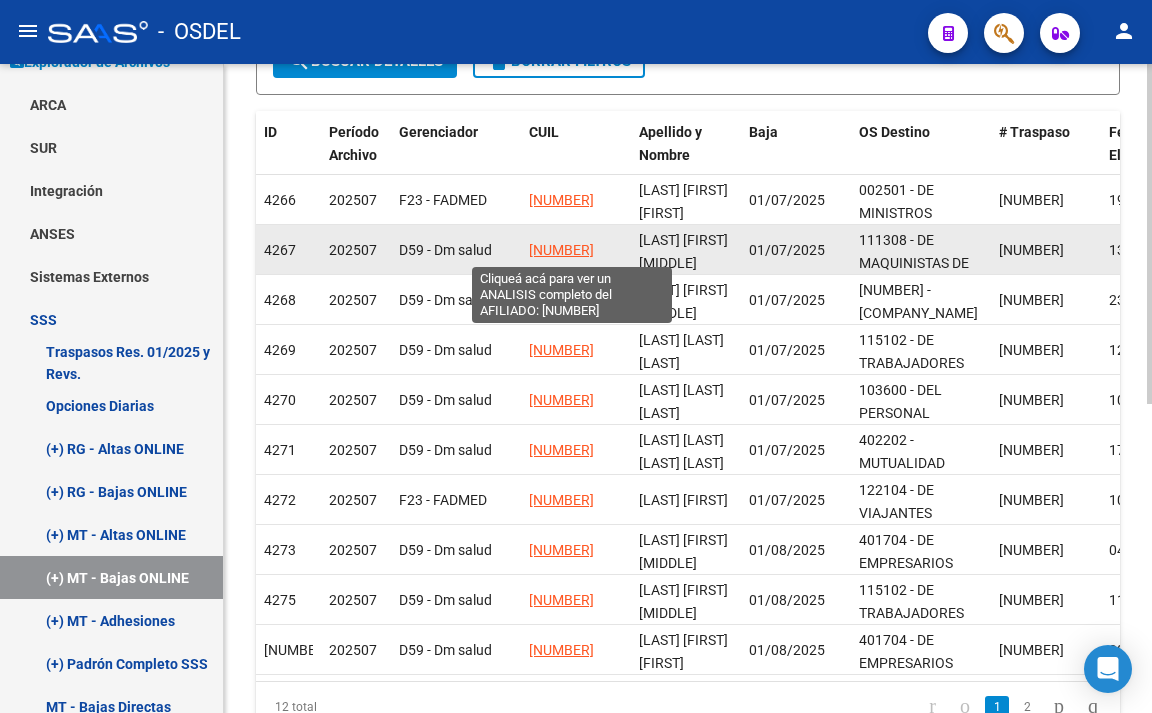 click on "[NUMBER]" 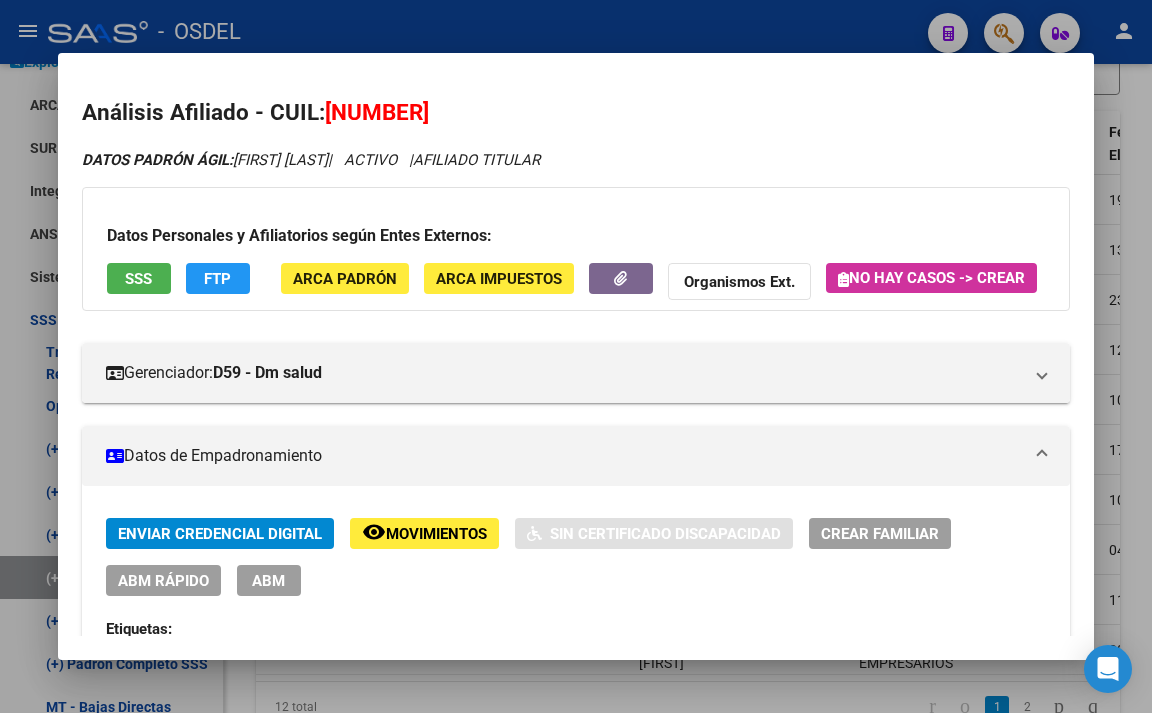 click on "SSS" at bounding box center (138, 279) 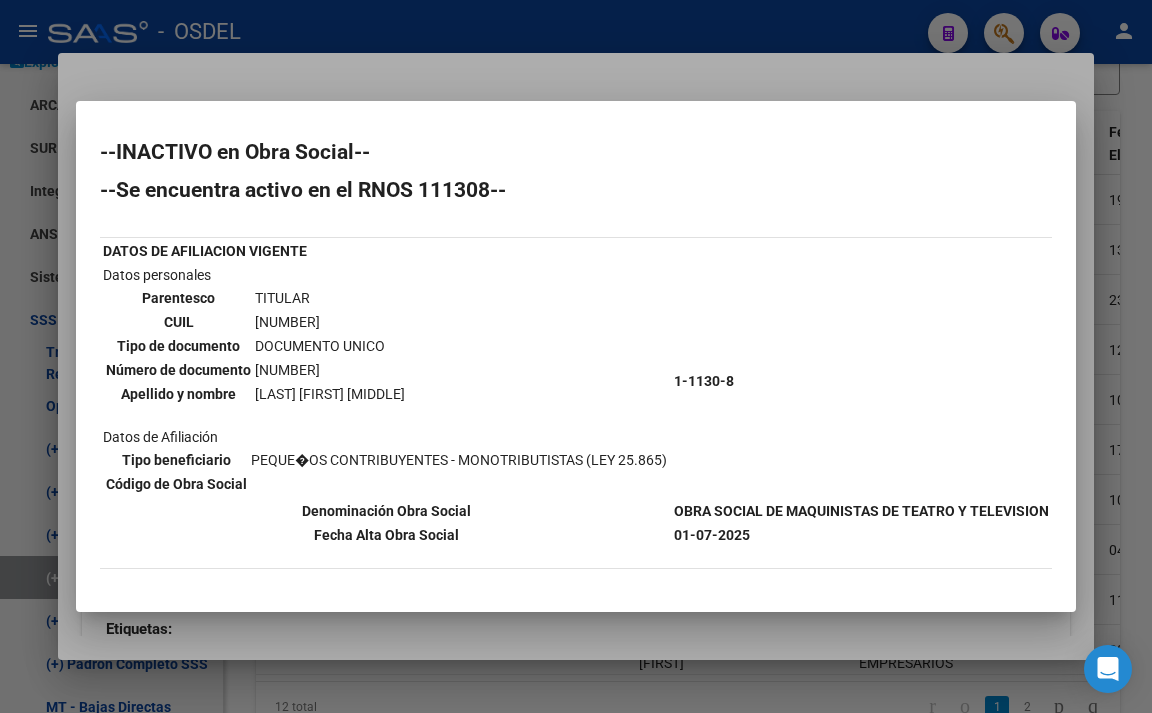 click at bounding box center (576, 356) 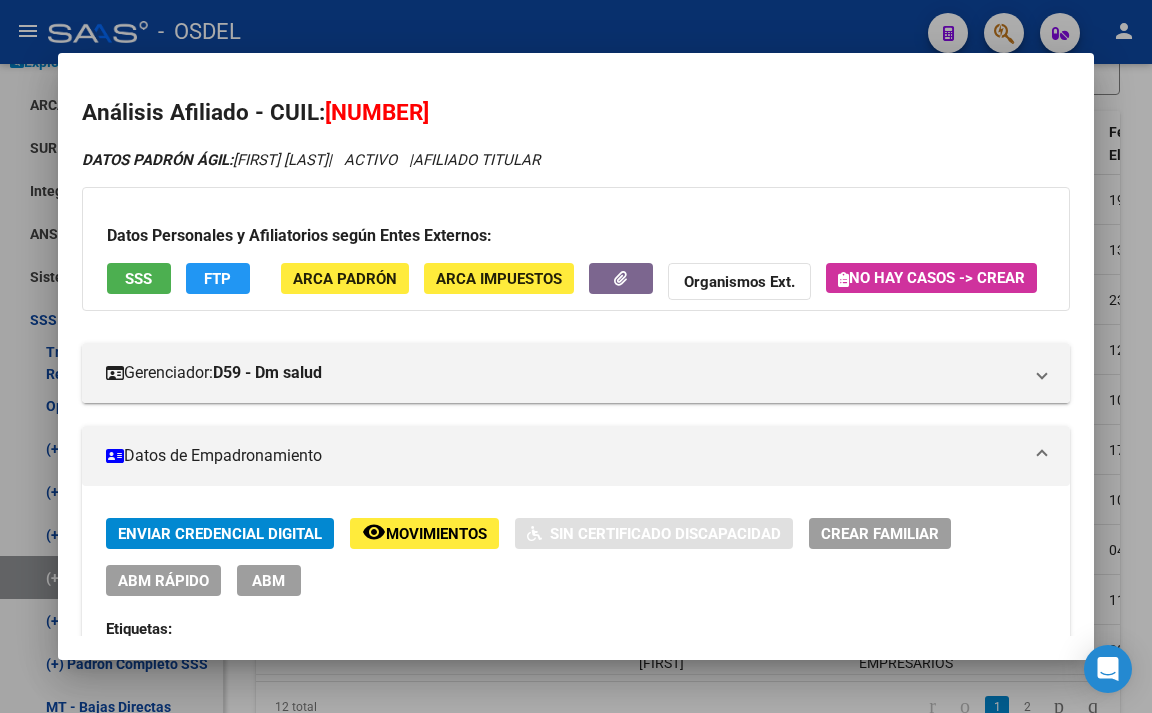 click at bounding box center (576, 356) 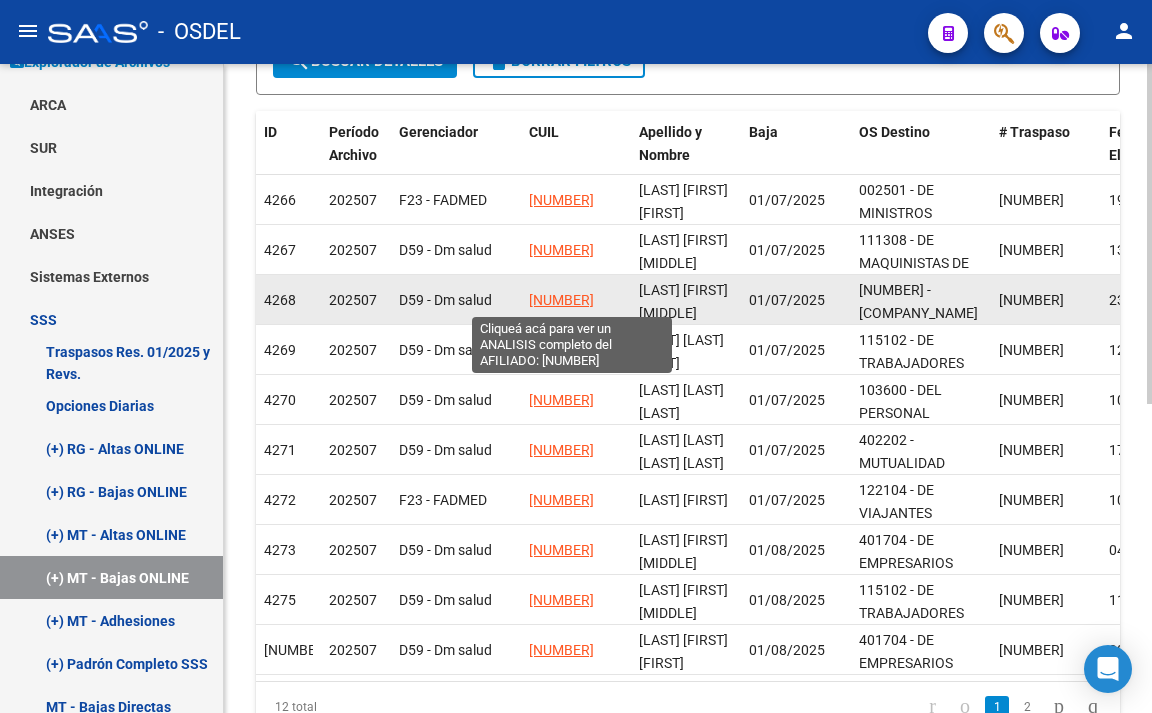 click on "[NUMBER]" 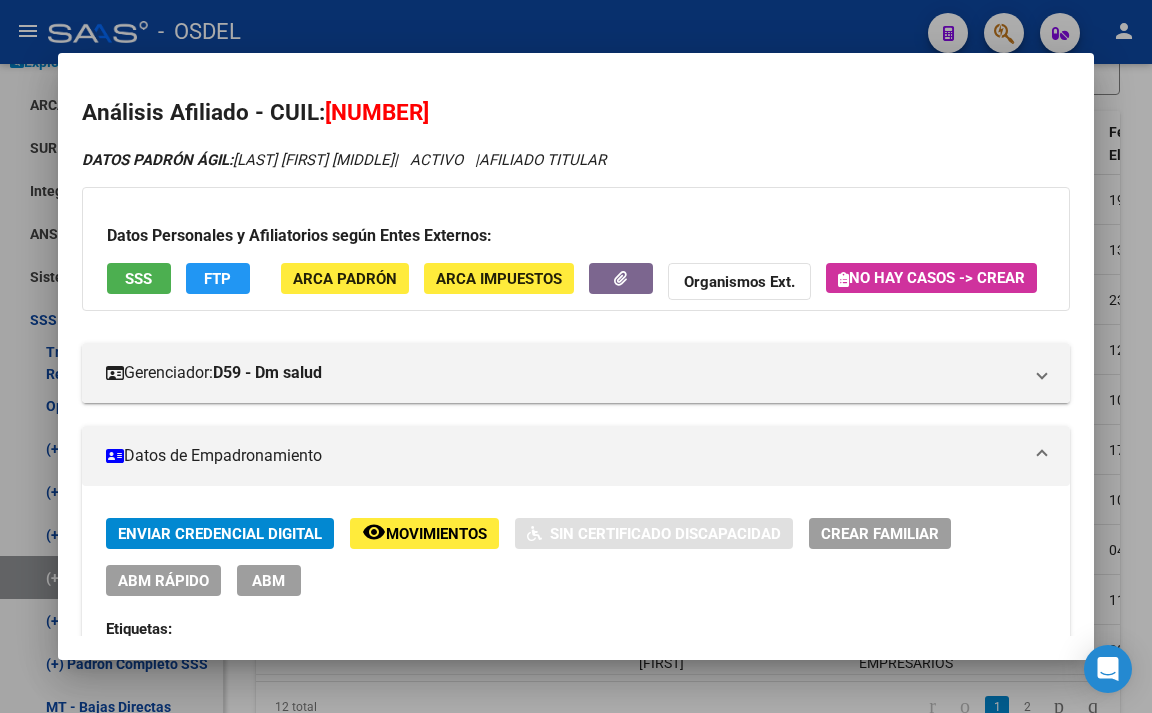 click on "SSS" at bounding box center [138, 279] 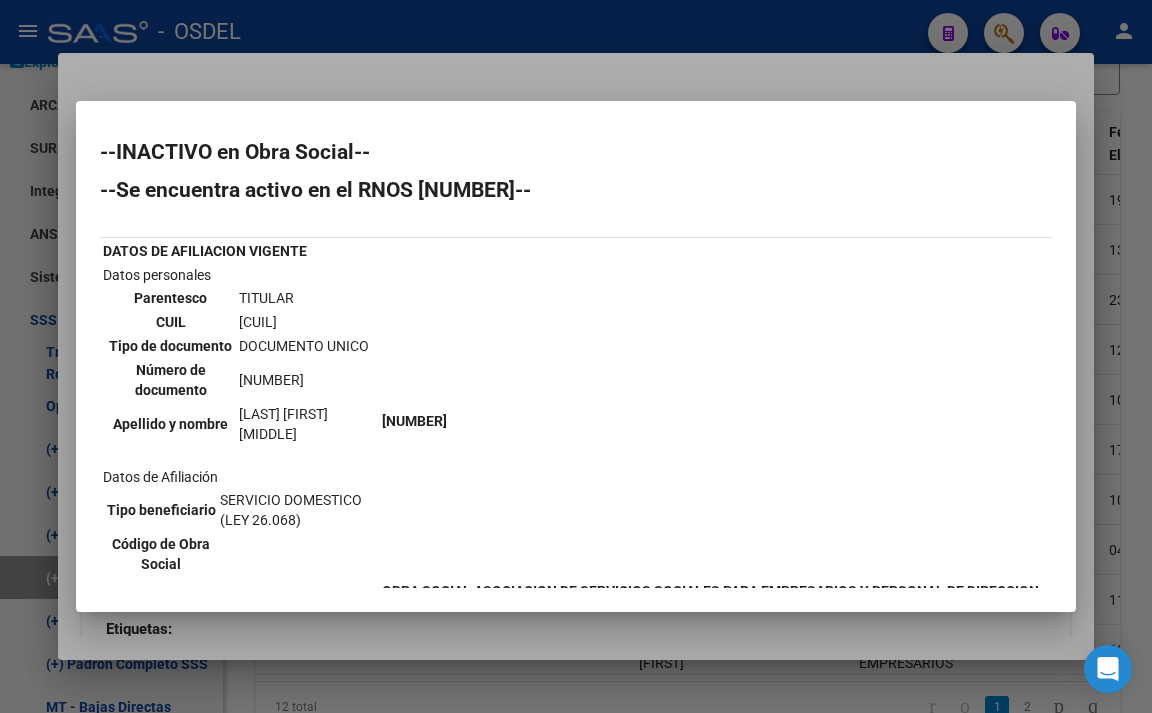 click at bounding box center (576, 356) 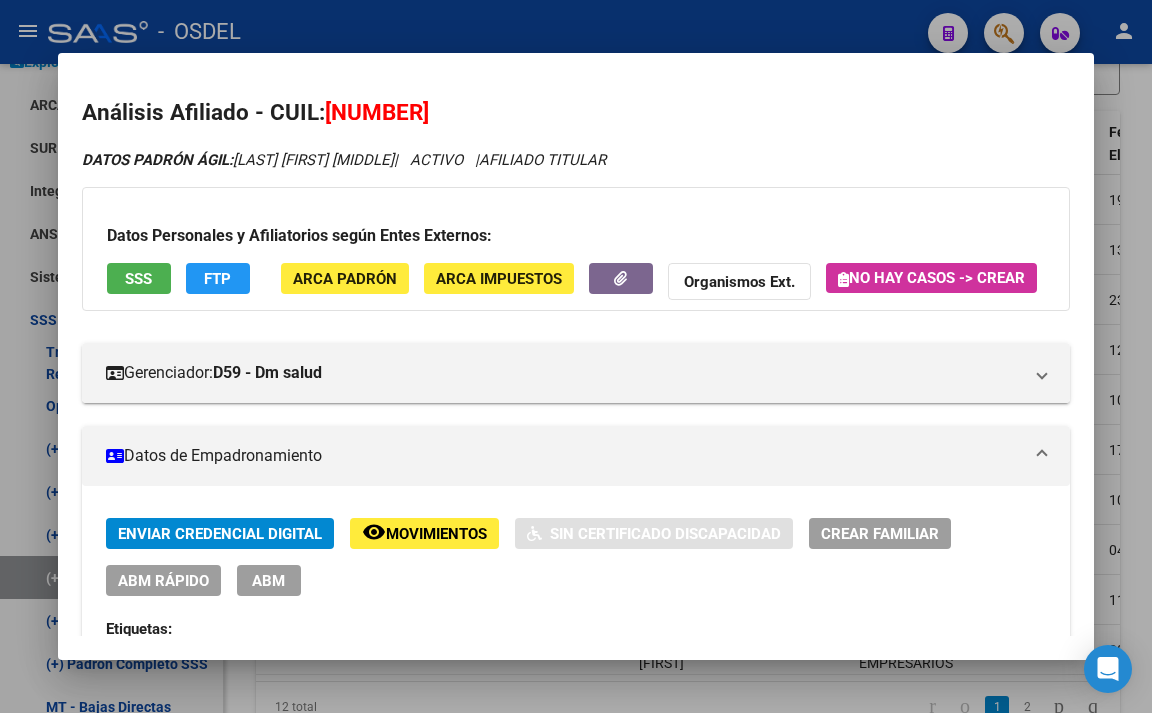 click at bounding box center (576, 356) 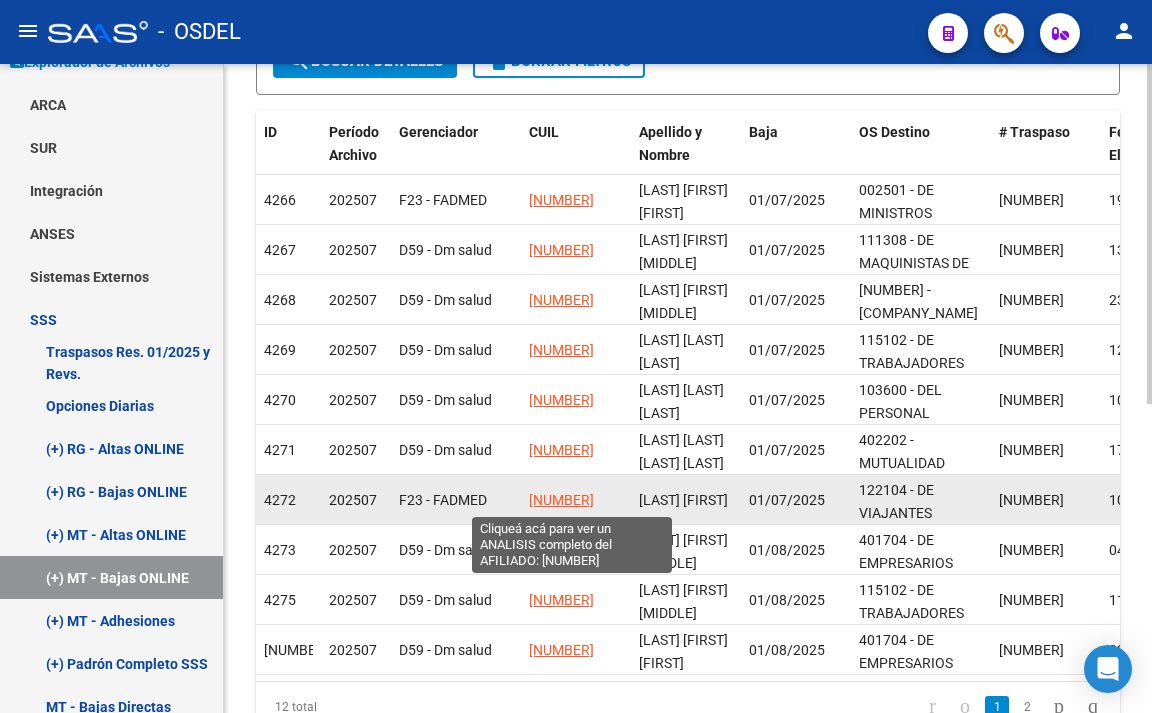 click on "[NUMBER]" 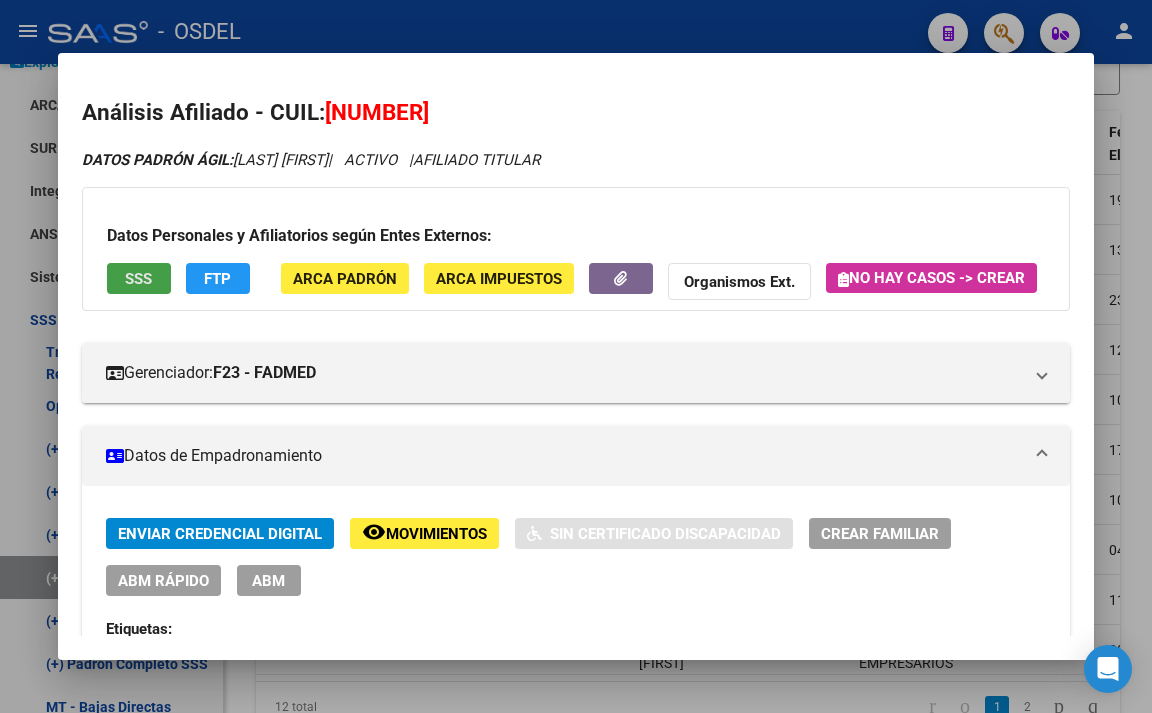 click on "SSS" at bounding box center (138, 279) 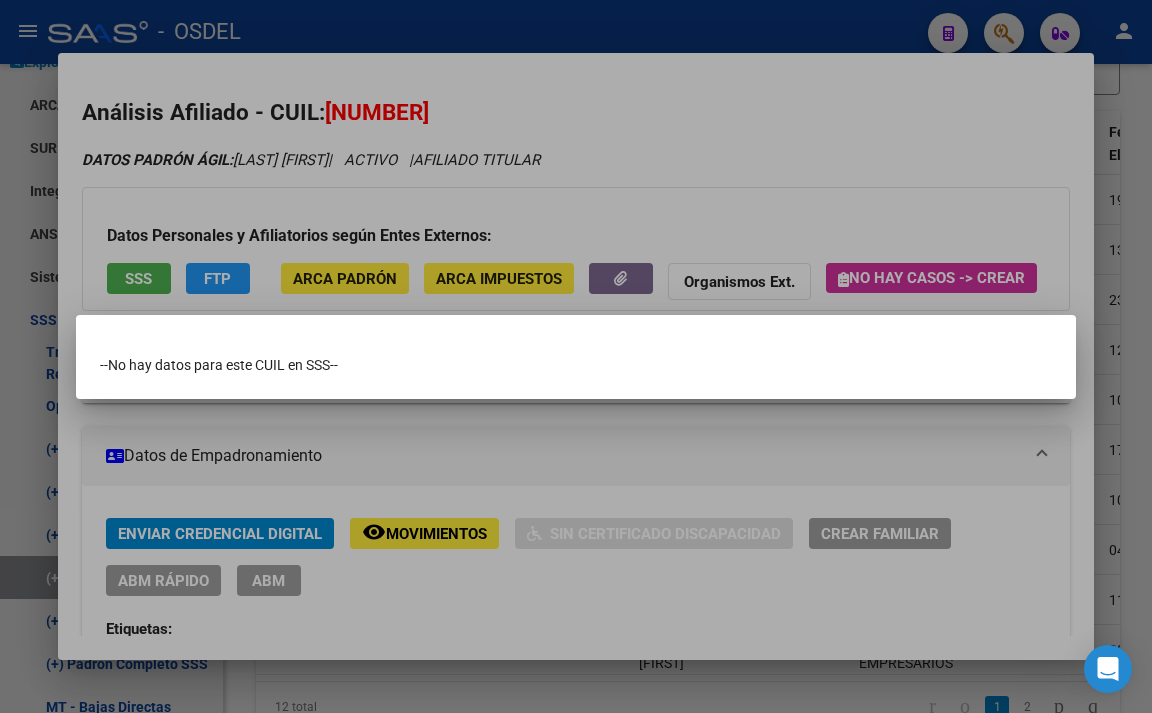 click at bounding box center [576, 356] 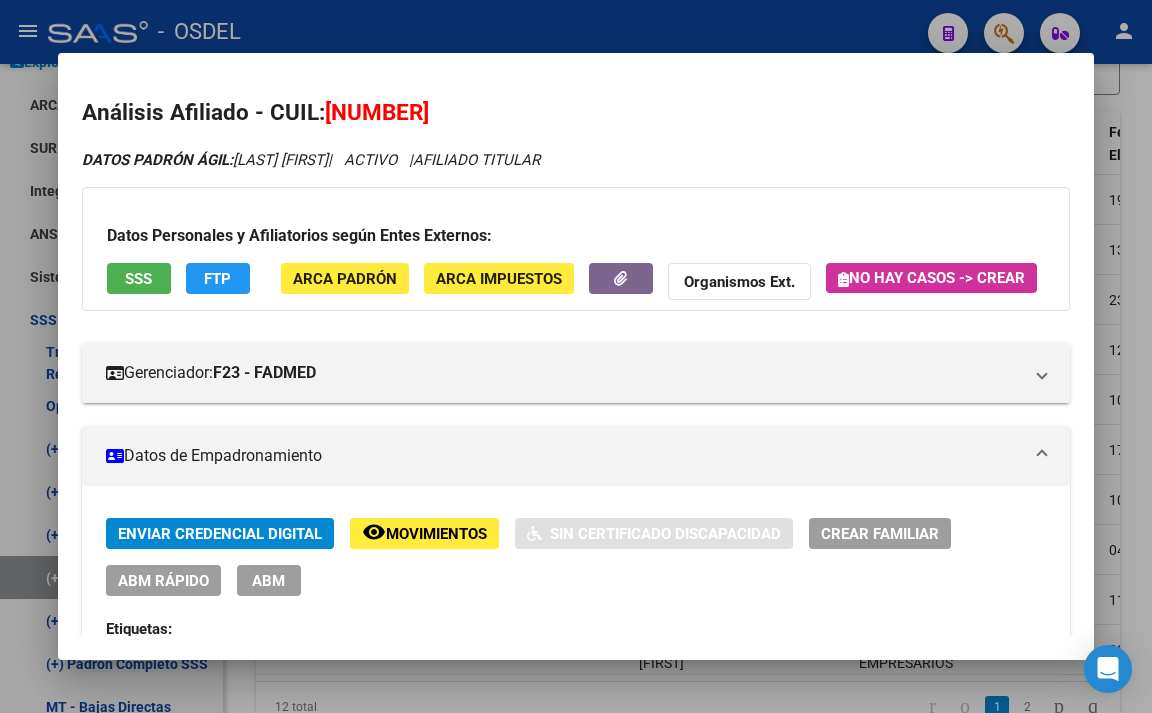click at bounding box center (576, 356) 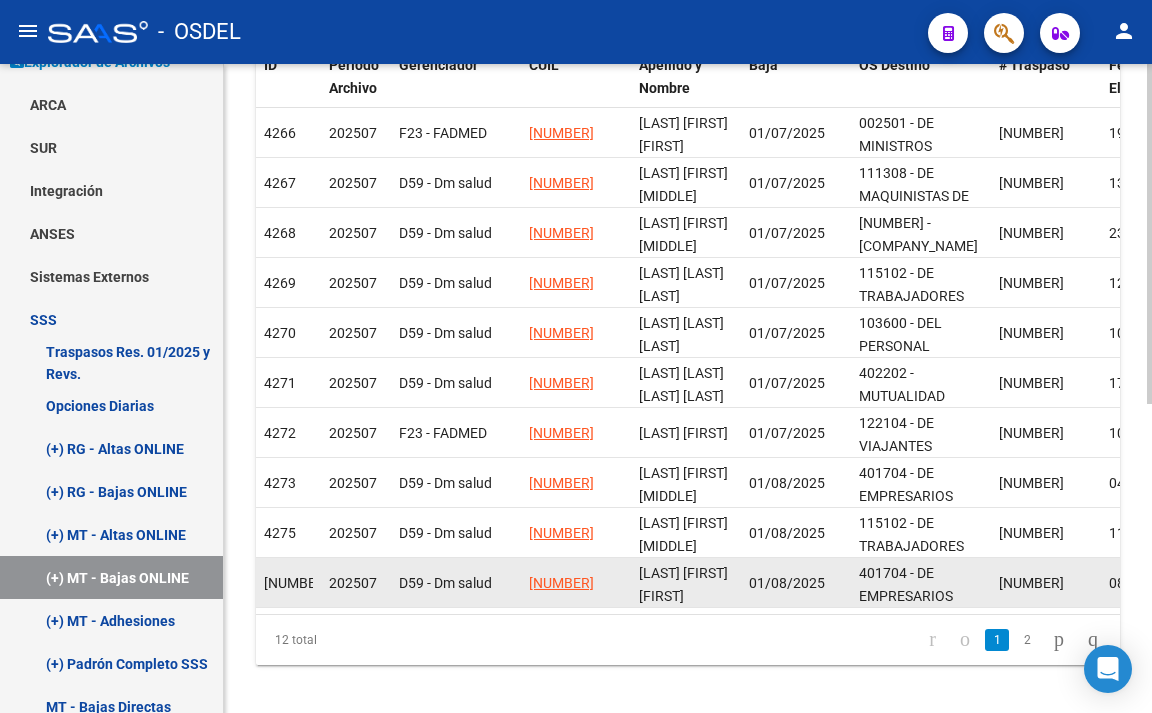 scroll, scrollTop: 591, scrollLeft: 0, axis: vertical 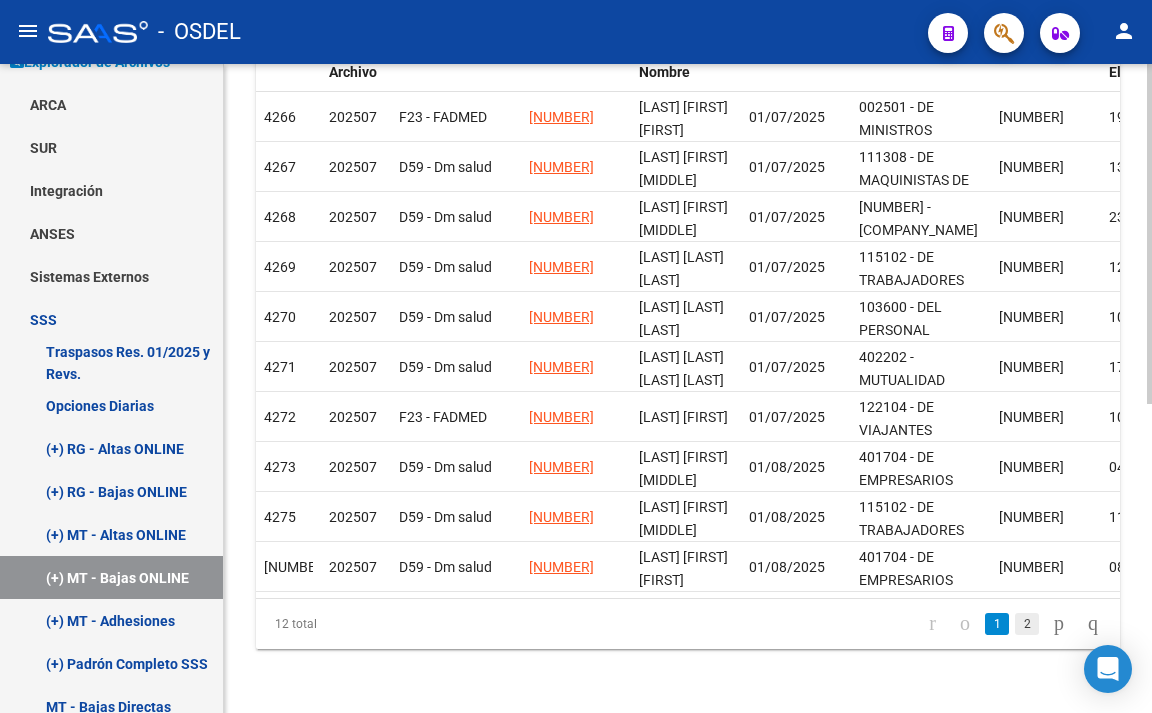 click on "2" 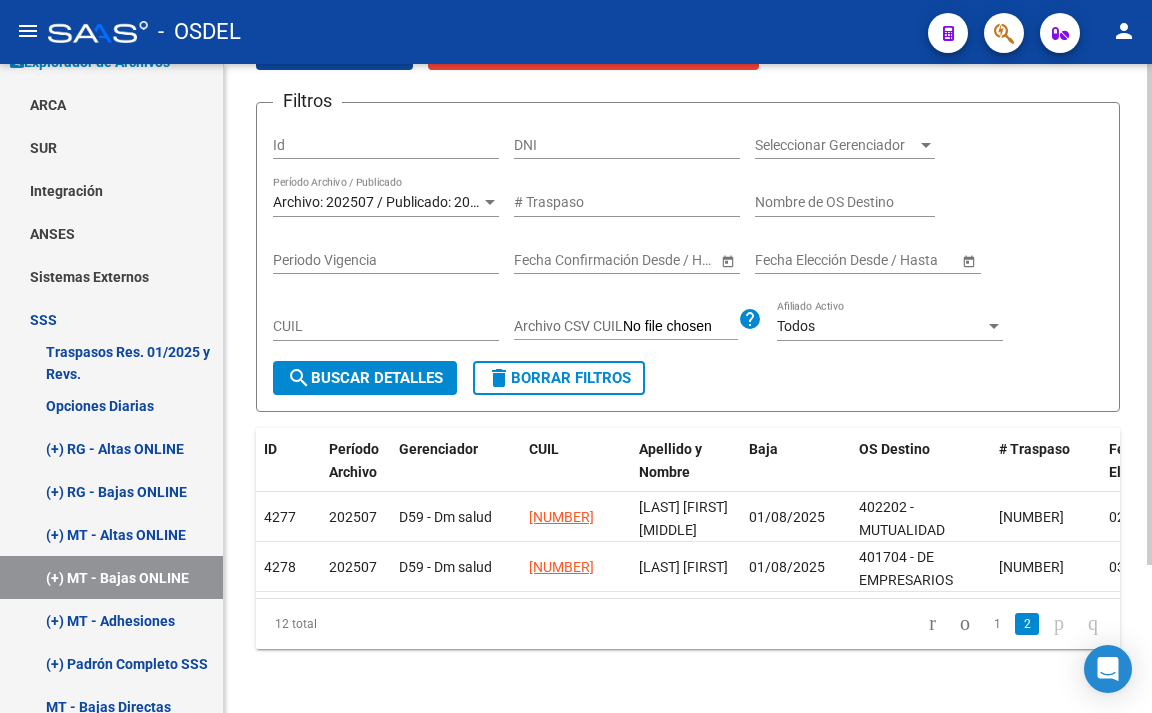scroll, scrollTop: 191, scrollLeft: 0, axis: vertical 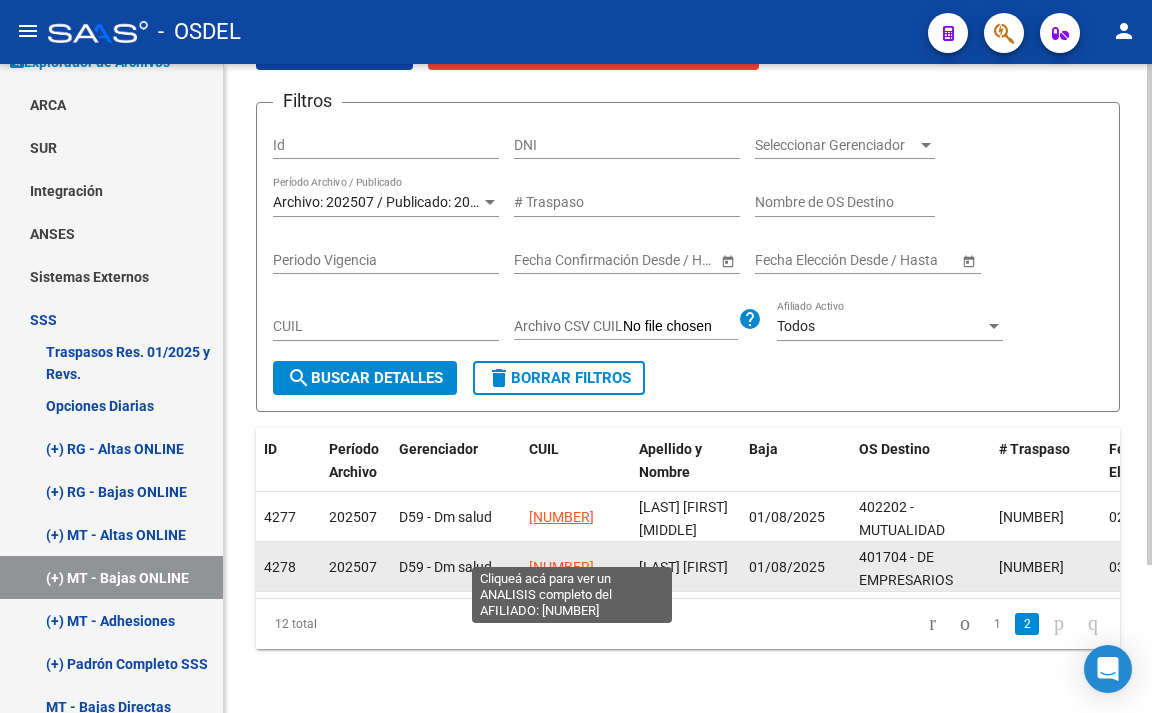 click on "[NUMBER]" 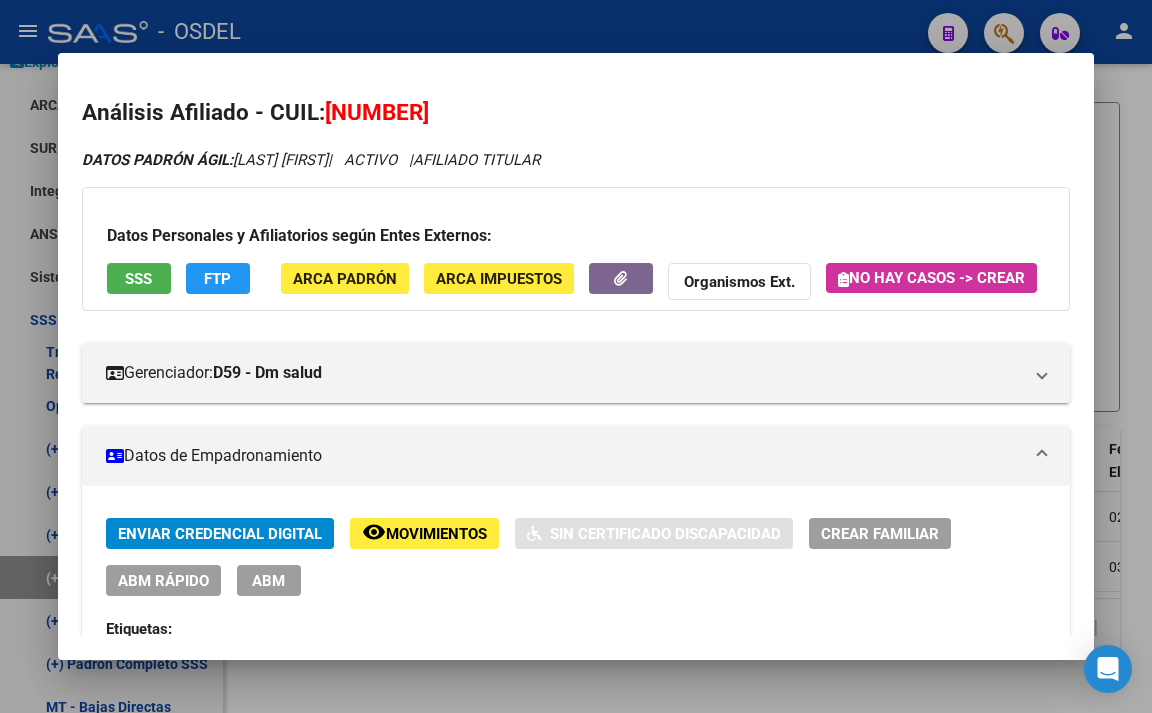 click on "SSS" at bounding box center [139, 278] 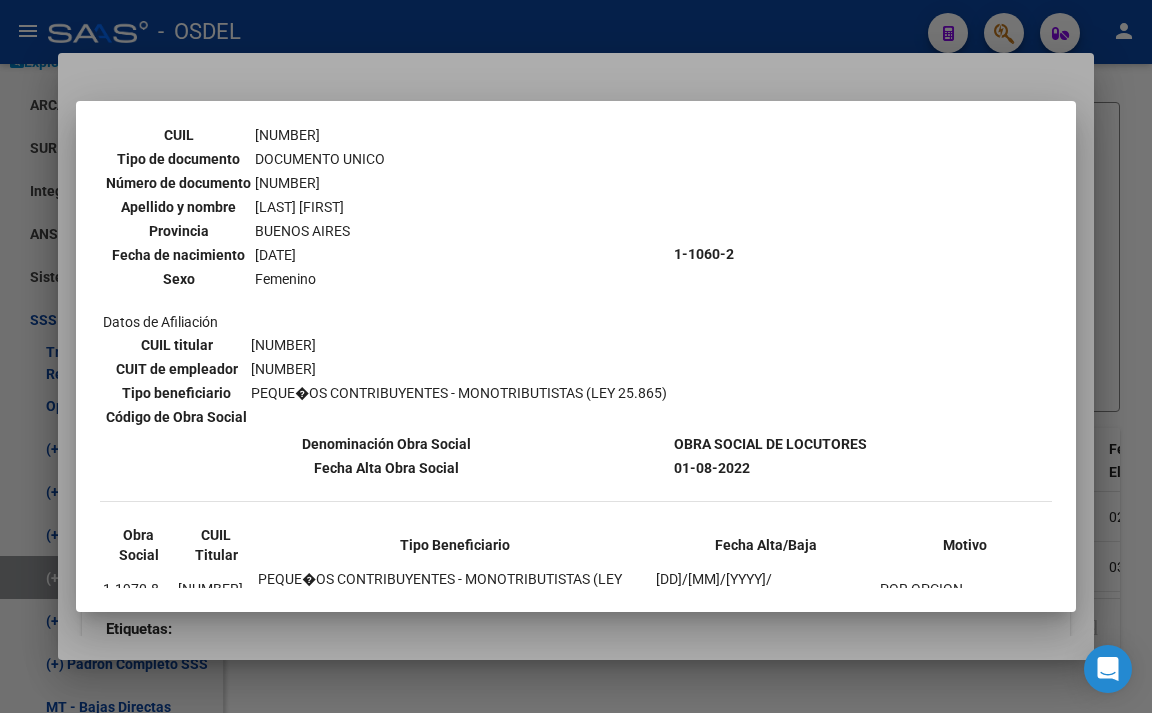 scroll, scrollTop: 0, scrollLeft: 0, axis: both 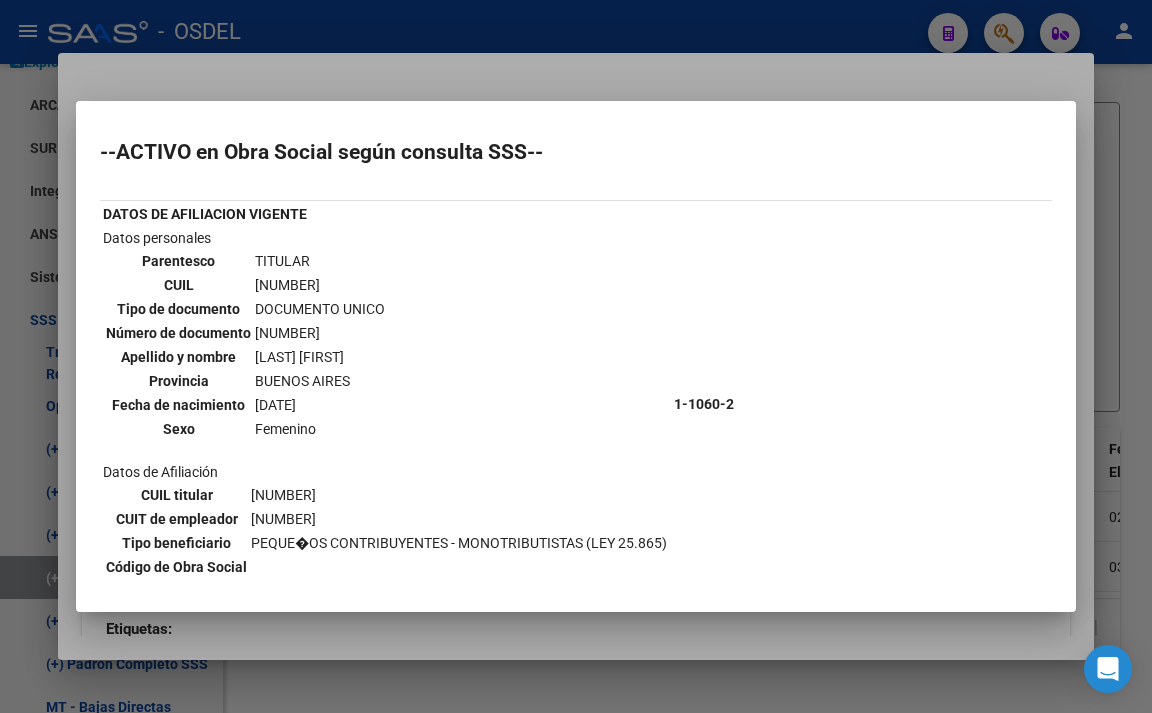 click at bounding box center (576, 356) 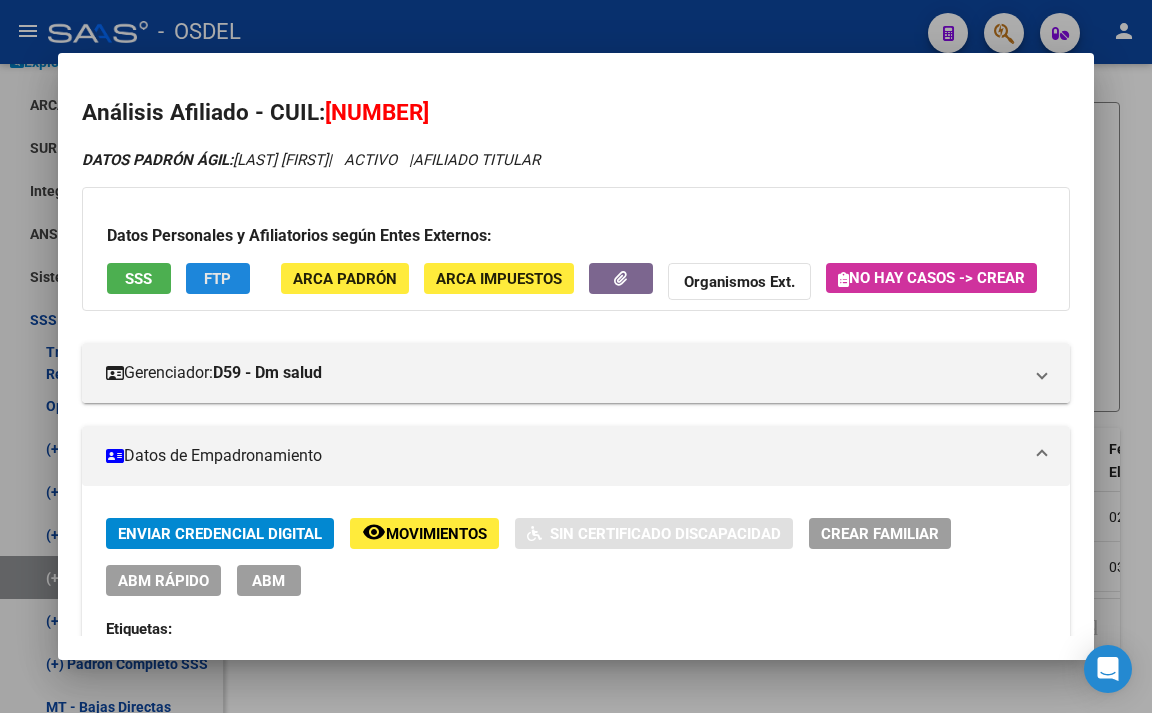 click on "FTP" 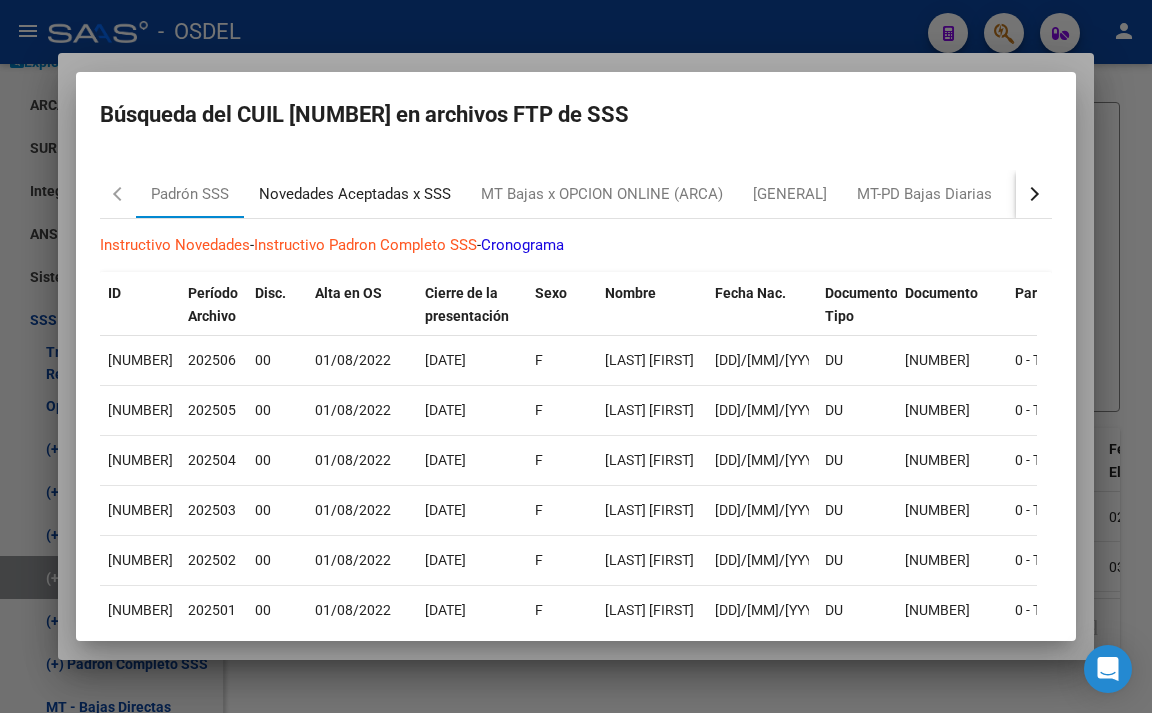 click on "Novedades Aceptadas x SSS" at bounding box center (355, 194) 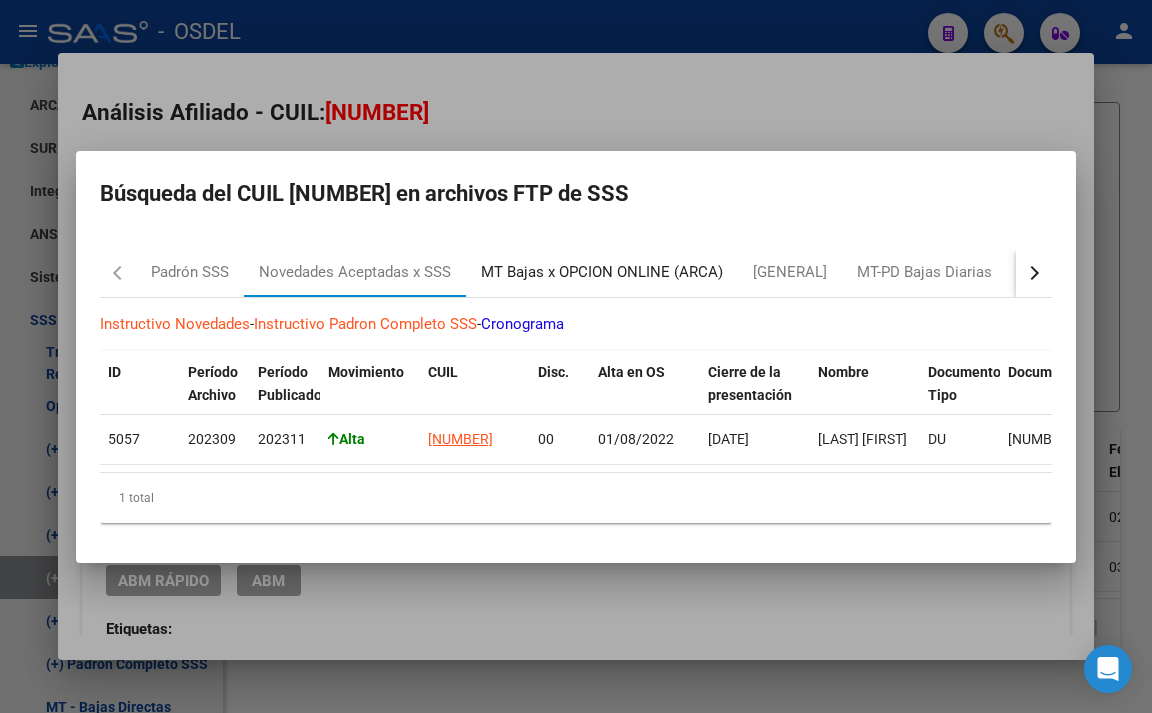 click on "MT Bajas x OPCION ONLINE (ARCA)" at bounding box center (602, 272) 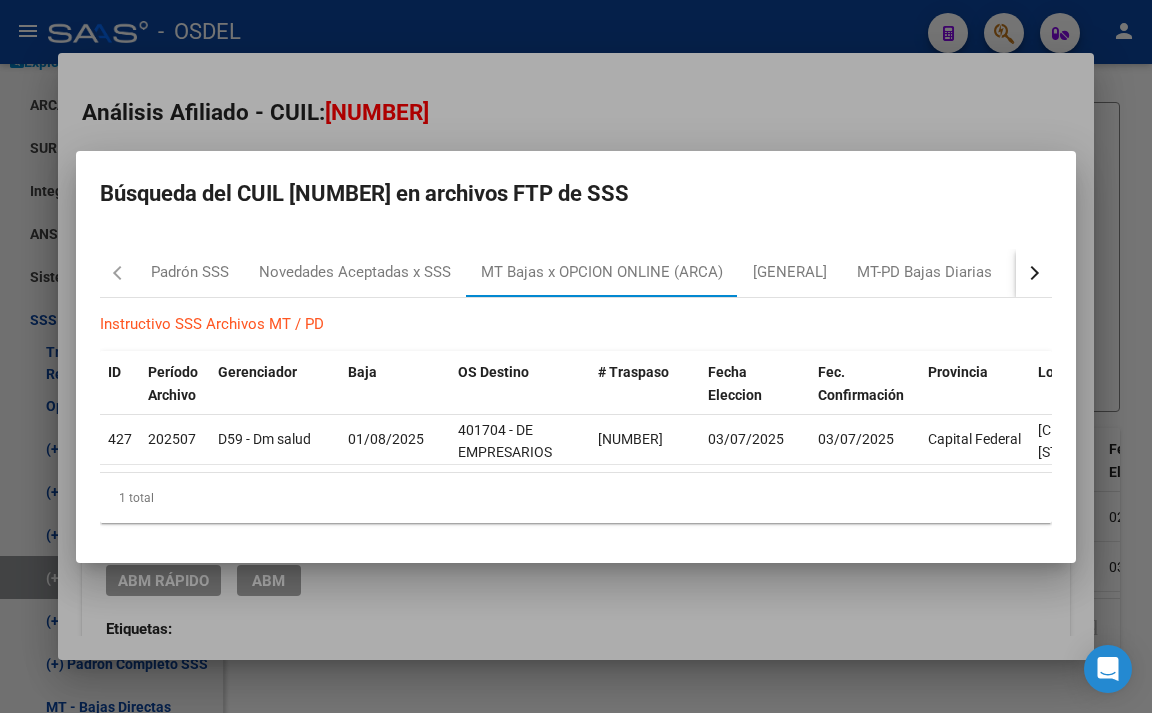 click at bounding box center (576, 356) 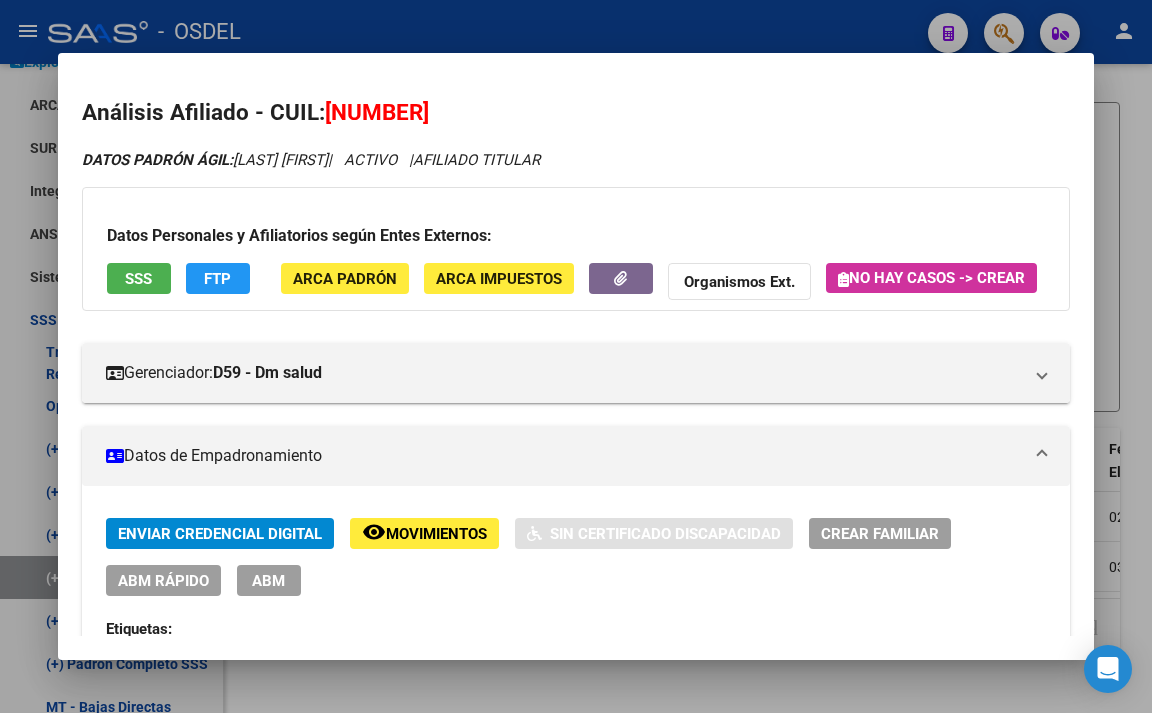 click at bounding box center (576, 356) 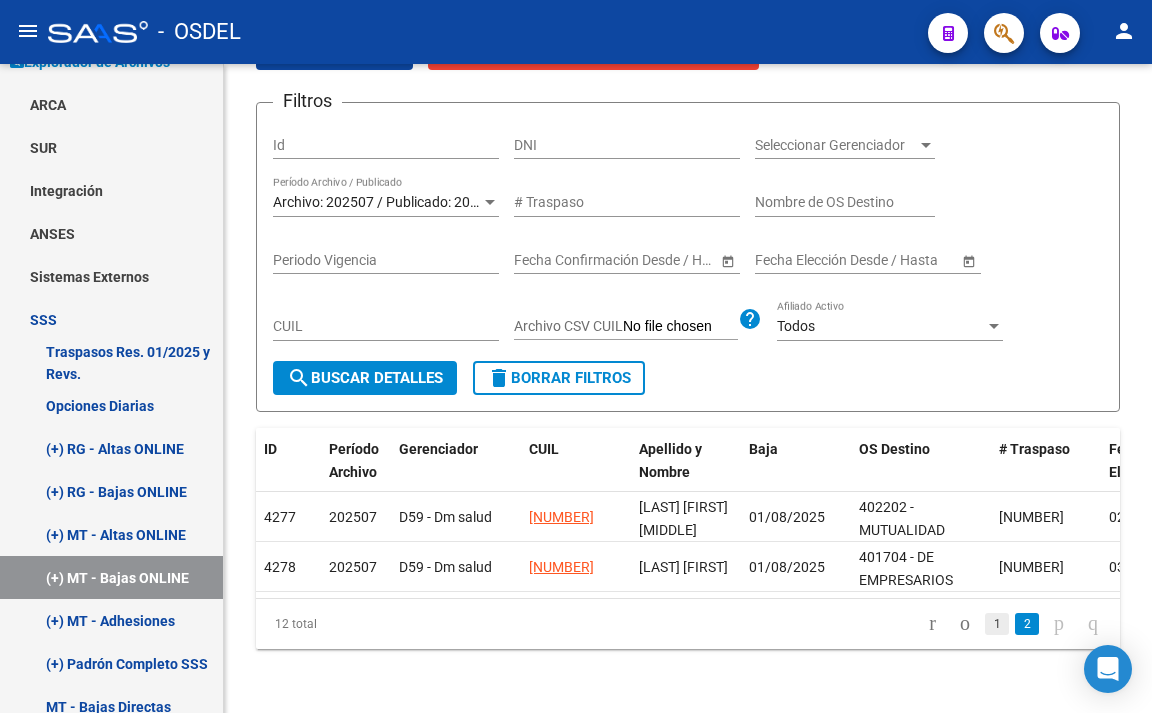 click on "1" 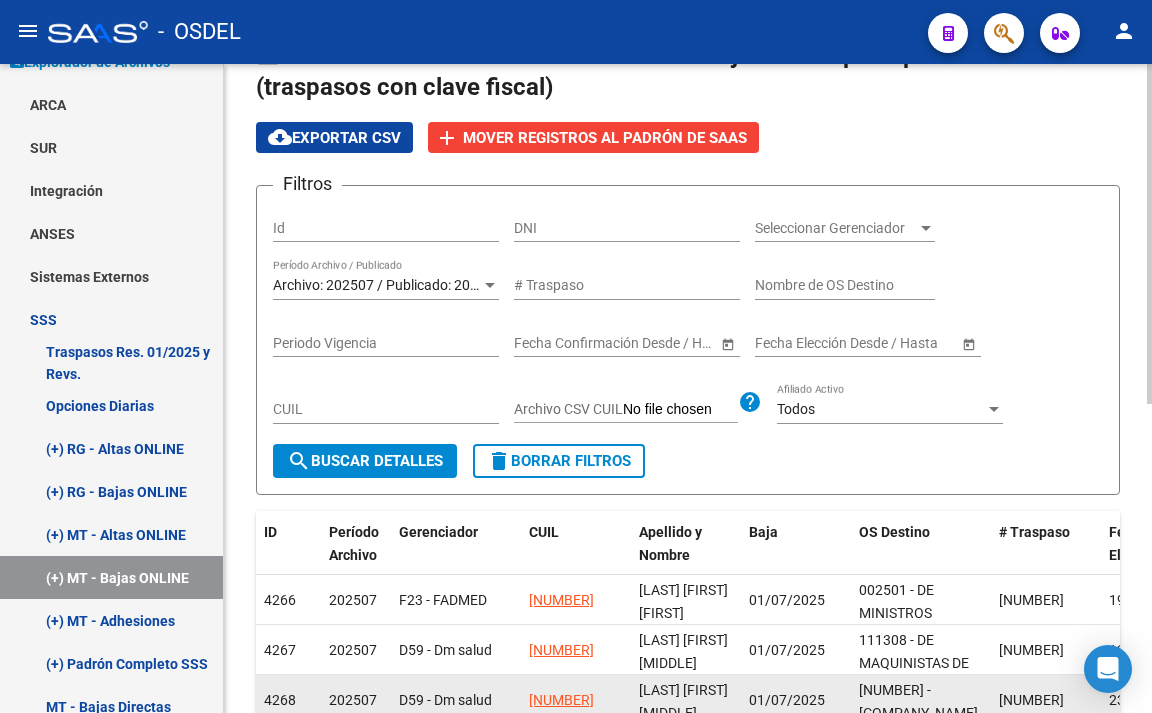 scroll, scrollTop: 0, scrollLeft: 0, axis: both 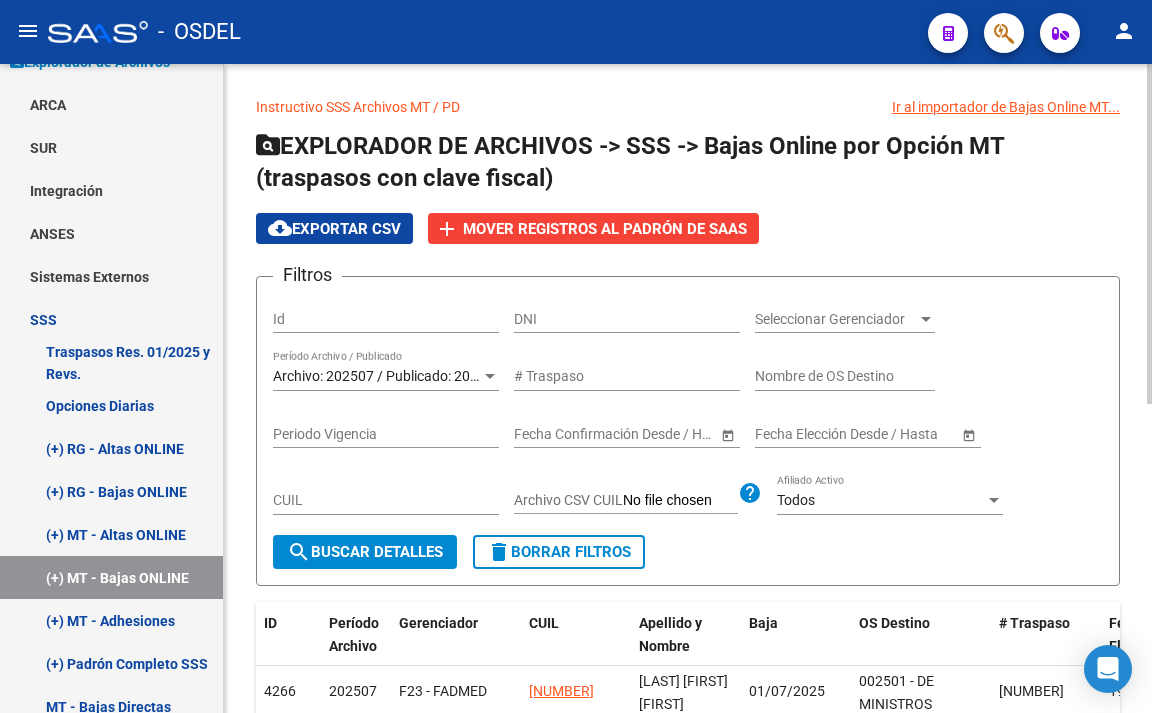 click on "Seleccionar Gerenciador" at bounding box center [836, 319] 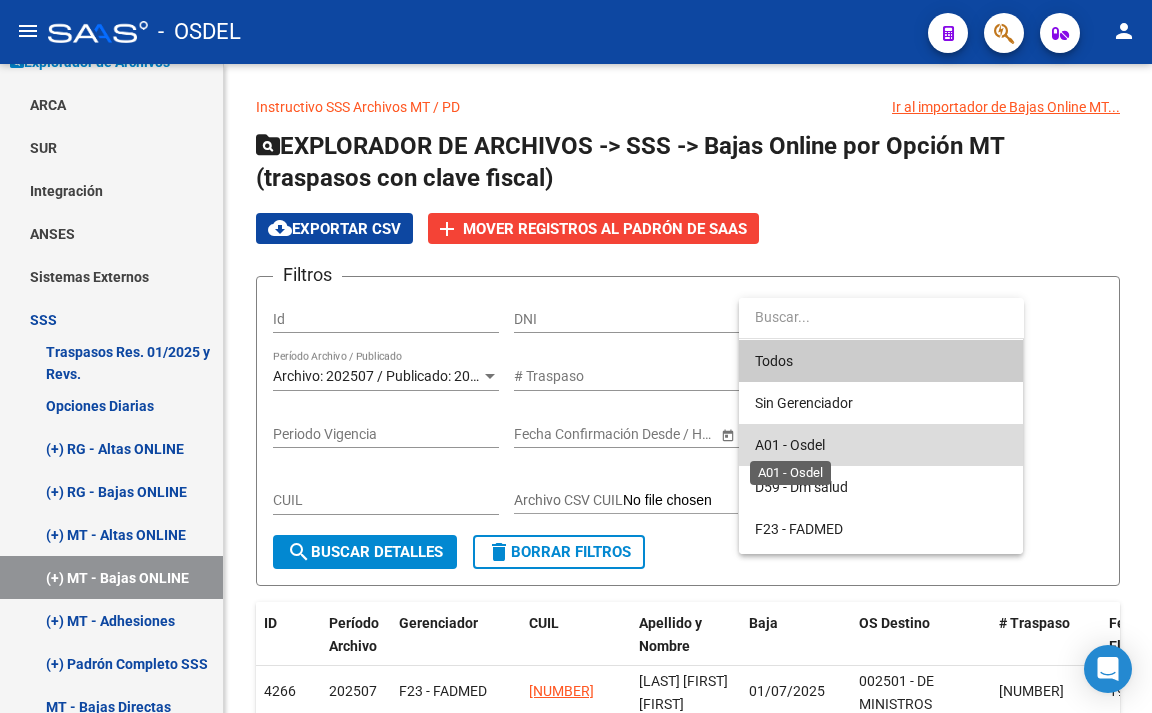 click on "A01 - Osdel" at bounding box center (790, 445) 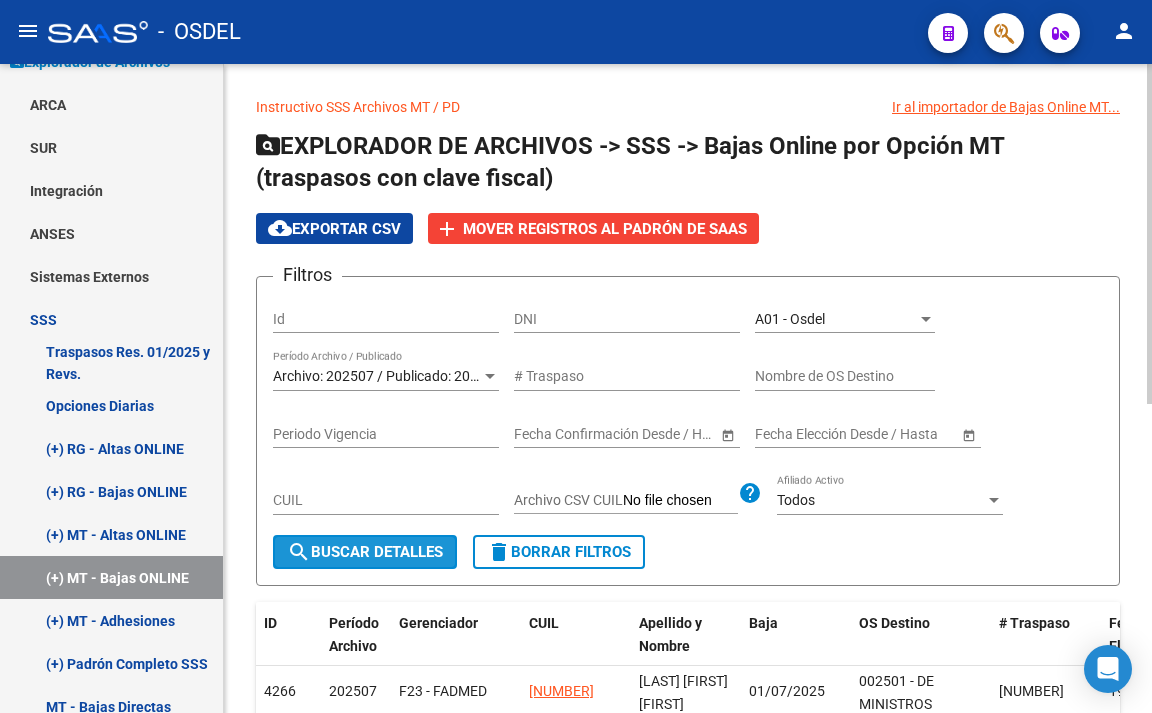 click on "search  Buscar Detalles" 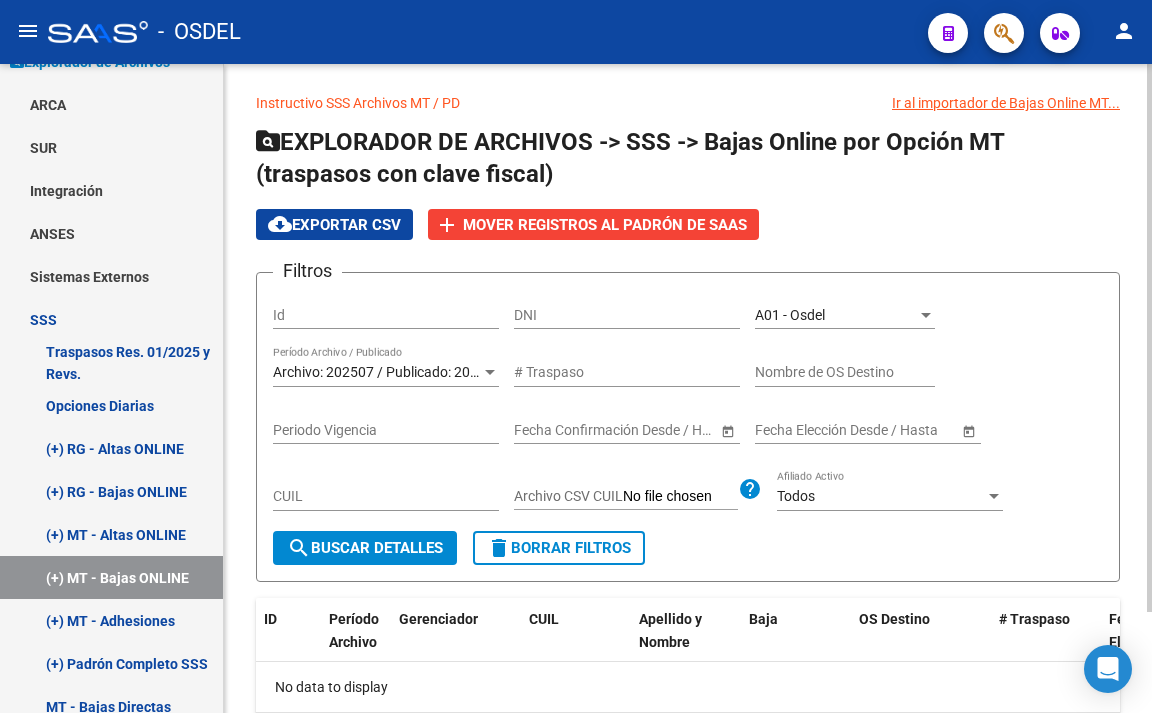 scroll, scrollTop: 0, scrollLeft: 0, axis: both 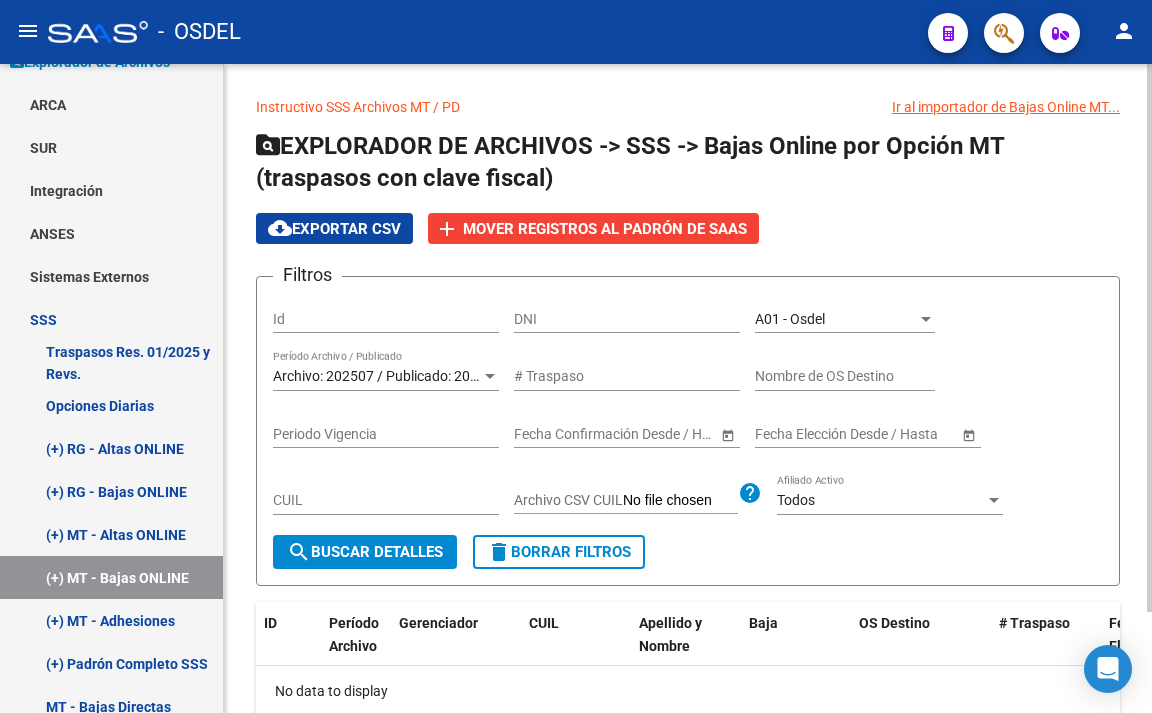 click on "A01 - Osdel Seleccionar Gerenciador" 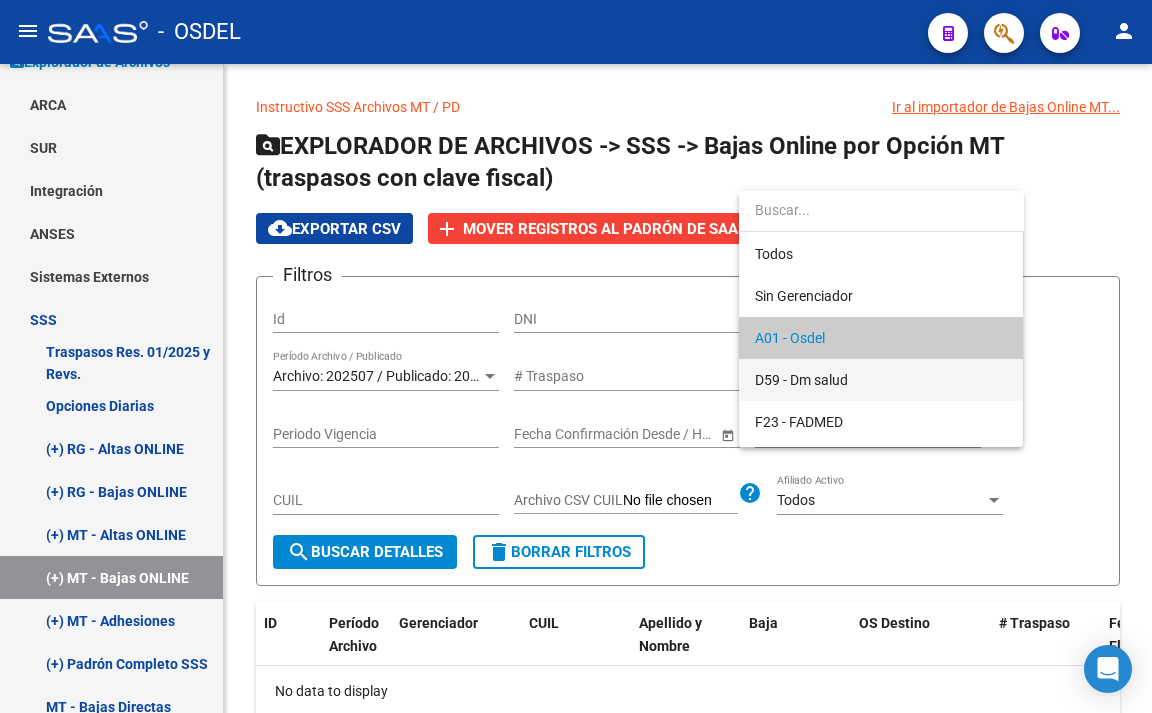 scroll, scrollTop: 19, scrollLeft: 0, axis: vertical 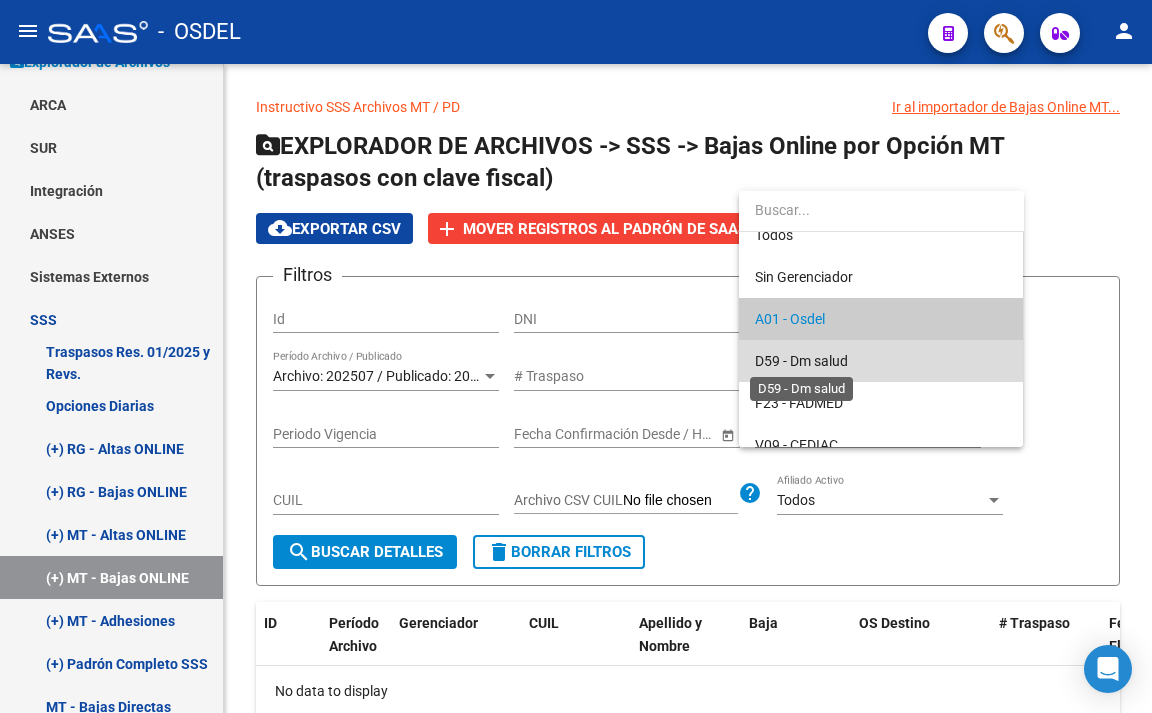 click on "D59 - Dm salud" at bounding box center [801, 361] 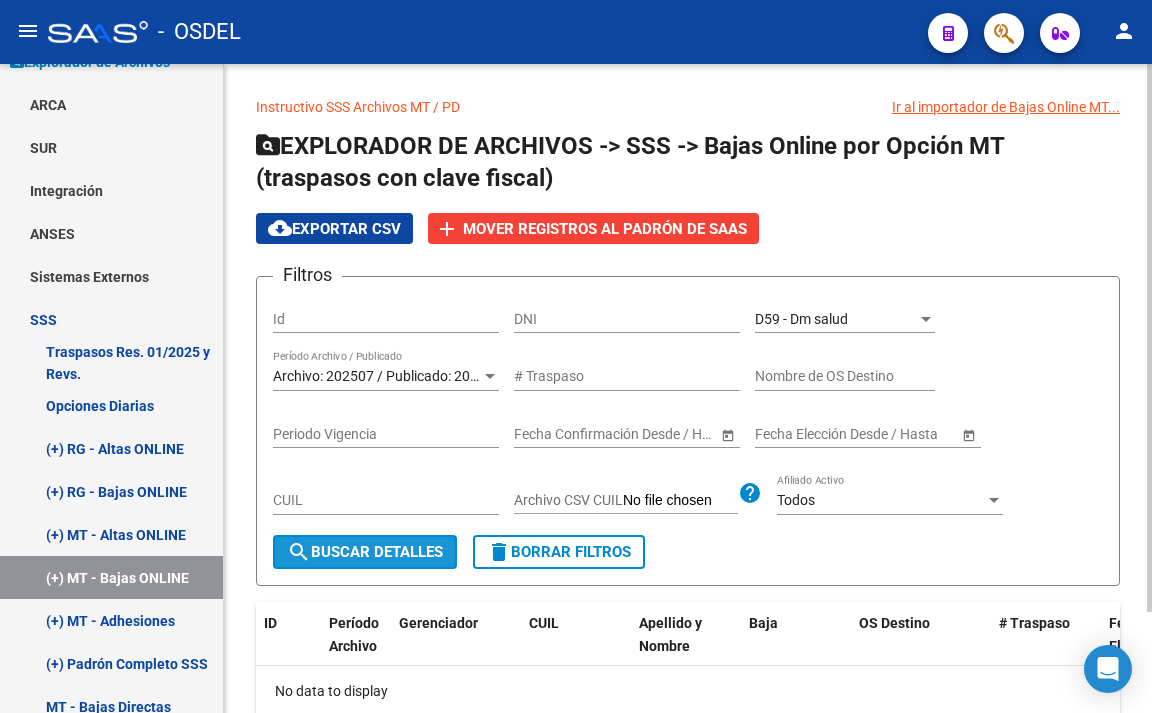 click on "search  Buscar Detalles" 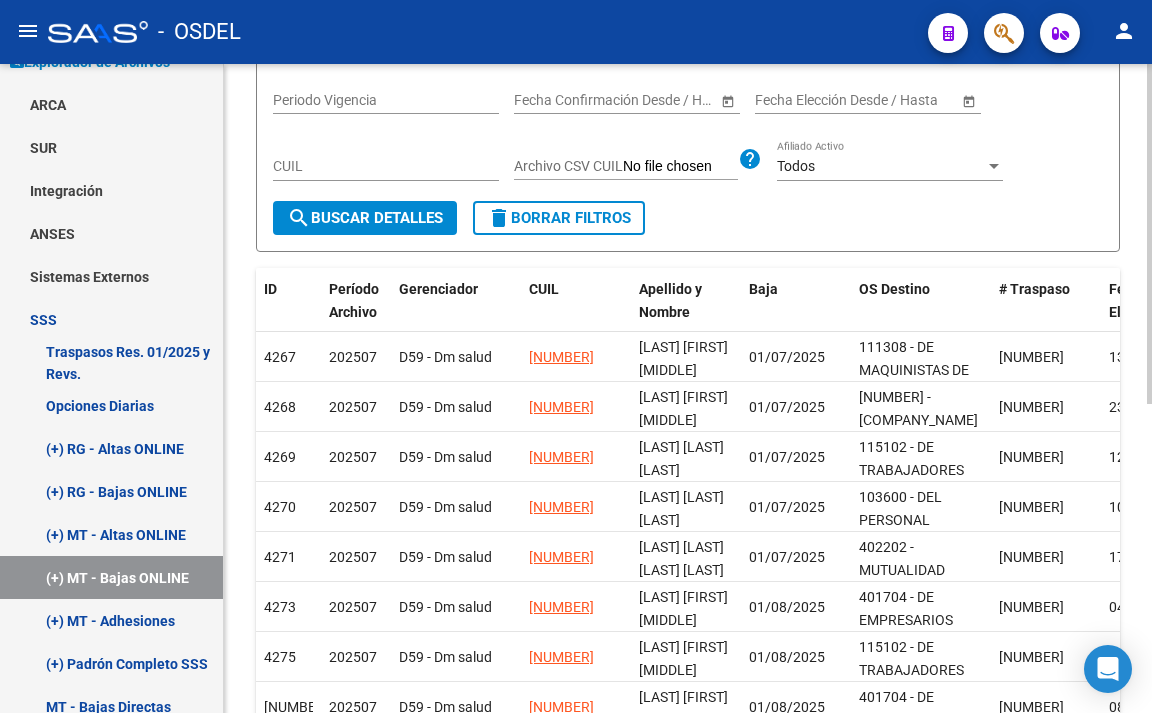 scroll, scrollTop: 374, scrollLeft: 0, axis: vertical 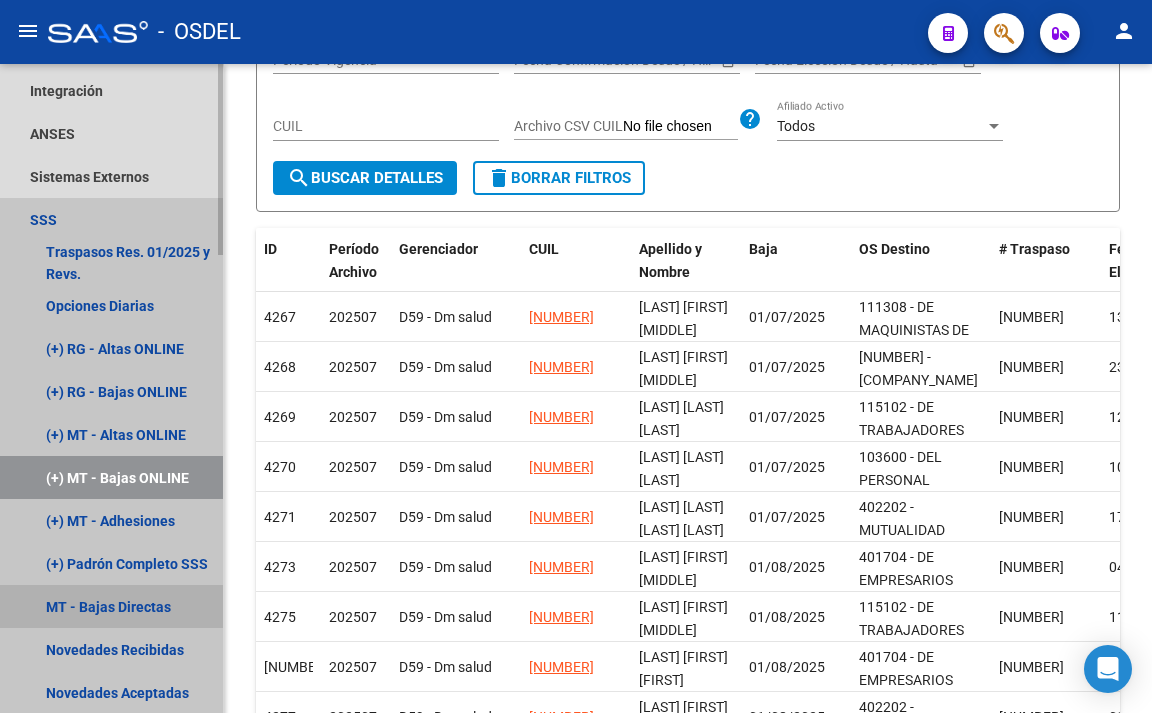 click on "MT - Bajas Directas" at bounding box center (111, 606) 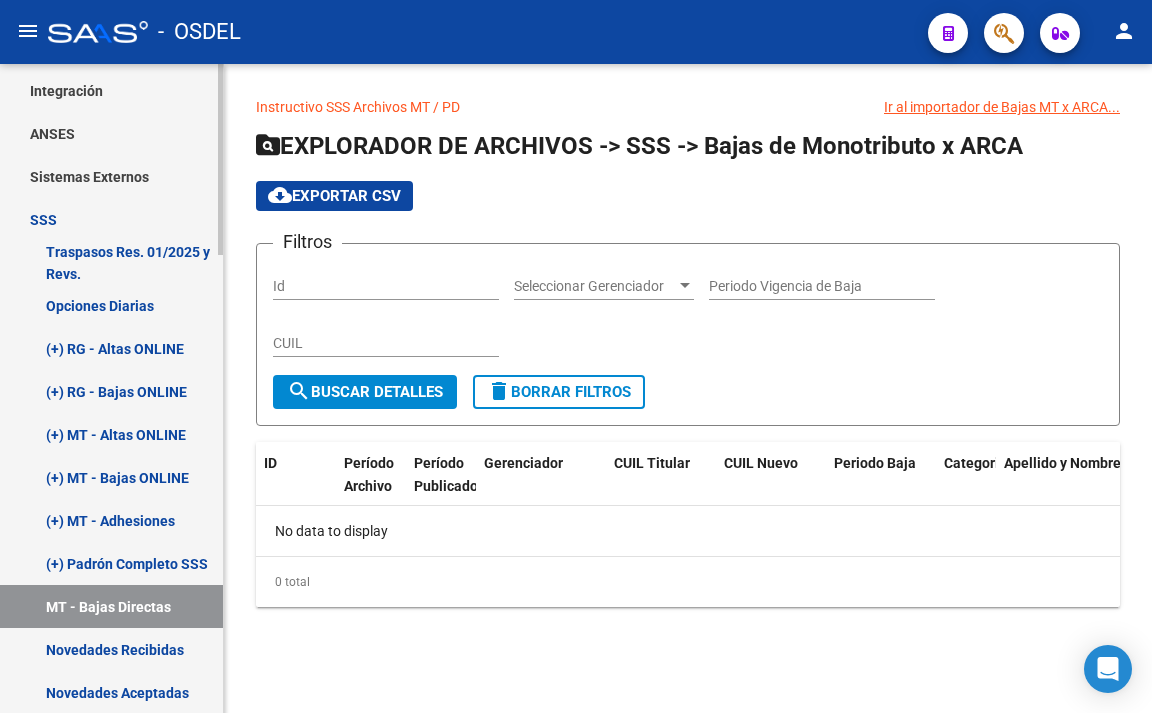scroll, scrollTop: 0, scrollLeft: 0, axis: both 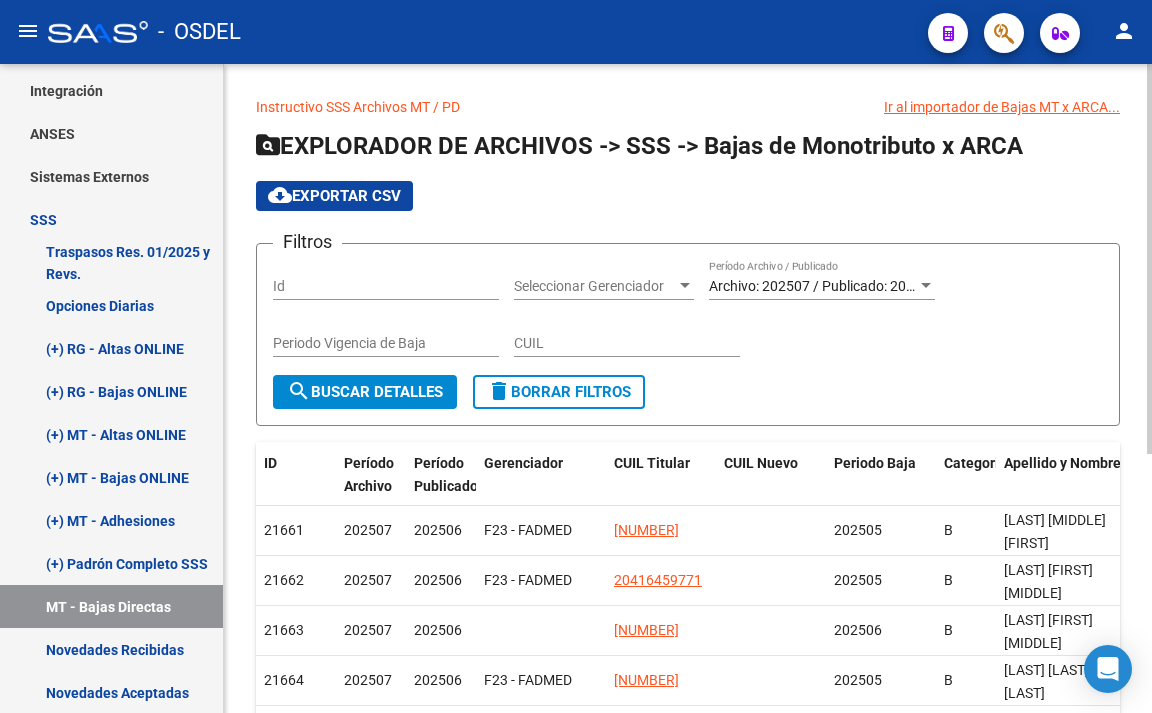 click on "search  Buscar Detalles" 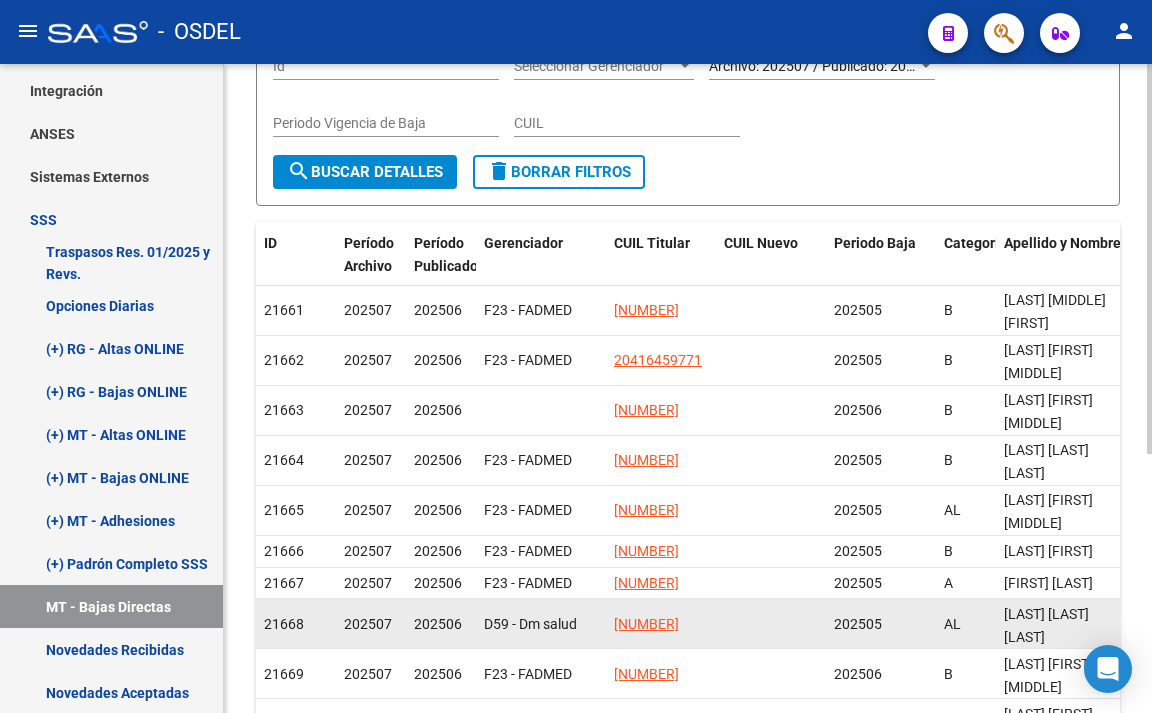 scroll, scrollTop: 130, scrollLeft: 0, axis: vertical 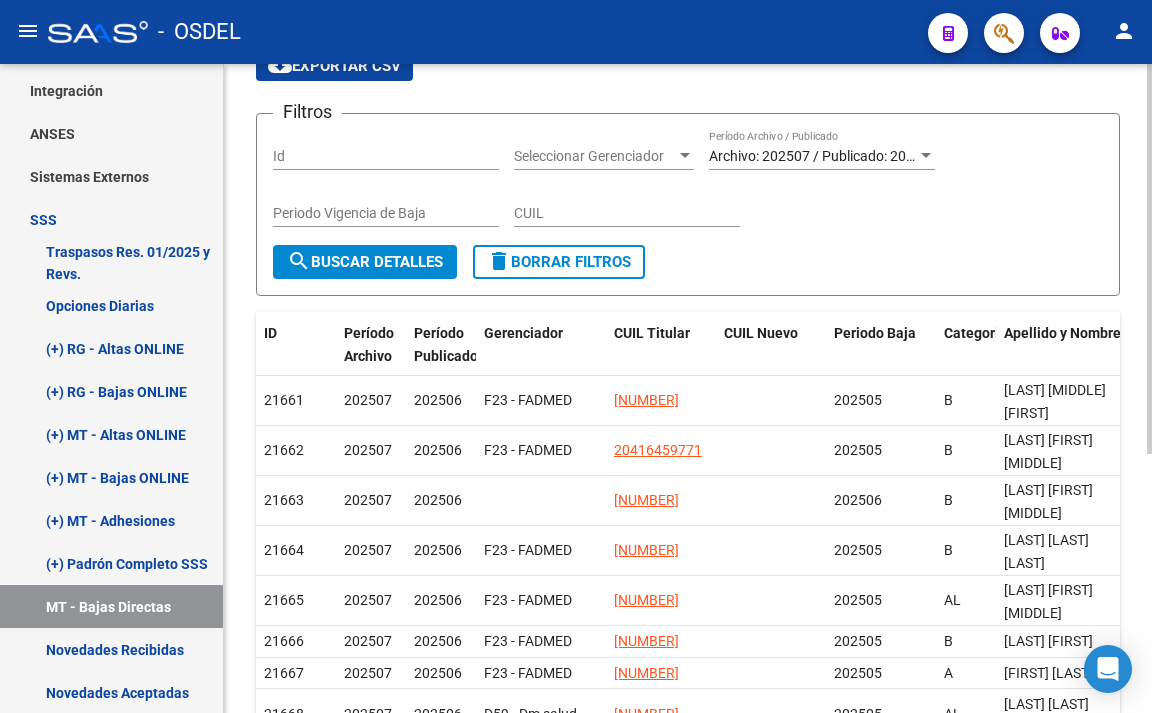 click on "Período Archivo / Publicado" 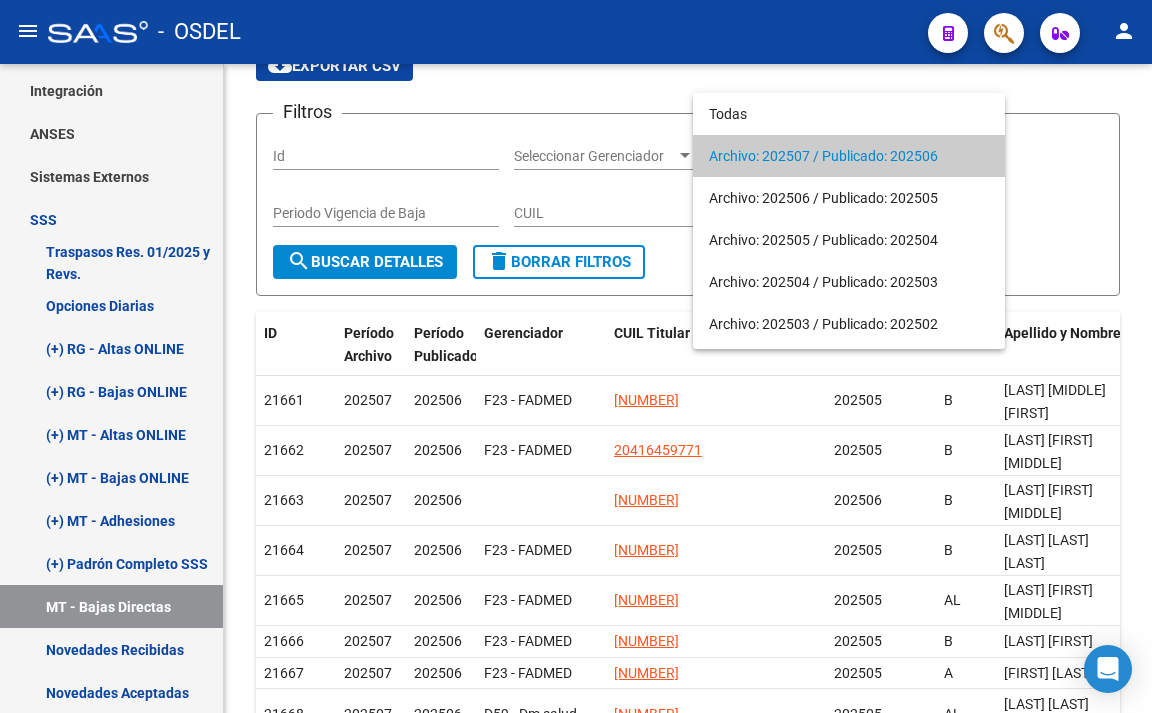 click on "Archivo: 202507 / Publicado: 202506" at bounding box center (849, 156) 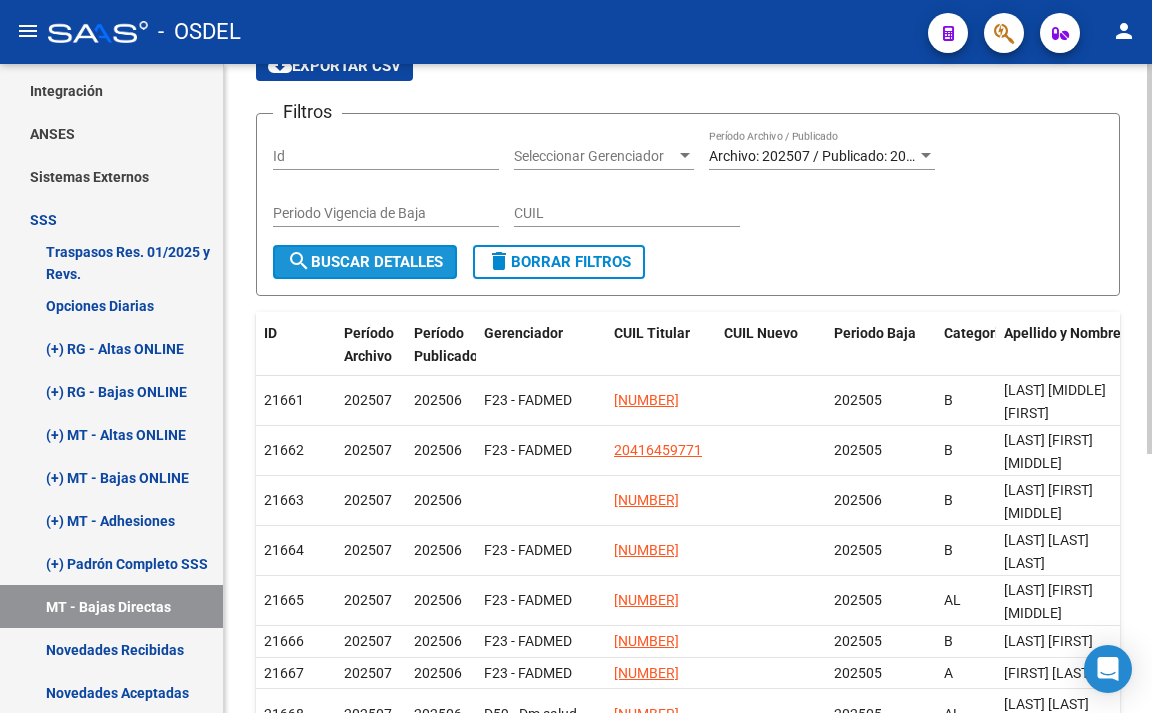 click on "search  Buscar Detalles" 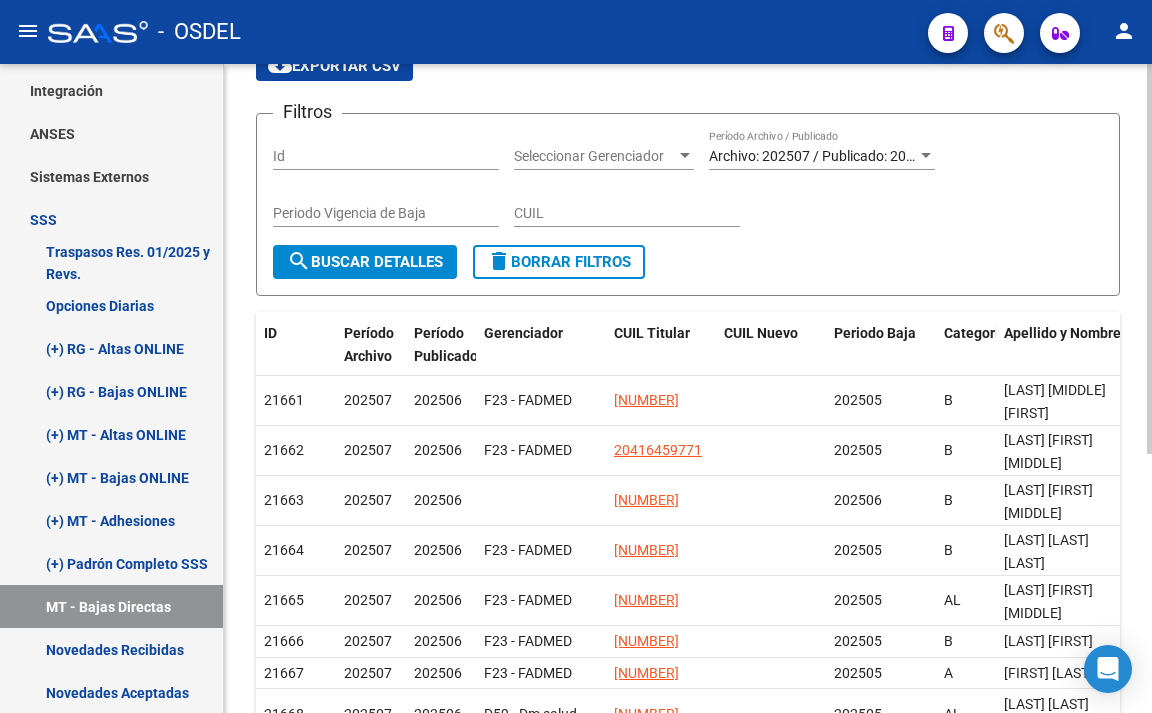 click on "Seleccionar Gerenciador" at bounding box center [595, 156] 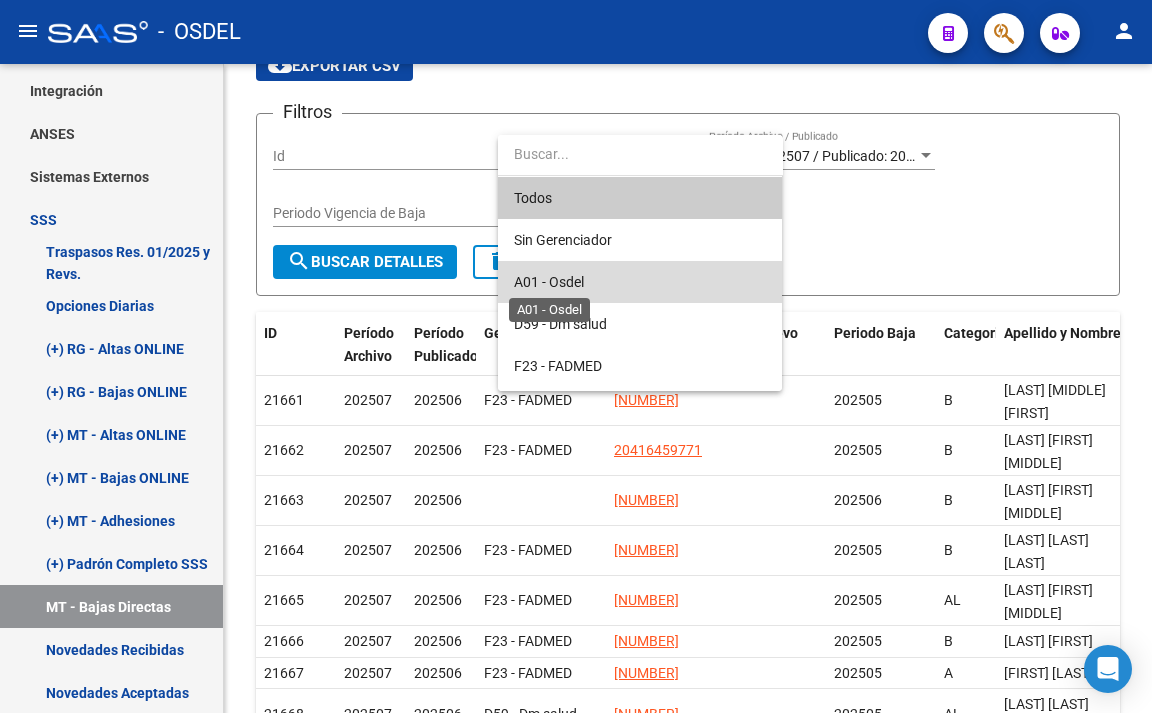 click on "A01 - Osdel" at bounding box center [549, 282] 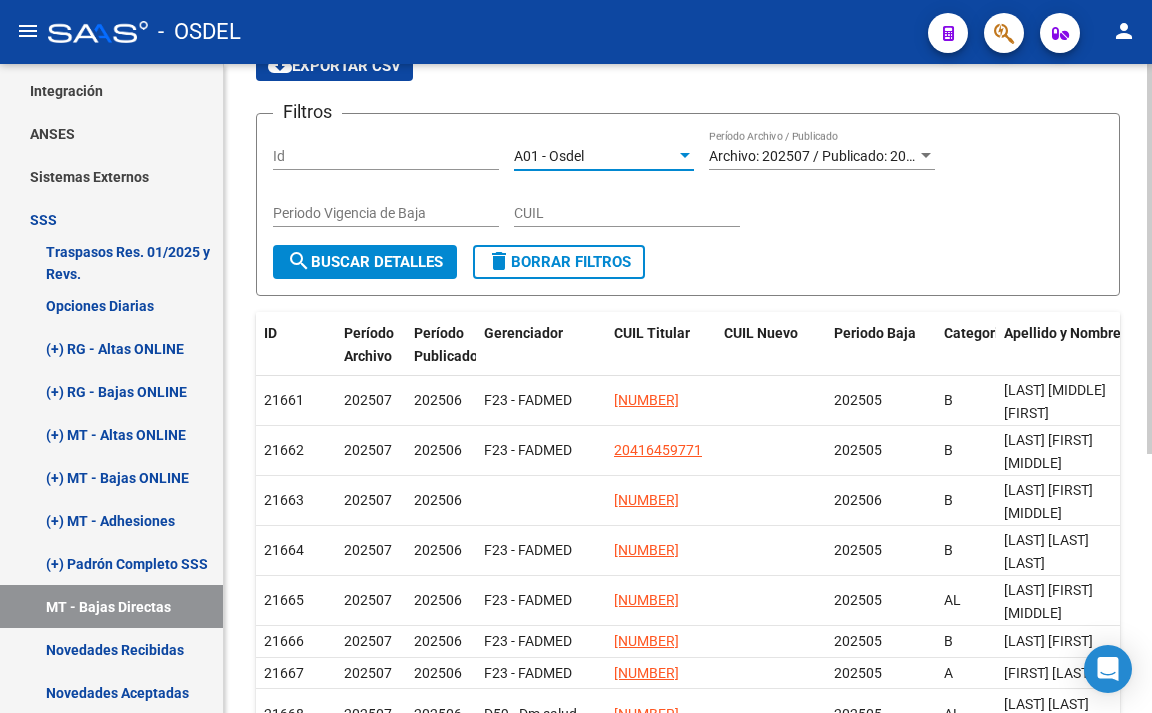 click on "search  Buscar Detalles" 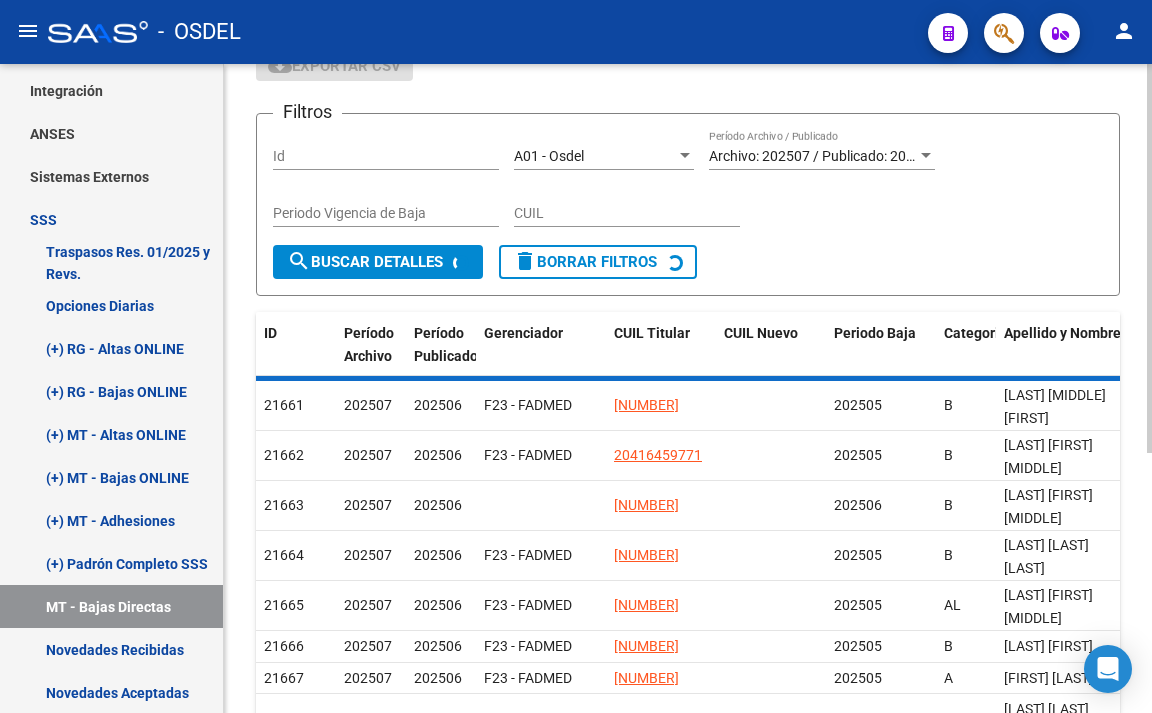 scroll, scrollTop: 0, scrollLeft: 0, axis: both 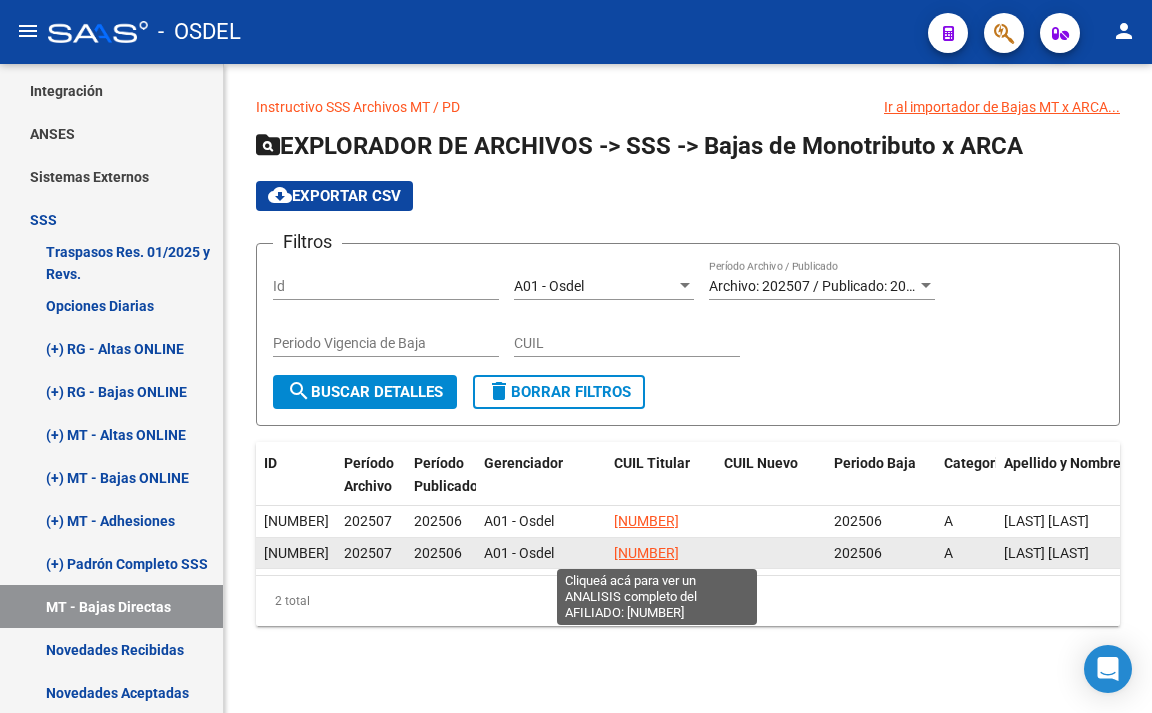 click on "[NUMBER]" 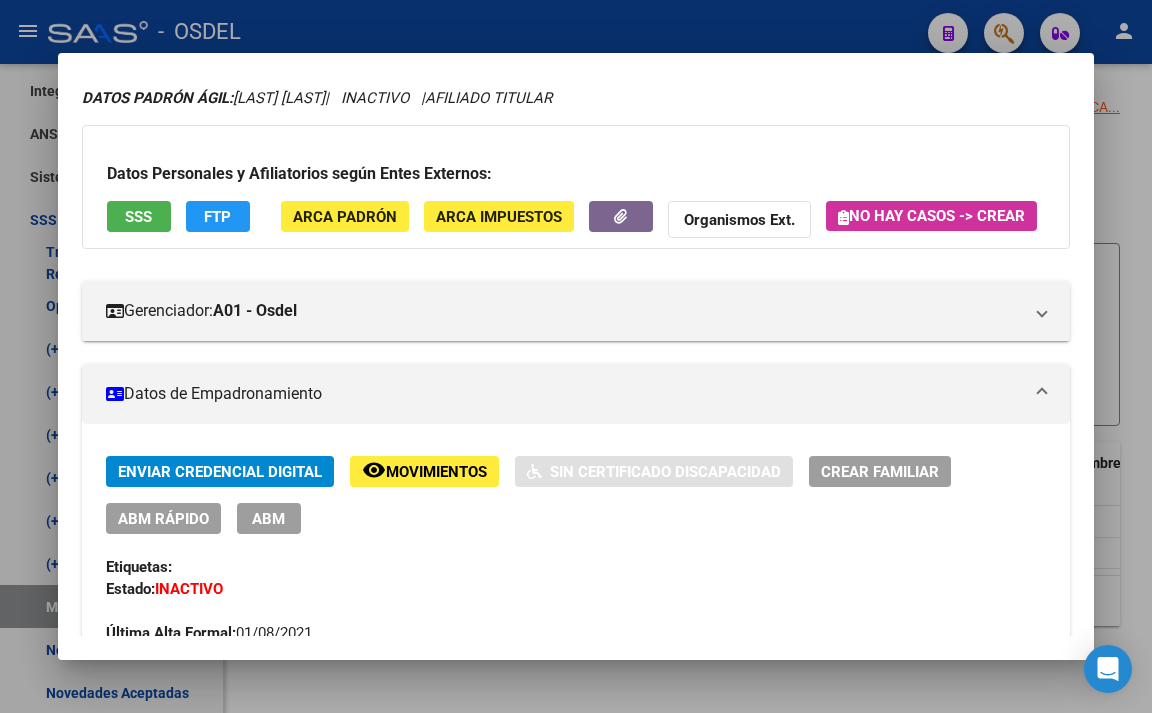 scroll, scrollTop: 0, scrollLeft: 0, axis: both 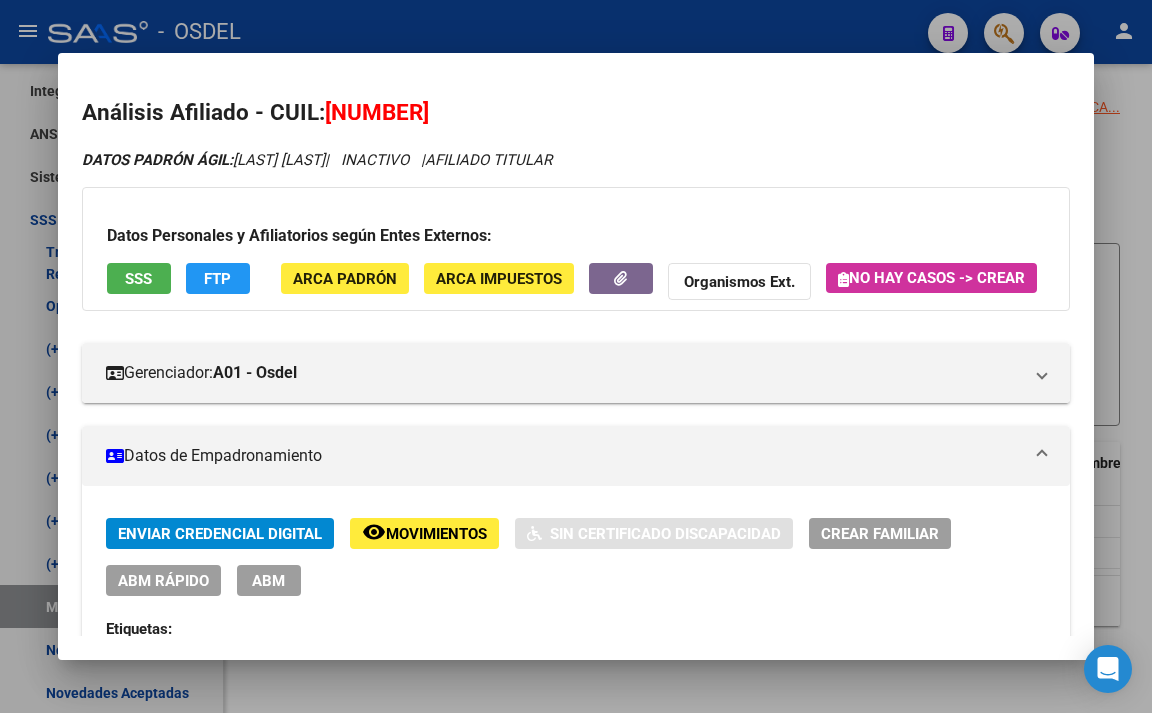 click on "SSS" at bounding box center (138, 279) 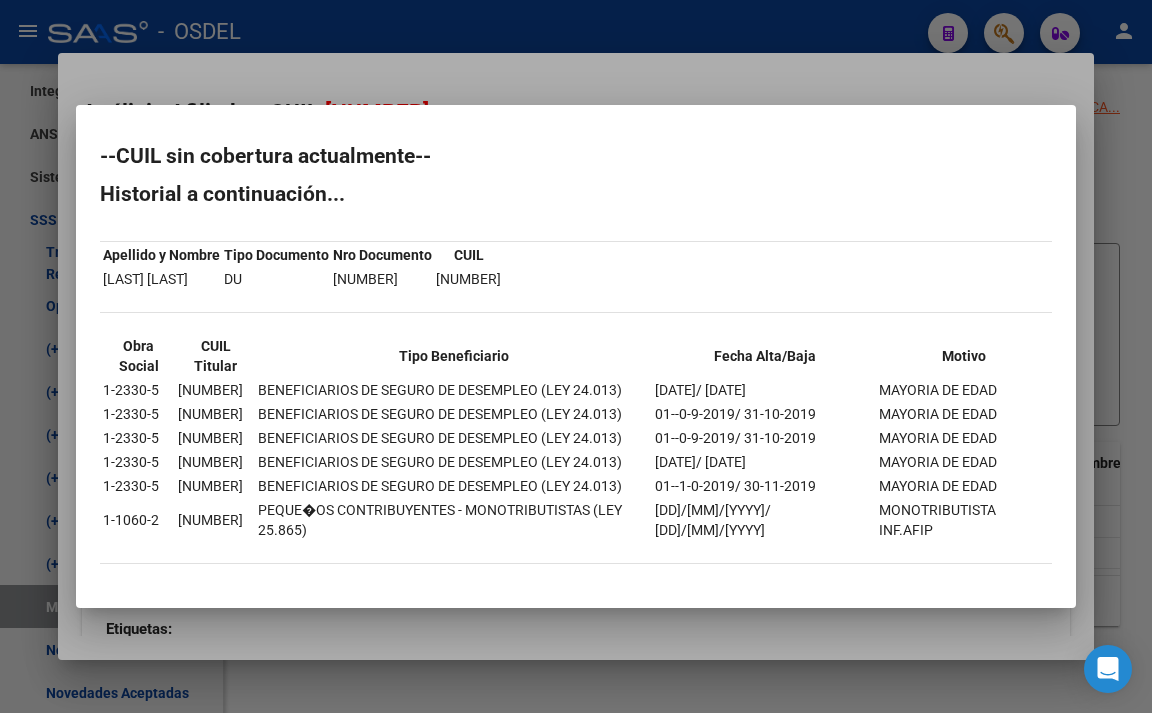 click at bounding box center [576, 356] 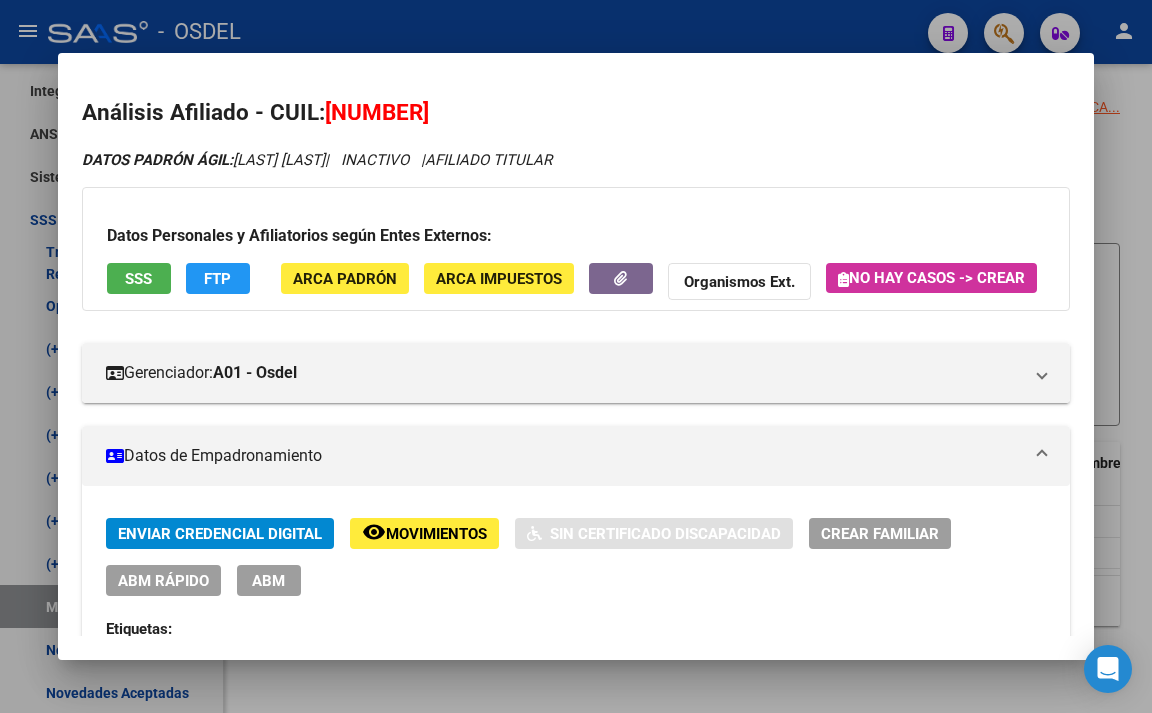 click at bounding box center (576, 356) 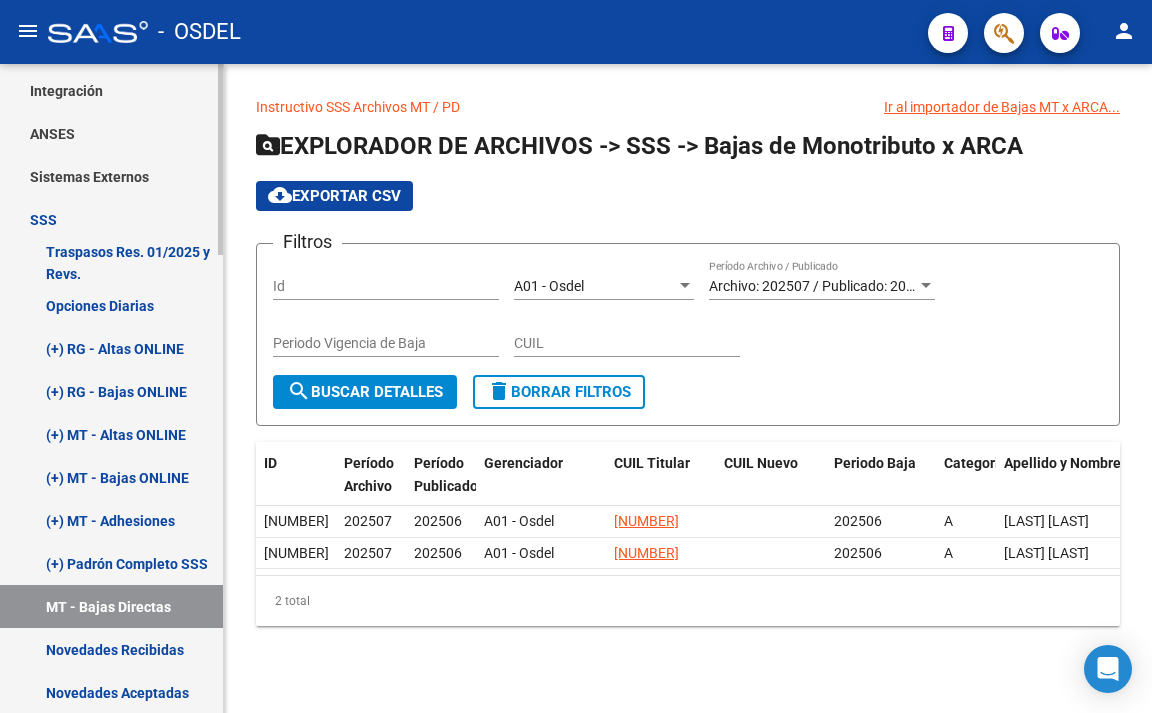 click on "(+) RG - Altas ONLINE" at bounding box center [111, 348] 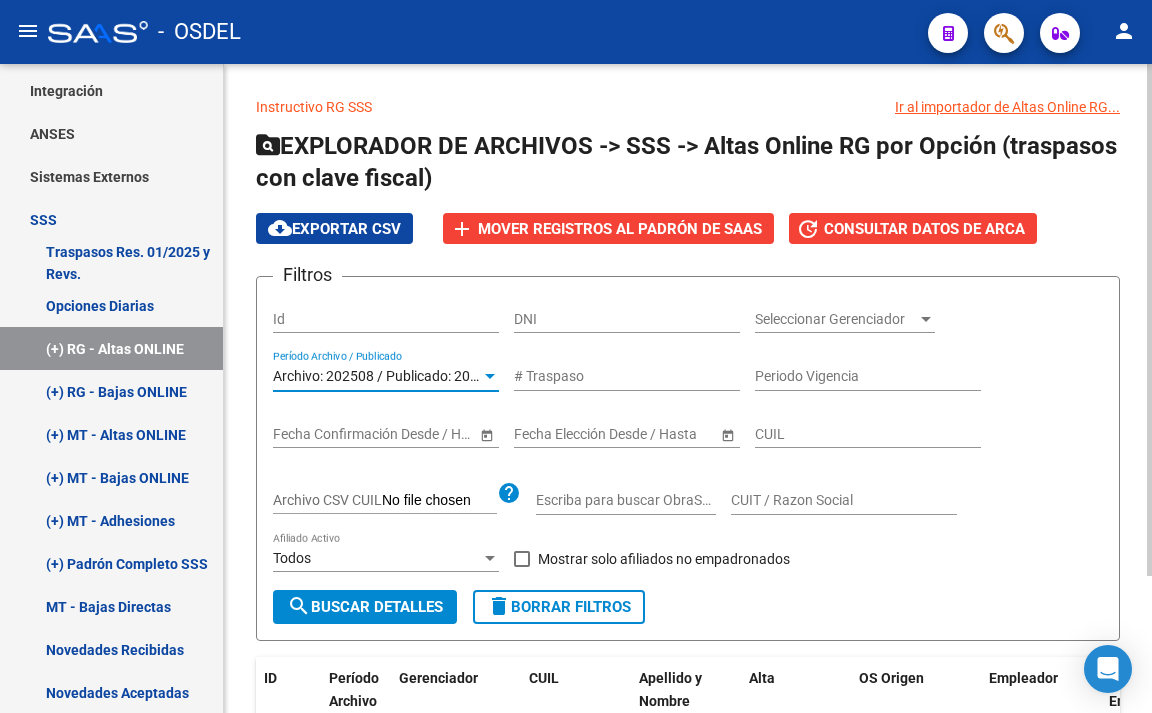 click on "Archivo: 202508 / Publicado: 202507" at bounding box center [387, 376] 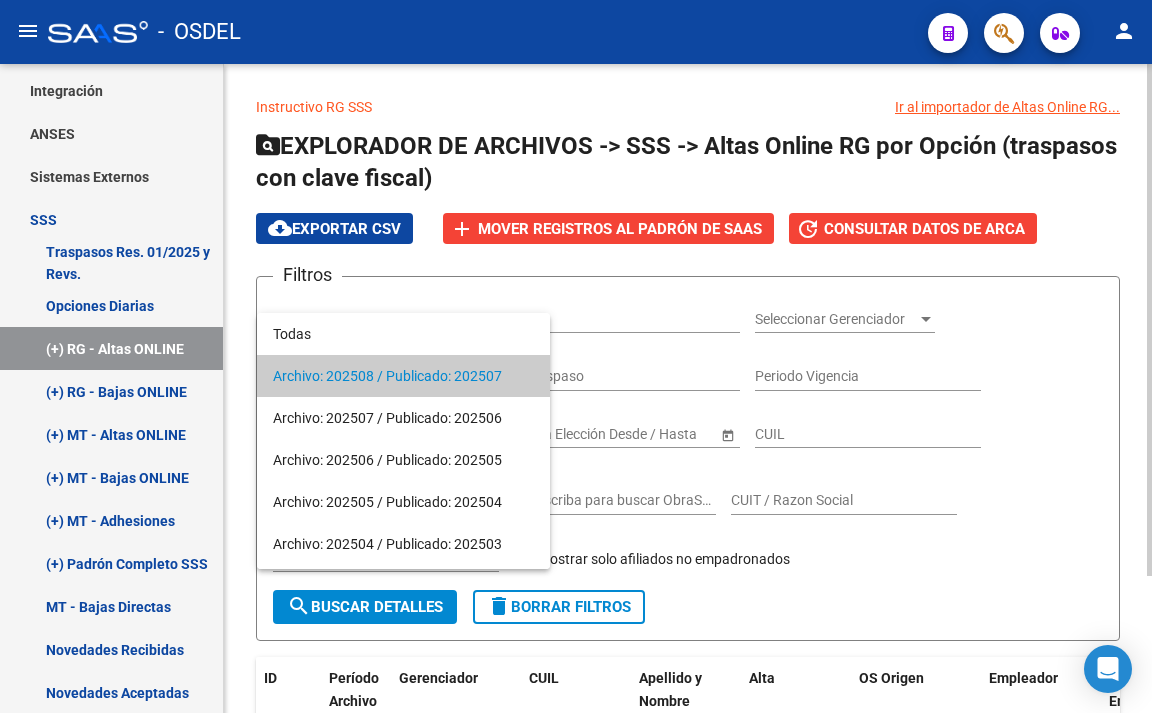 click on "Archivo: 202508 / Publicado: 202507" at bounding box center (403, 376) 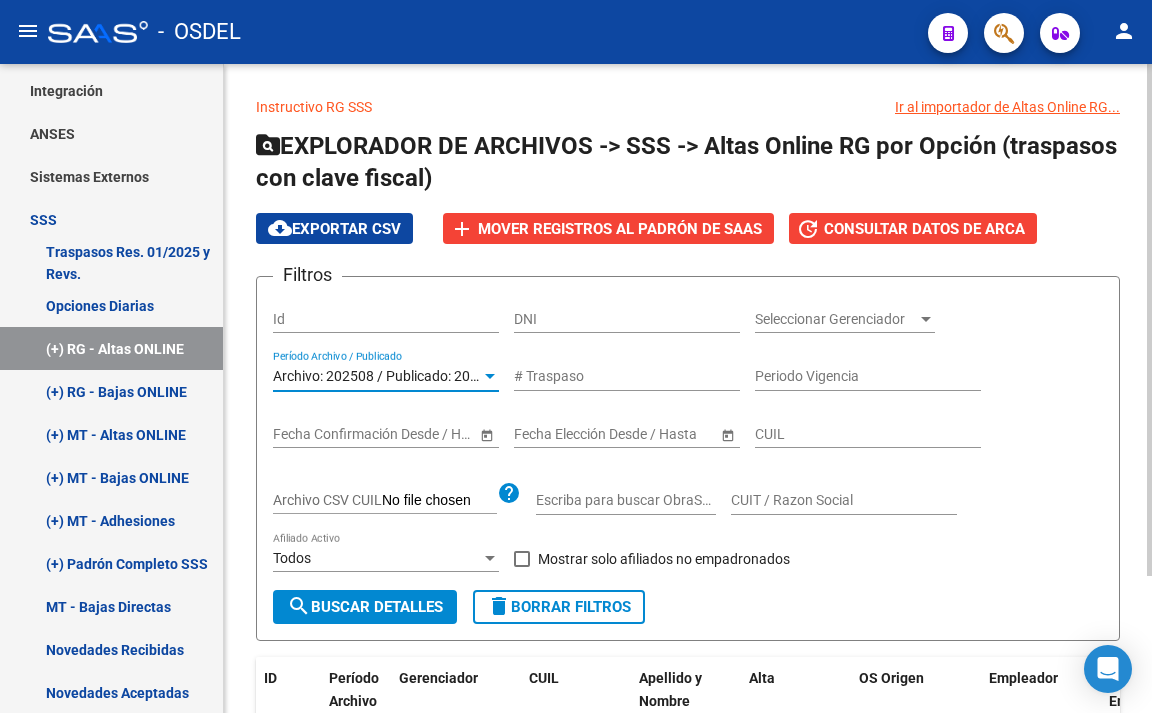 click on "search  Buscar Detalles" 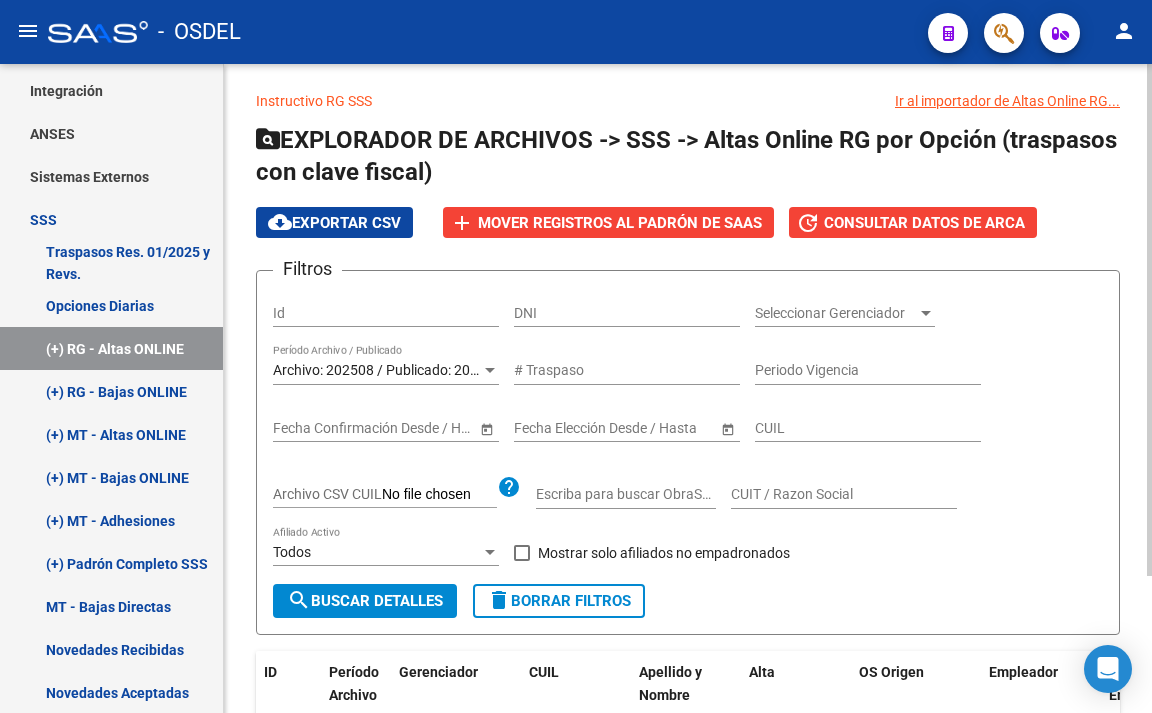 scroll, scrollTop: 0, scrollLeft: 0, axis: both 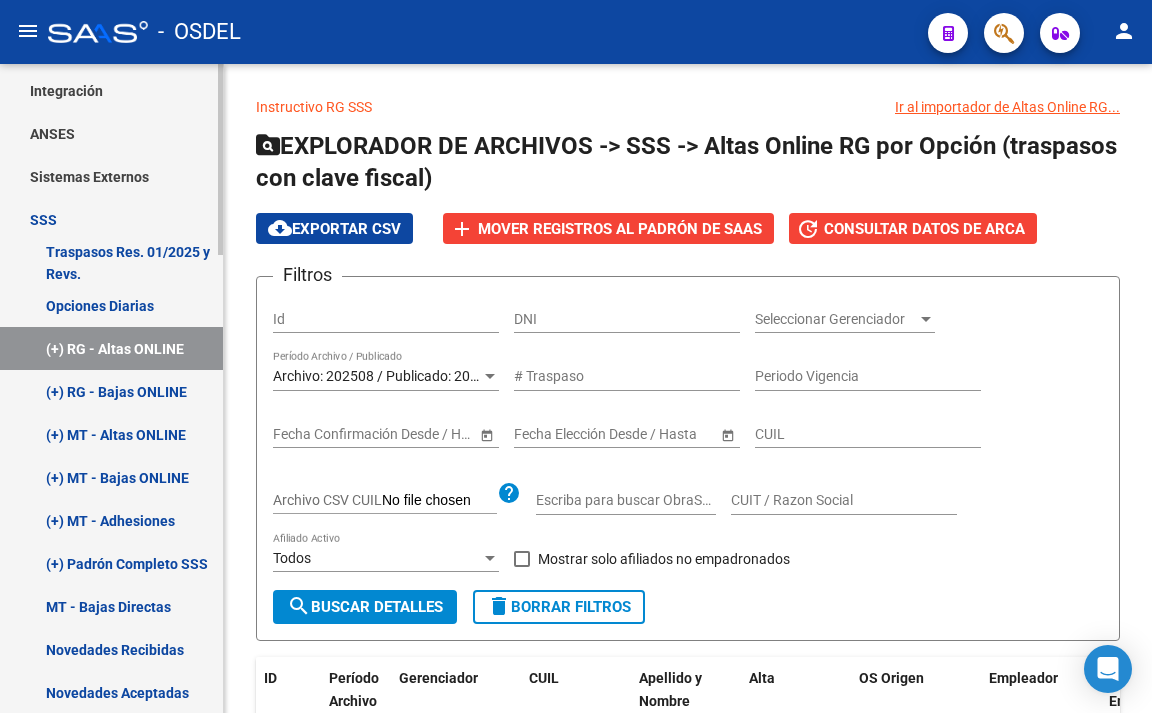 click on "(+) RG - Bajas ONLINE" at bounding box center [111, 391] 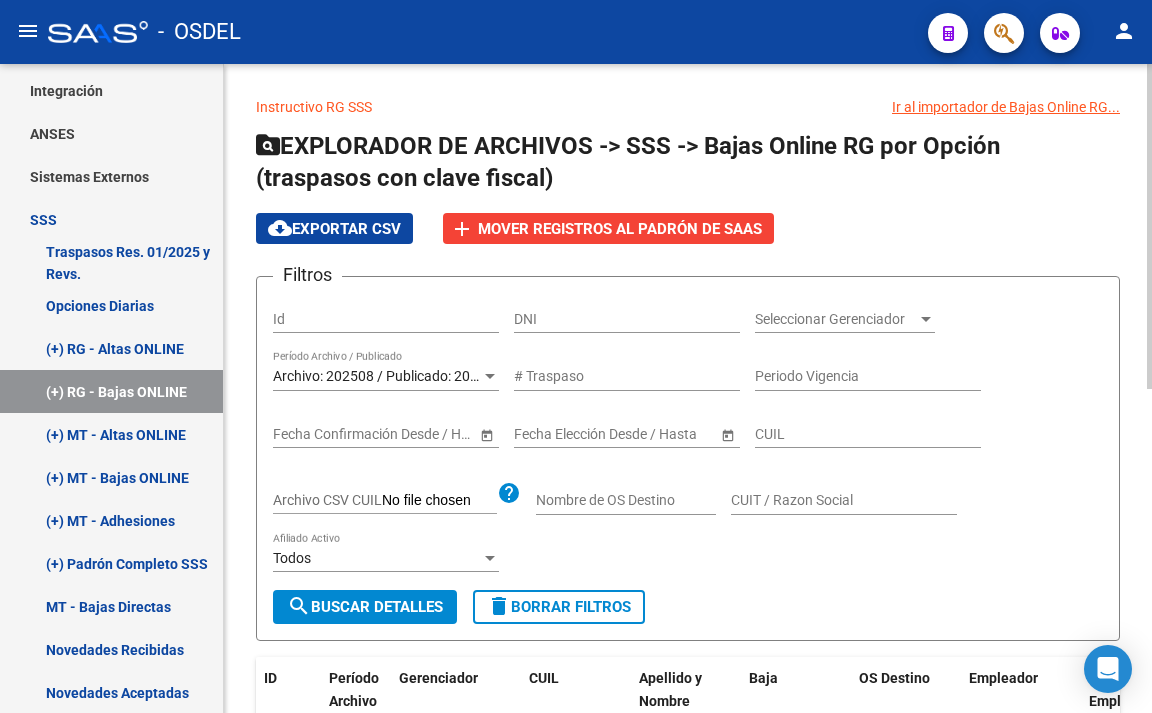 click on "search  Buscar Detalles" 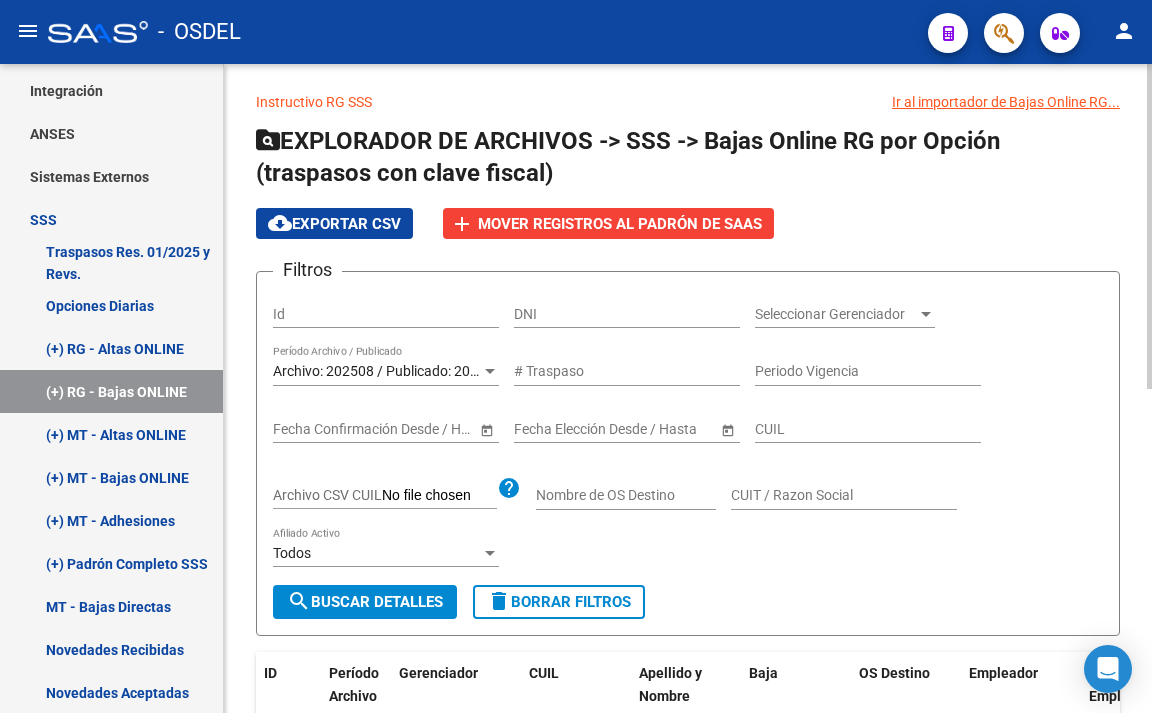 scroll, scrollTop: 0, scrollLeft: 0, axis: both 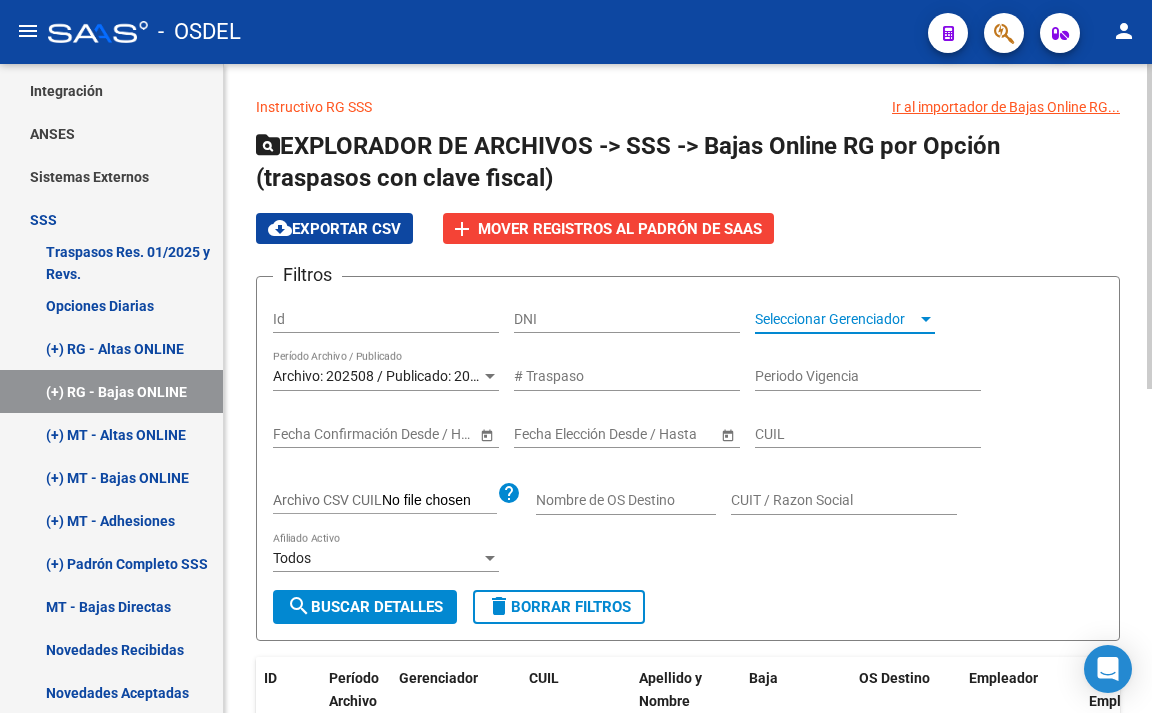 click on "Seleccionar Gerenciador" at bounding box center (836, 319) 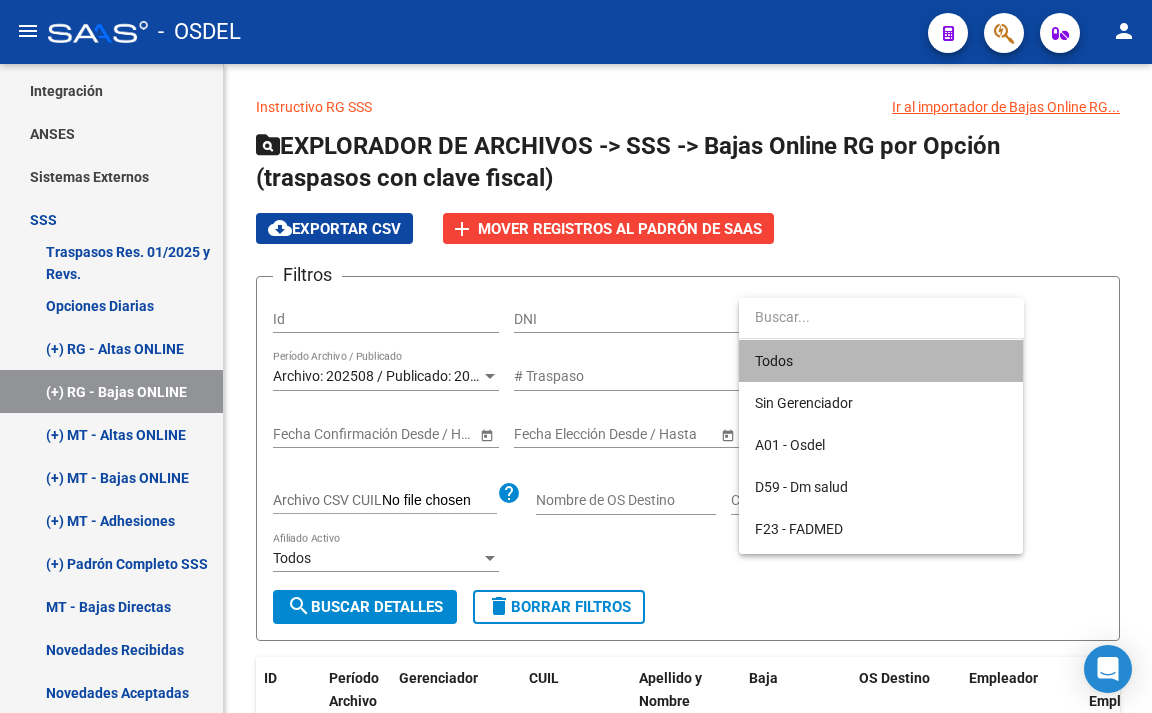 click on "Todos" at bounding box center (881, 361) 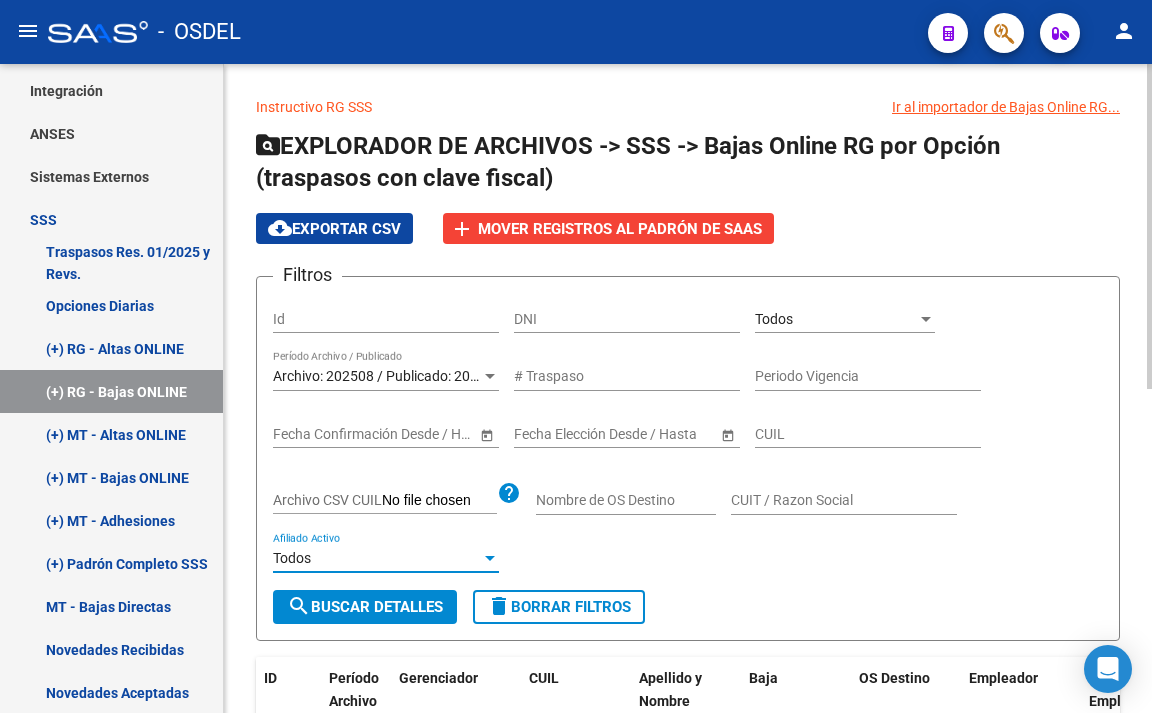 click on "Todos" at bounding box center [377, 558] 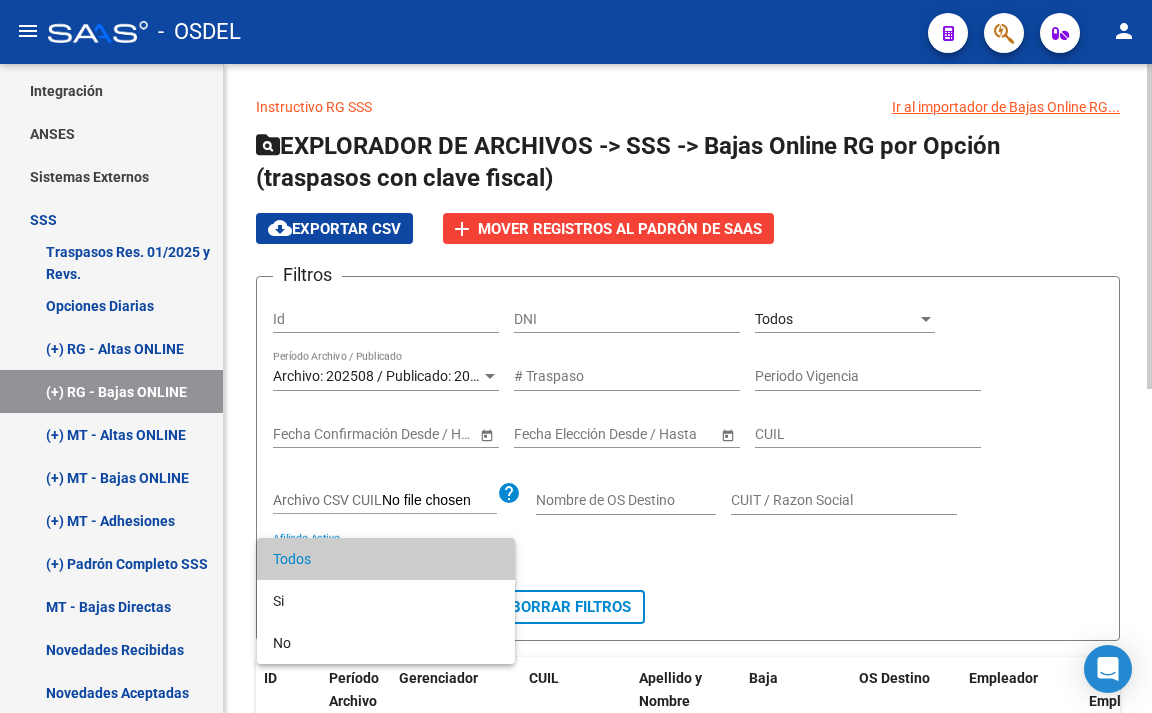 click on "Todos" at bounding box center (386, 559) 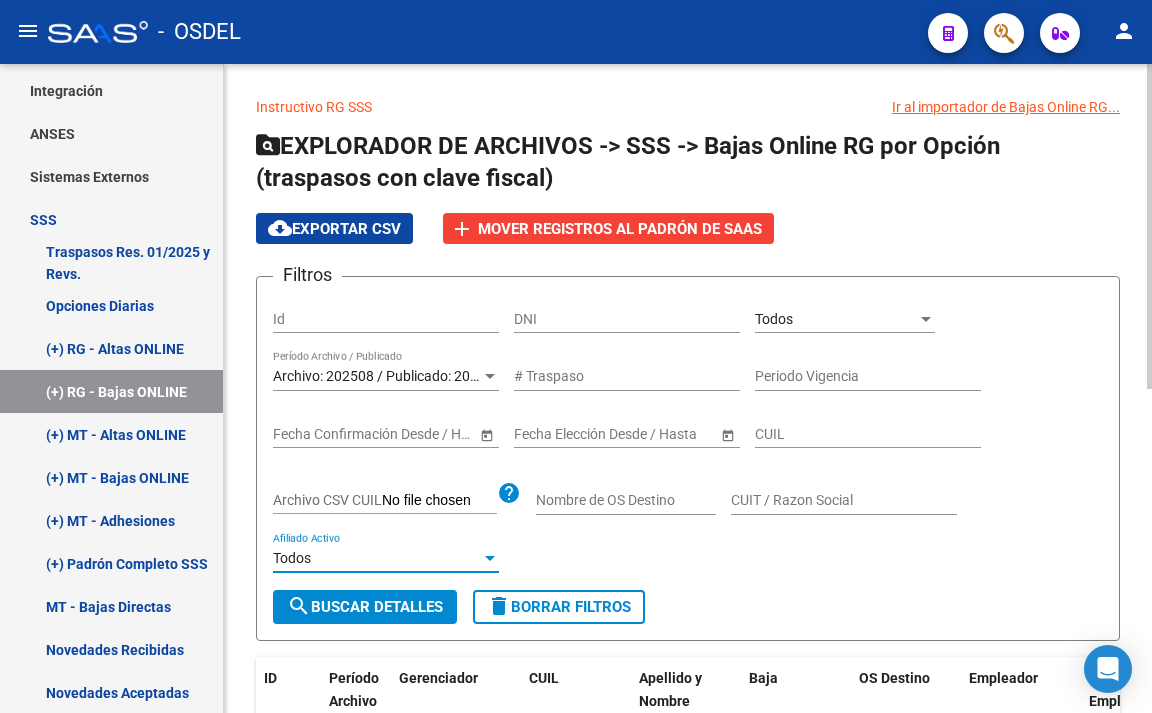 click on "search  Buscar Detalles" 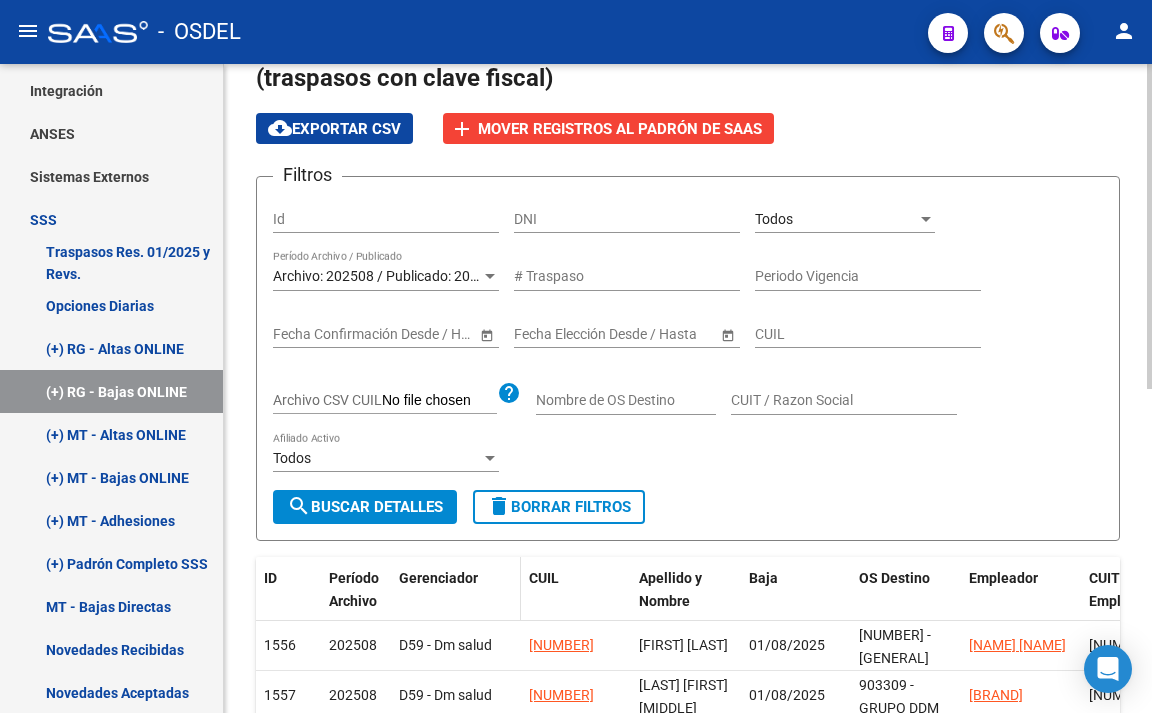 scroll, scrollTop: 0, scrollLeft: 0, axis: both 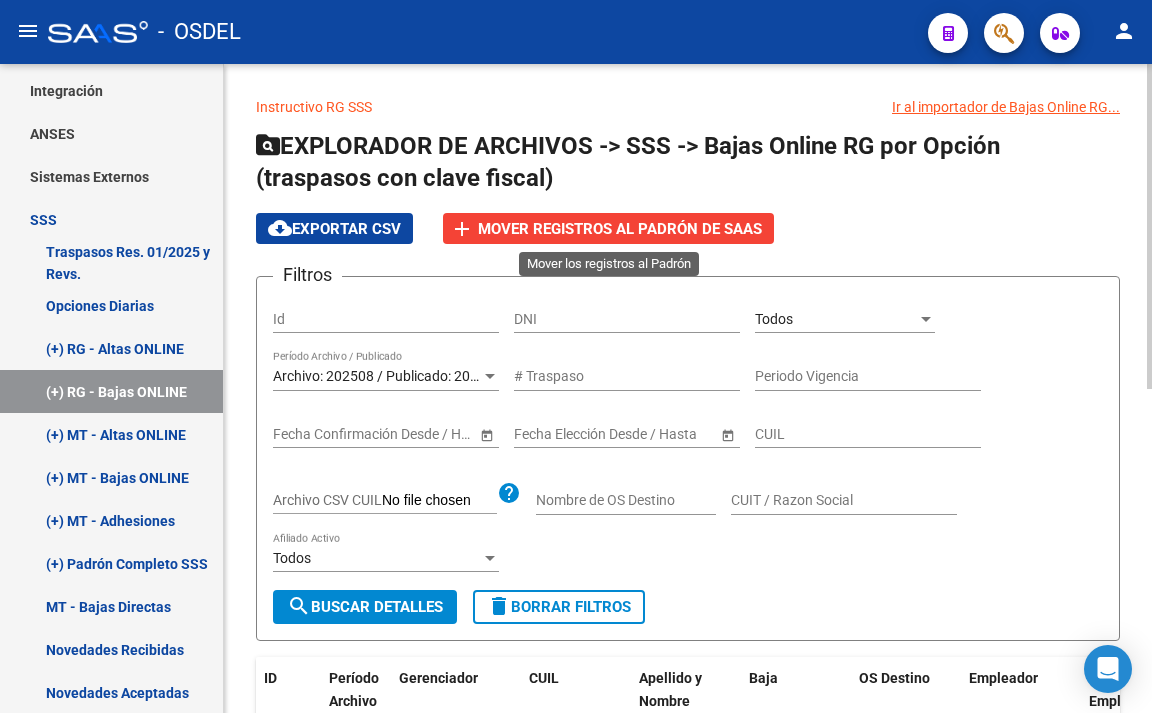 click on "Mover registros al PADRÓN de SAAS" 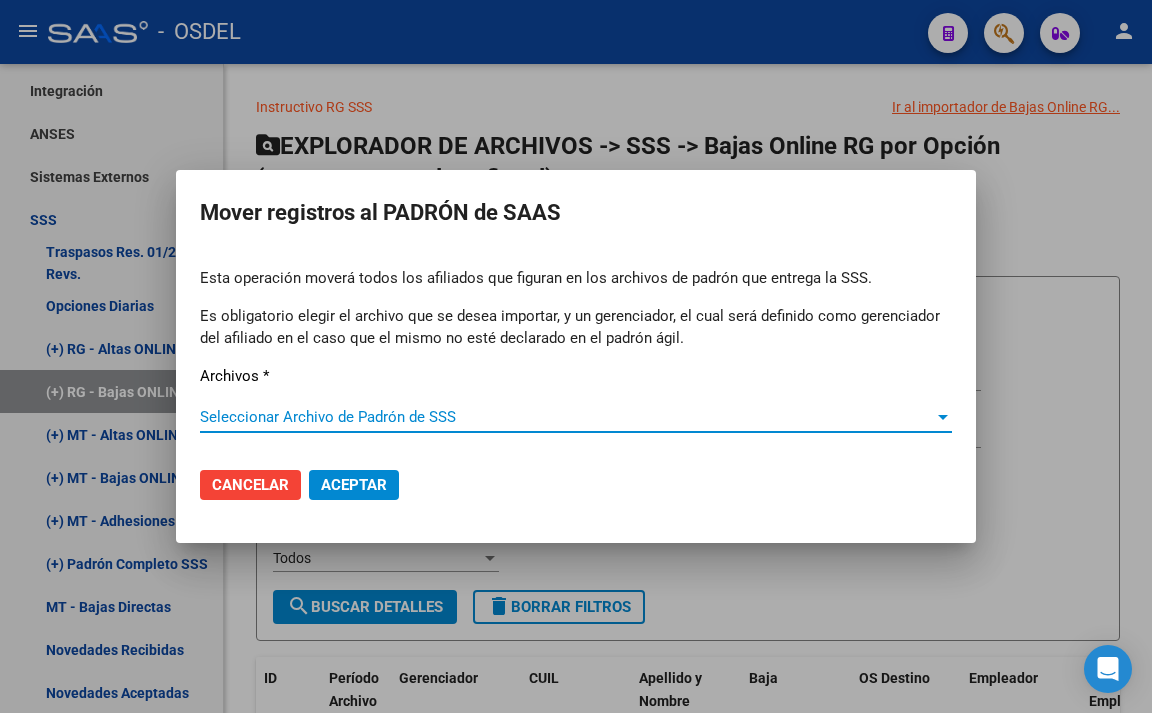 click on "Seleccionar Archivo de Padrón de SSS" at bounding box center (567, 417) 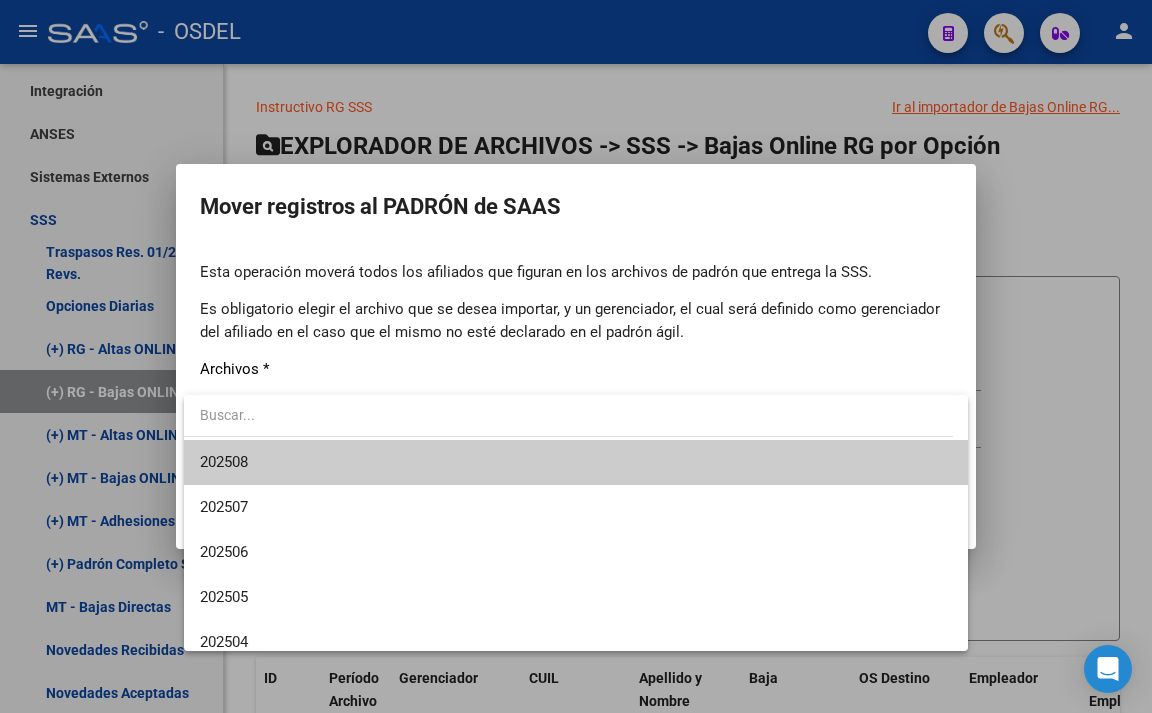 click on "202508" at bounding box center [576, 462] 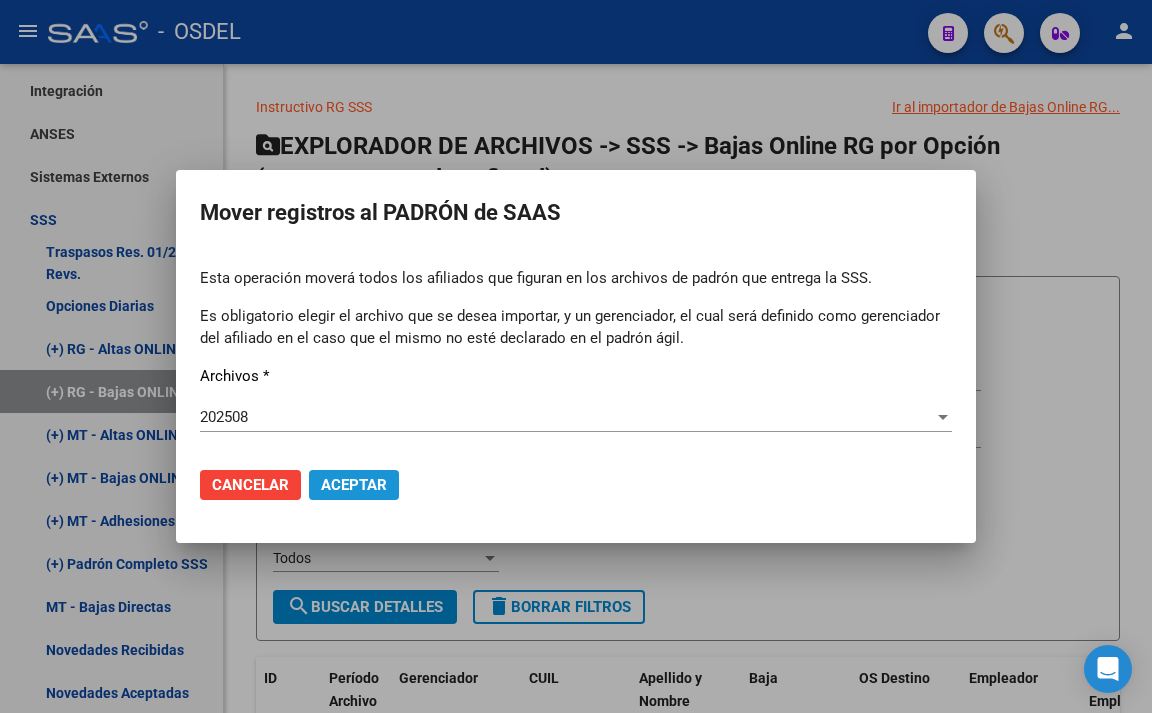 click on "Aceptar" at bounding box center (354, 485) 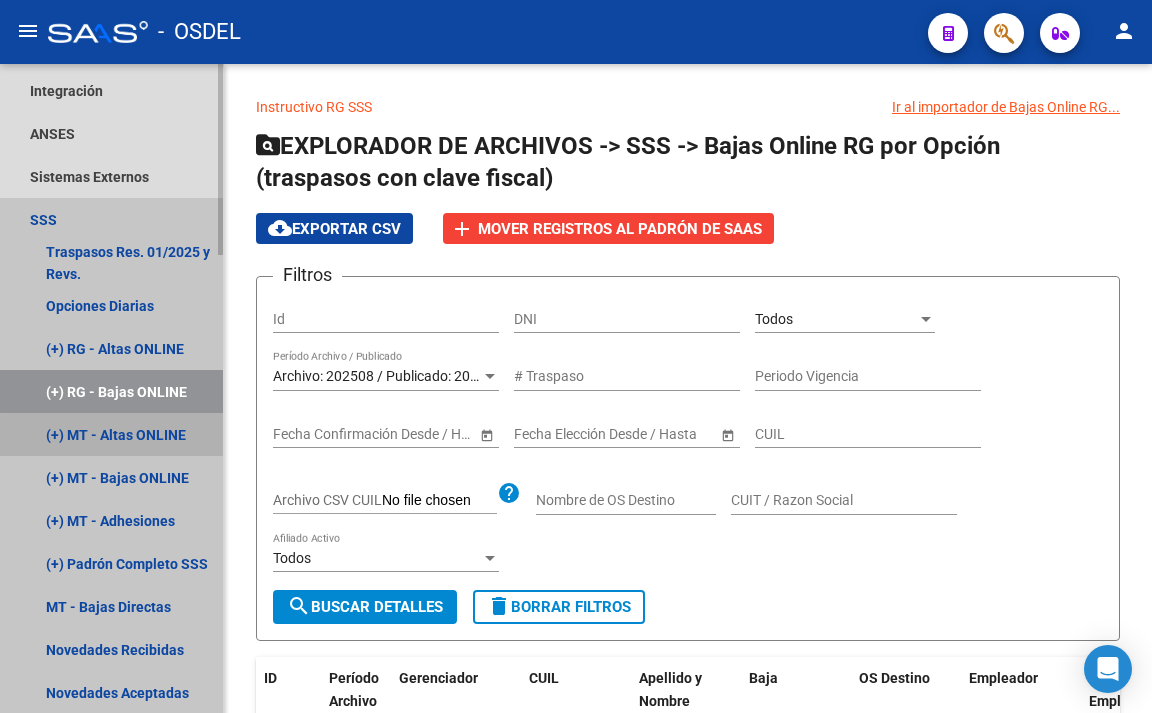 click on "(+) MT - Altas ONLINE" at bounding box center [111, 434] 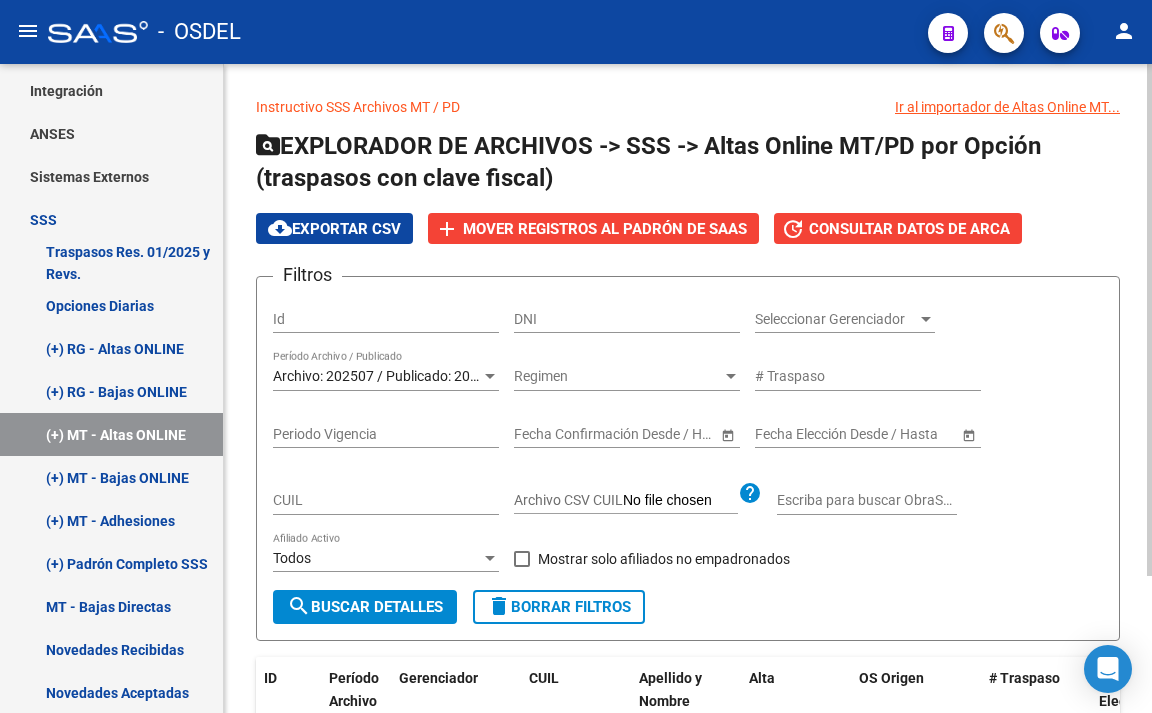 click on "Seleccionar Gerenciador Seleccionar Gerenciador" 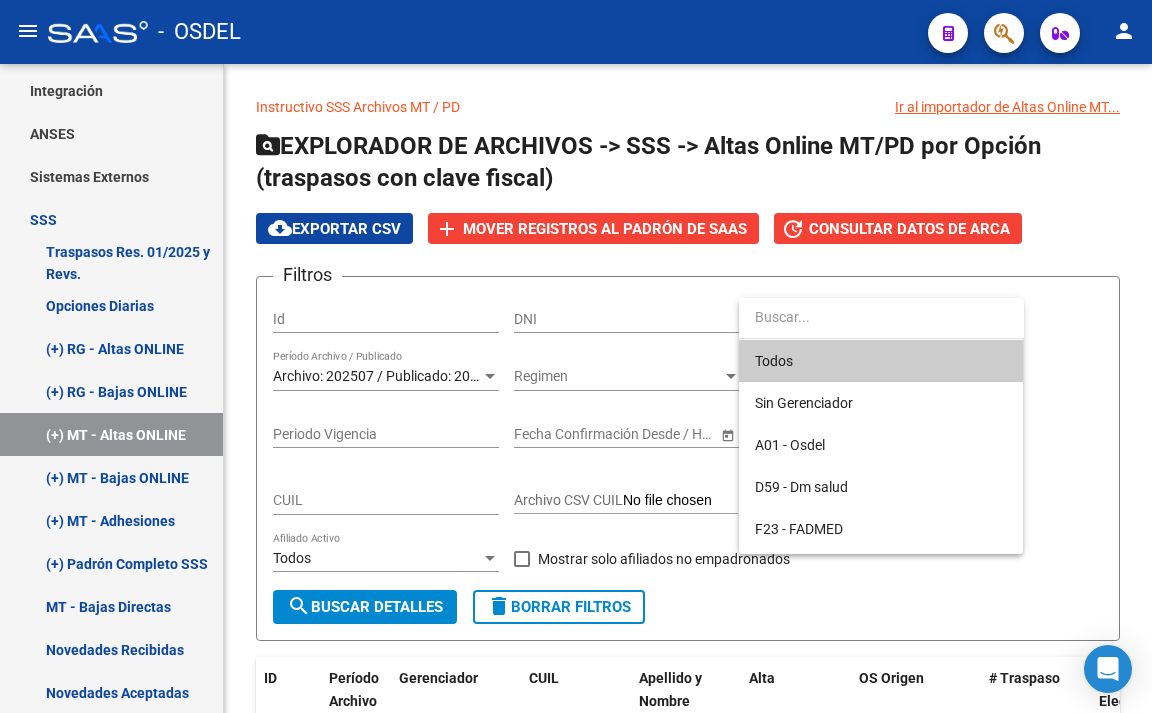 click on "Todos" at bounding box center [881, 361] 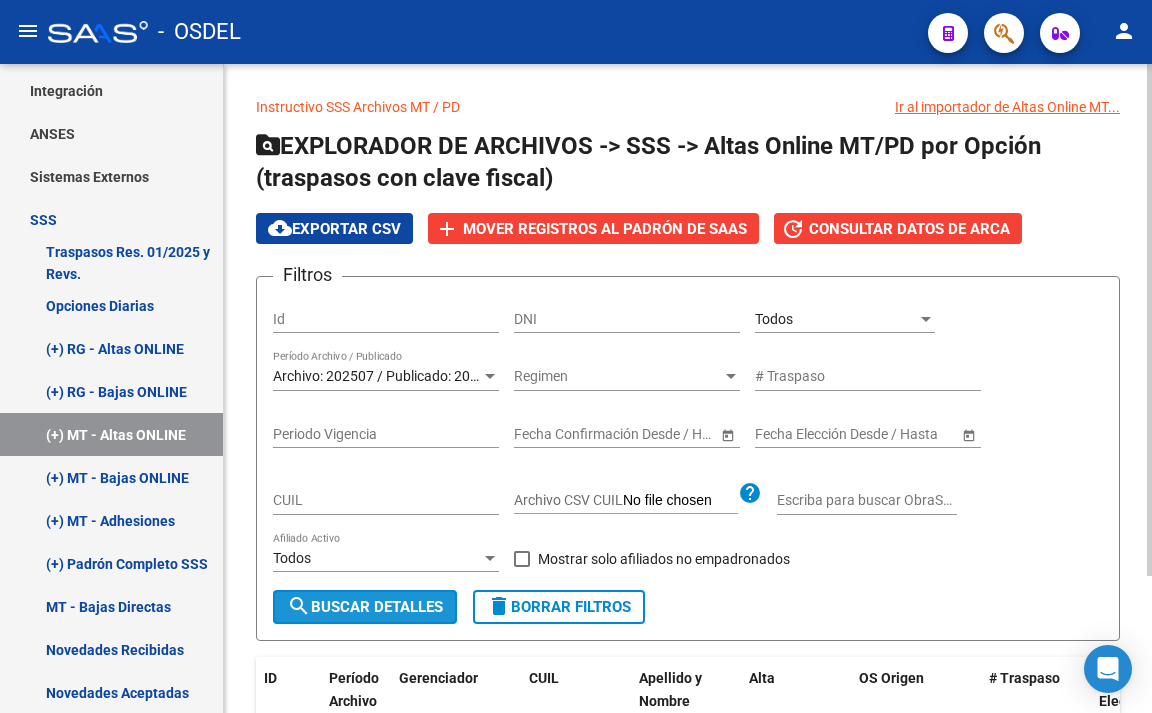 click on "search  Buscar Detalles" 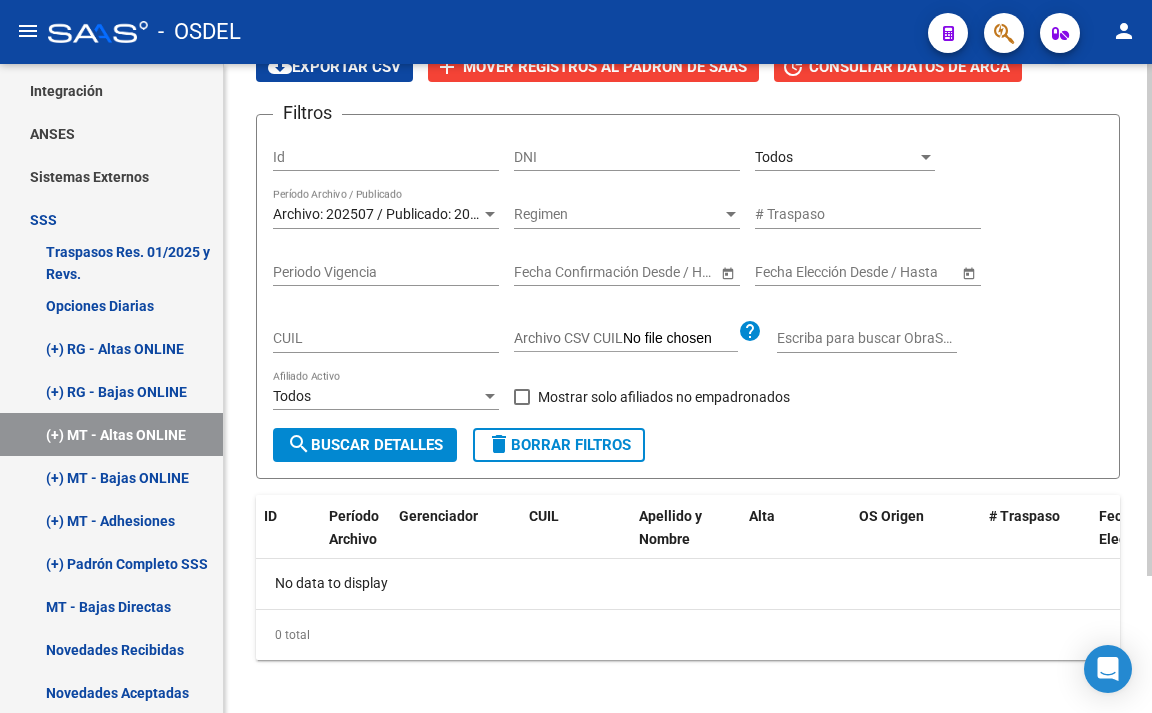 scroll, scrollTop: 174, scrollLeft: 0, axis: vertical 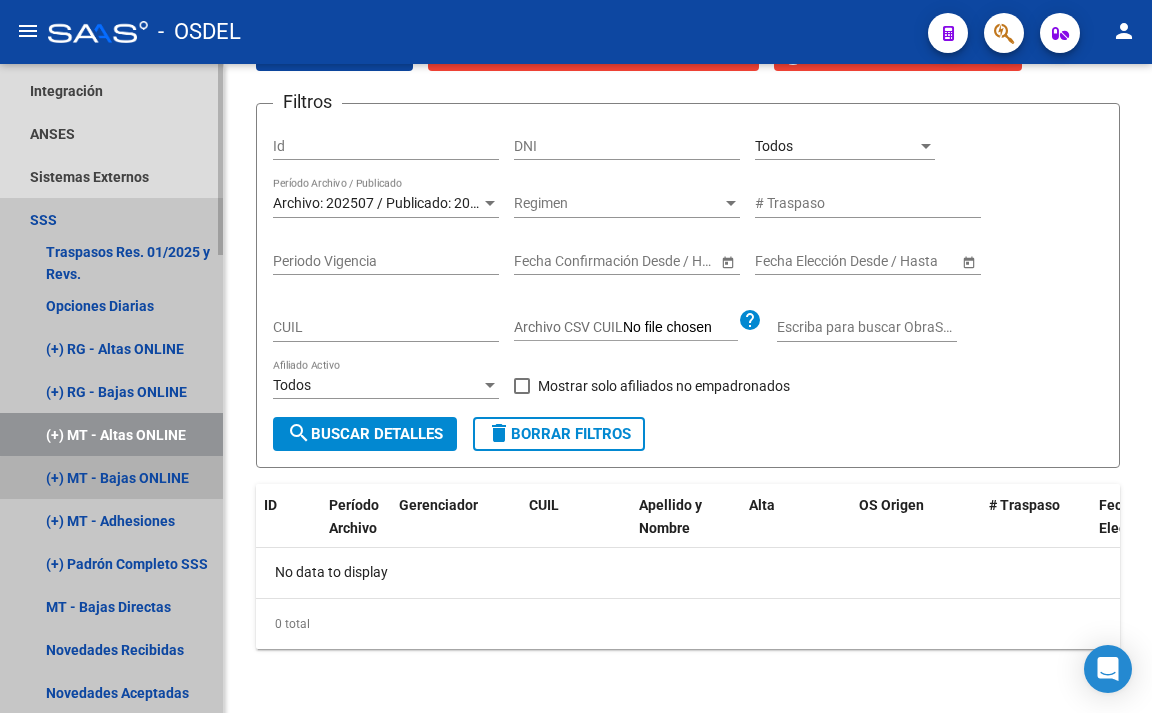 click on "(+) MT - Bajas ONLINE" at bounding box center (111, 477) 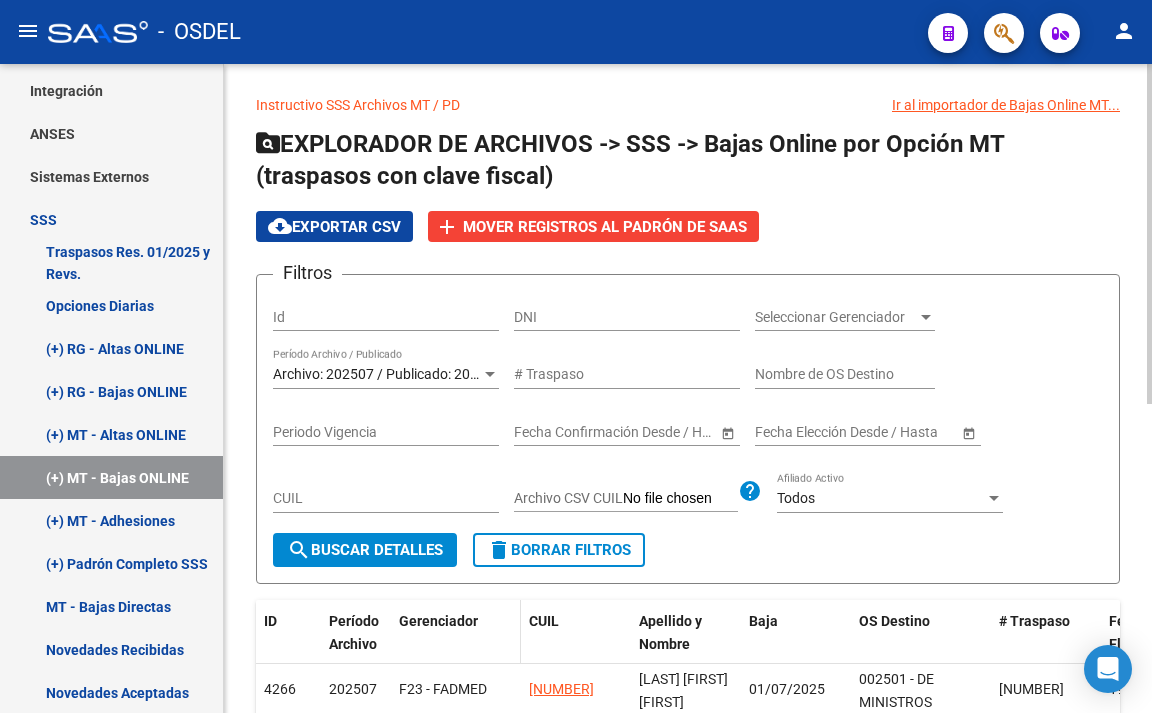 scroll, scrollTop: 0, scrollLeft: 0, axis: both 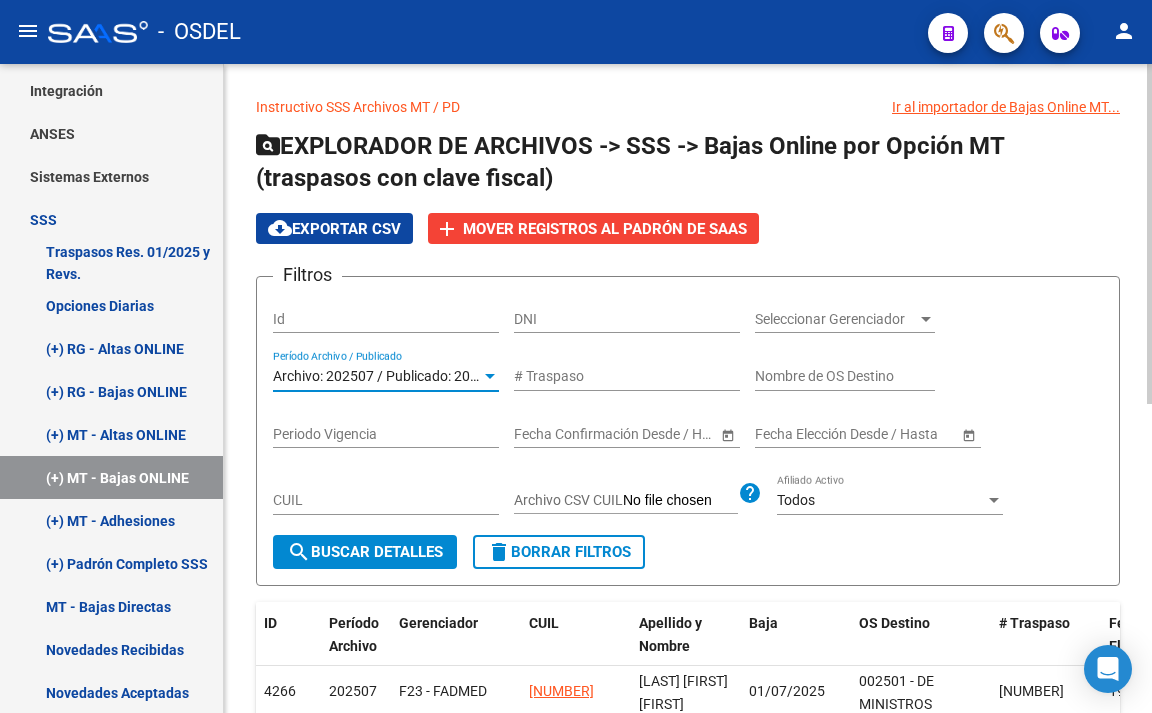 click at bounding box center (490, 377) 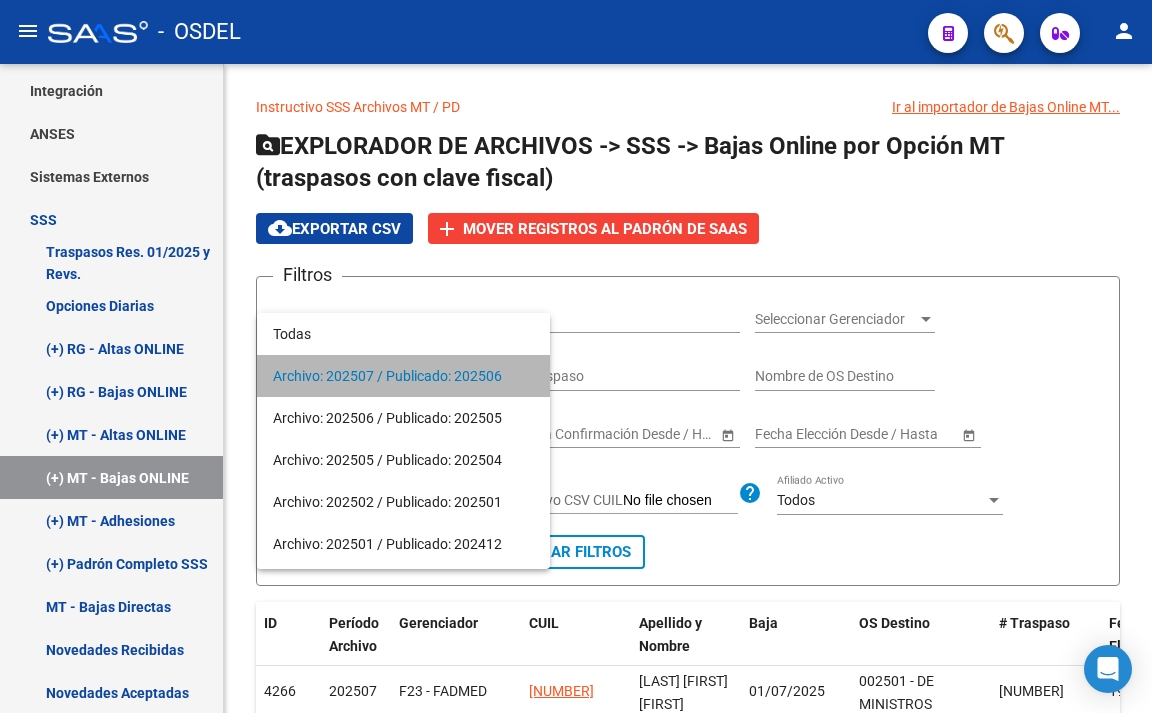 click on "Archivo: 202507 / Publicado: 202506" at bounding box center (403, 376) 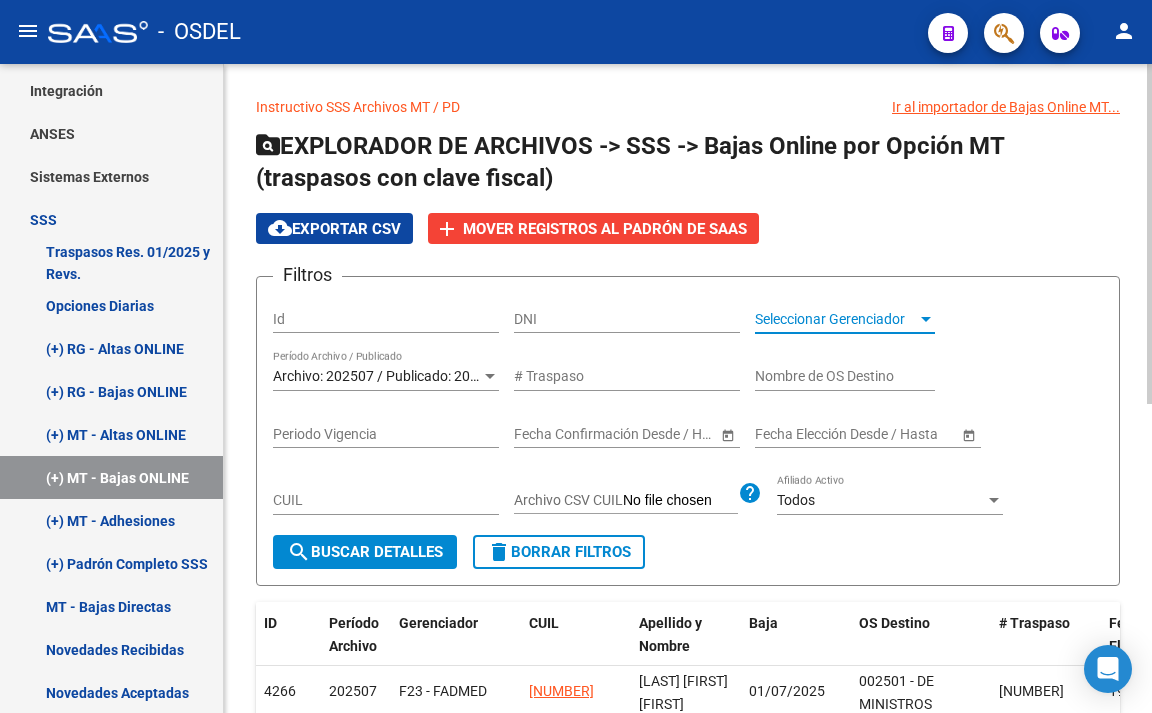 click on "Seleccionar Gerenciador" at bounding box center [836, 319] 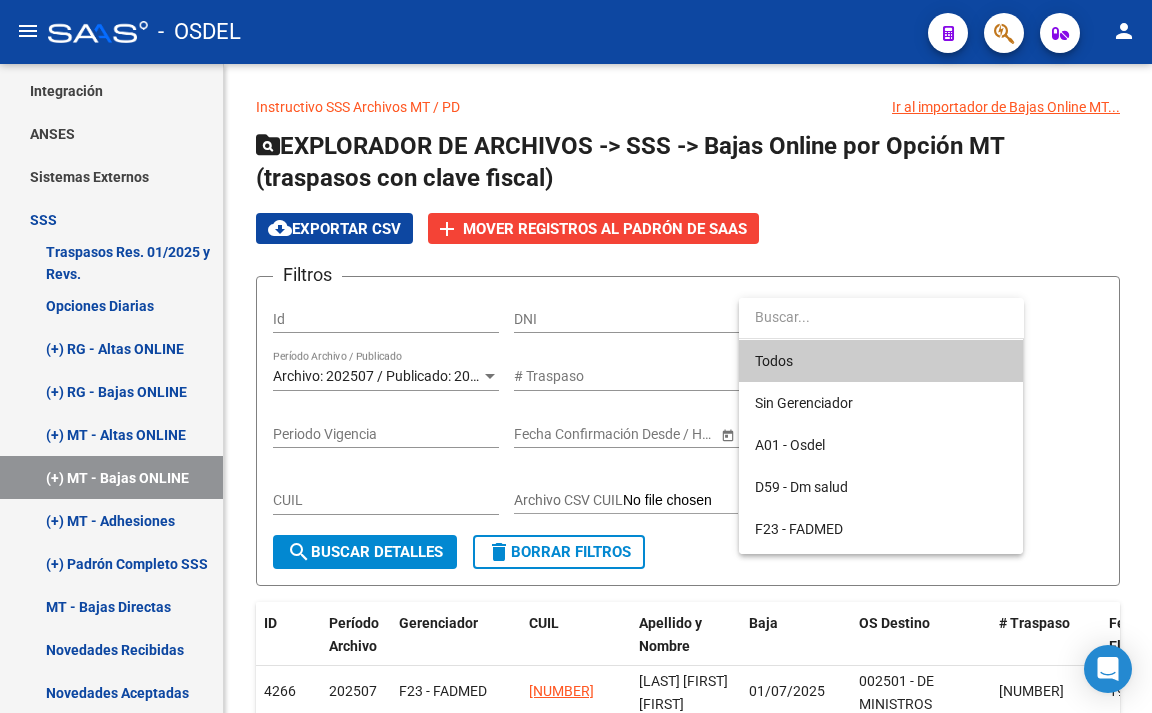 click on "Todos" at bounding box center (881, 361) 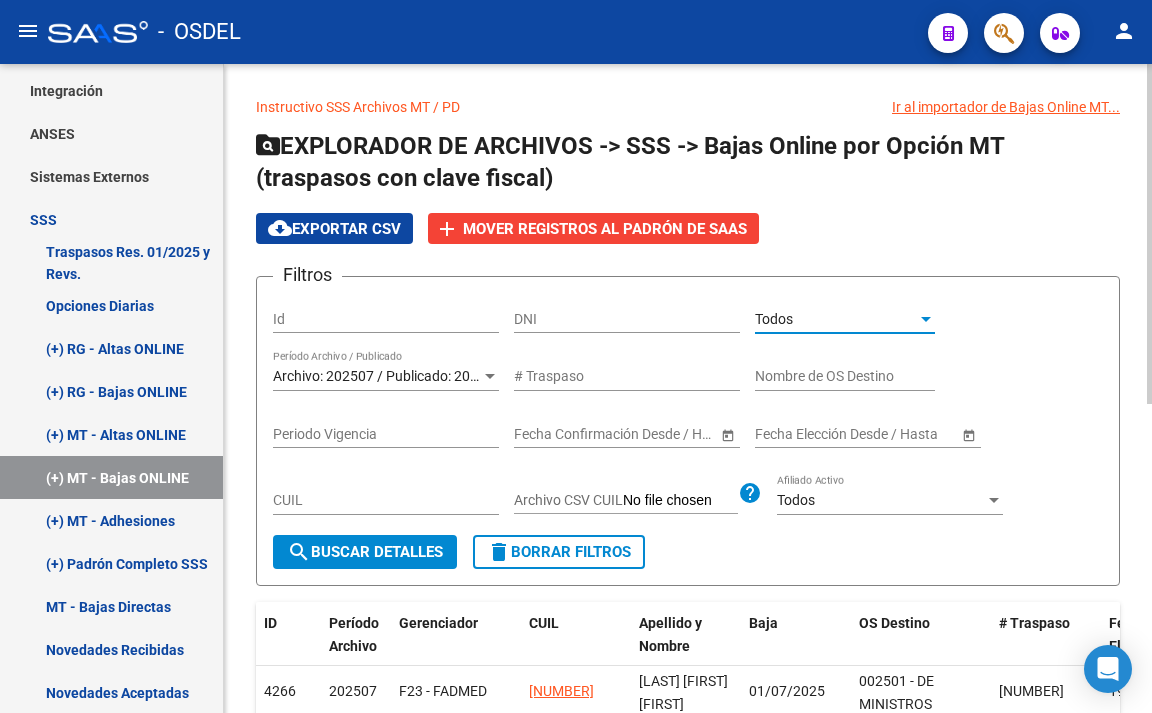 scroll, scrollTop: 100, scrollLeft: 0, axis: vertical 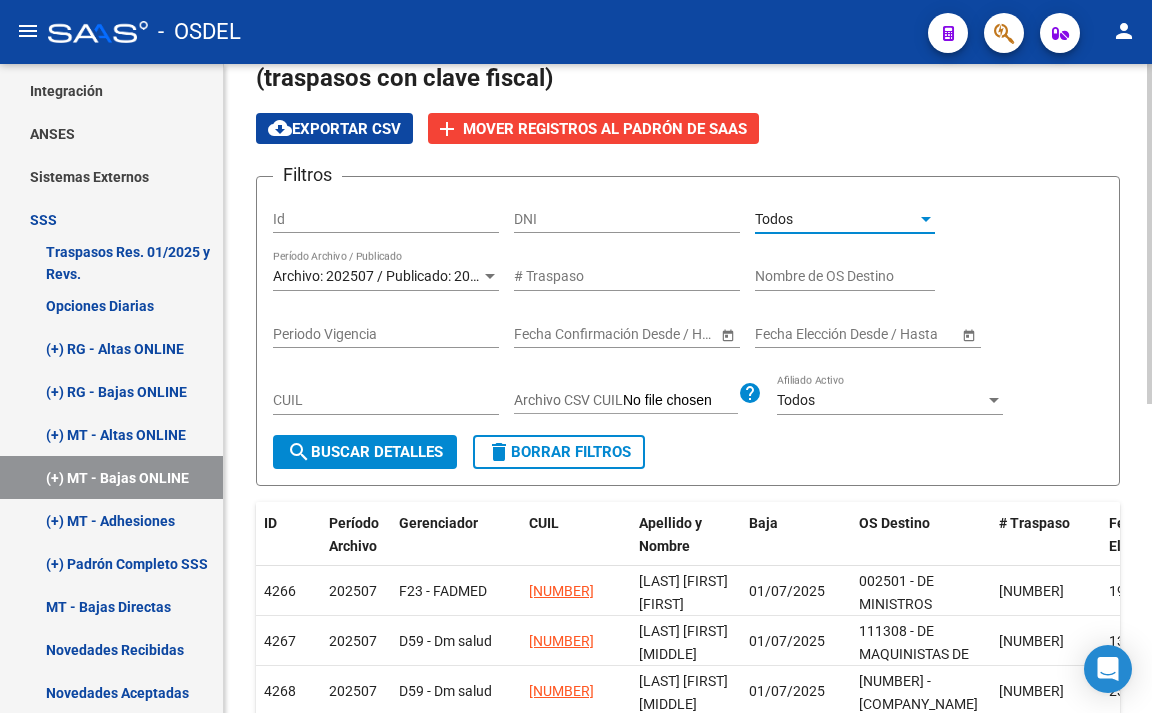 click on "search  Buscar Detalles" 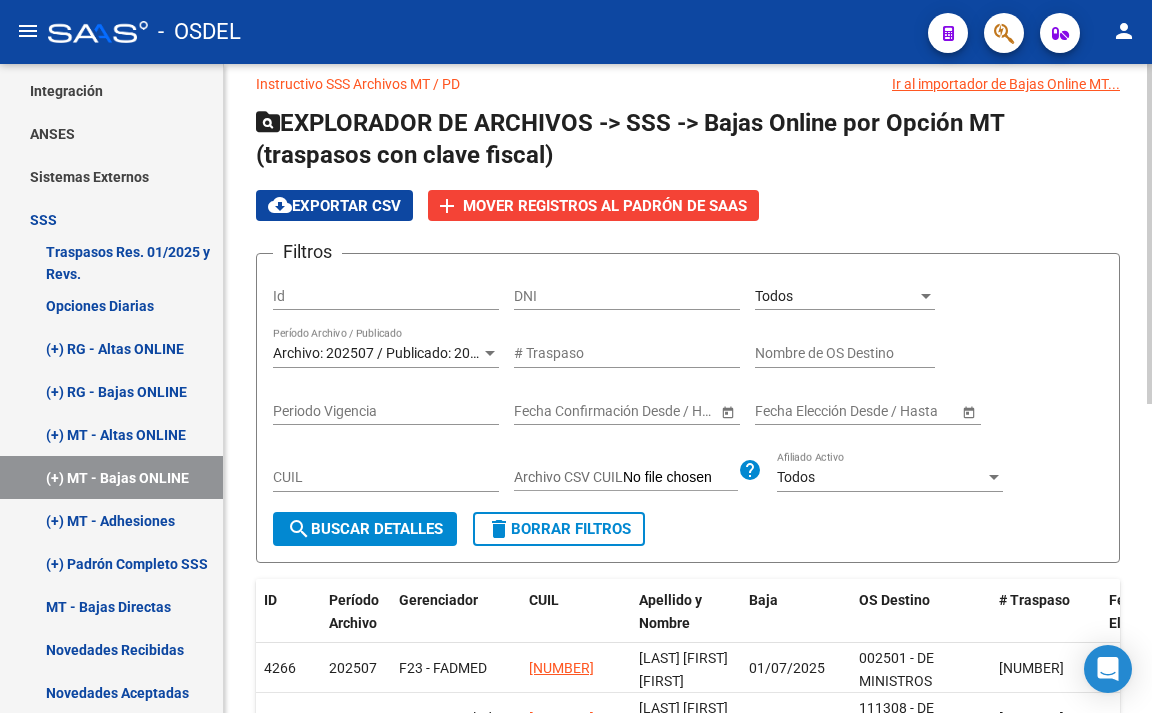scroll, scrollTop: 0, scrollLeft: 0, axis: both 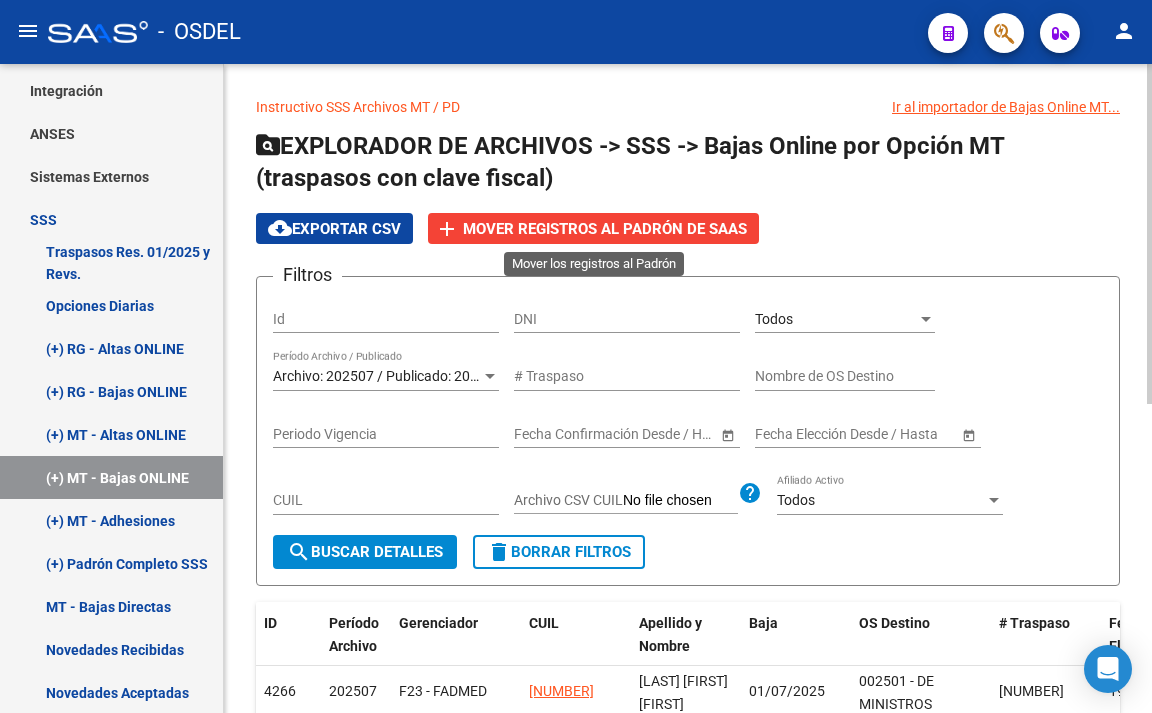 click on "Mover registros al PADRÓN de SAAS" 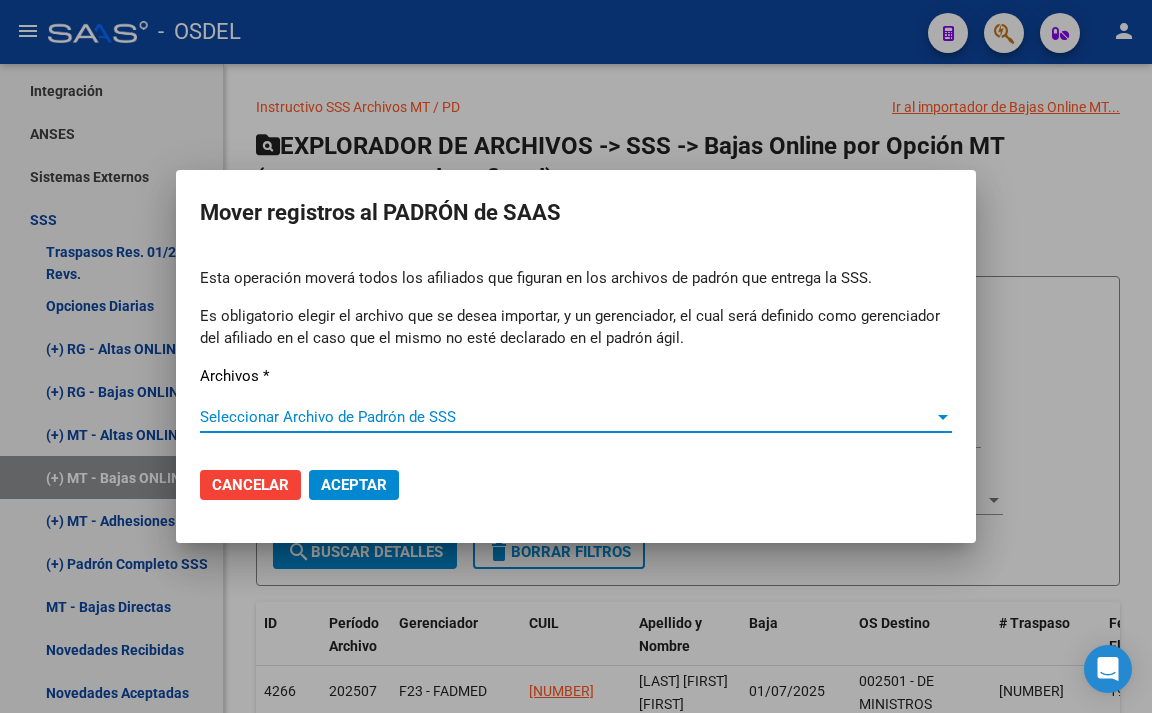click on "Seleccionar Archivo de Padrón de SSS" at bounding box center (567, 417) 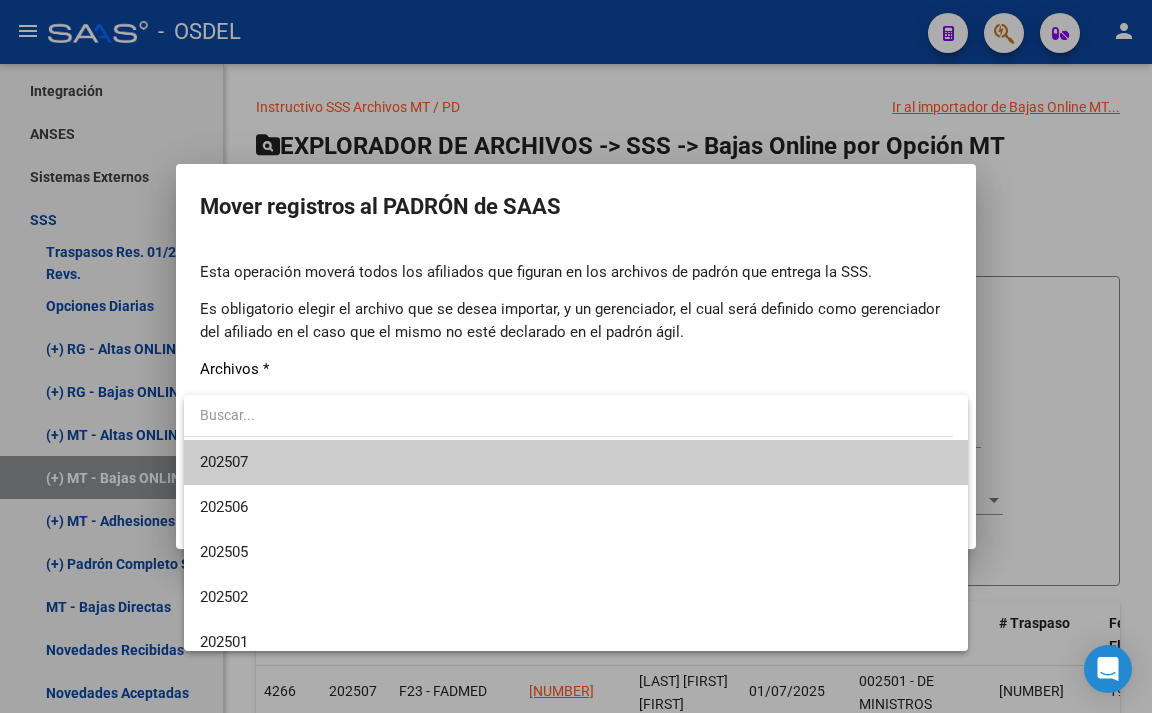 click on "202507" at bounding box center (576, 462) 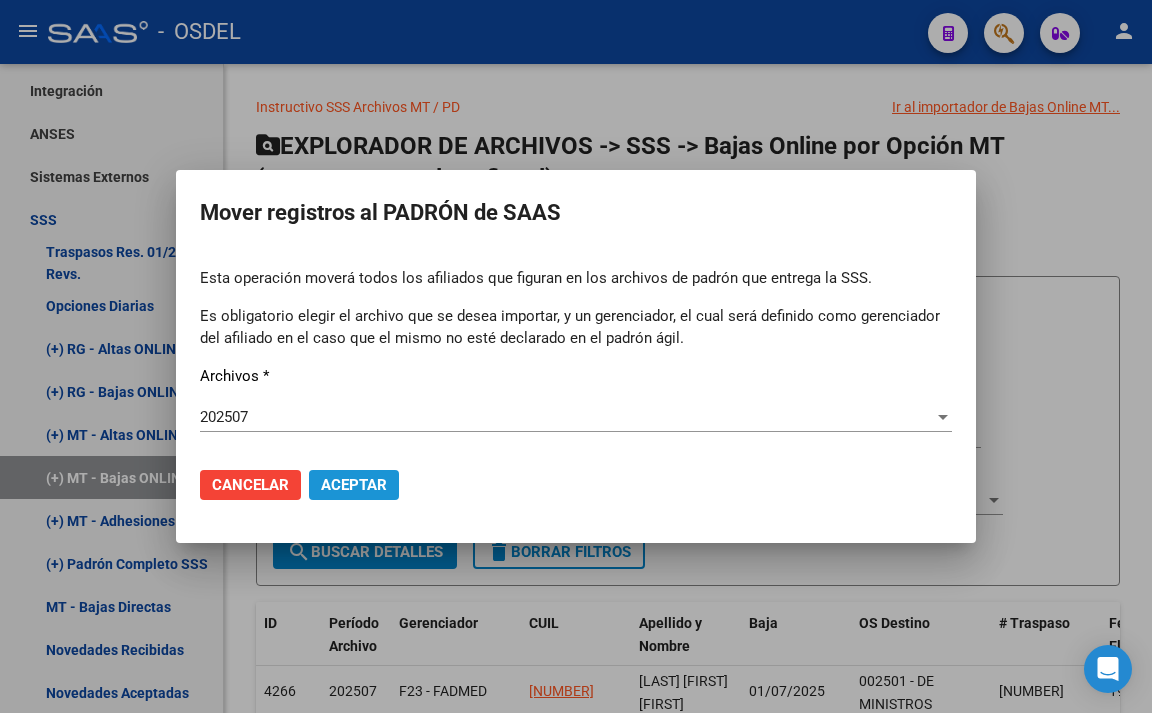 click on "Aceptar" at bounding box center (354, 485) 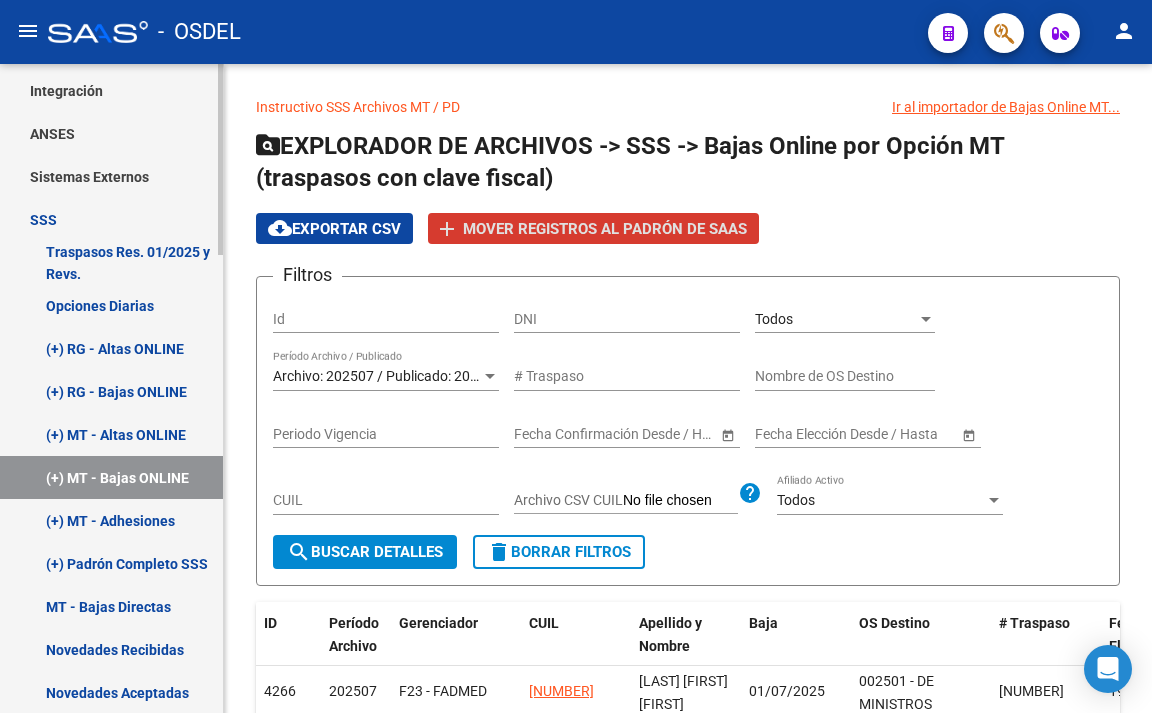click on "(+) MT - Adhesiones" at bounding box center (111, 520) 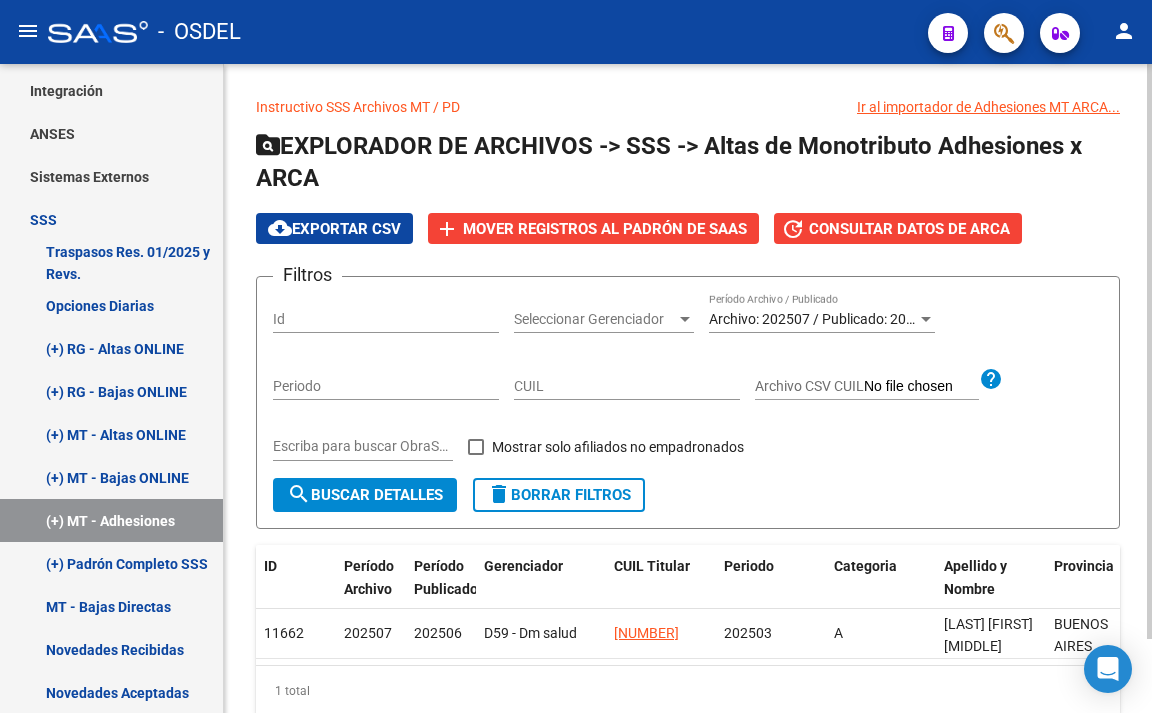 click on "Seleccionar Gerenciador" at bounding box center (595, 319) 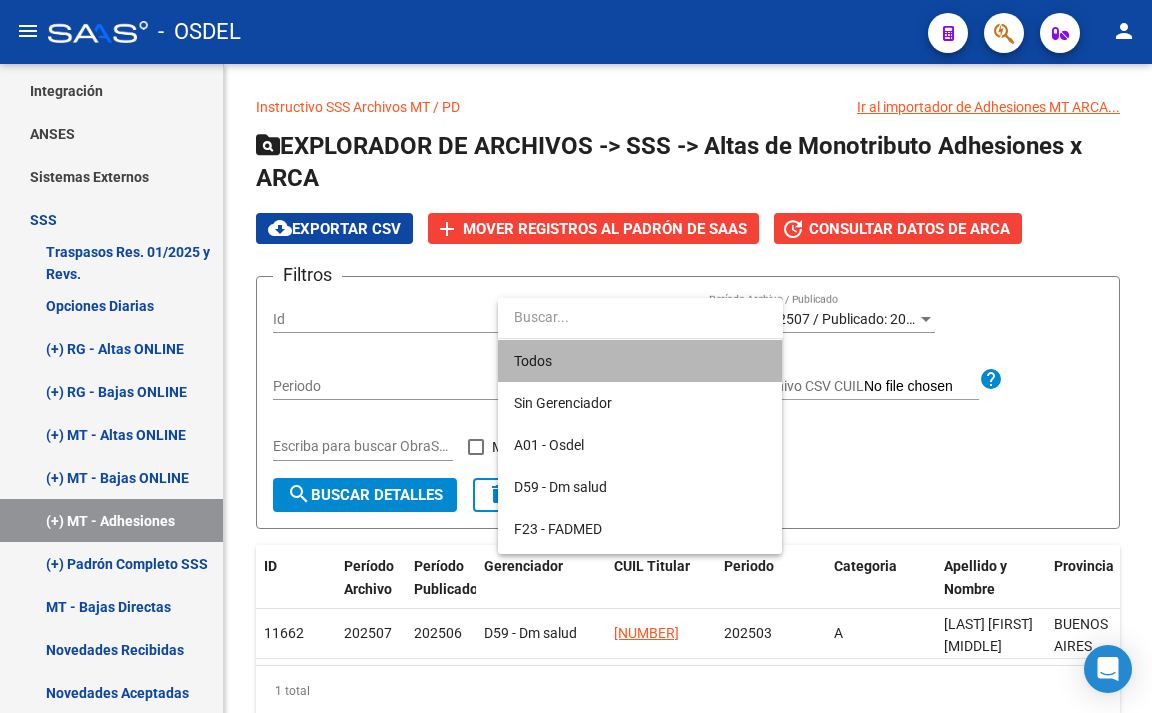 click on "Todos" at bounding box center [640, 361] 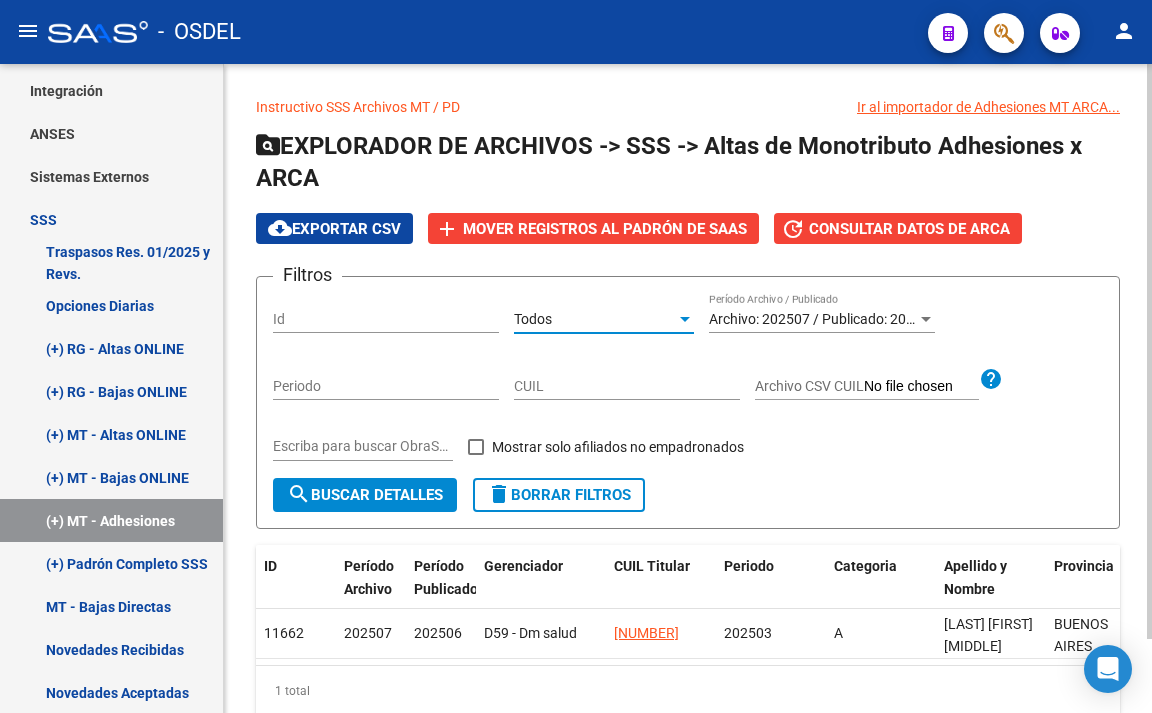 click on "search  Buscar Detalles" 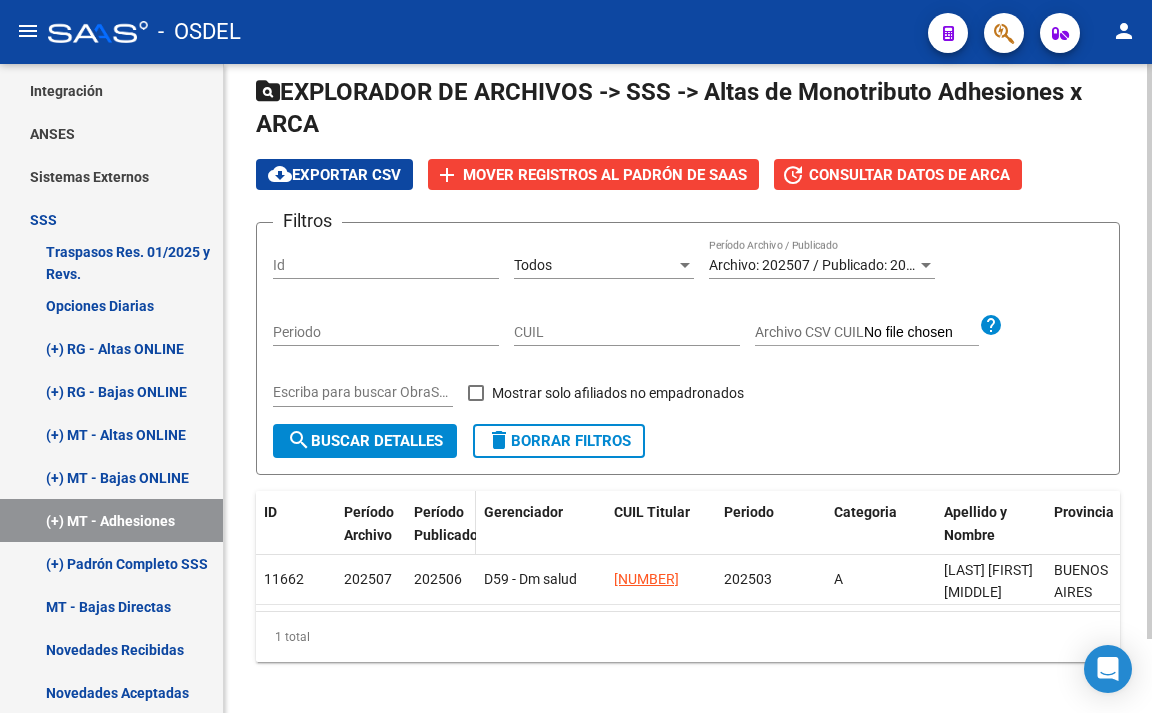 scroll, scrollTop: 84, scrollLeft: 0, axis: vertical 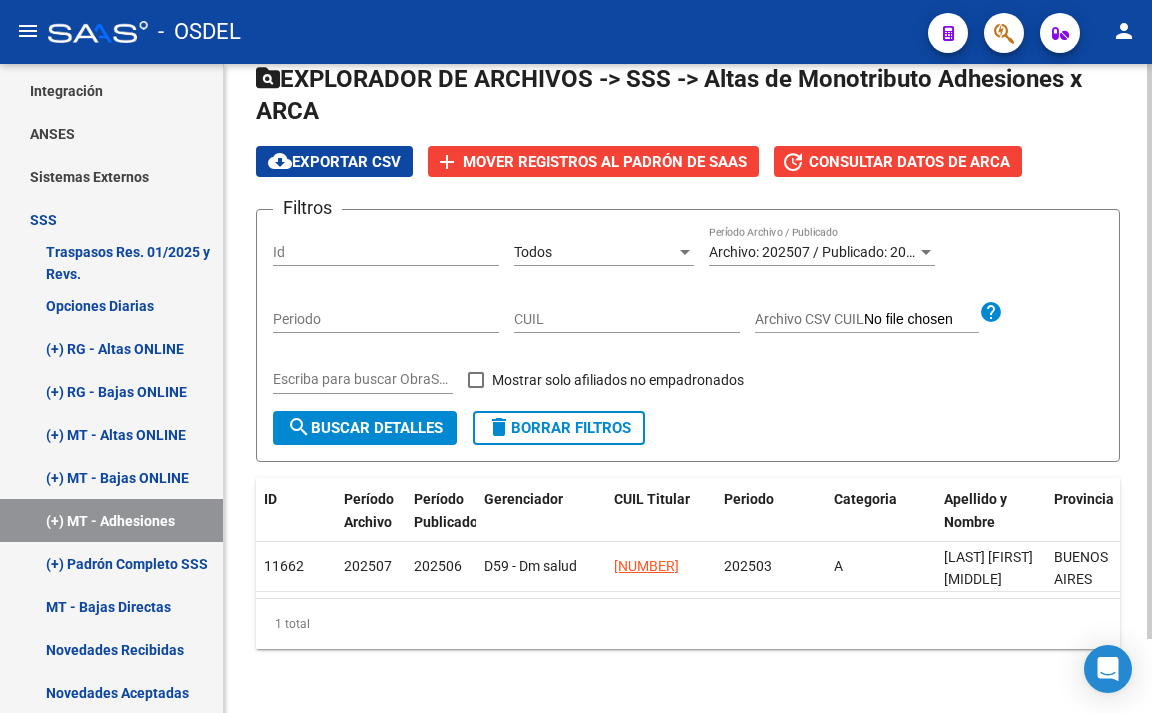 click on "Archivo: 202507 / Publicado: 202506" at bounding box center (823, 252) 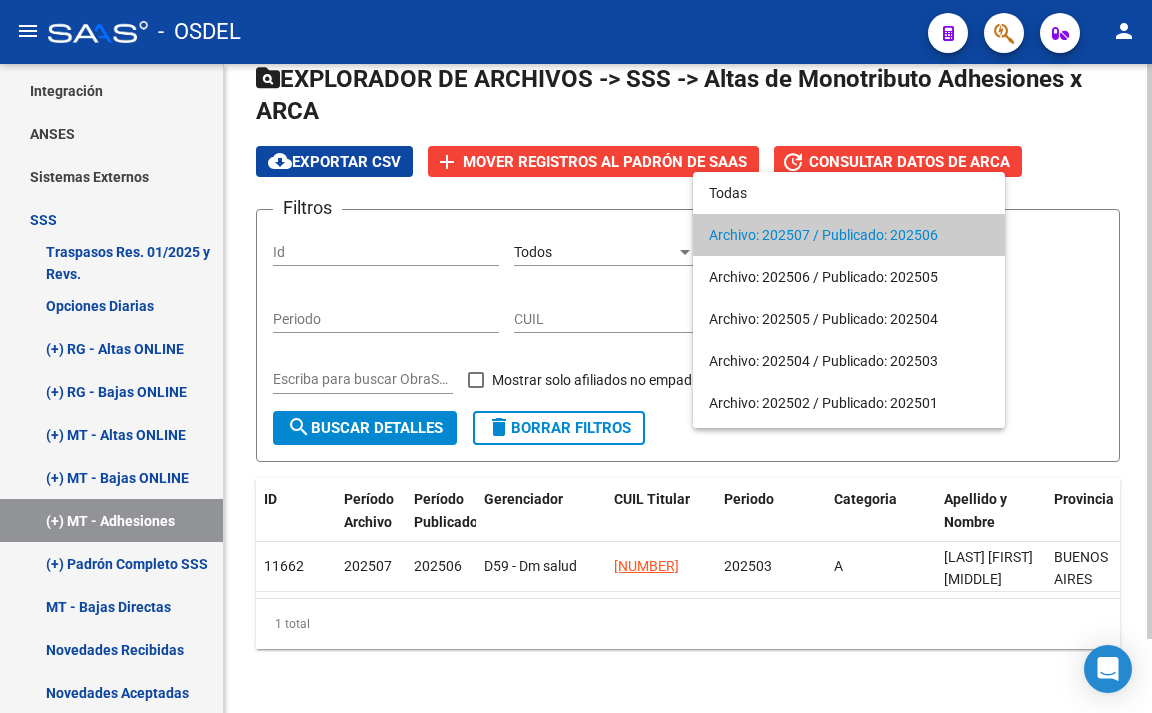 click on "Archivo: 202507 / Publicado: 202506" at bounding box center (849, 235) 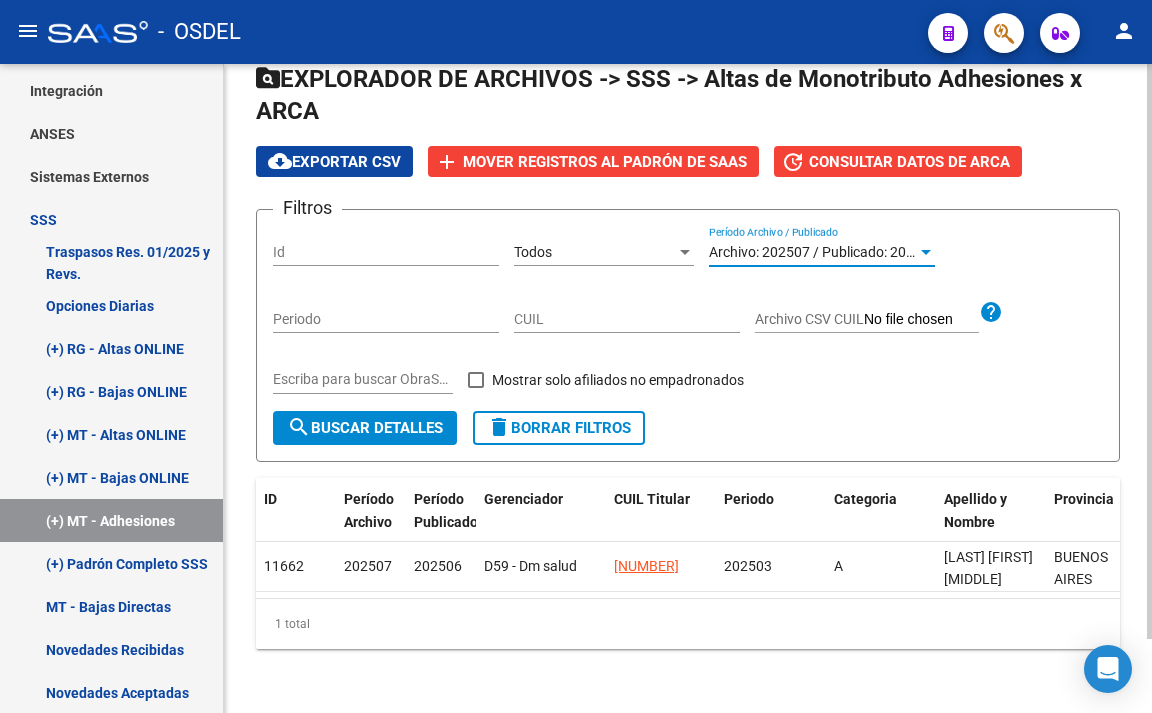click on "search  Buscar Detalles" 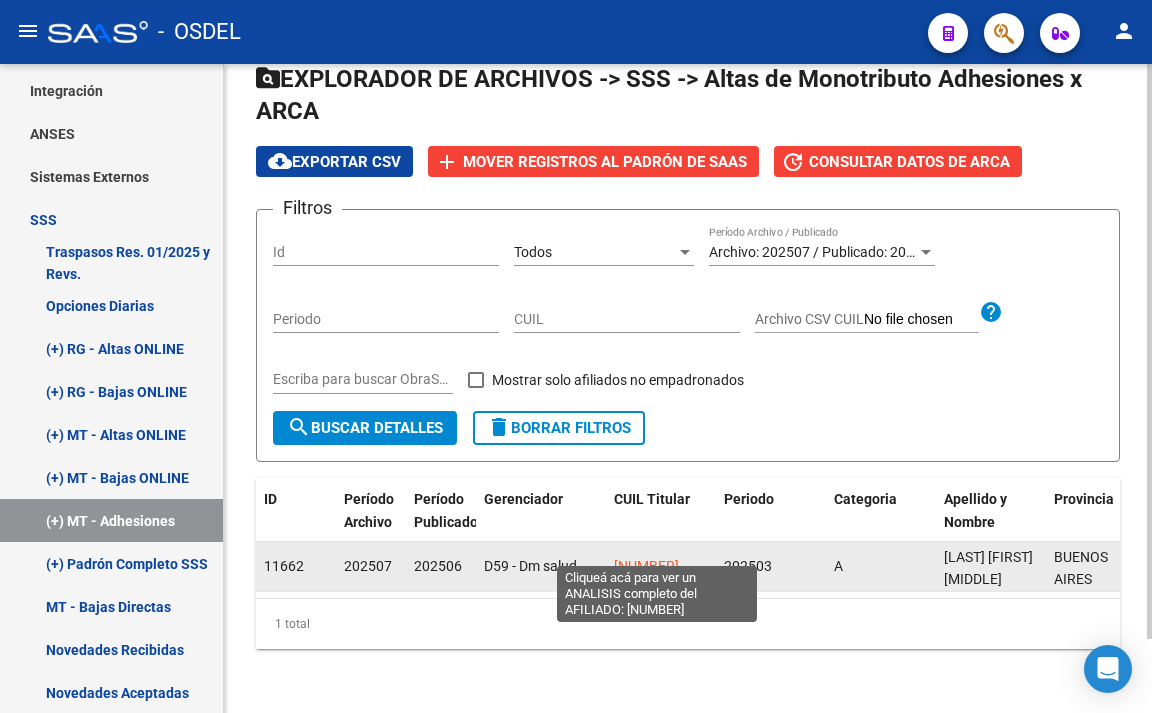 click on "[NUMBER]" 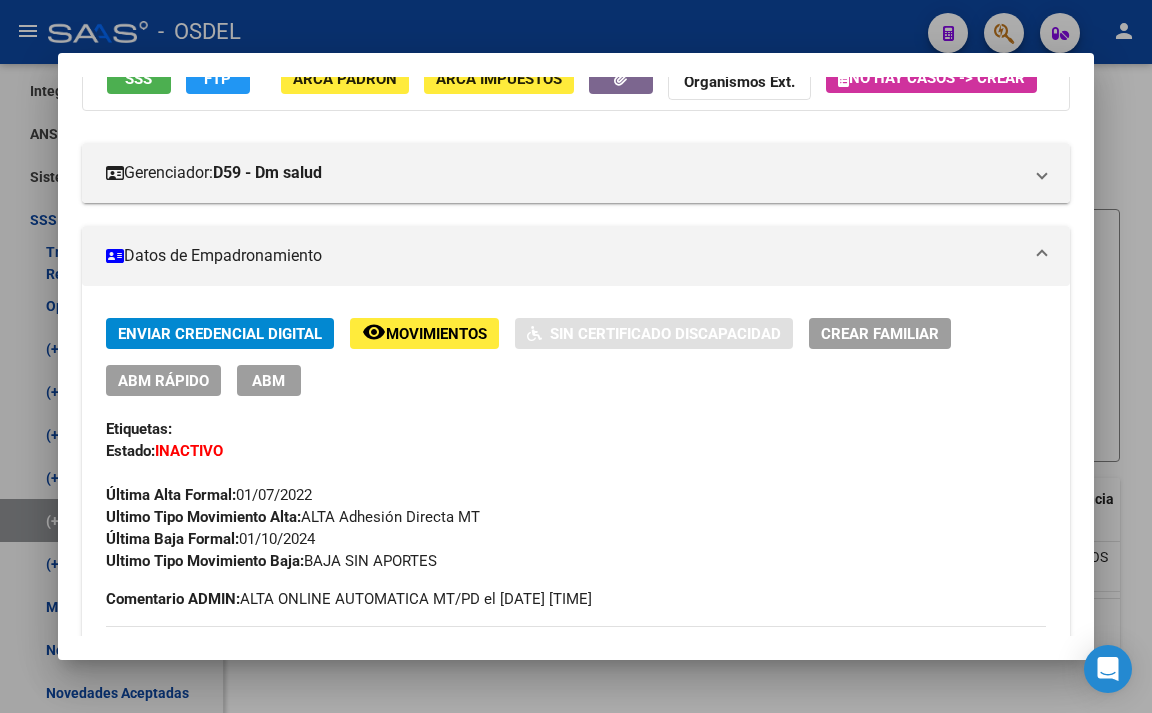 scroll, scrollTop: 0, scrollLeft: 0, axis: both 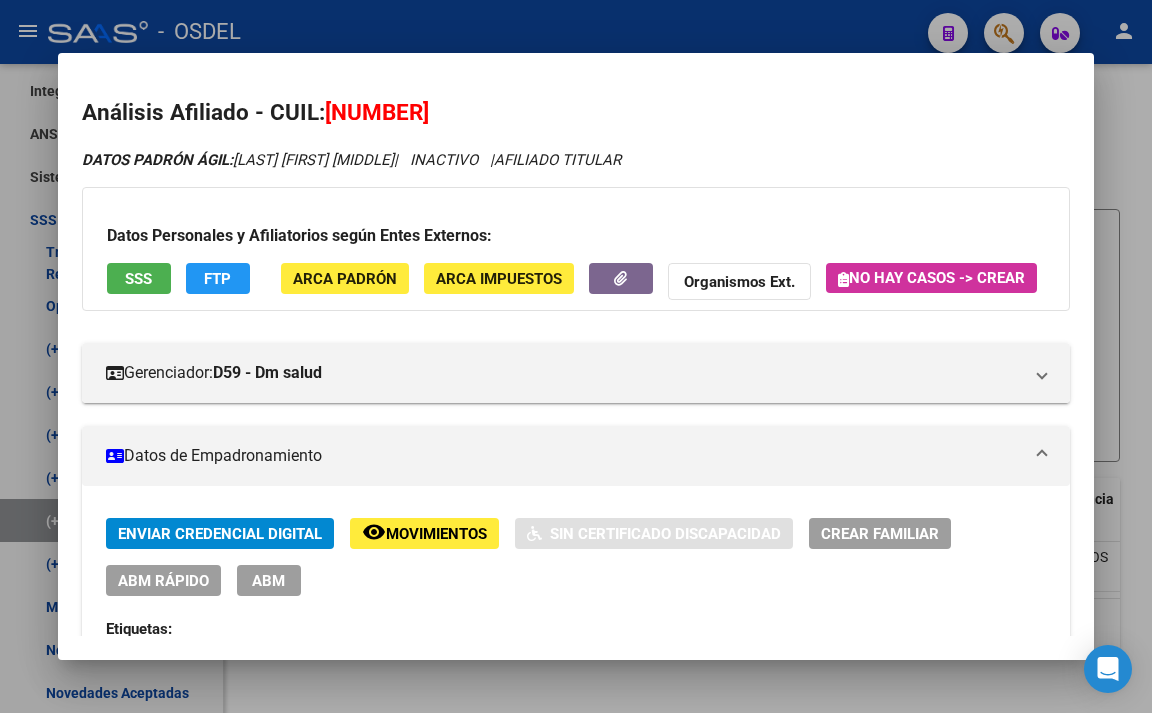 click on "SSS" at bounding box center (138, 279) 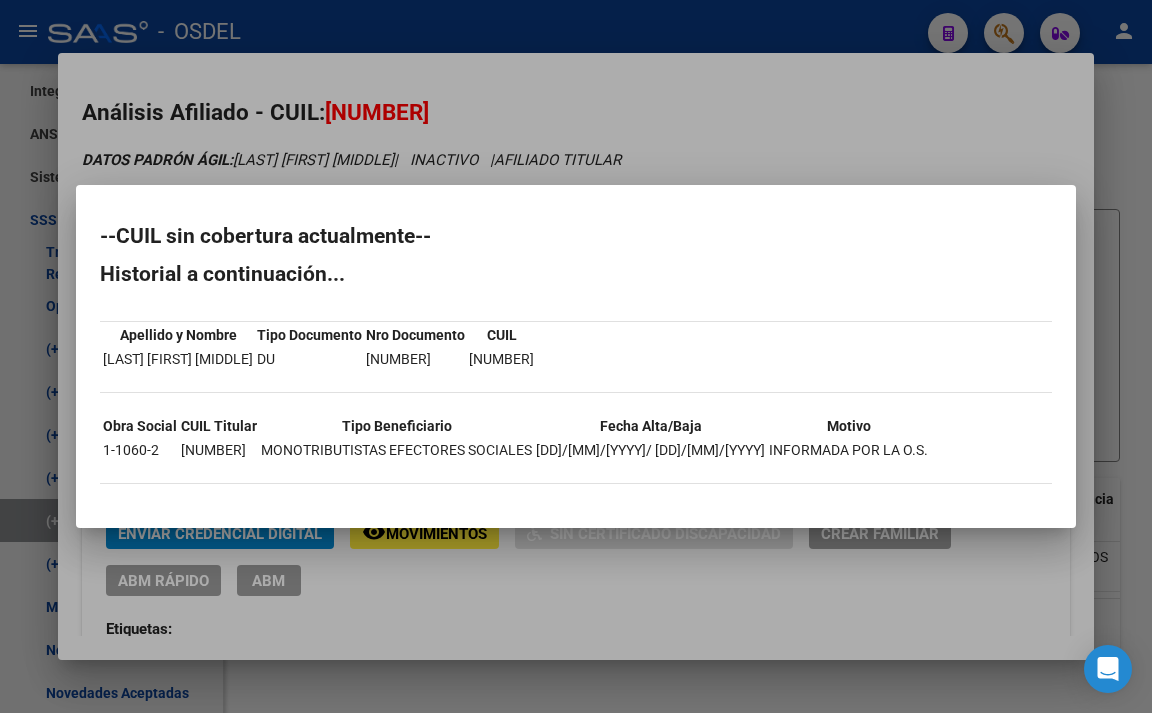 click at bounding box center [576, 356] 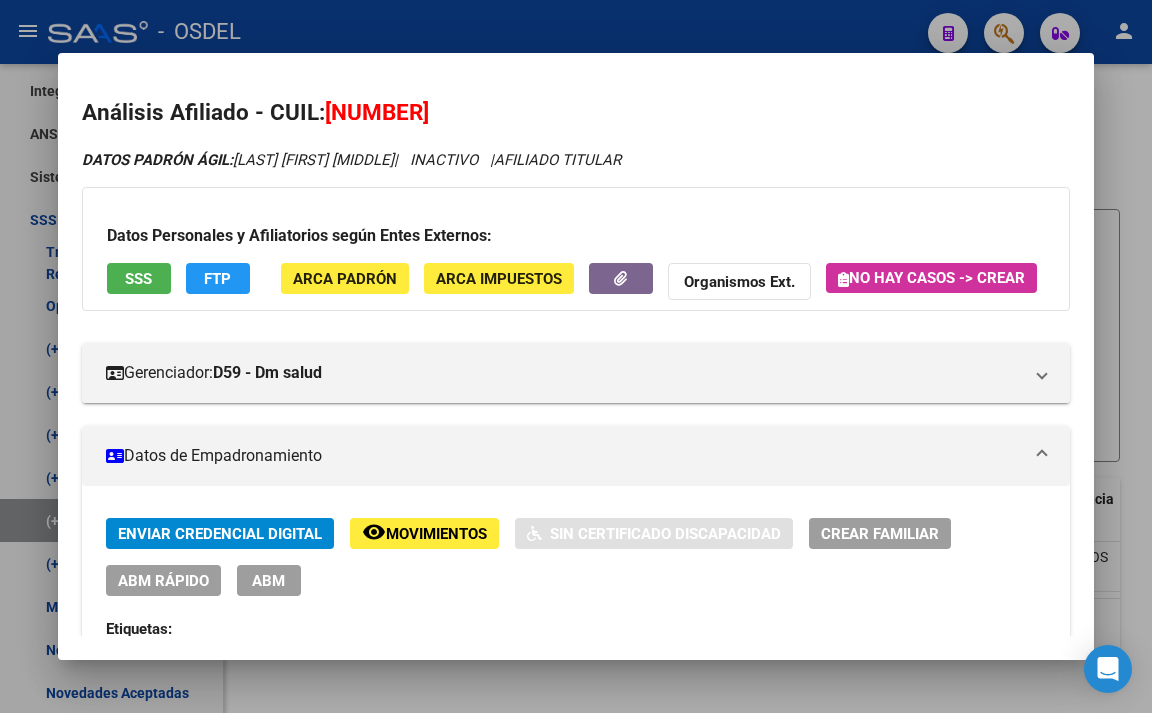 click at bounding box center (576, 356) 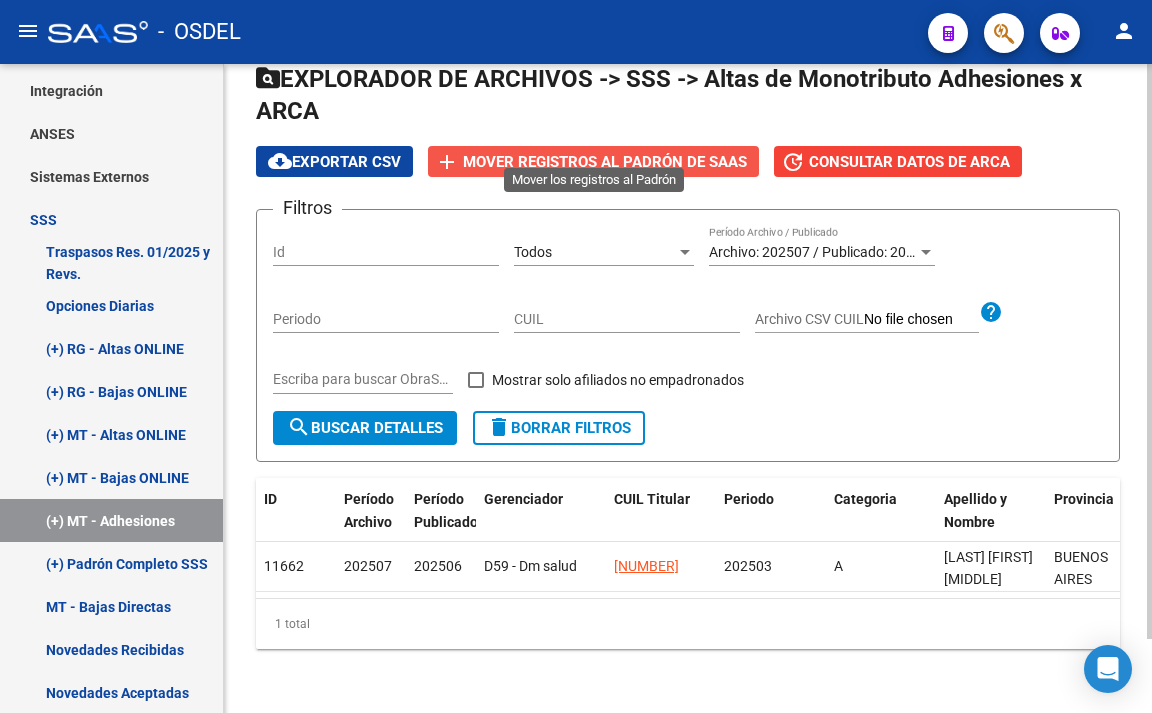 click on "add Mover registros al PADRÓN de SAAS" 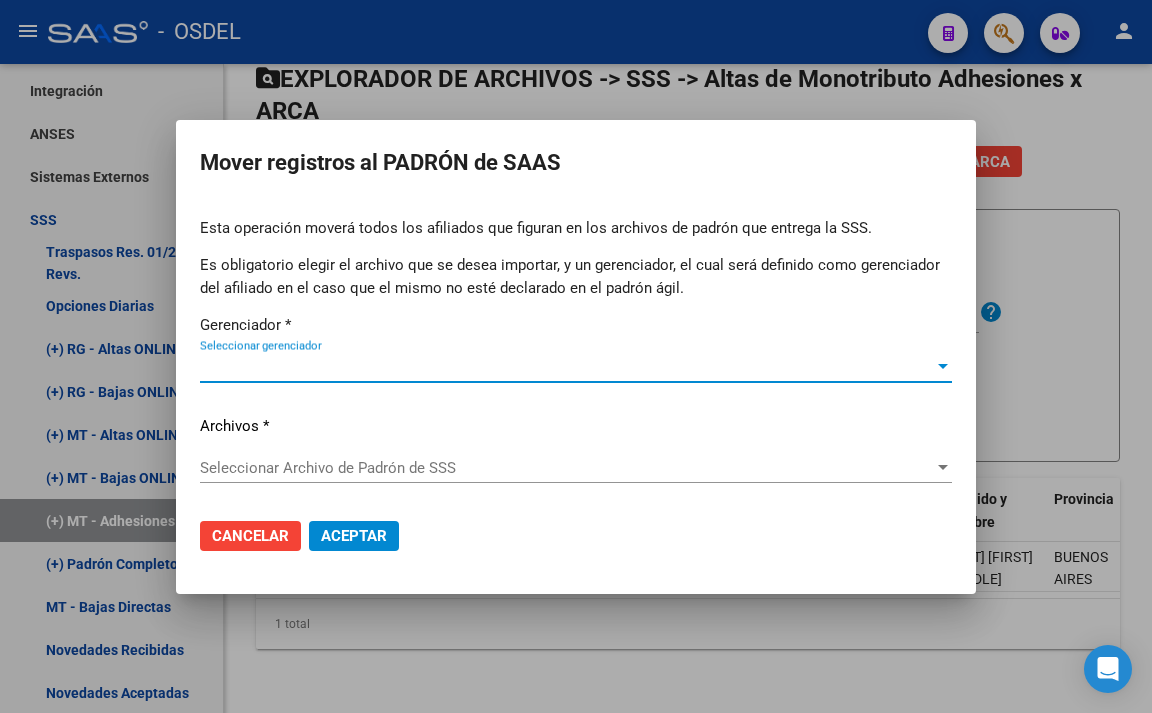click on "Seleccionar gerenciador" at bounding box center [567, 367] 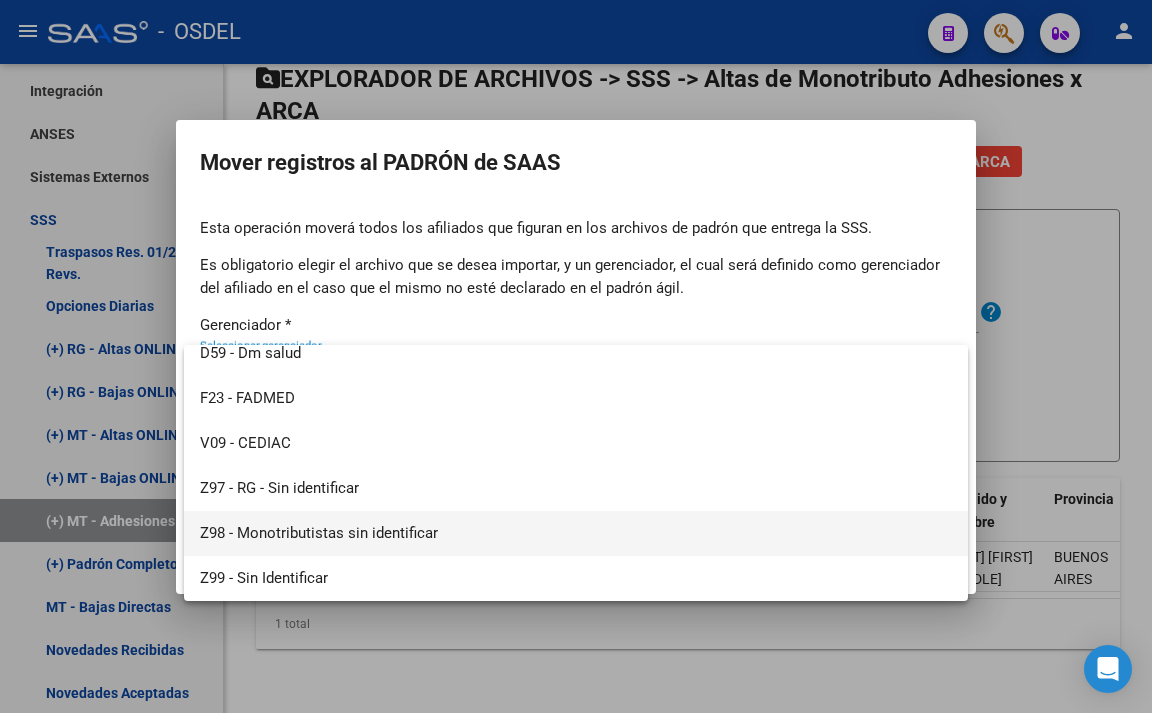 scroll, scrollTop: 0, scrollLeft: 0, axis: both 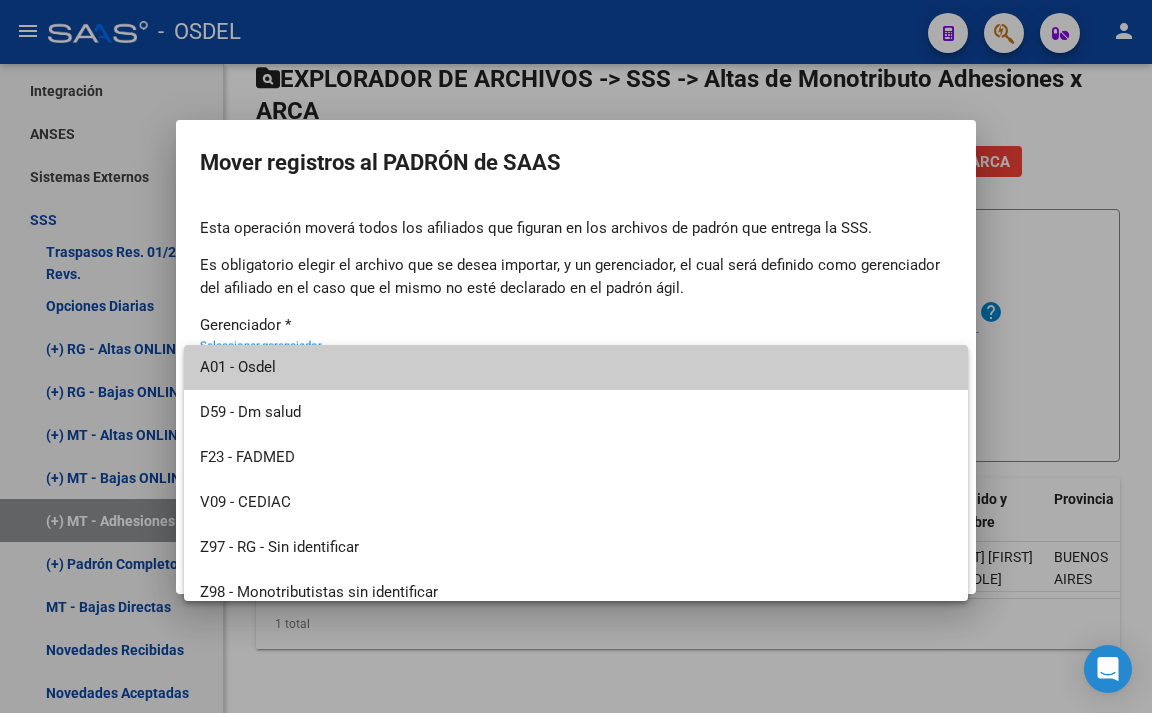 click at bounding box center [576, 356] 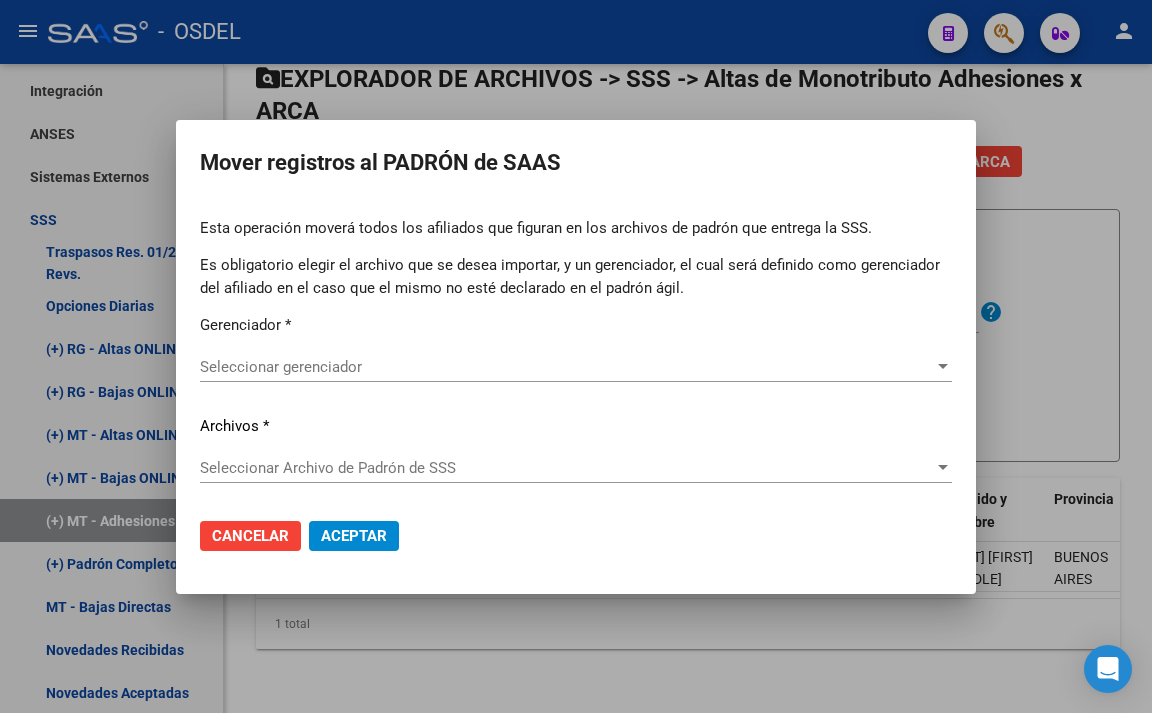 click at bounding box center [576, 356] 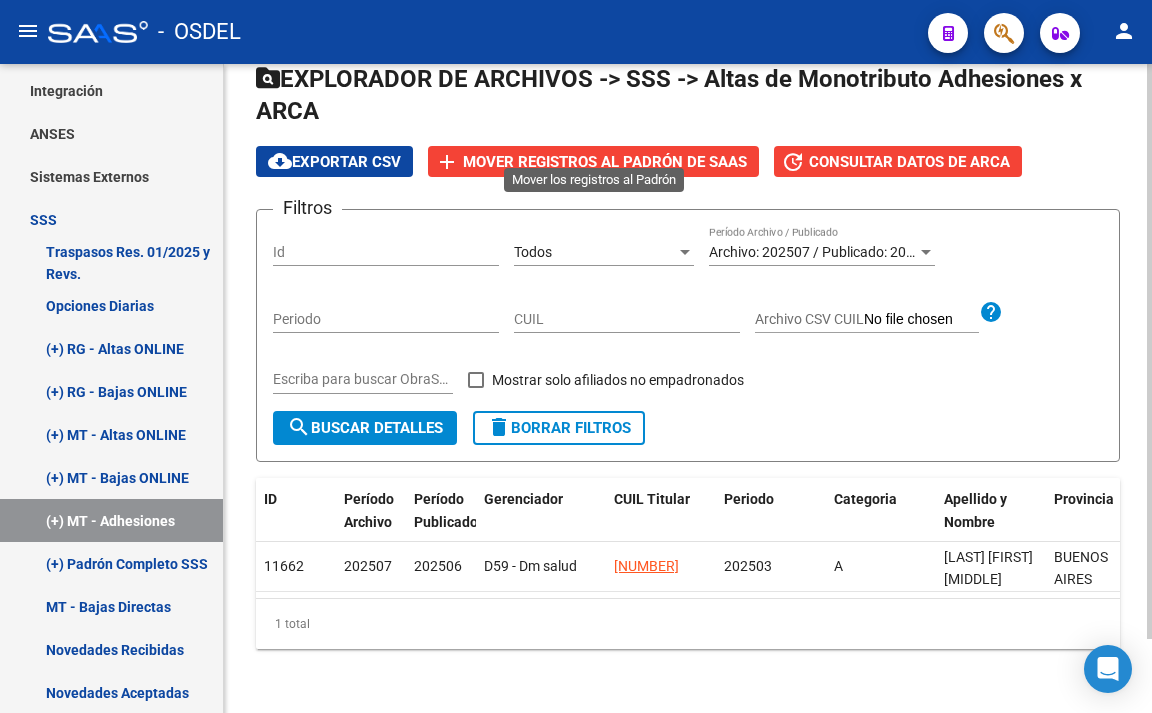click on "Mover registros al PADRÓN de SAAS" 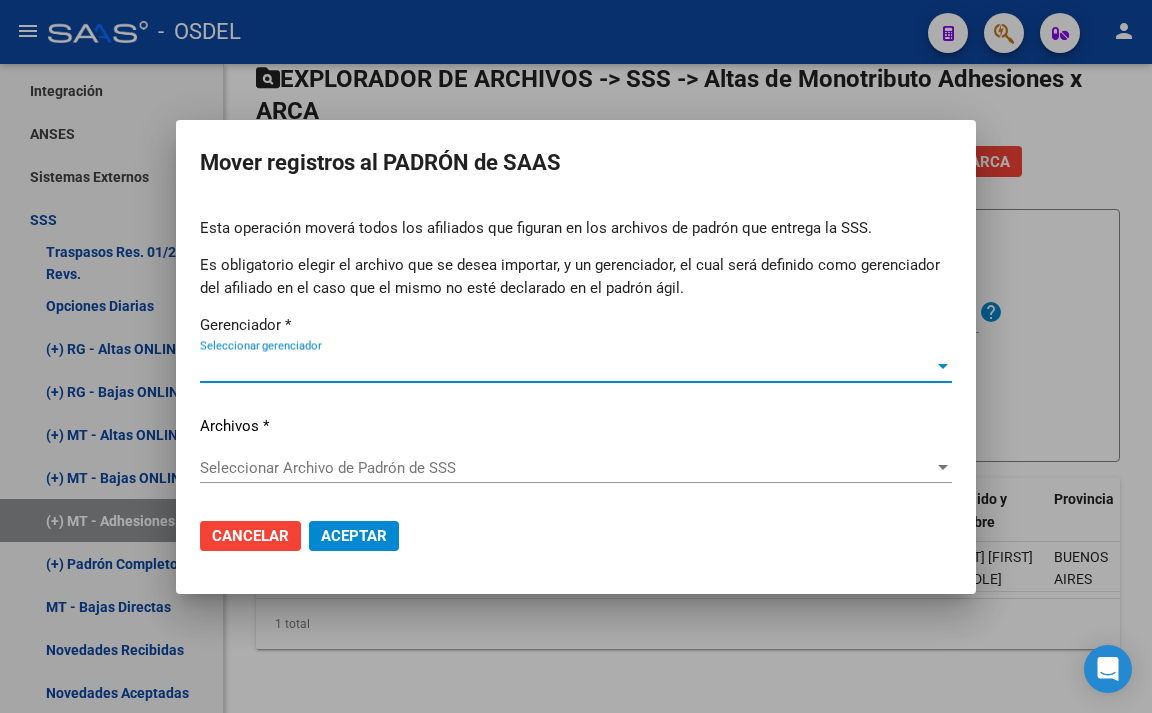 click on "Seleccionar gerenciador Seleccionar gerenciador" at bounding box center [576, 367] 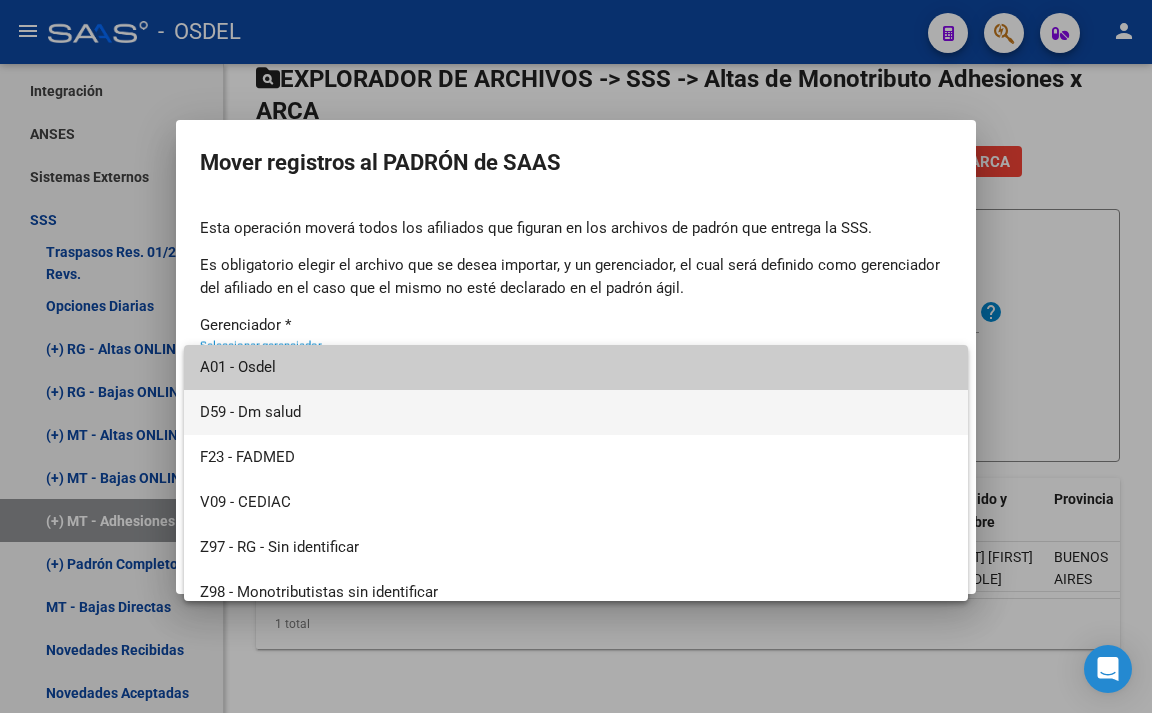 click on "D59 - Dm salud" at bounding box center (576, 412) 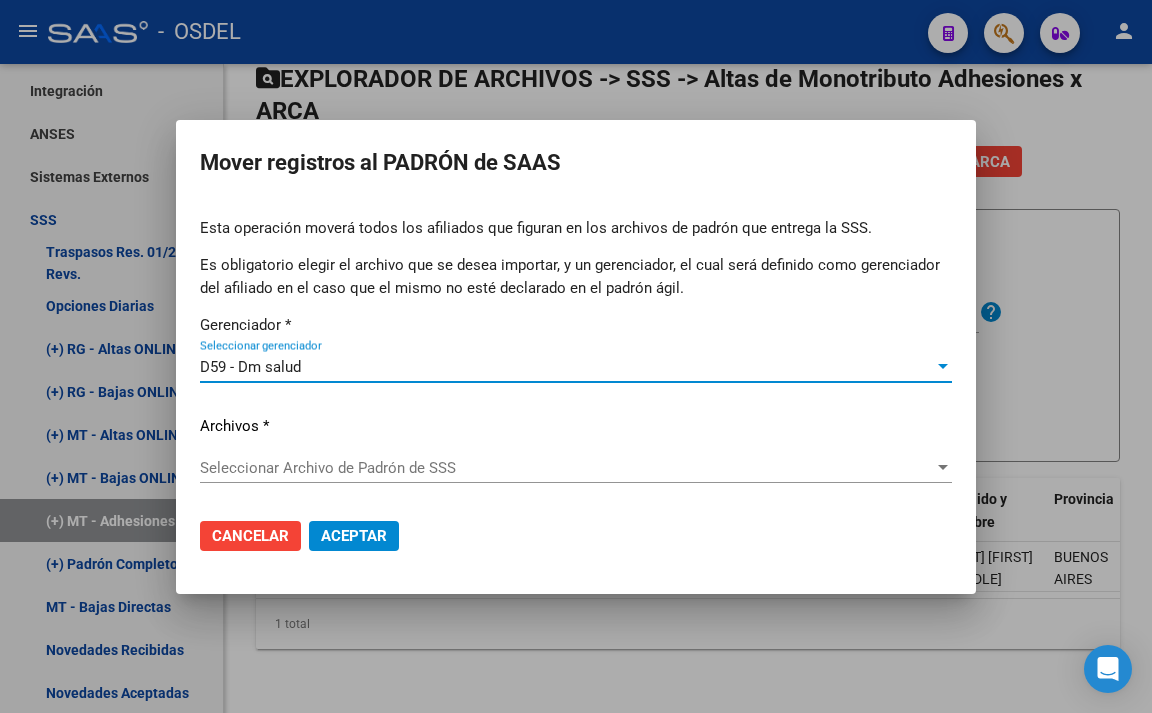 click on "Seleccionar Archivo de Padrón de SSS Seleccionar Archivo de Padrón de SSS" 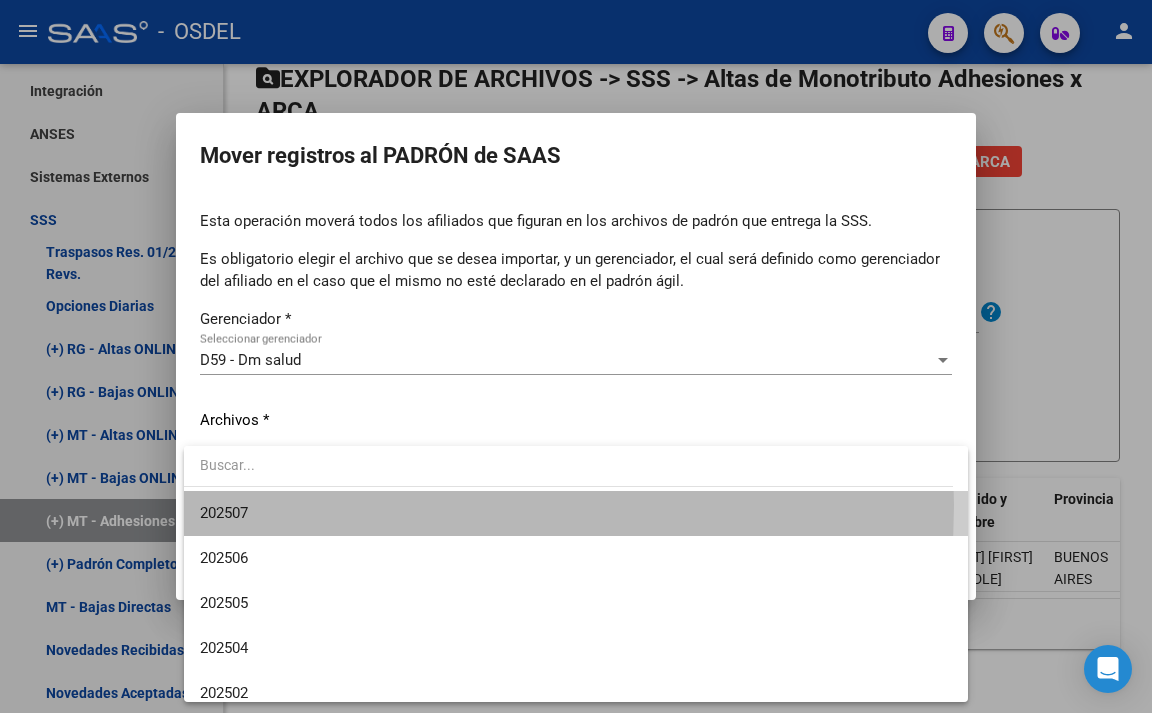 click on "202507" at bounding box center [576, 513] 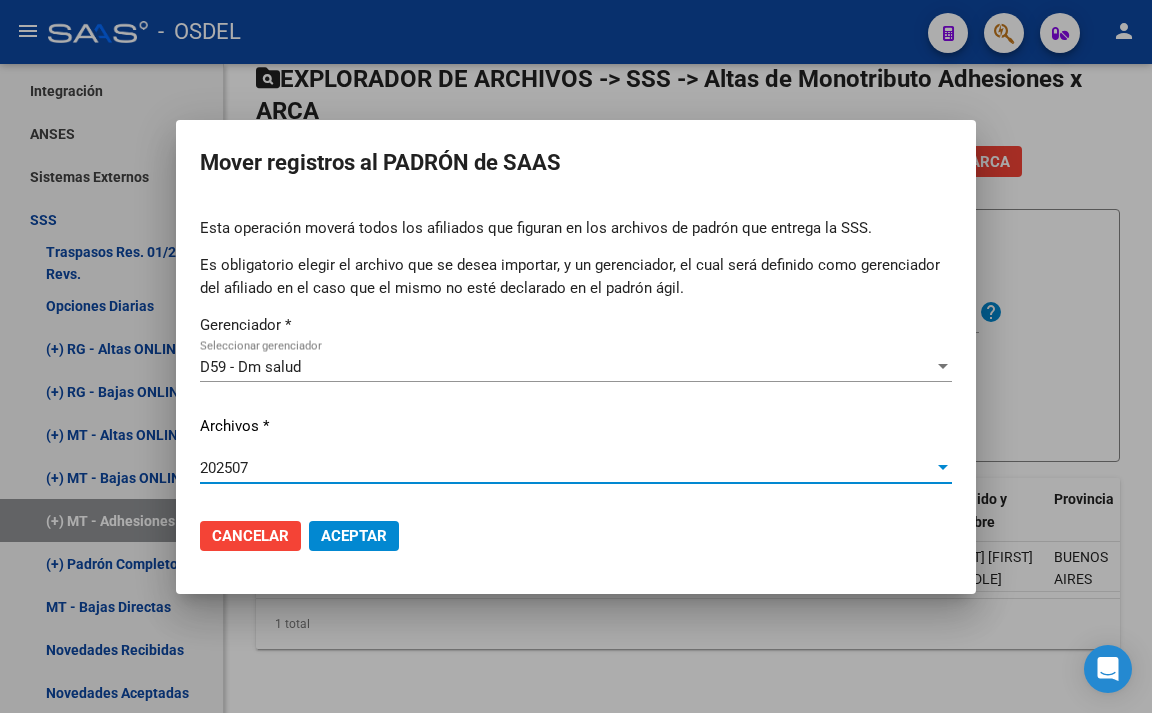 click on "Aceptar" at bounding box center (354, 536) 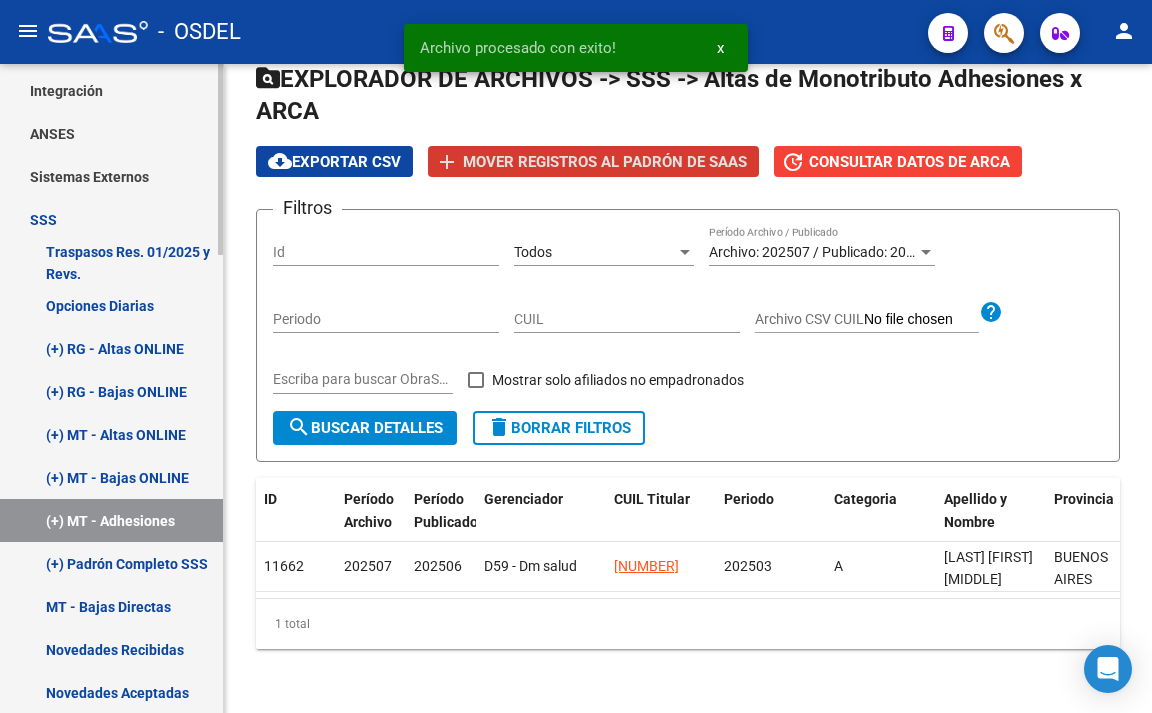 click on "(+) Padrón Completo SSS" at bounding box center [111, 563] 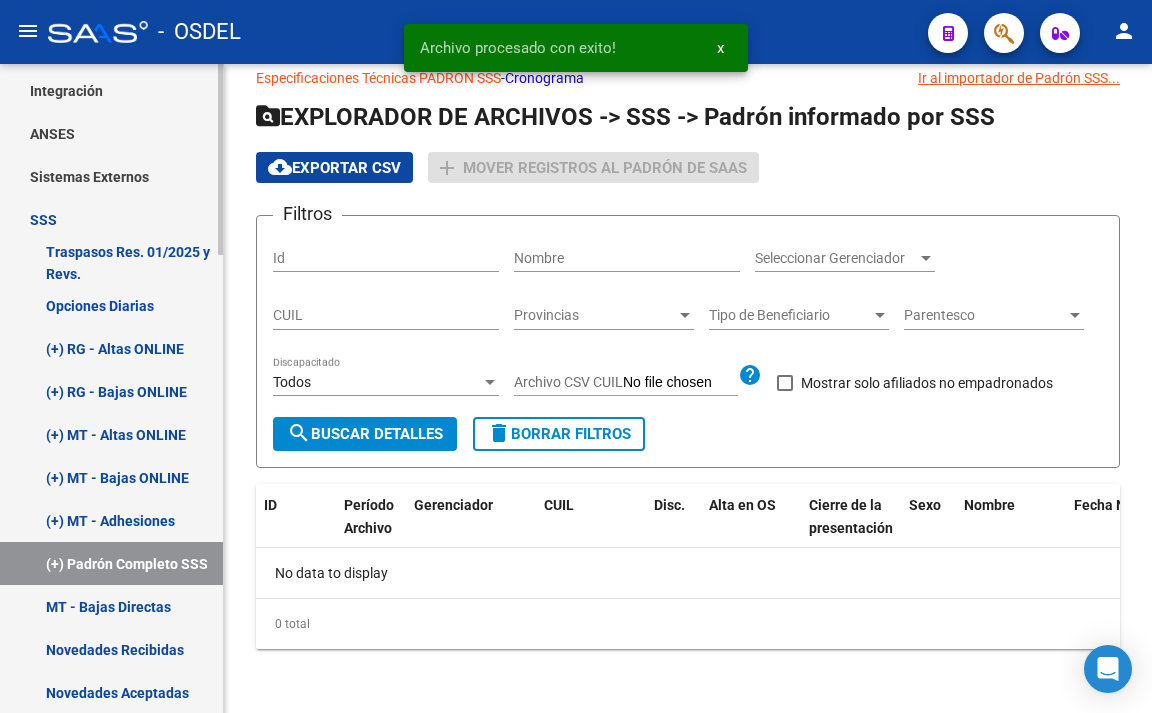scroll, scrollTop: 0, scrollLeft: 0, axis: both 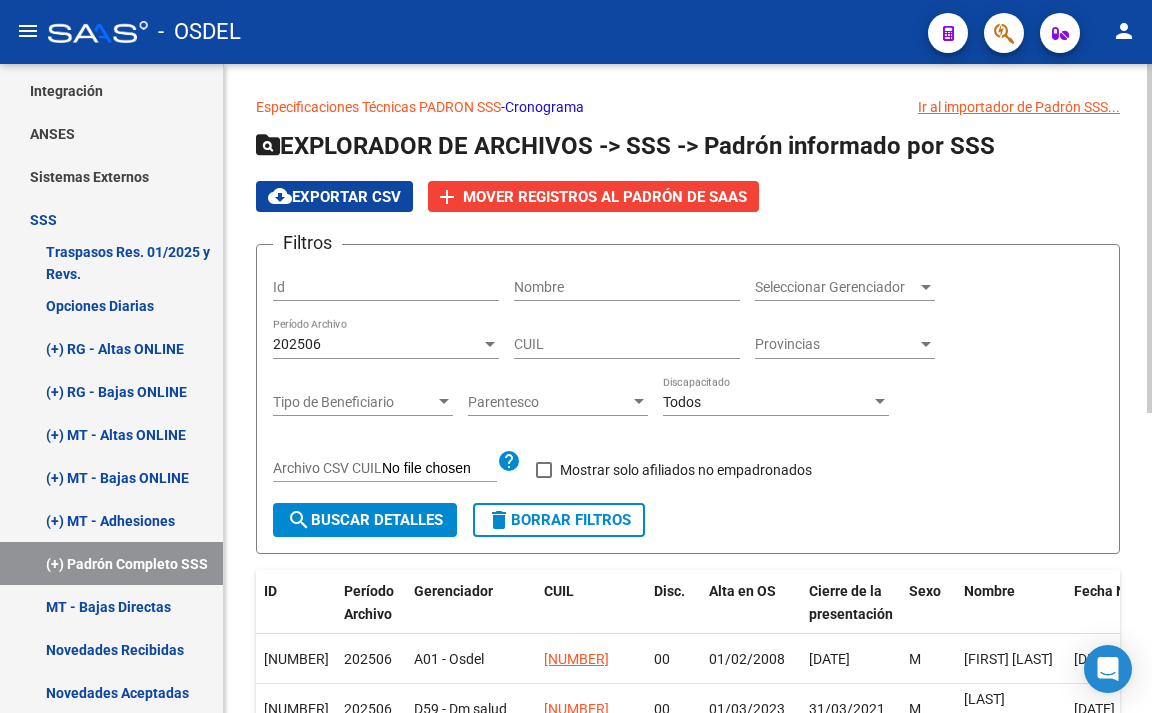 click on "Seleccionar Gerenciador Seleccionar Gerenciador" 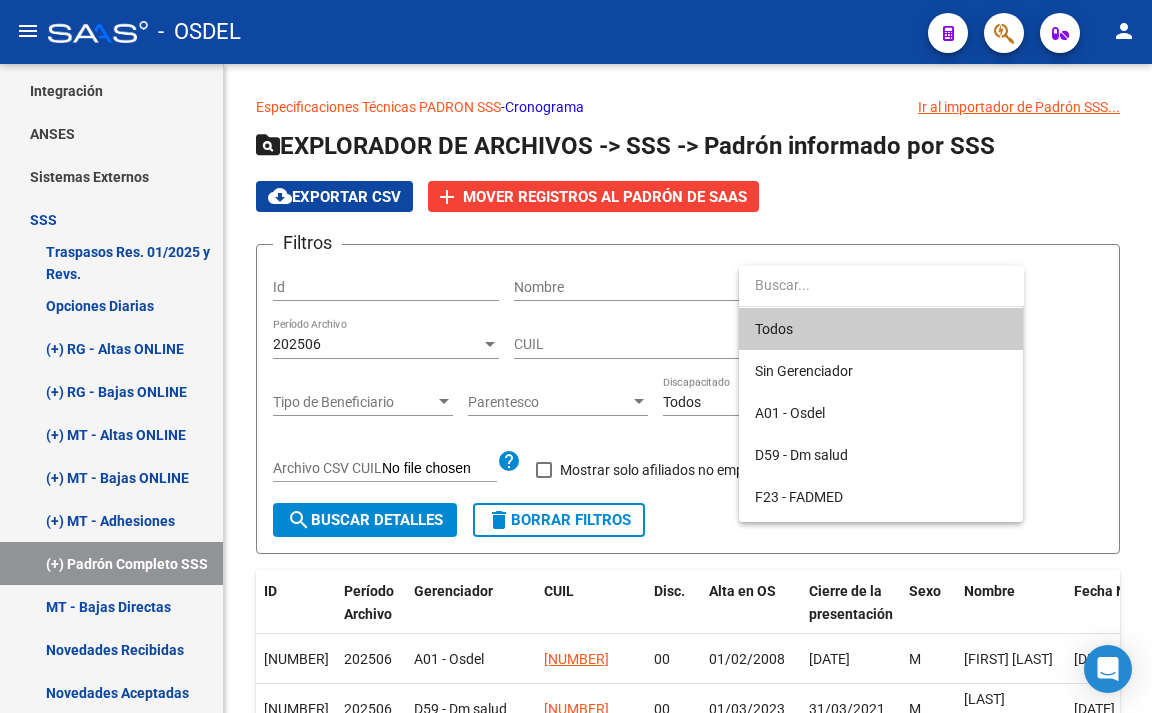 click on "Todos" at bounding box center (881, 329) 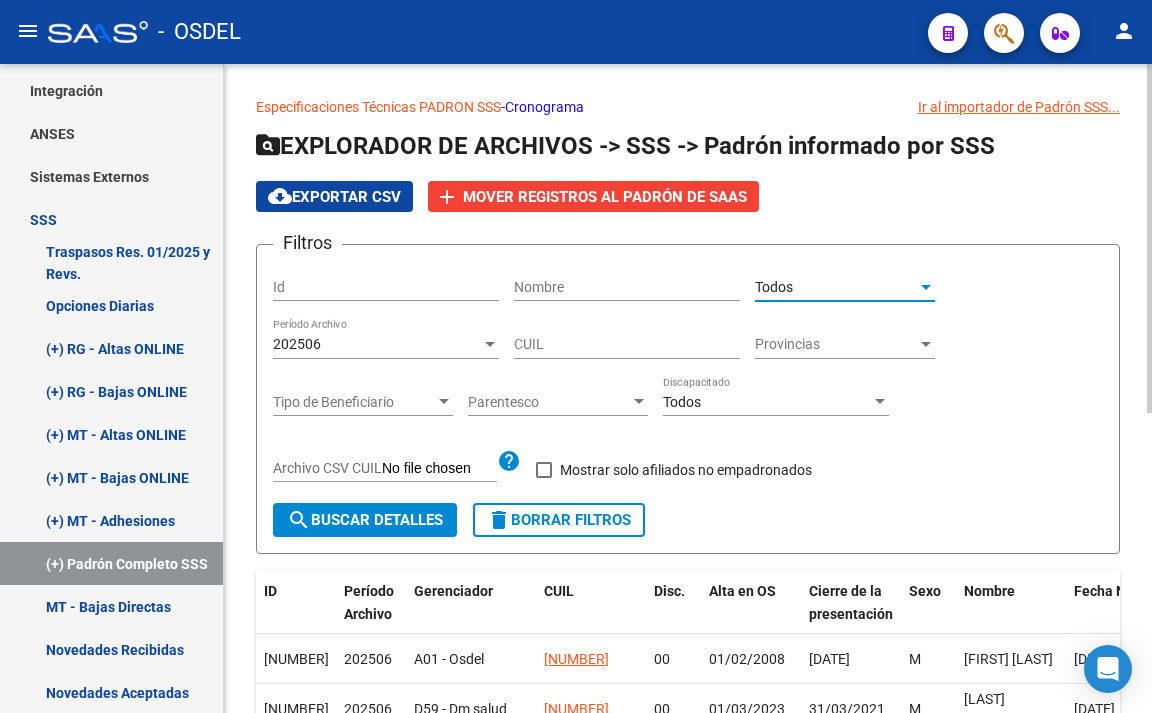 click on "202506" at bounding box center [377, 344] 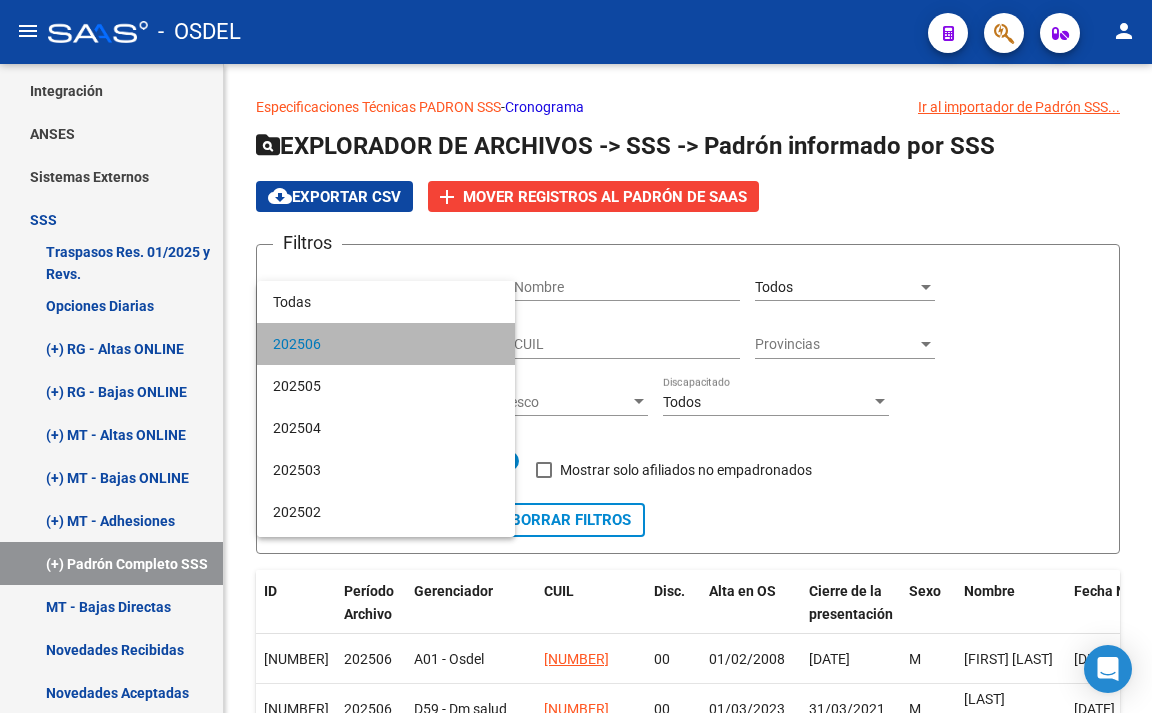 click on "202506" at bounding box center [386, 344] 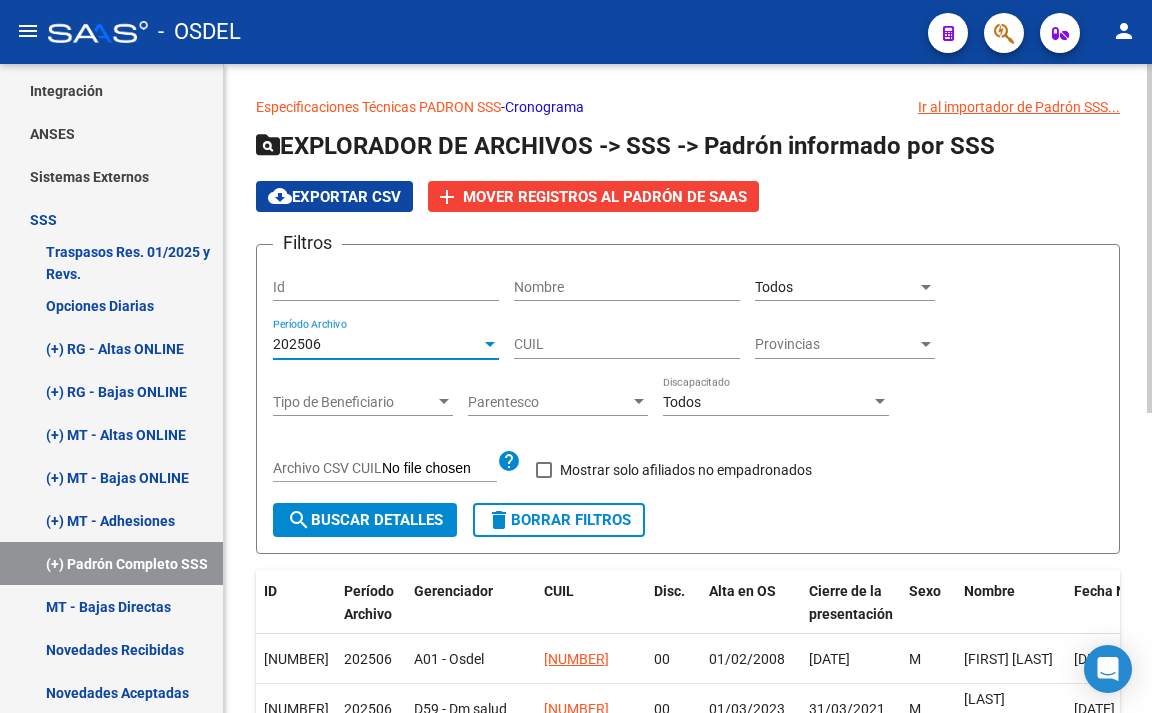 click on "Tipo de Beneficiario Tipo de Beneficiario" 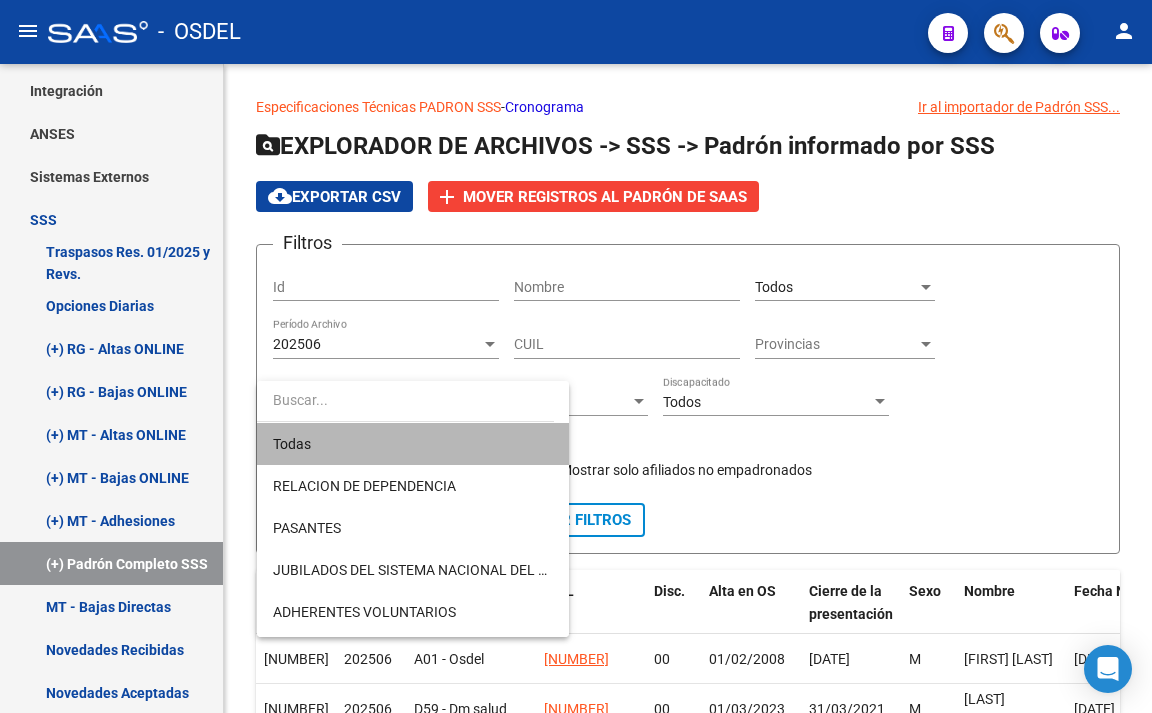click on "Todas" at bounding box center (413, 444) 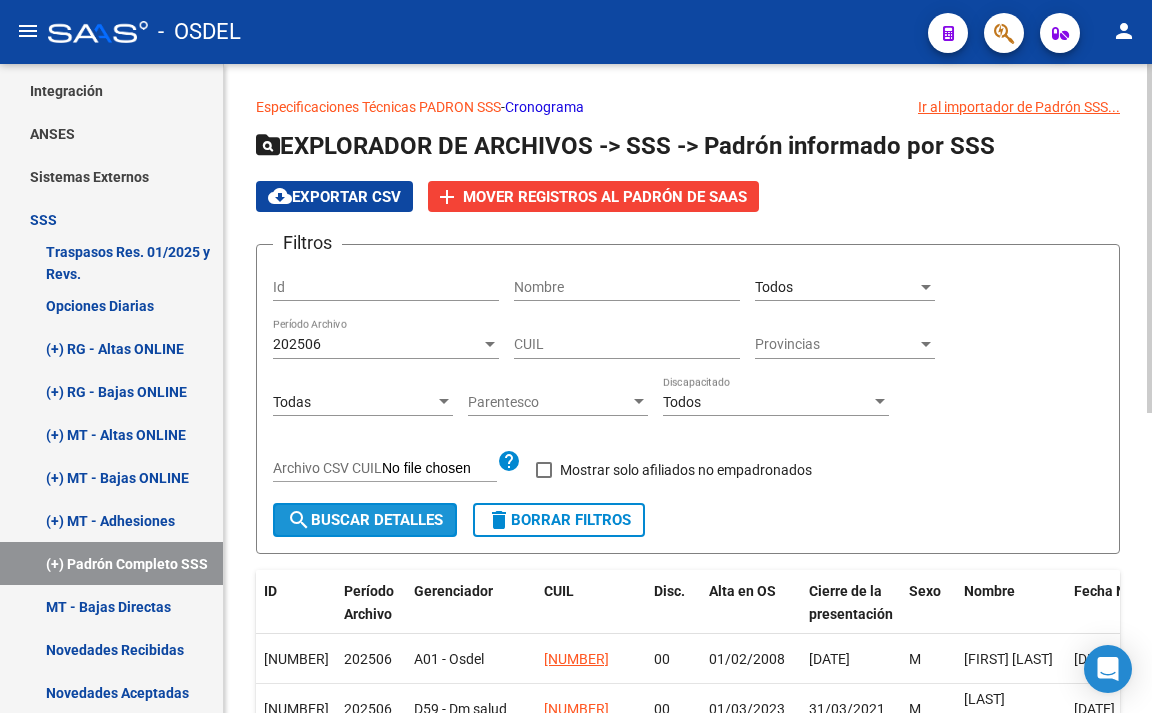 click on "search  Buscar Detalles" 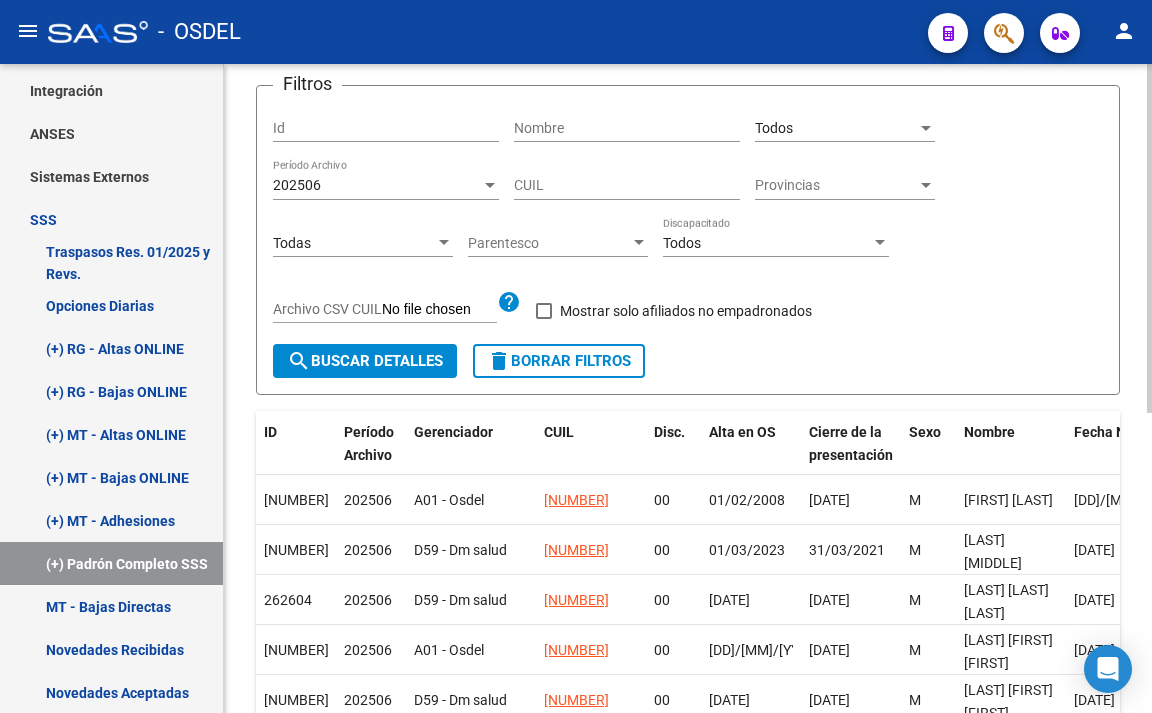 scroll, scrollTop: 59, scrollLeft: 0, axis: vertical 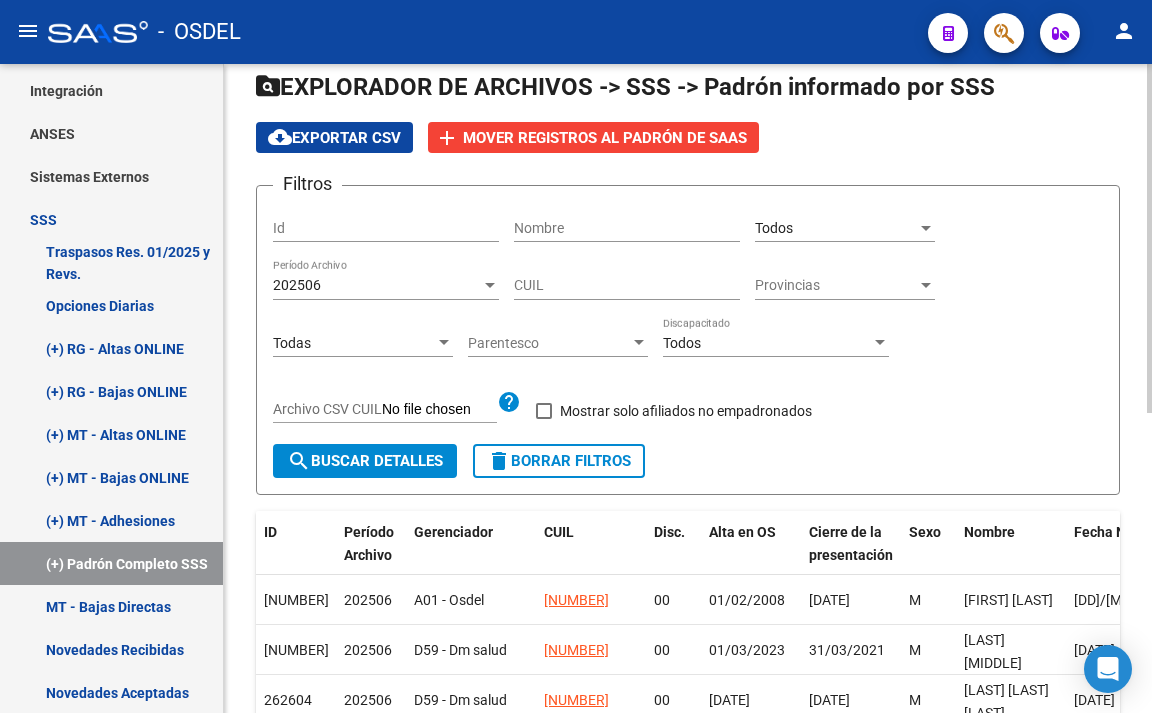 click on "Archivo: [NUMBER] Período Archivo" 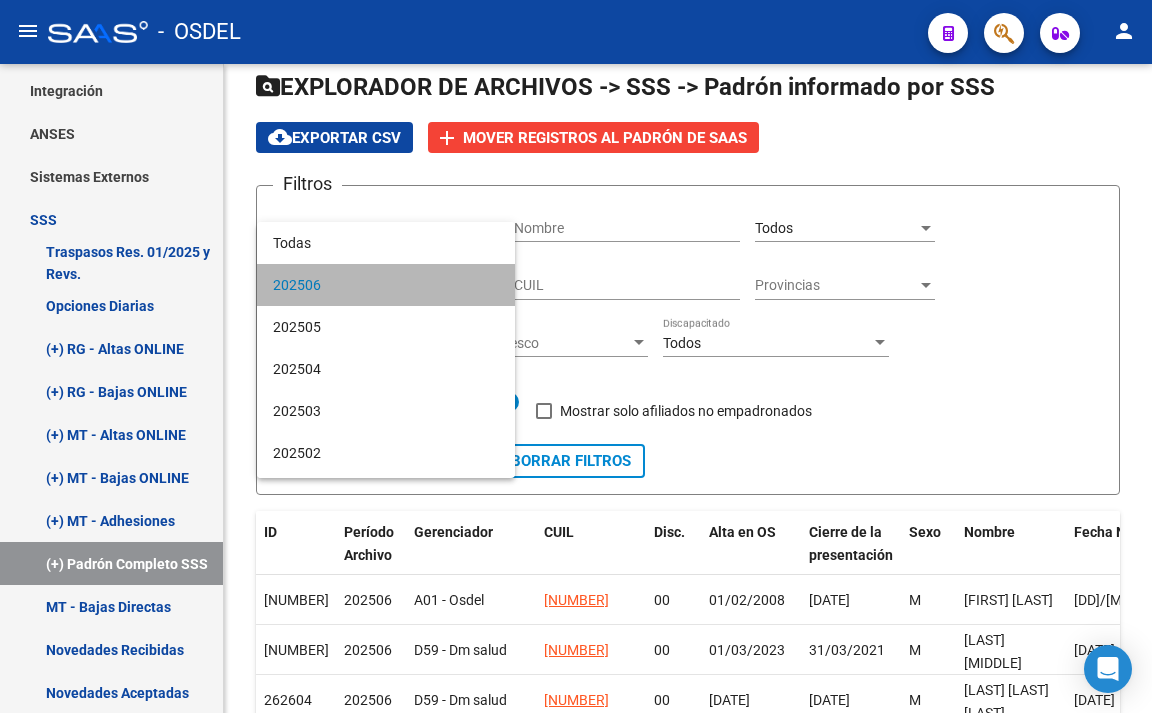 click on "202506" at bounding box center (386, 285) 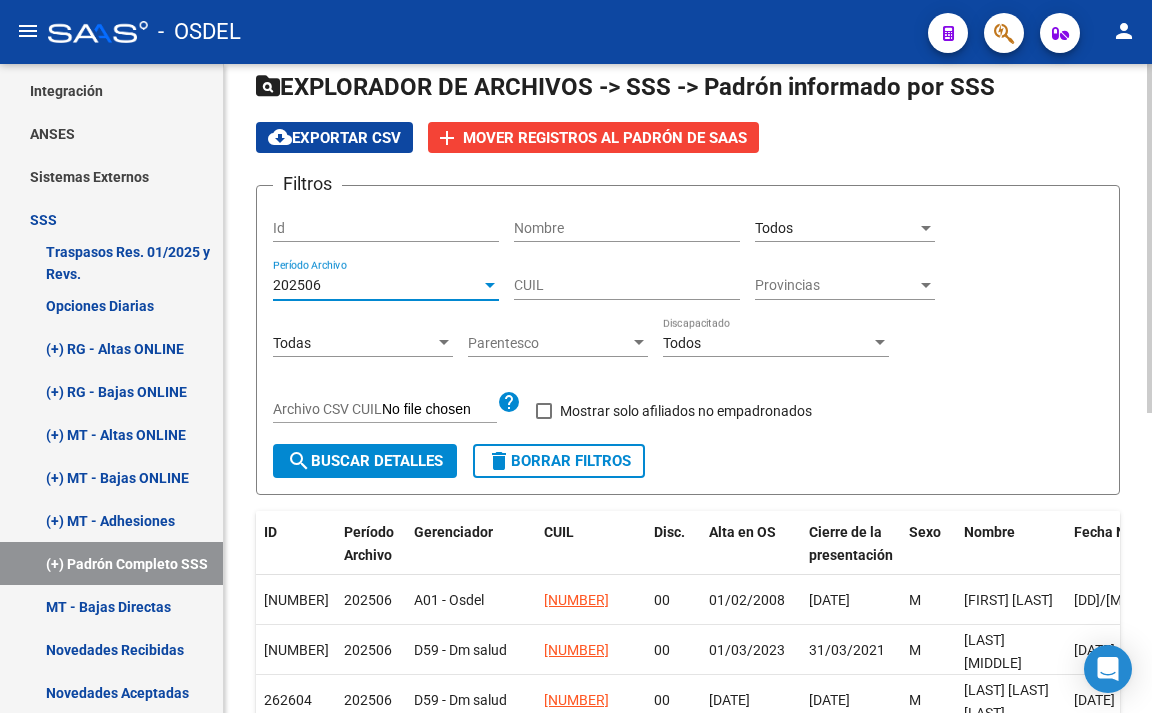 click on "search  Buscar Detalles" 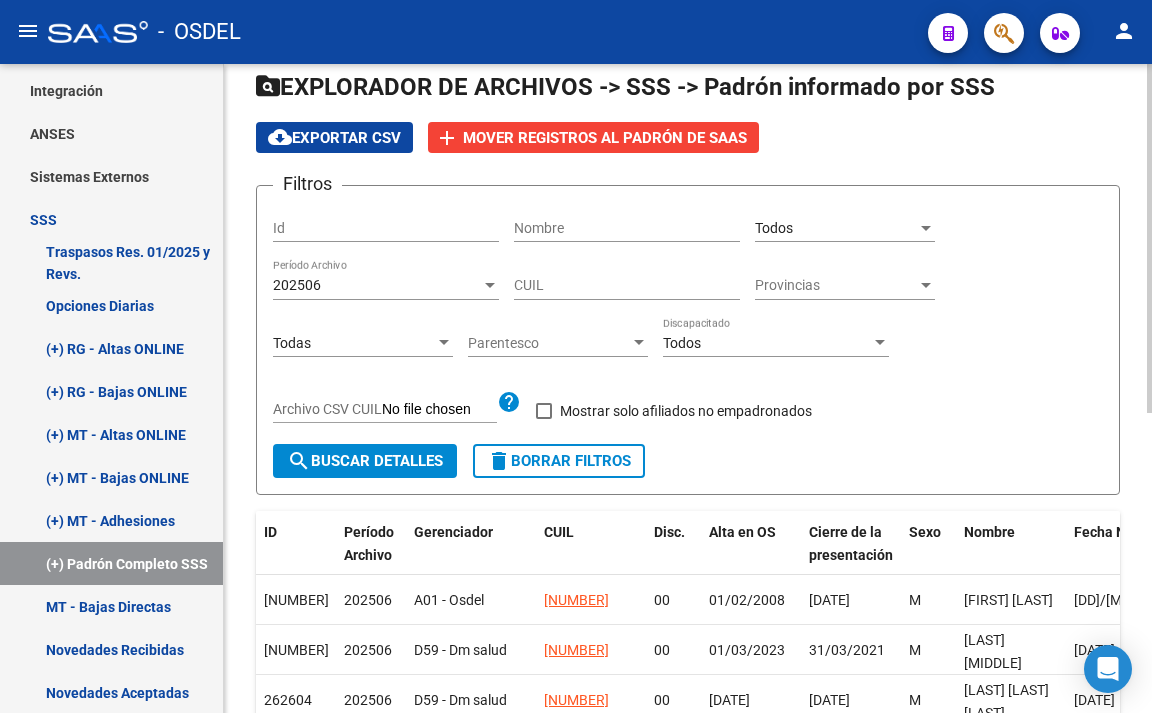 scroll, scrollTop: 0, scrollLeft: 0, axis: both 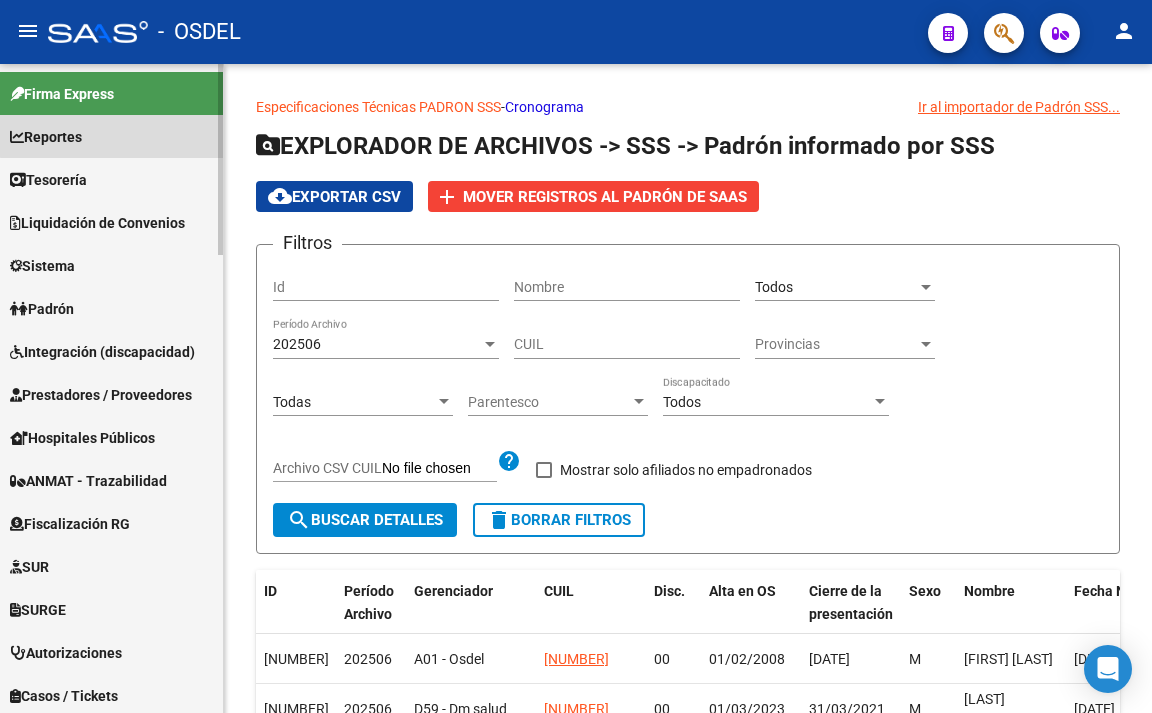 click on "Reportes" at bounding box center [111, 136] 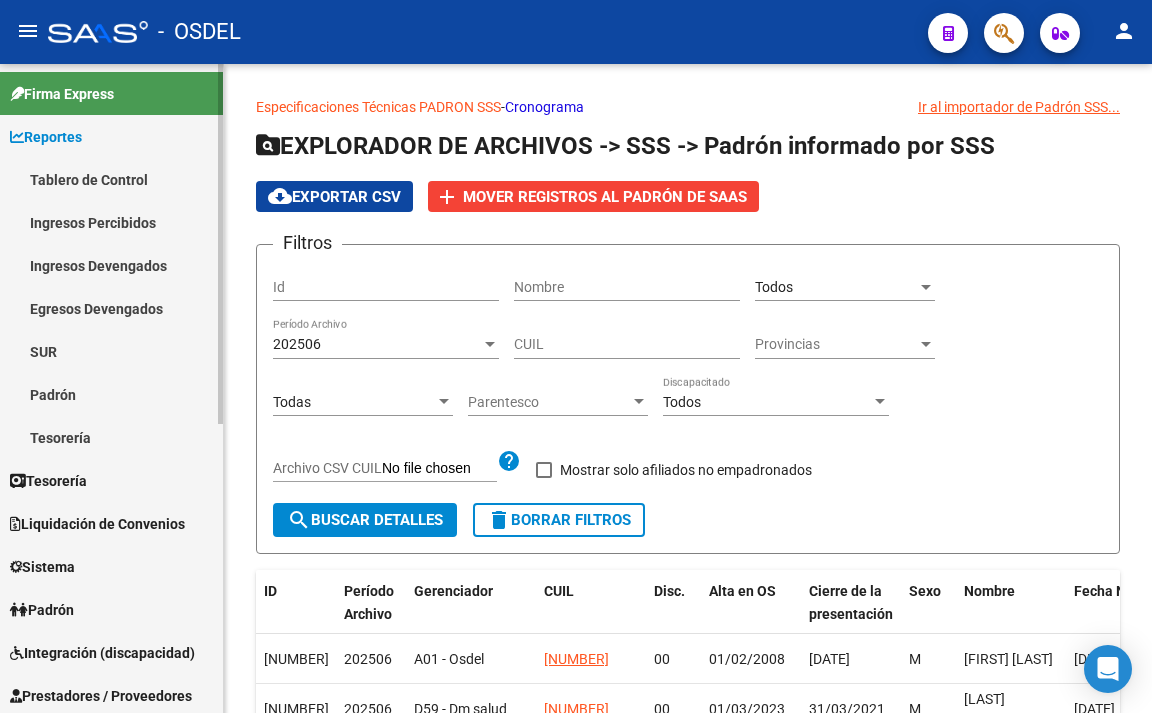 click on "Padrón" at bounding box center [111, 394] 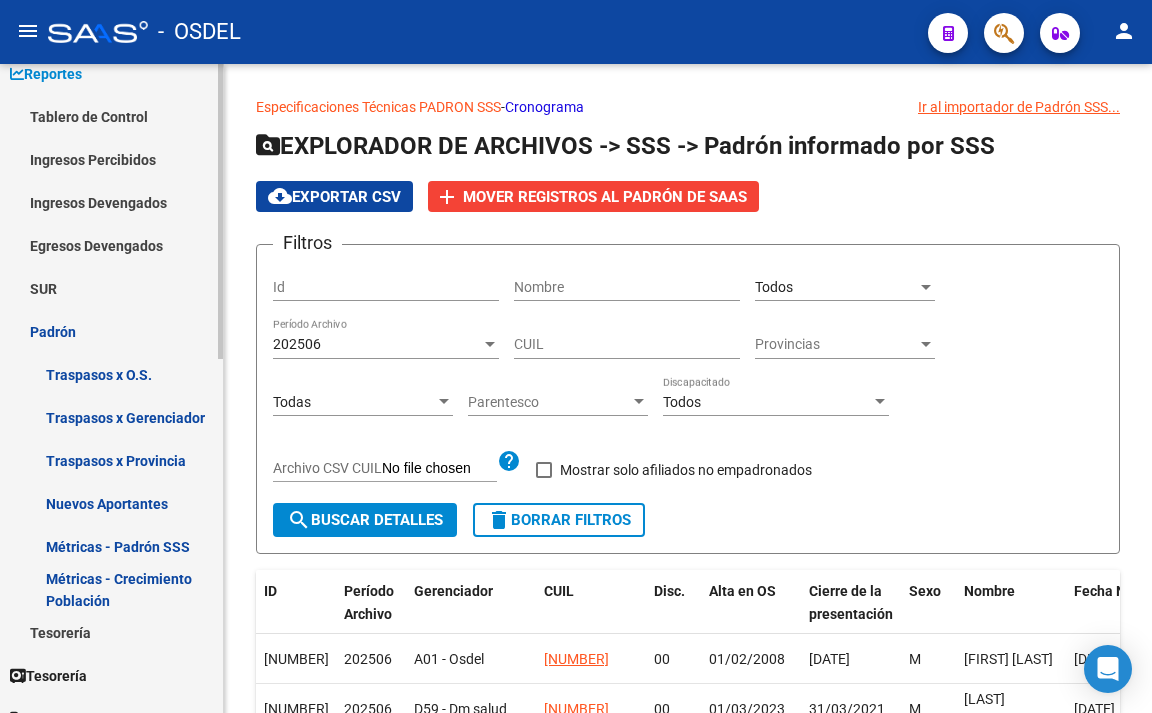 scroll, scrollTop: 100, scrollLeft: 0, axis: vertical 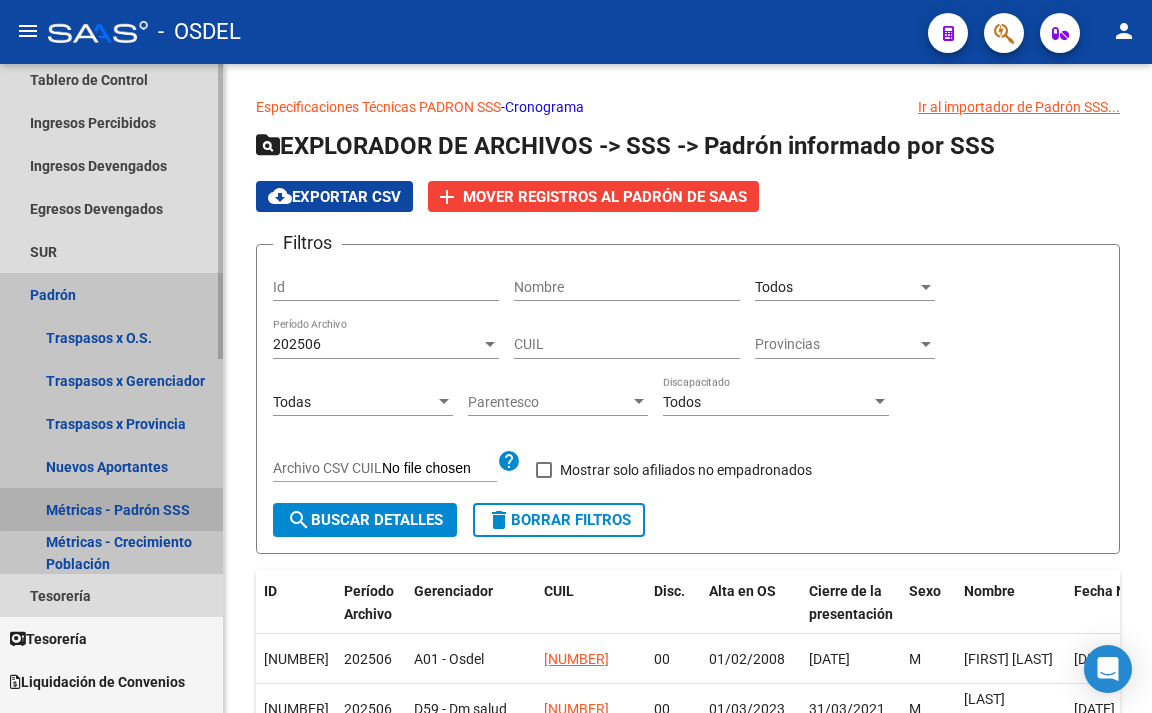 click on "Métricas - Padrón SSS" at bounding box center (111, 509) 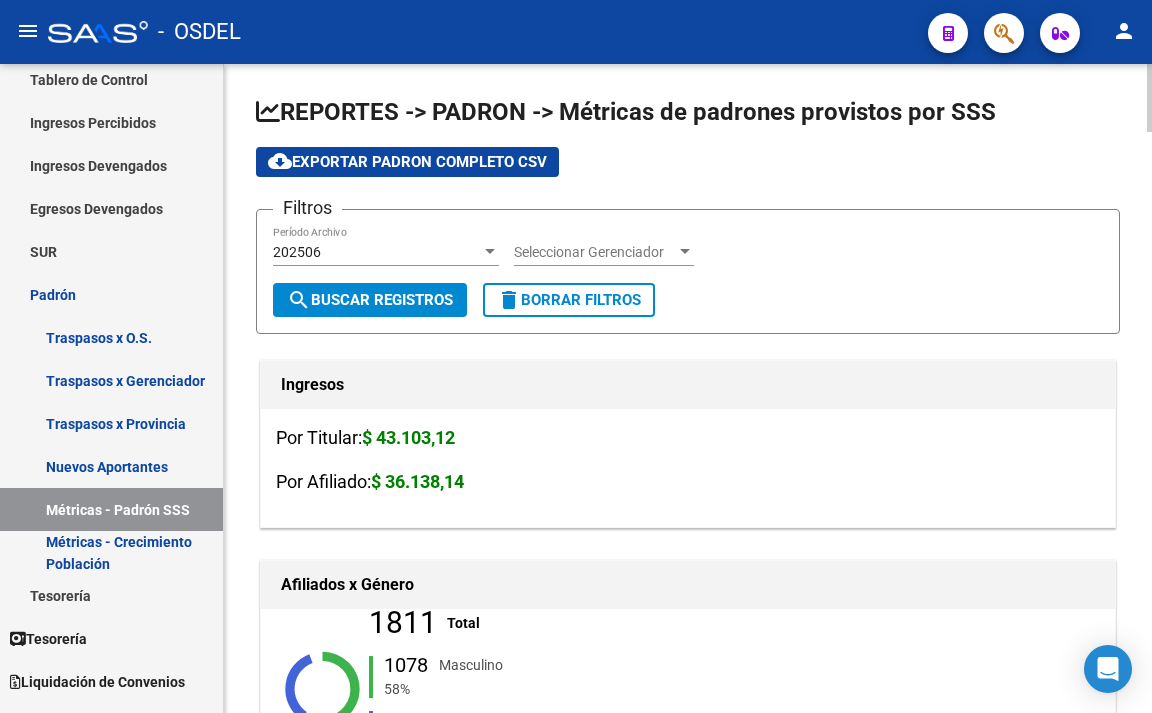 click on "Seleccionar Gerenciador" at bounding box center (595, 252) 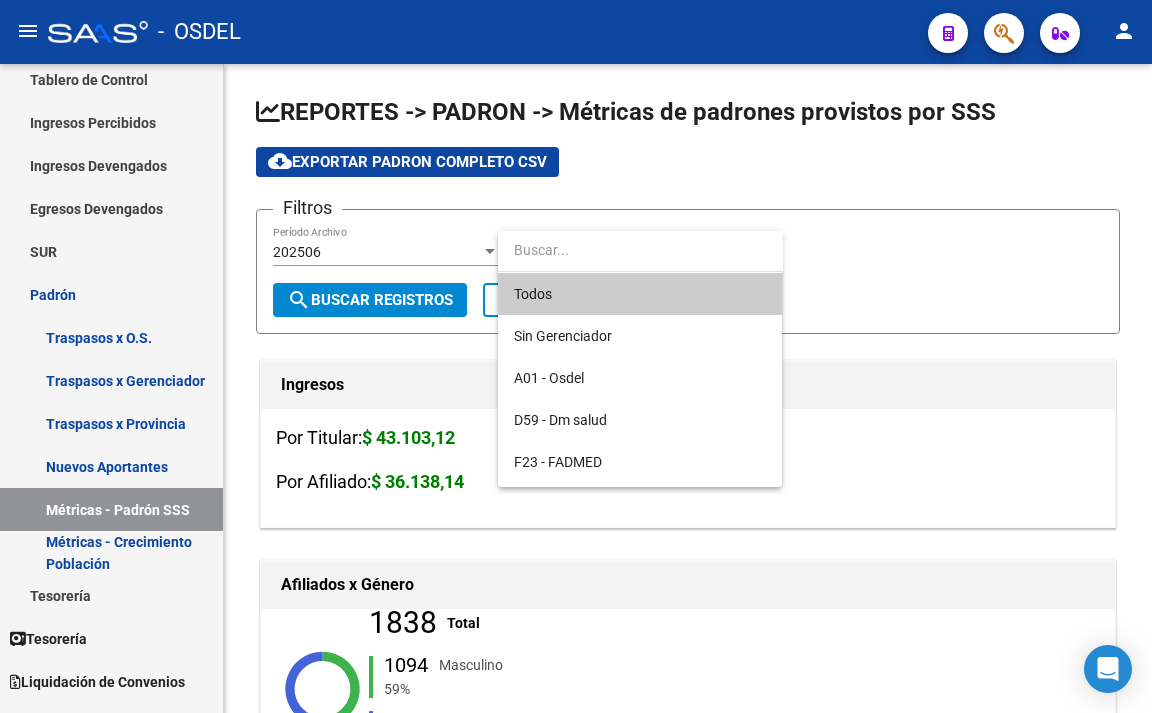click on "Todos" at bounding box center [640, 294] 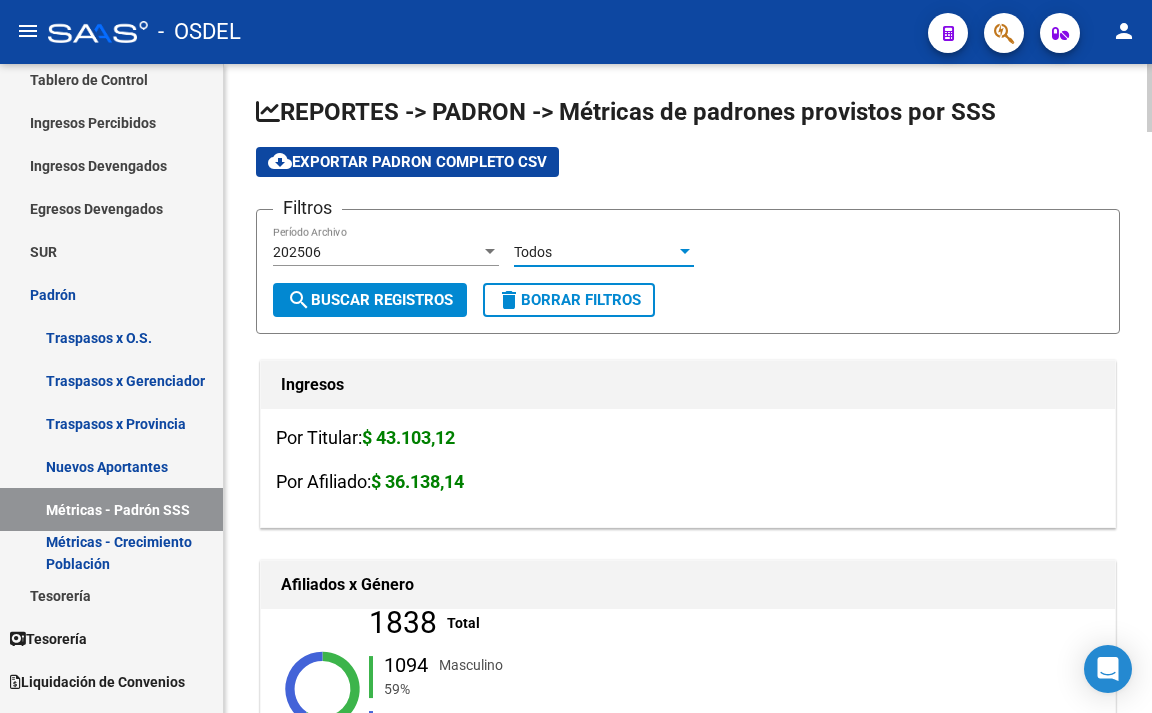 click on "search  Buscar Registros" 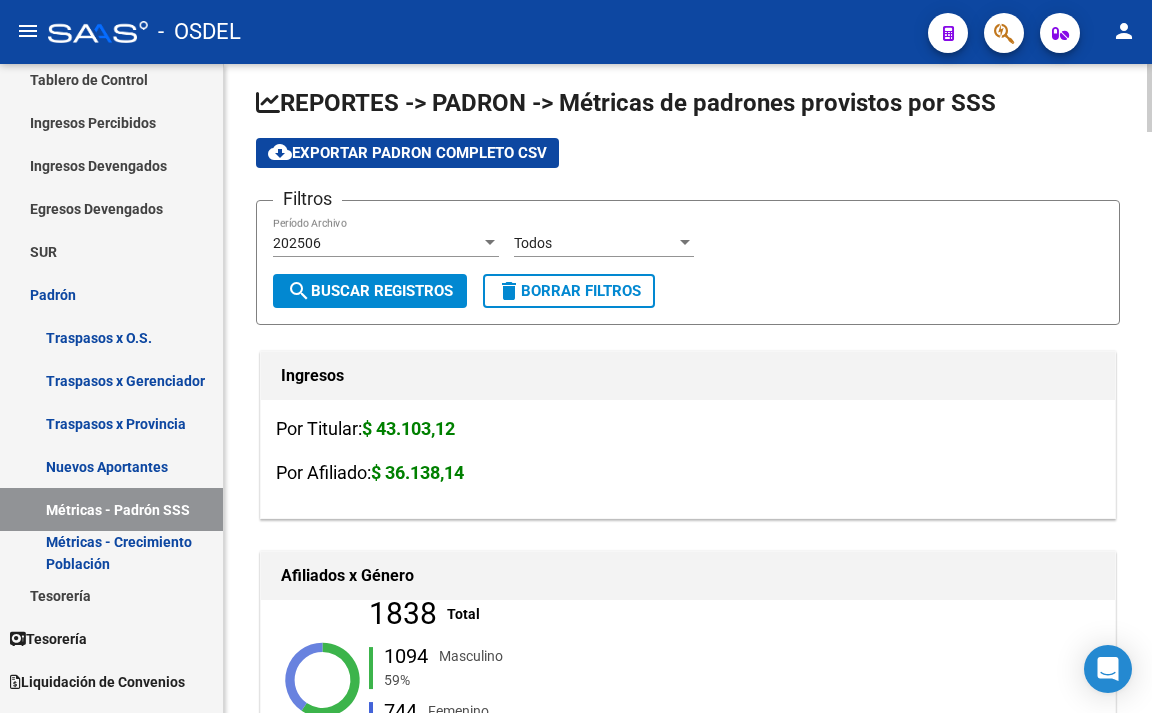 scroll, scrollTop: 0, scrollLeft: 0, axis: both 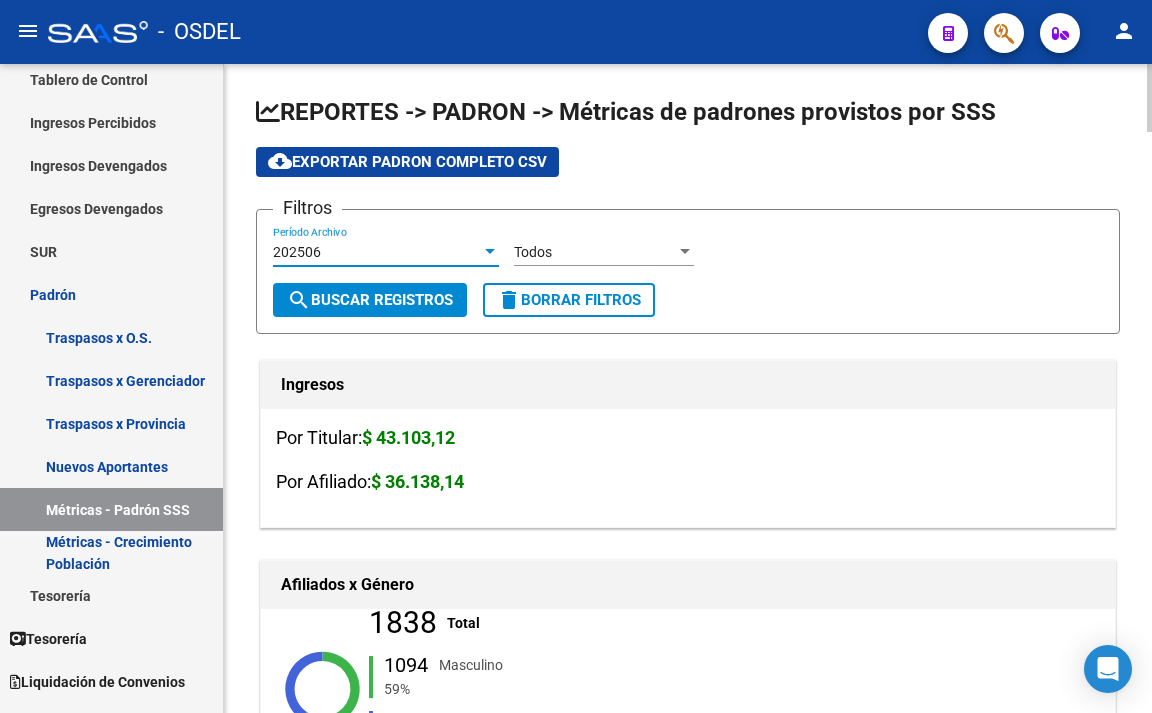 click on "202506" at bounding box center (377, 252) 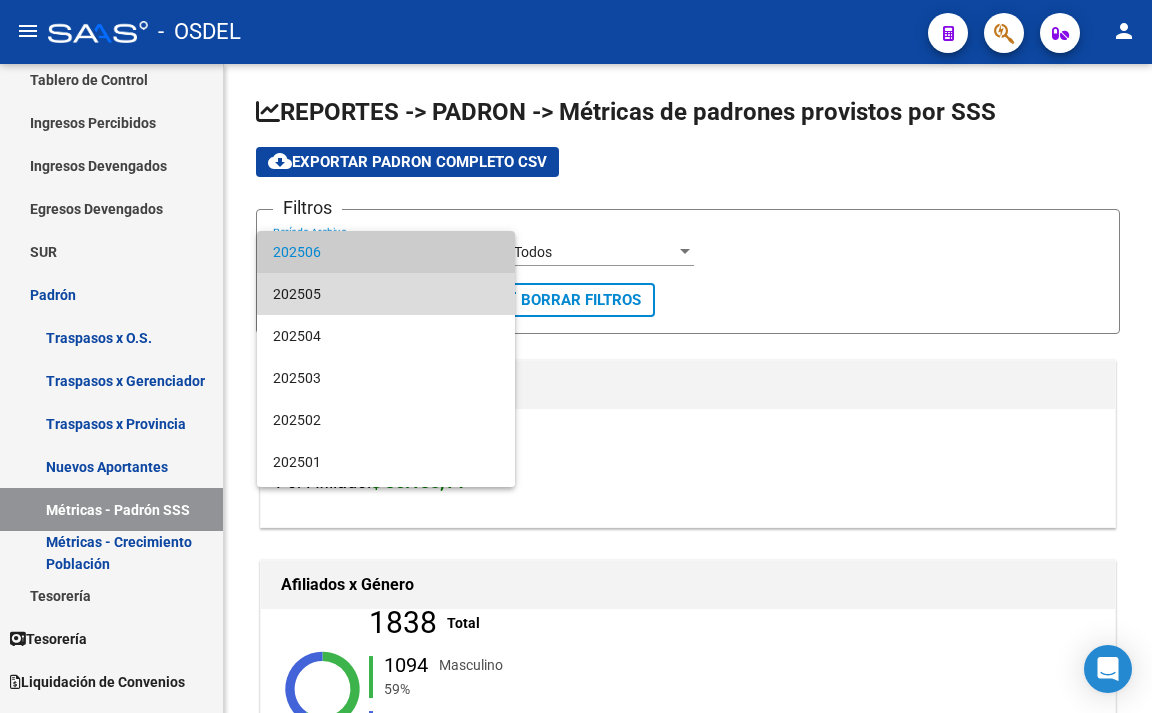 click on "202505" at bounding box center [386, 294] 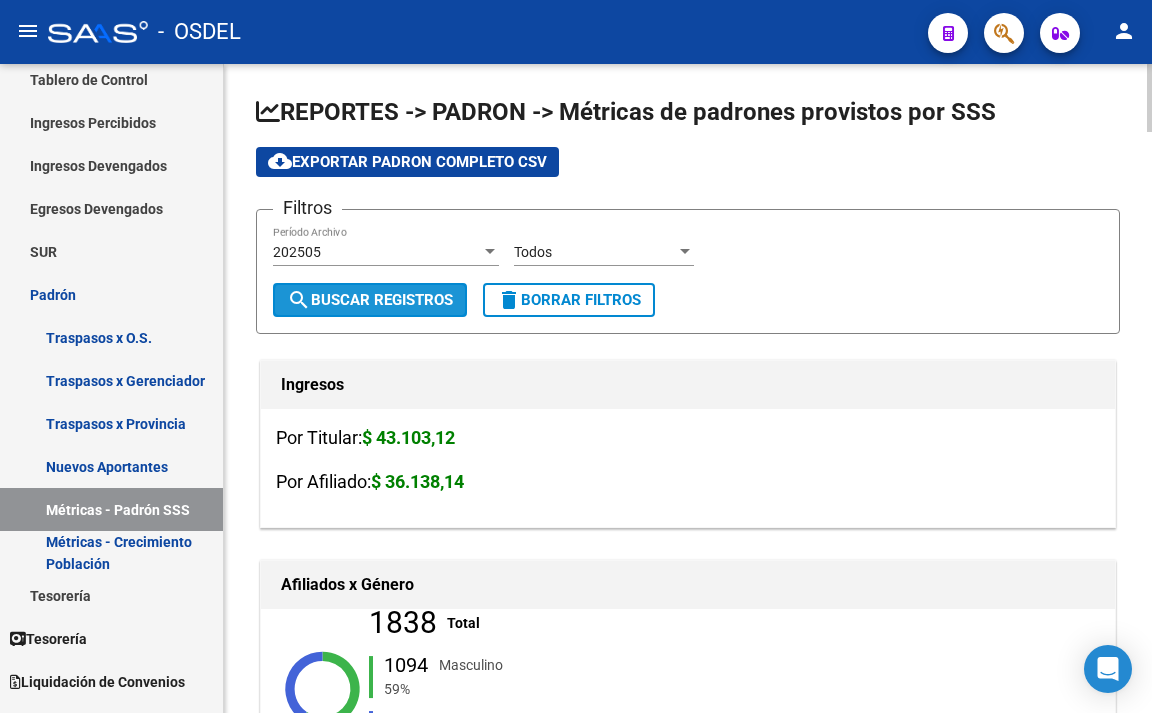 click on "search  Buscar Registros" 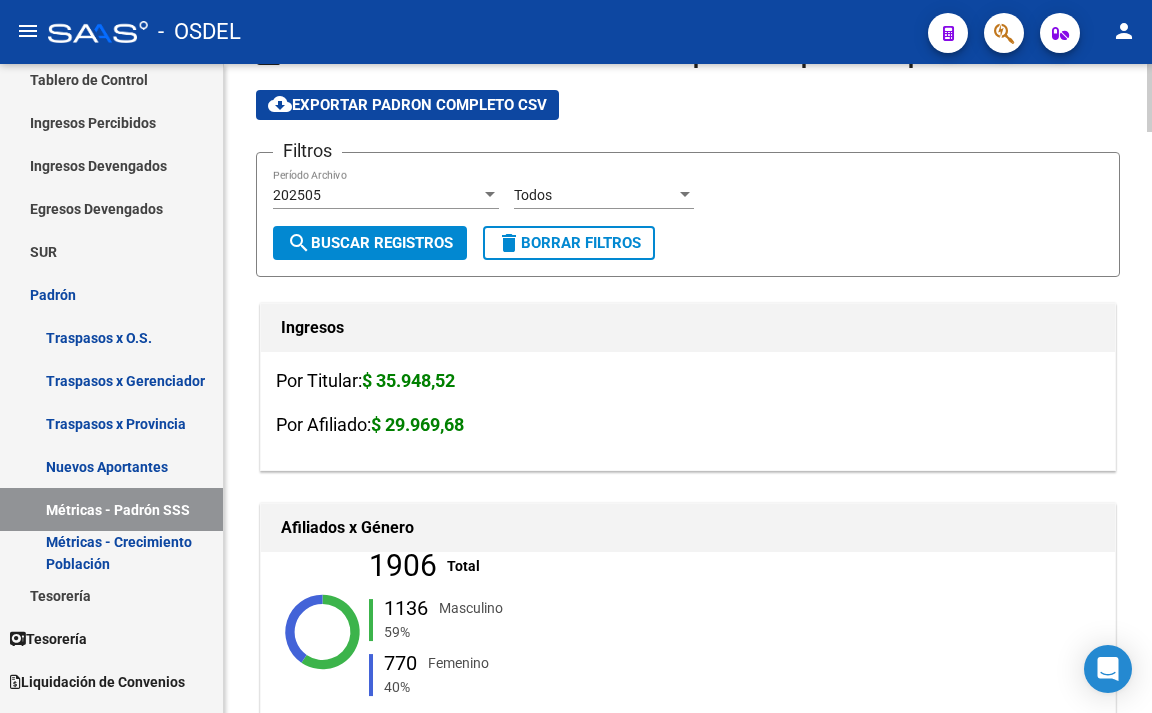 scroll, scrollTop: 0, scrollLeft: 0, axis: both 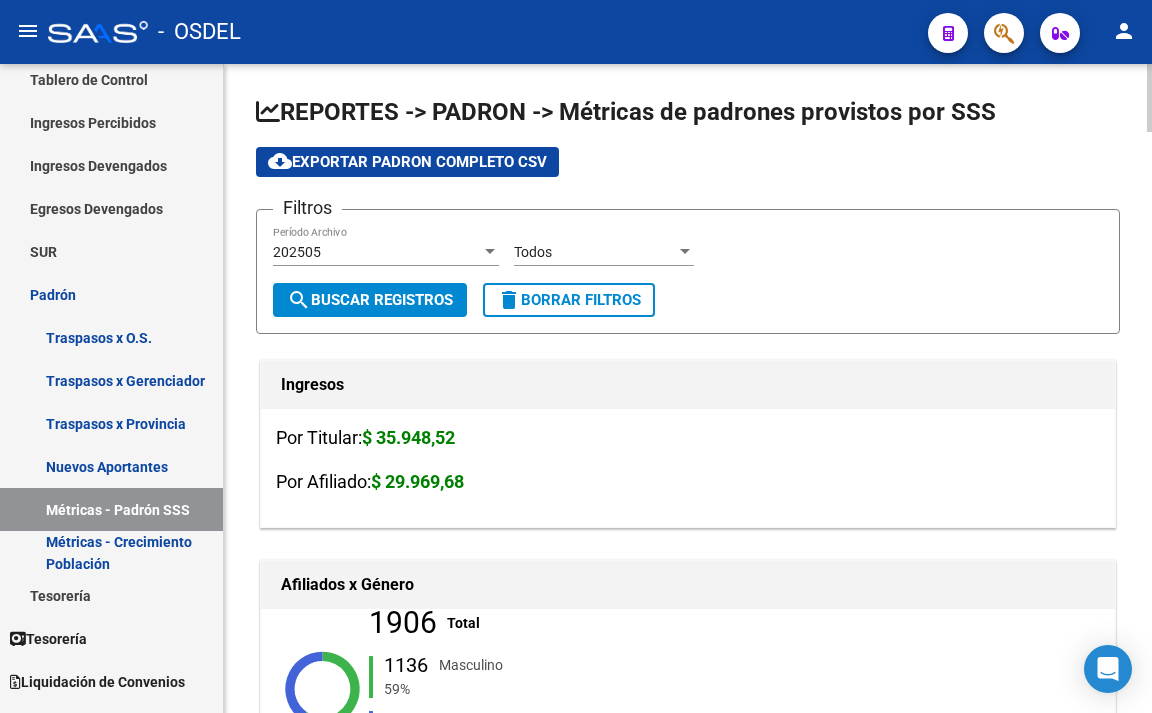 click on "202505" at bounding box center [377, 252] 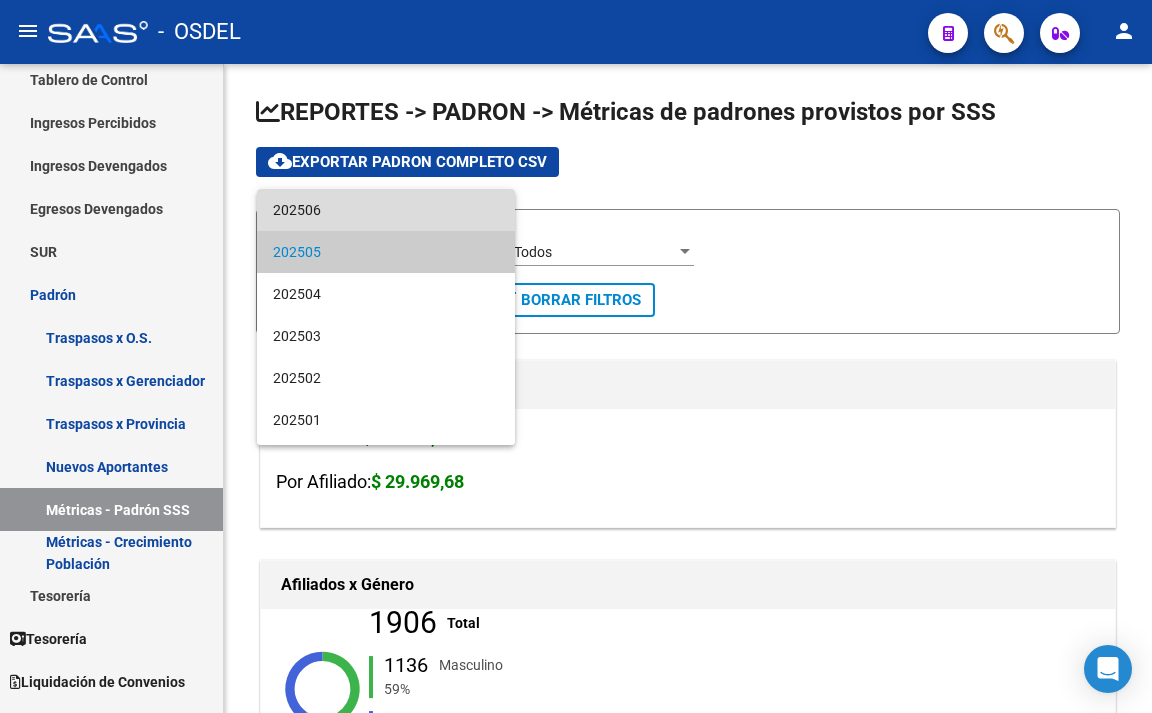click on "202506" at bounding box center [386, 210] 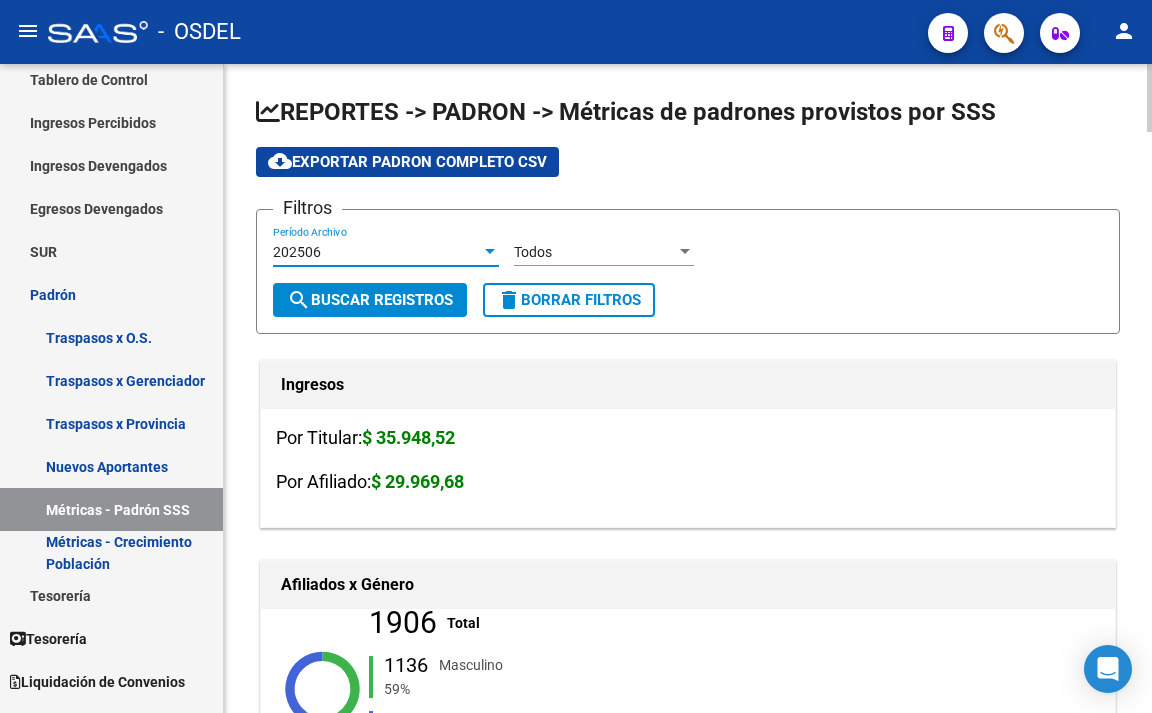 click on "search  Buscar Registros" 